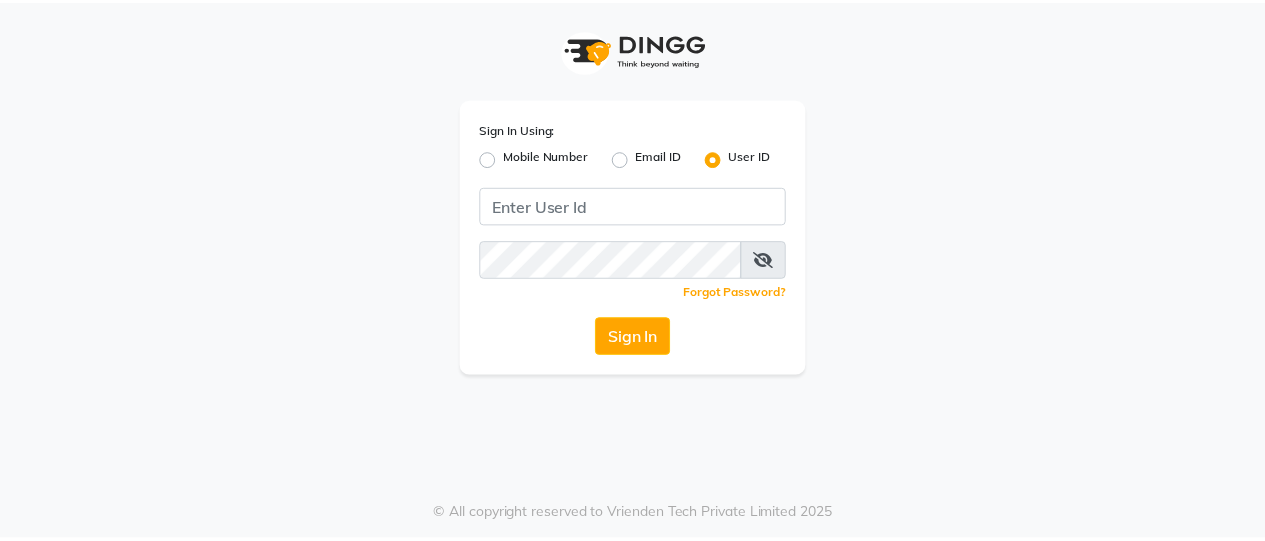 scroll, scrollTop: 0, scrollLeft: 0, axis: both 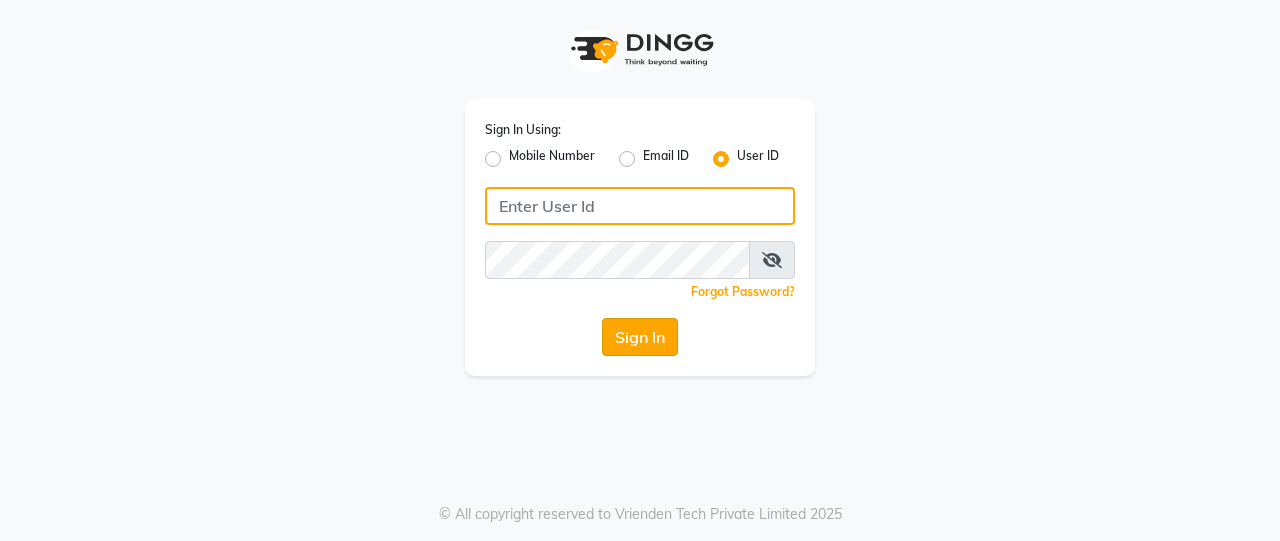type on "Beauty" 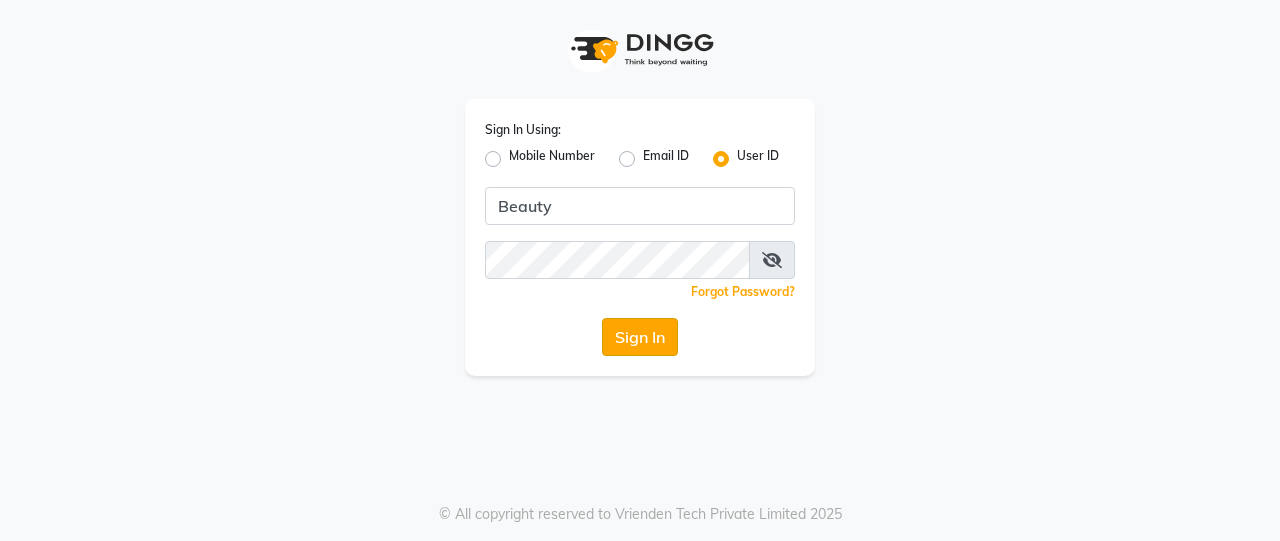 click on "Sign In" 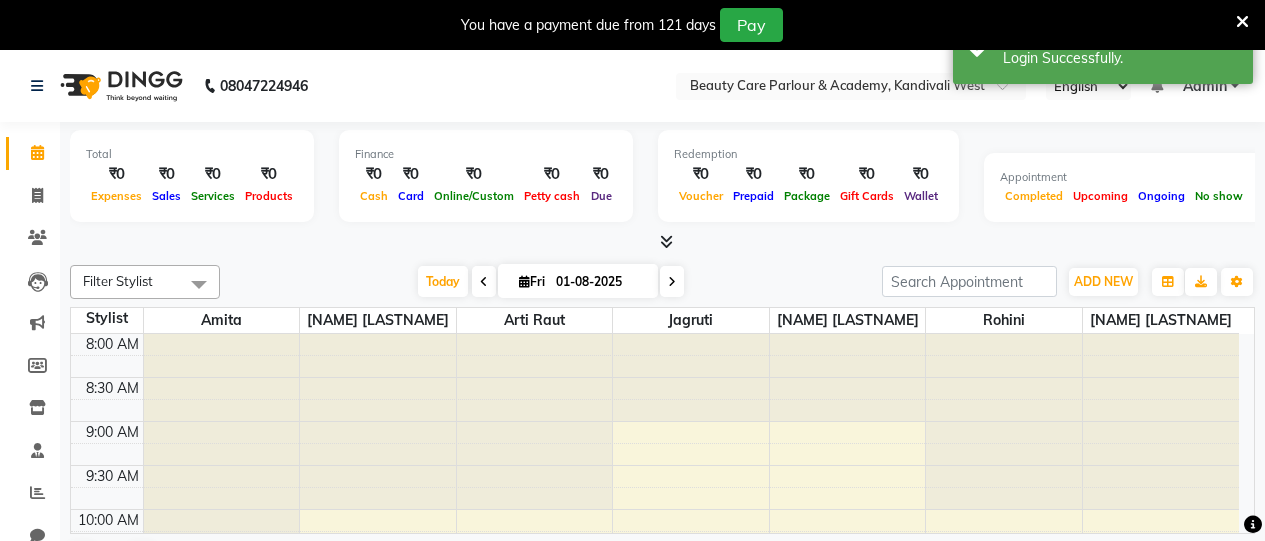 scroll, scrollTop: 0, scrollLeft: 0, axis: both 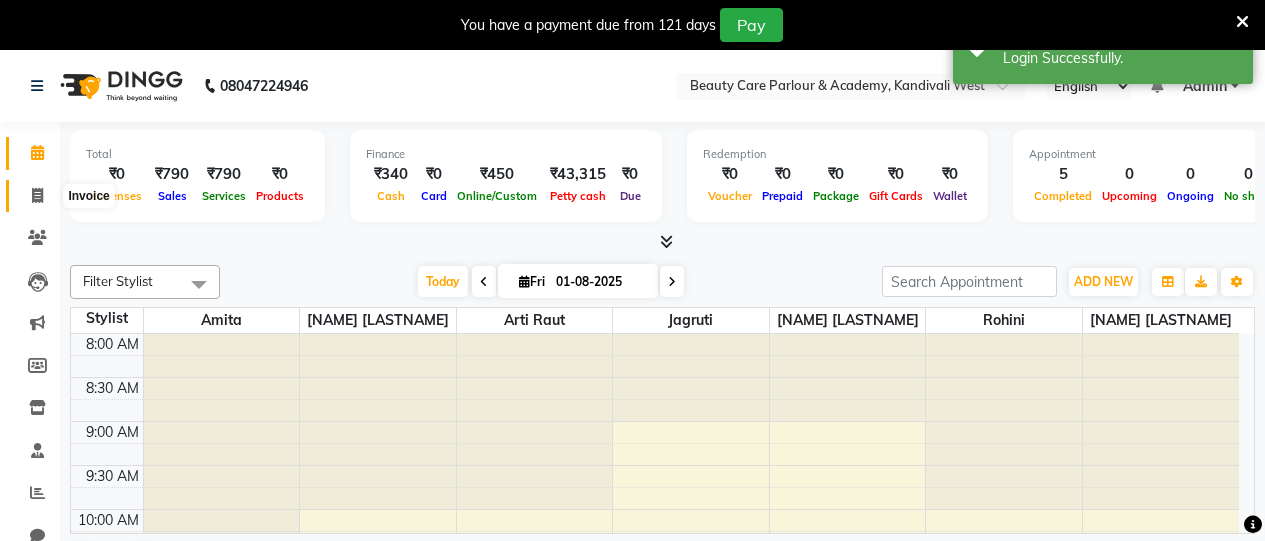 click 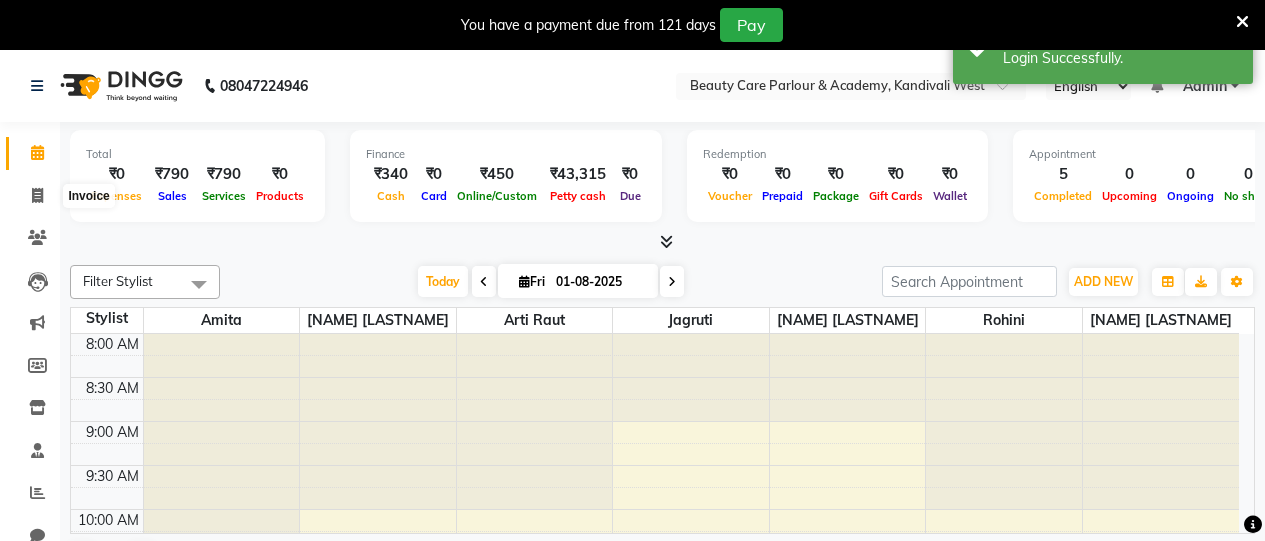 select on "8049" 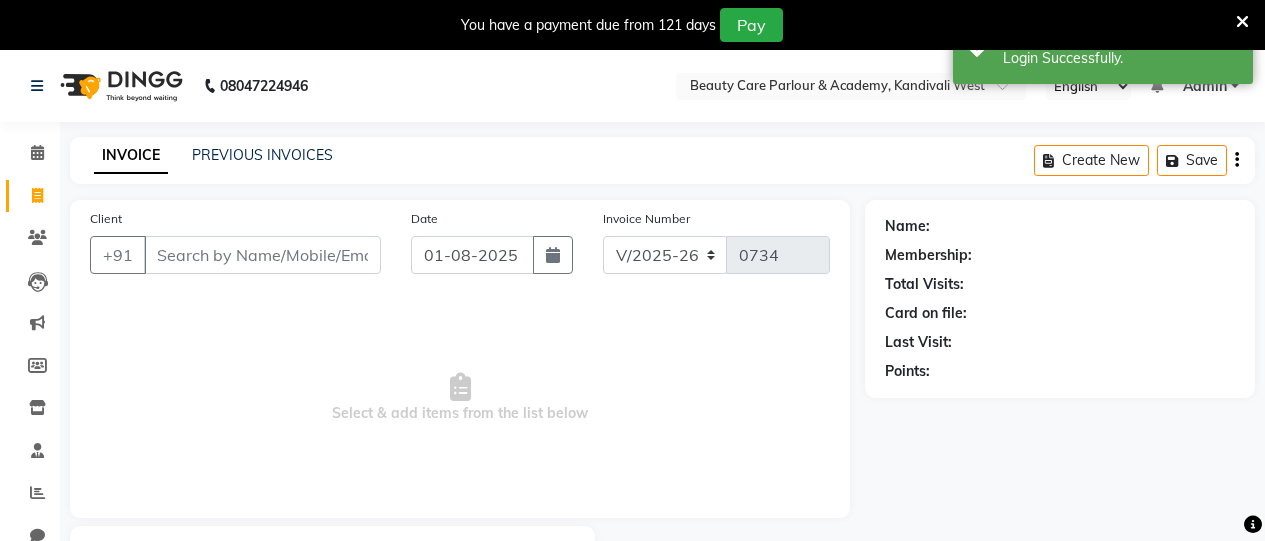 click on "Client" at bounding box center [262, 255] 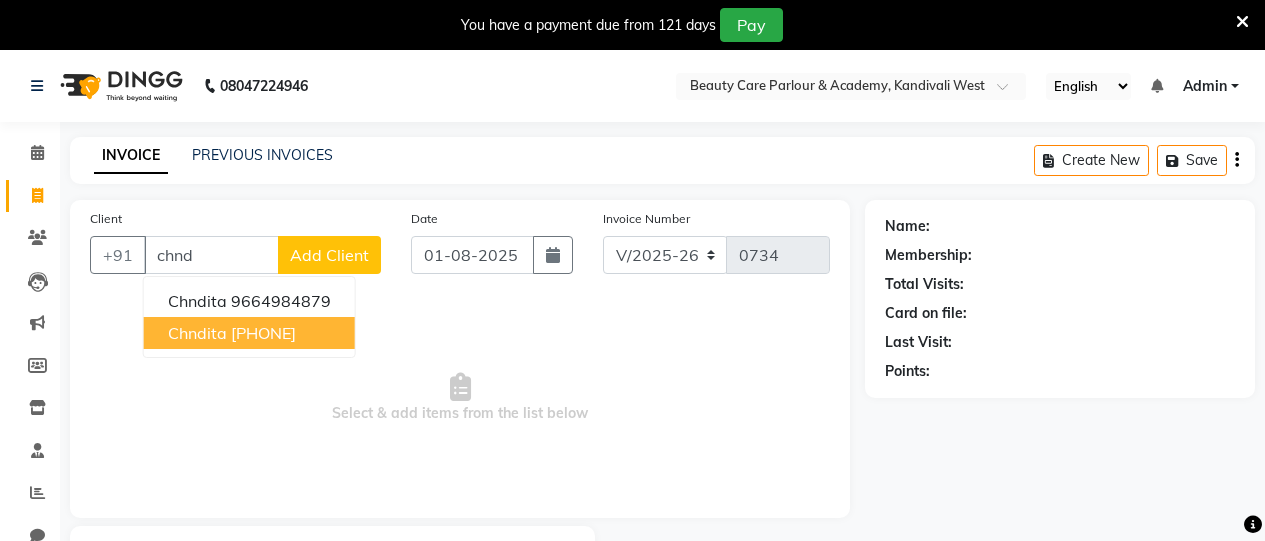 click on "9082805494" at bounding box center [263, 333] 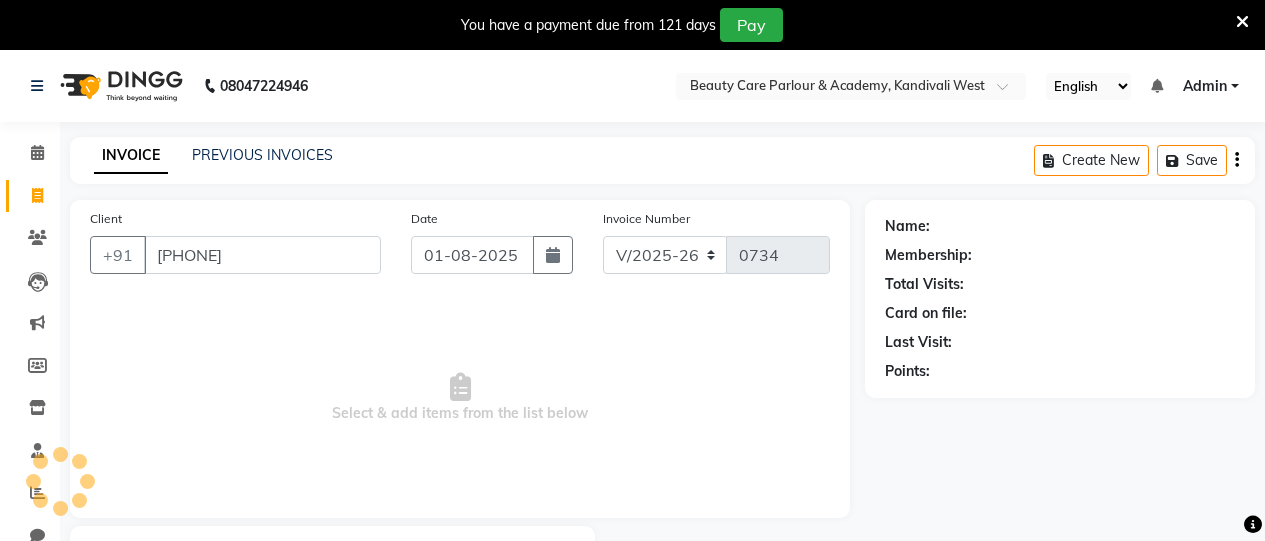 type on "9082805494" 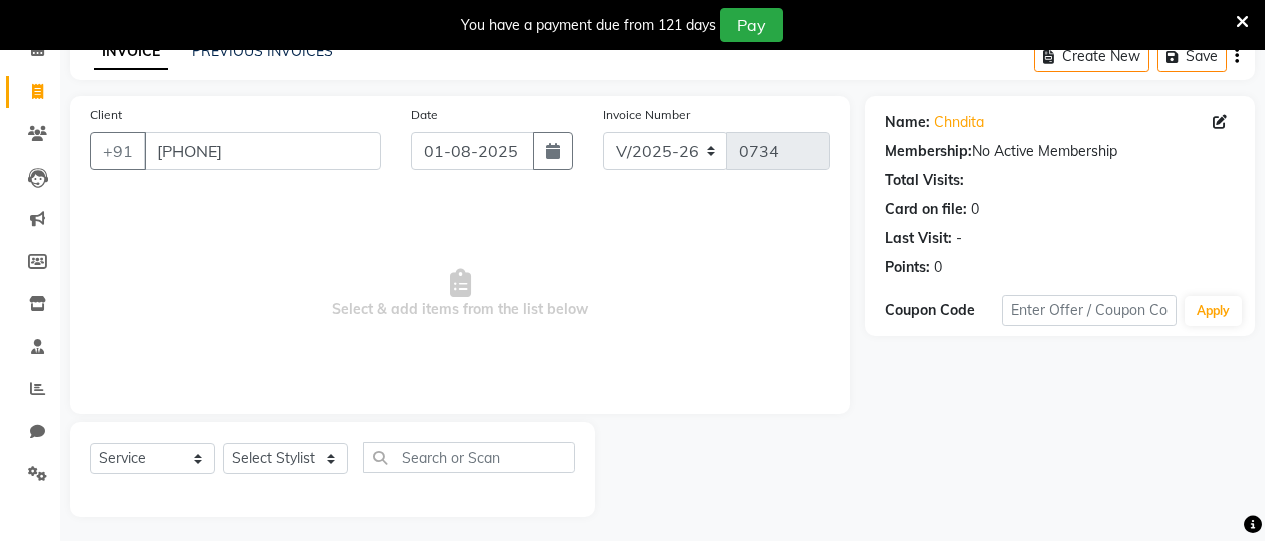 scroll, scrollTop: 110, scrollLeft: 0, axis: vertical 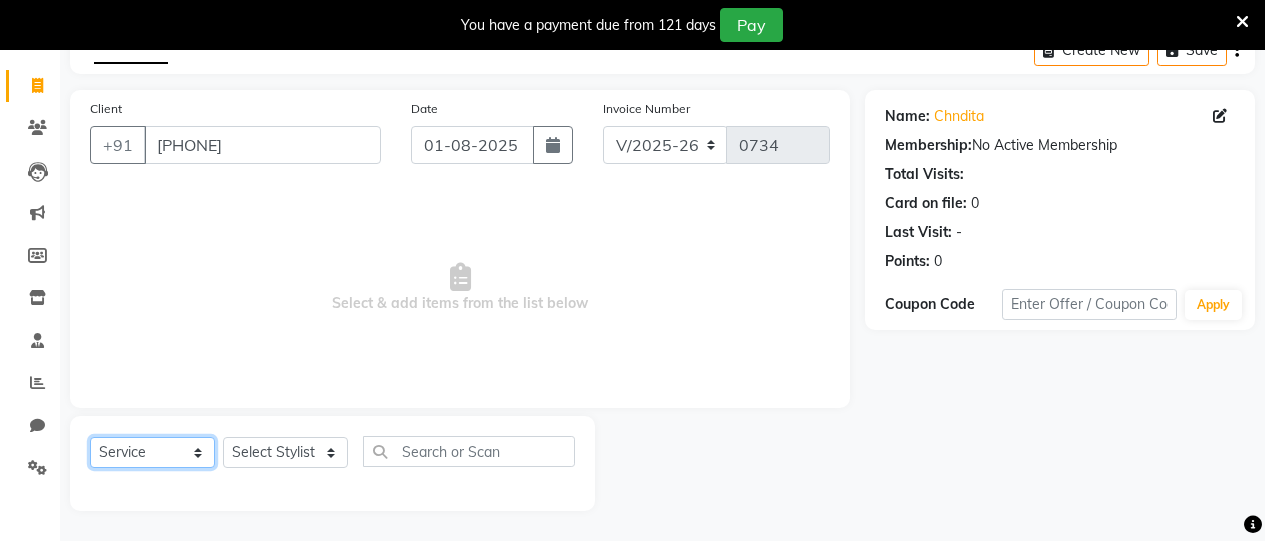 click on "Select  Service  Product  Membership  Package Voucher Prepaid Gift Card" 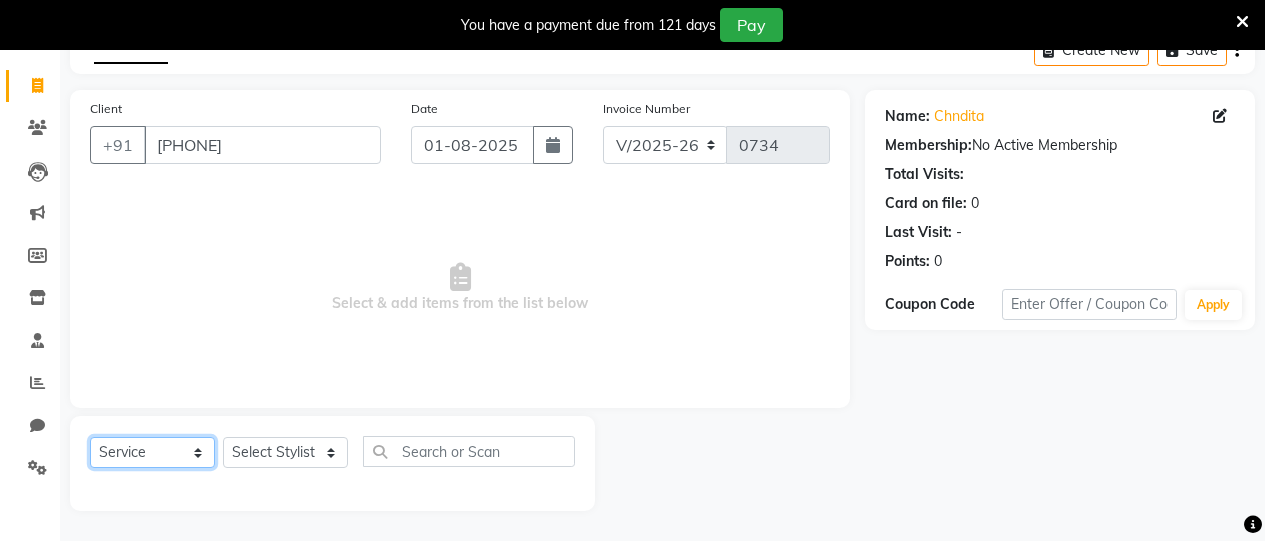 scroll, scrollTop: 109, scrollLeft: 0, axis: vertical 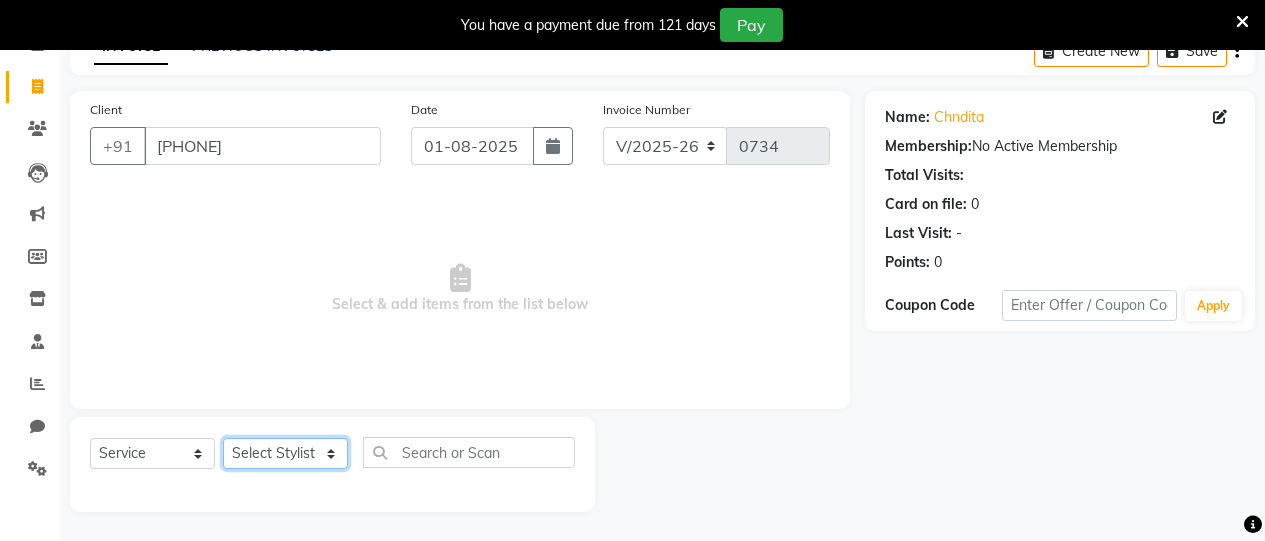 click on "Select Stylist Amita Arti Raut Jagruti Kajal Joshi rita shah menejr Rohini Sangeeta honr" 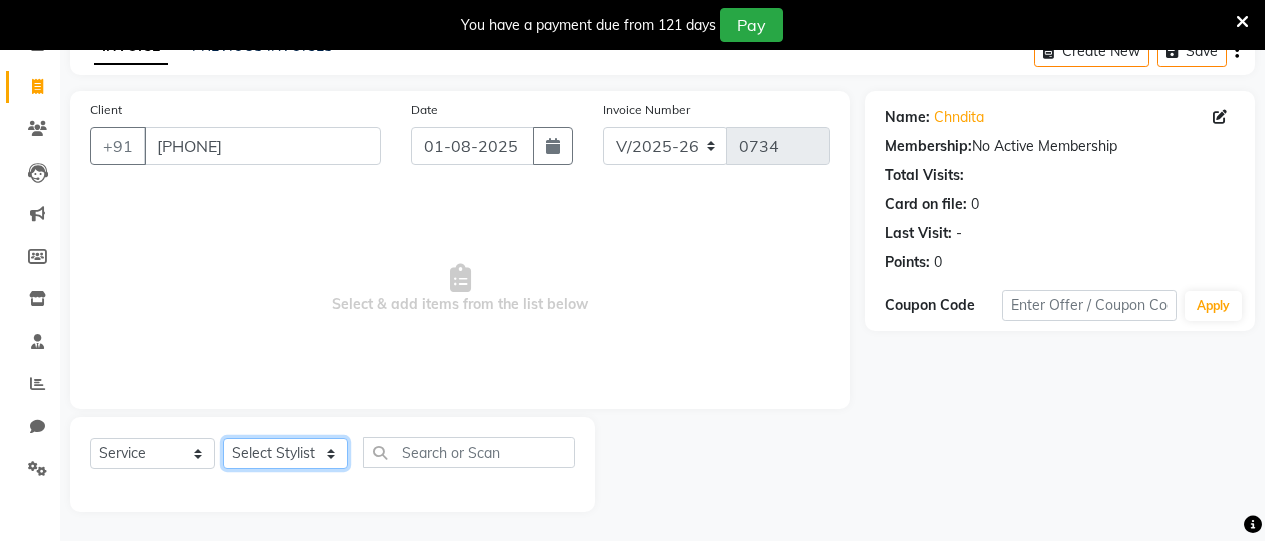 select on "72763" 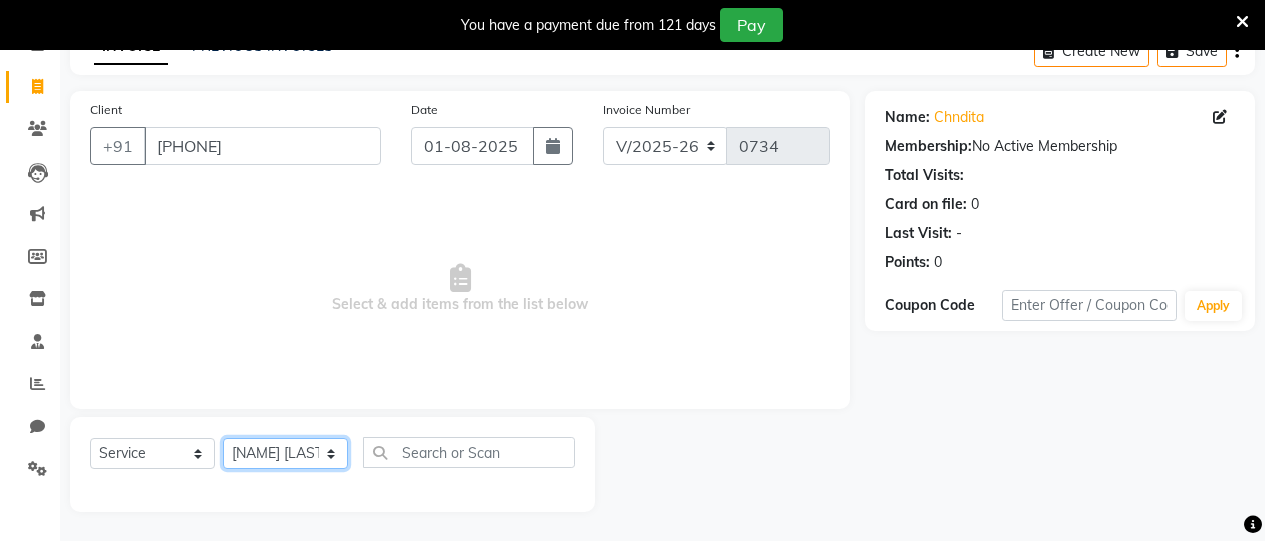 click on "Select Stylist Amita Arti Raut Jagruti Kajal Joshi rita shah menejr Rohini Sangeeta honr" 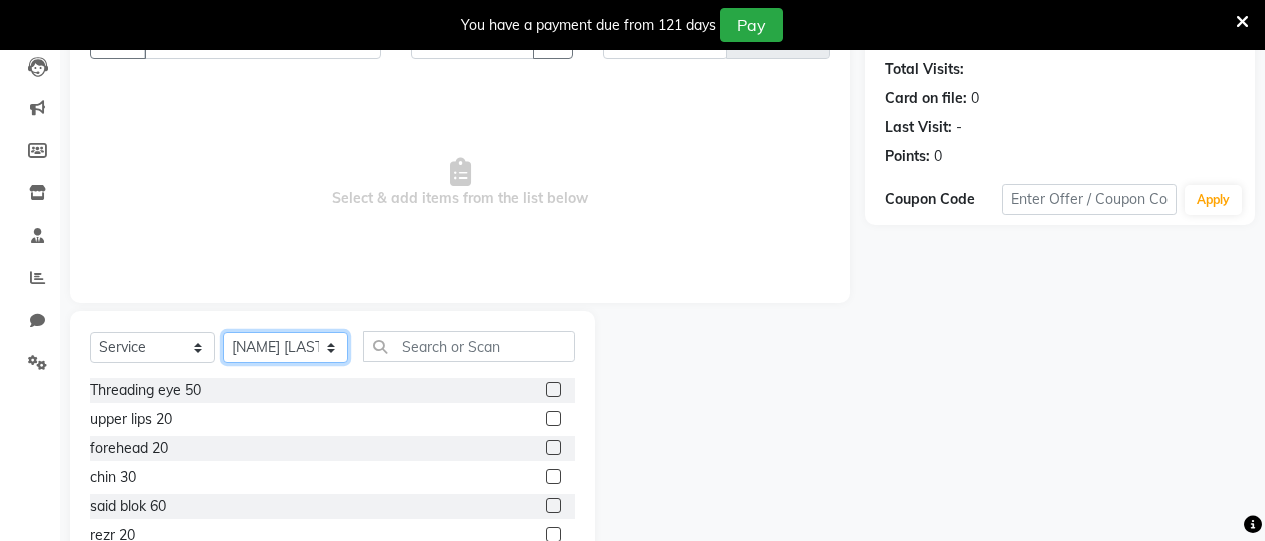 scroll, scrollTop: 217, scrollLeft: 0, axis: vertical 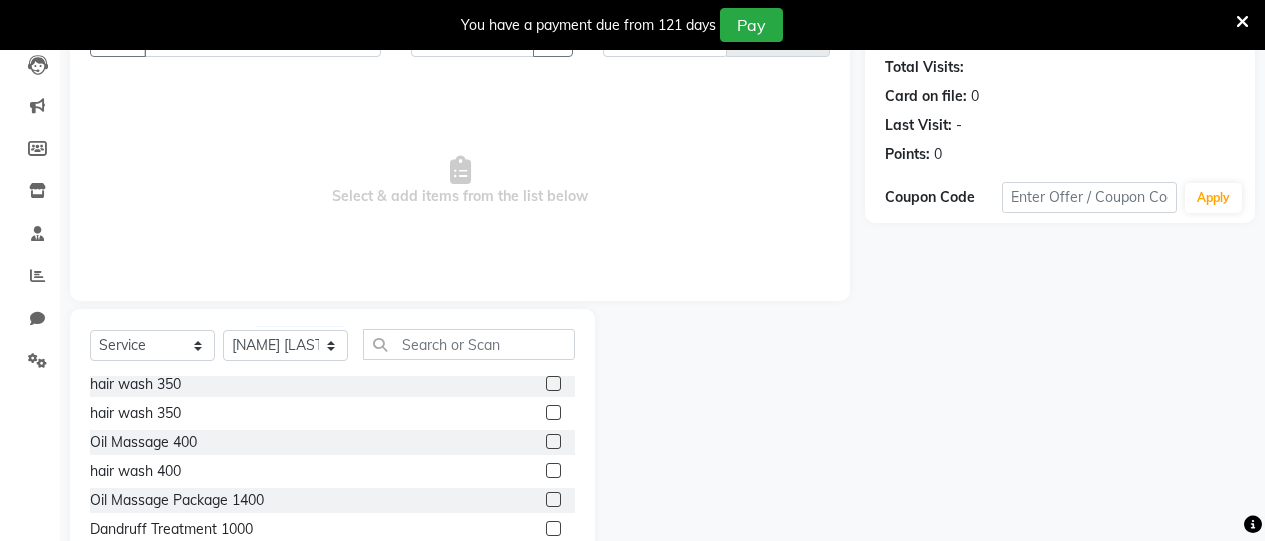 click 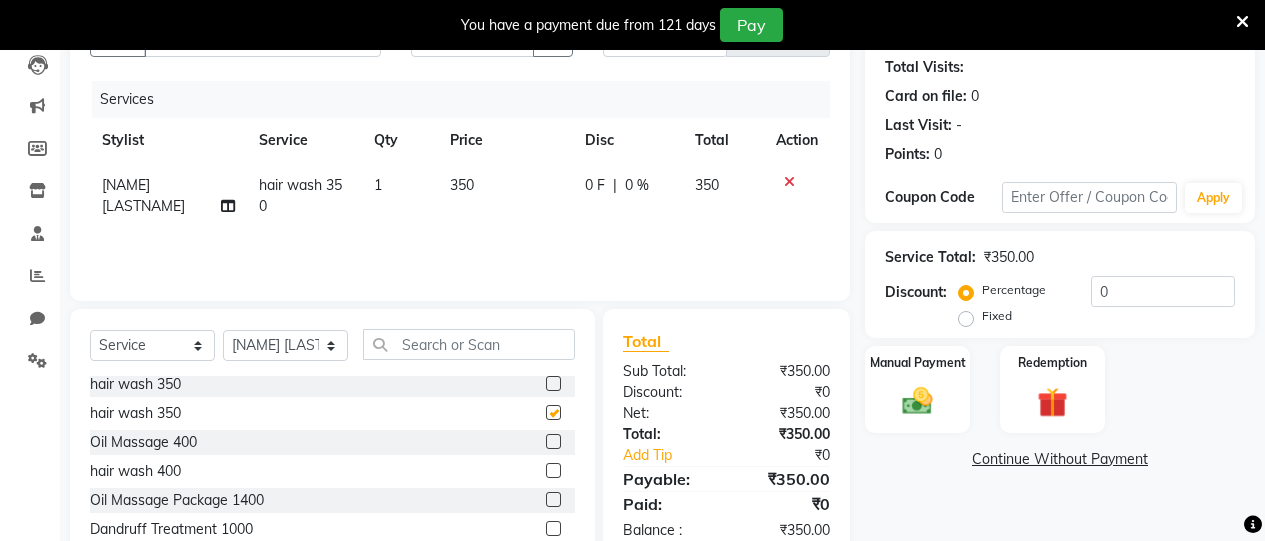 checkbox on "false" 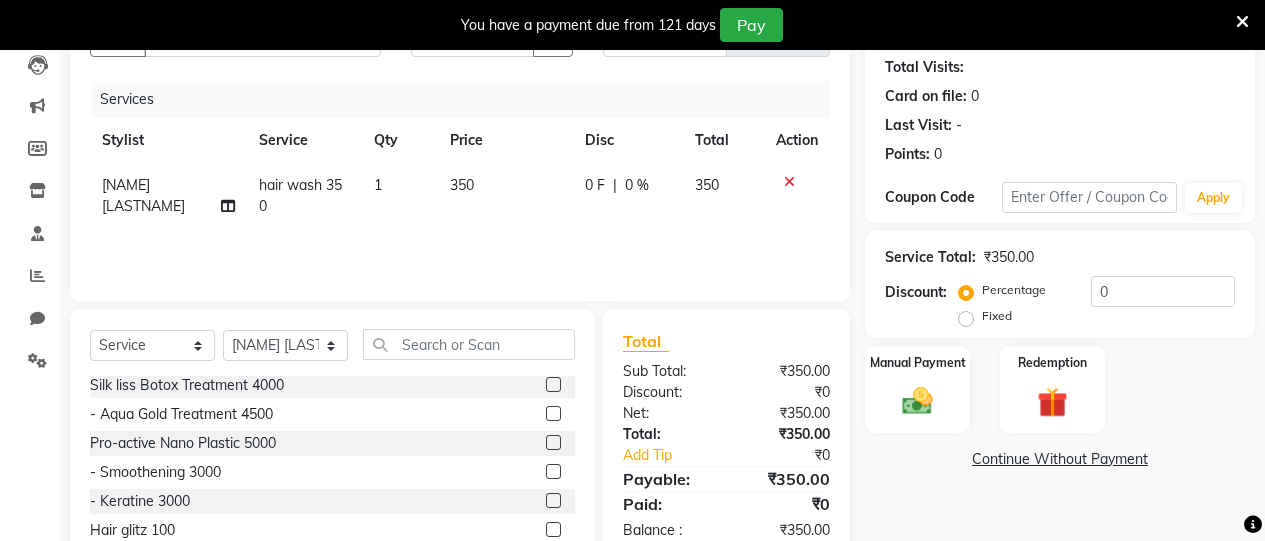scroll, scrollTop: 2089, scrollLeft: 0, axis: vertical 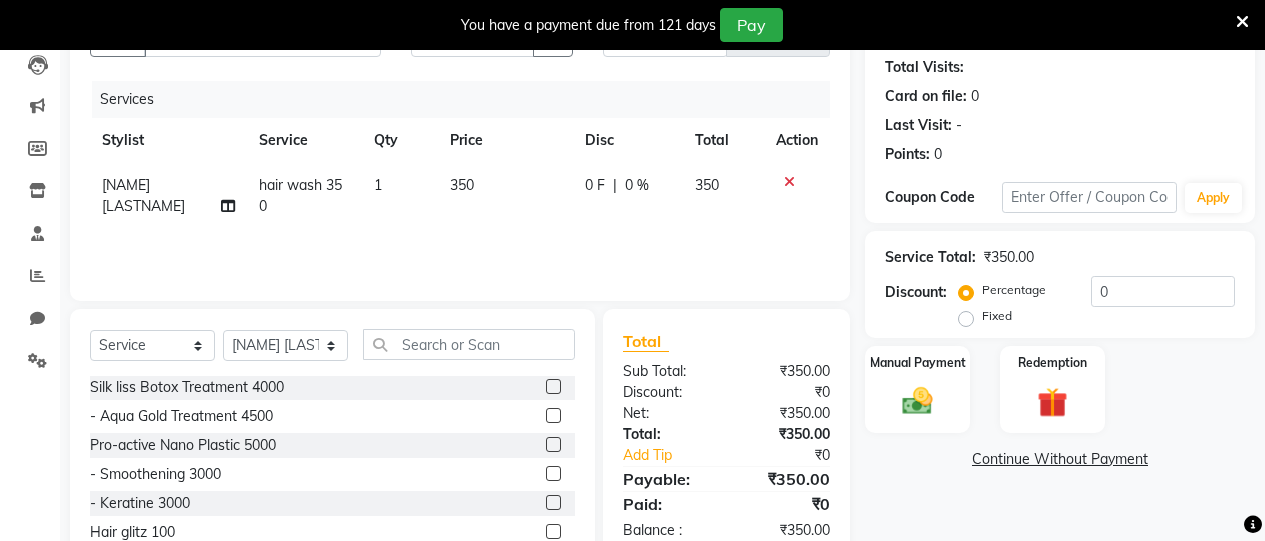 click 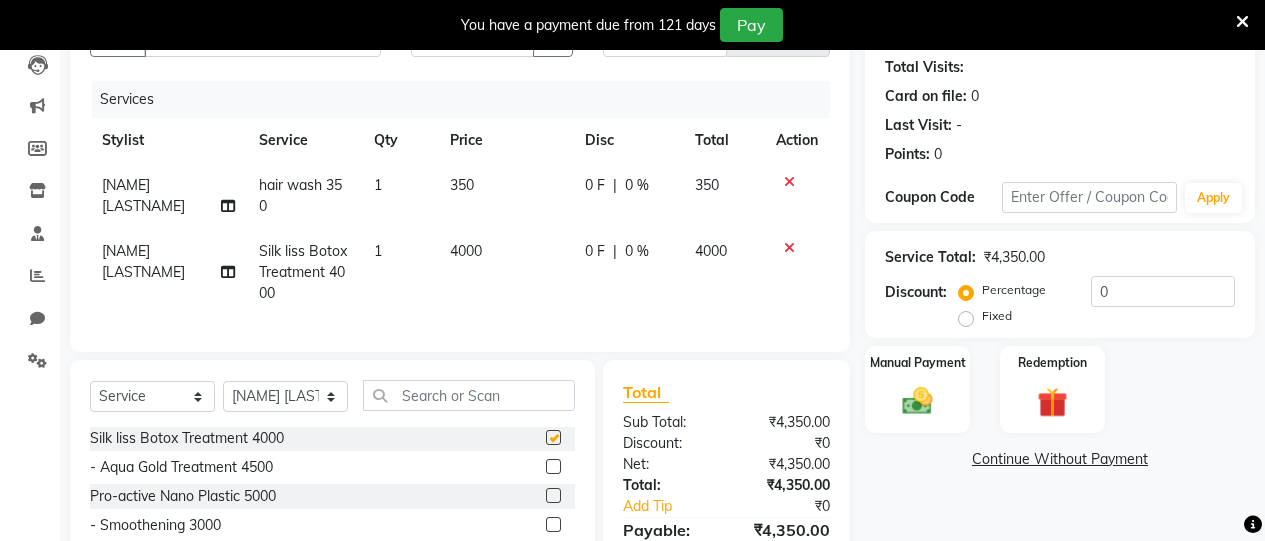 checkbox on "false" 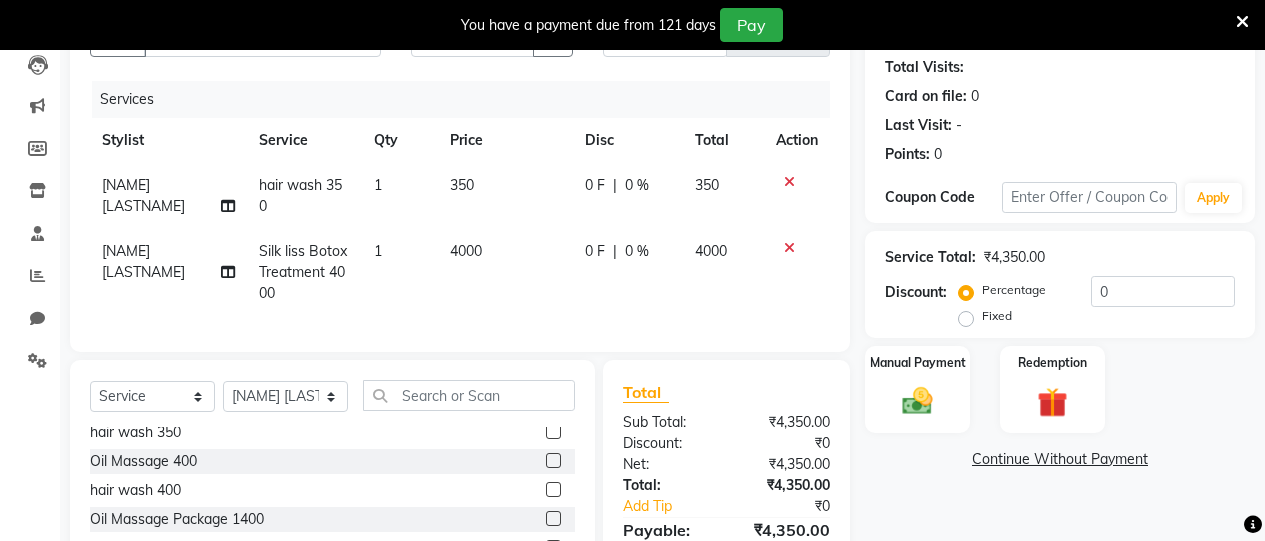 scroll, scrollTop: 1891, scrollLeft: 0, axis: vertical 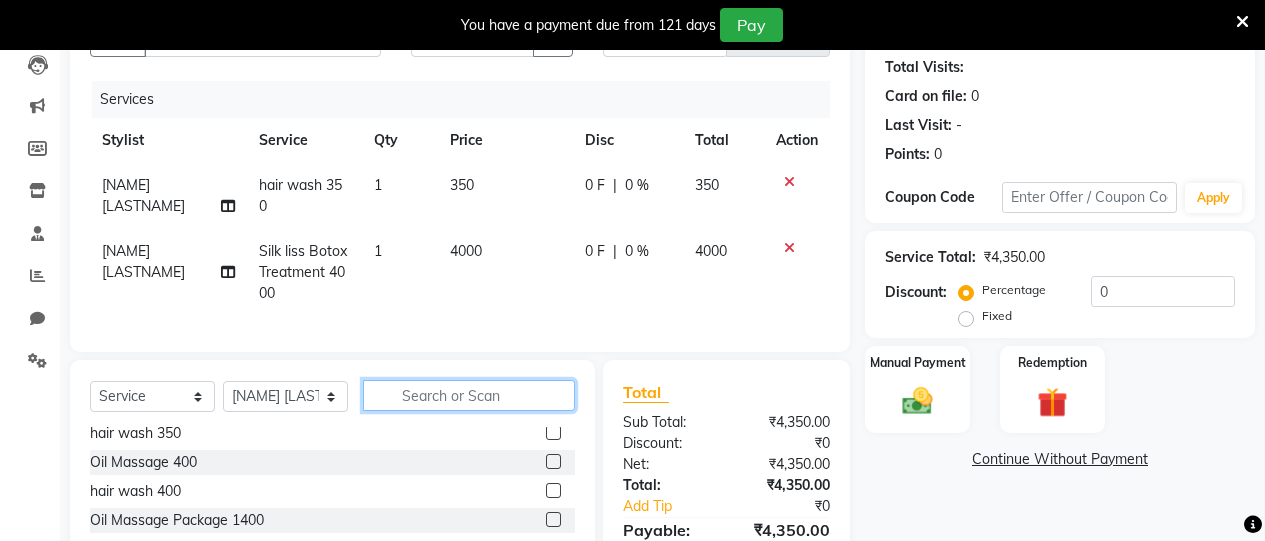 click 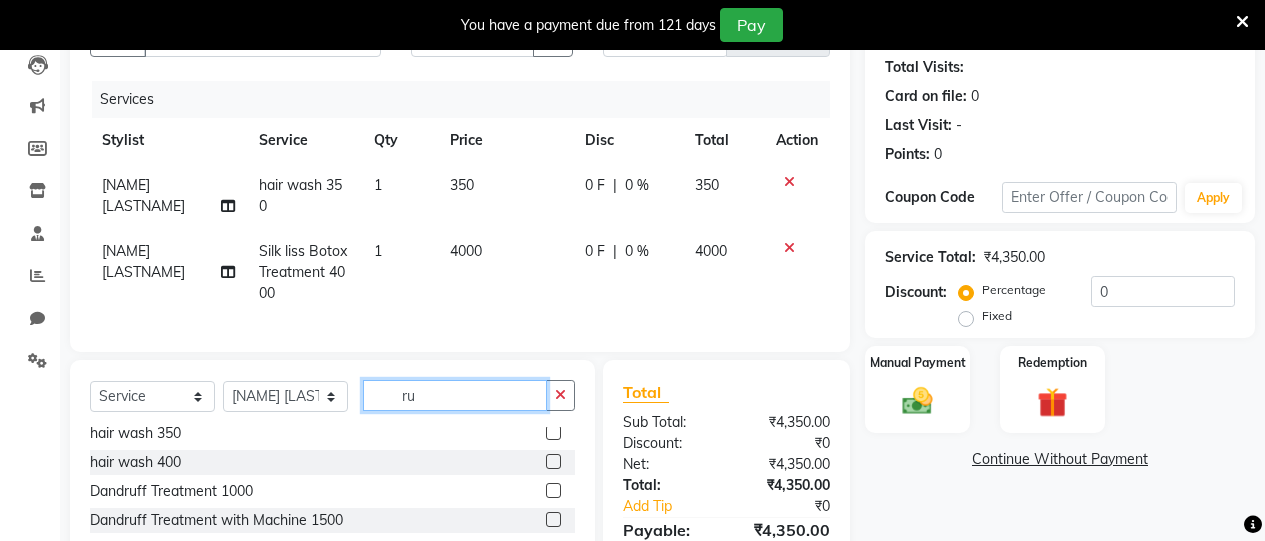 scroll, scrollTop: 0, scrollLeft: 0, axis: both 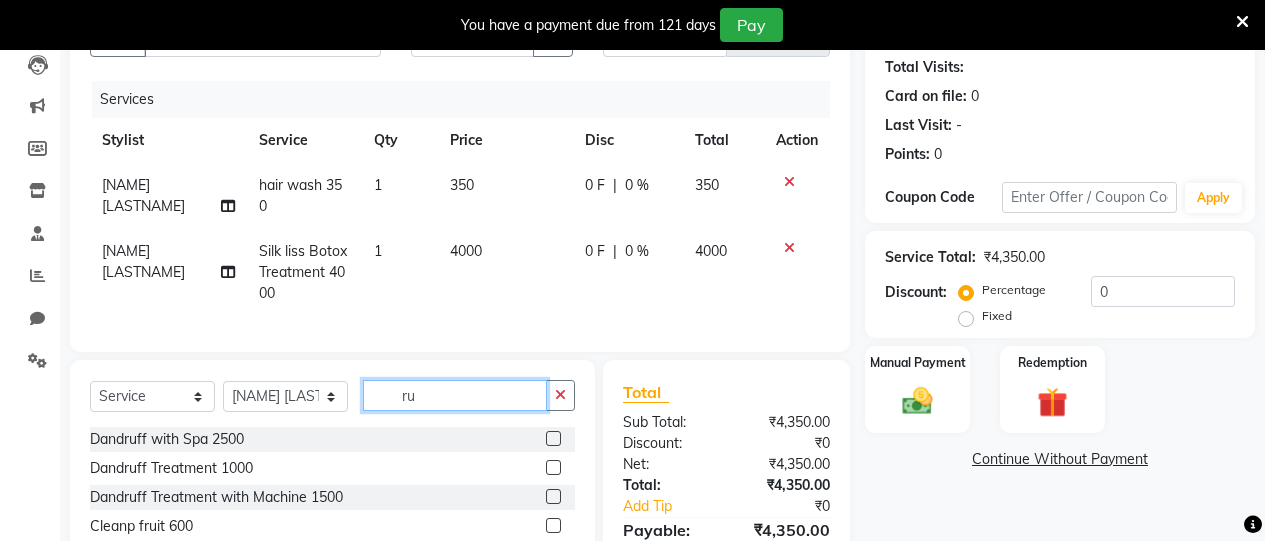 type on "r" 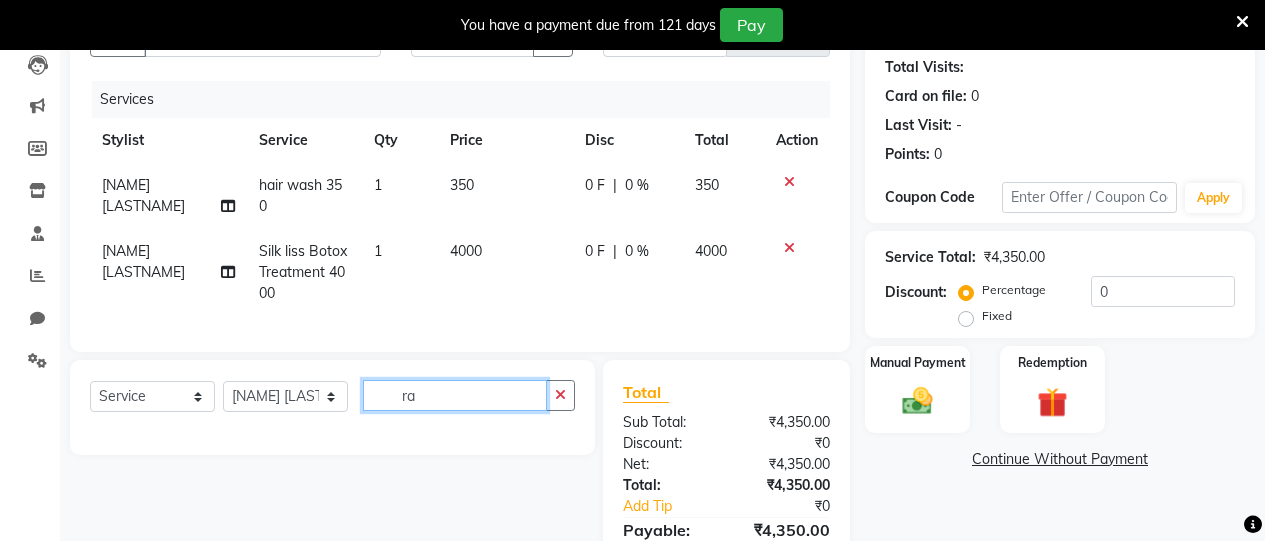 type on "r" 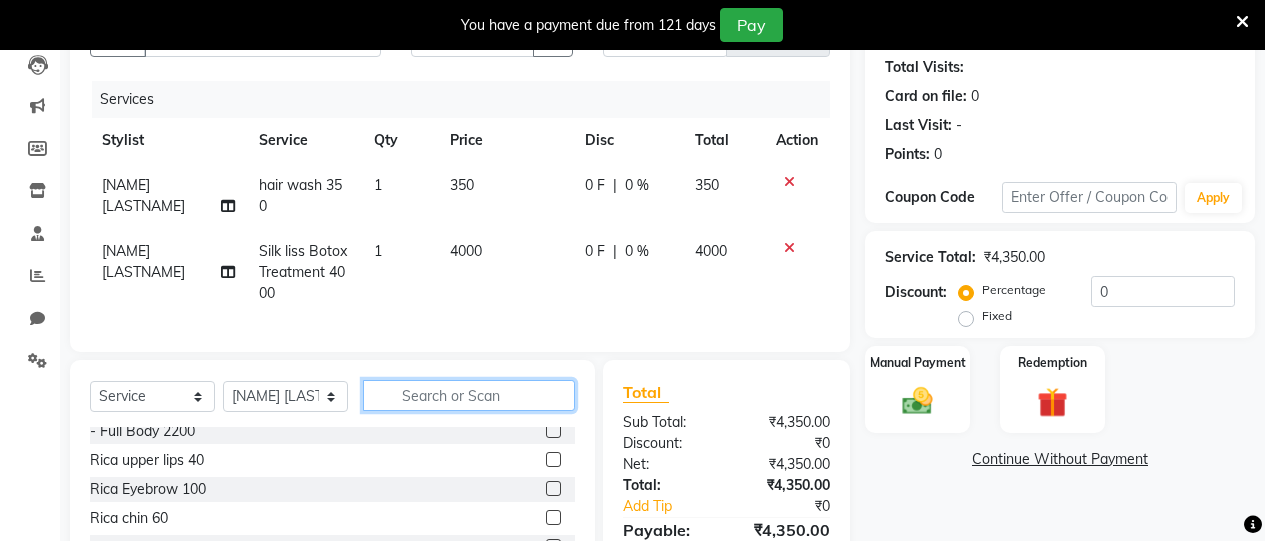scroll, scrollTop: 530, scrollLeft: 0, axis: vertical 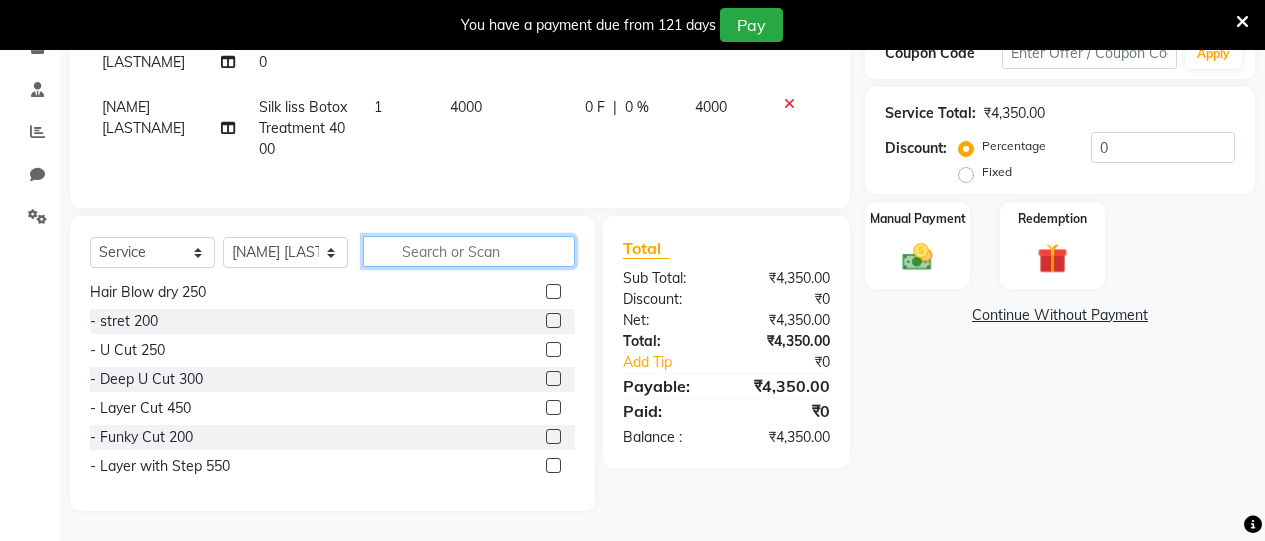click 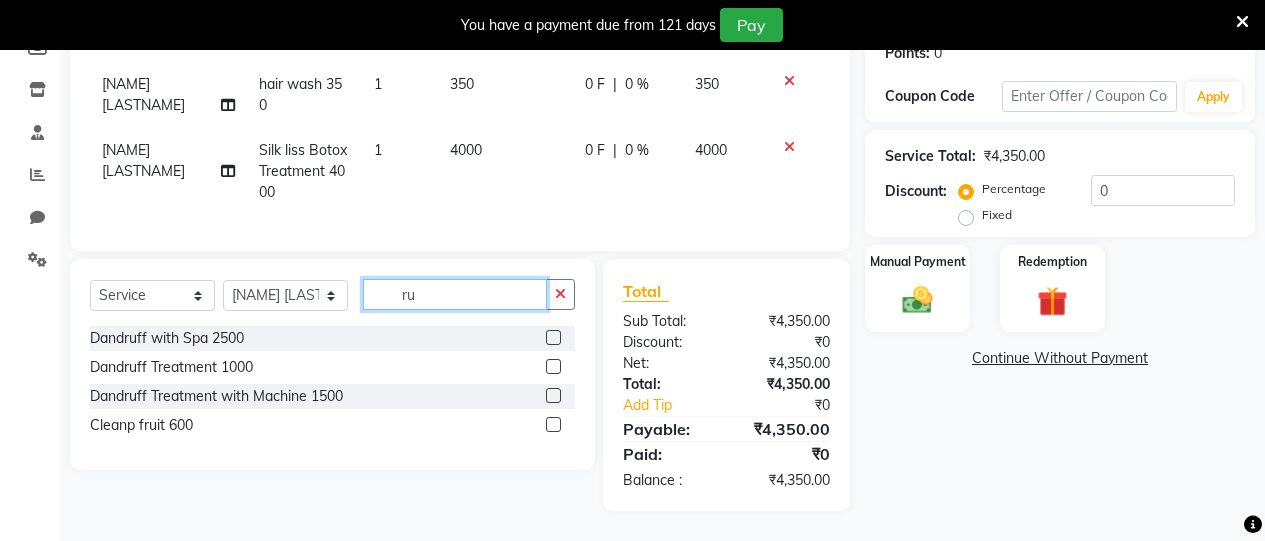 scroll, scrollTop: 0, scrollLeft: 0, axis: both 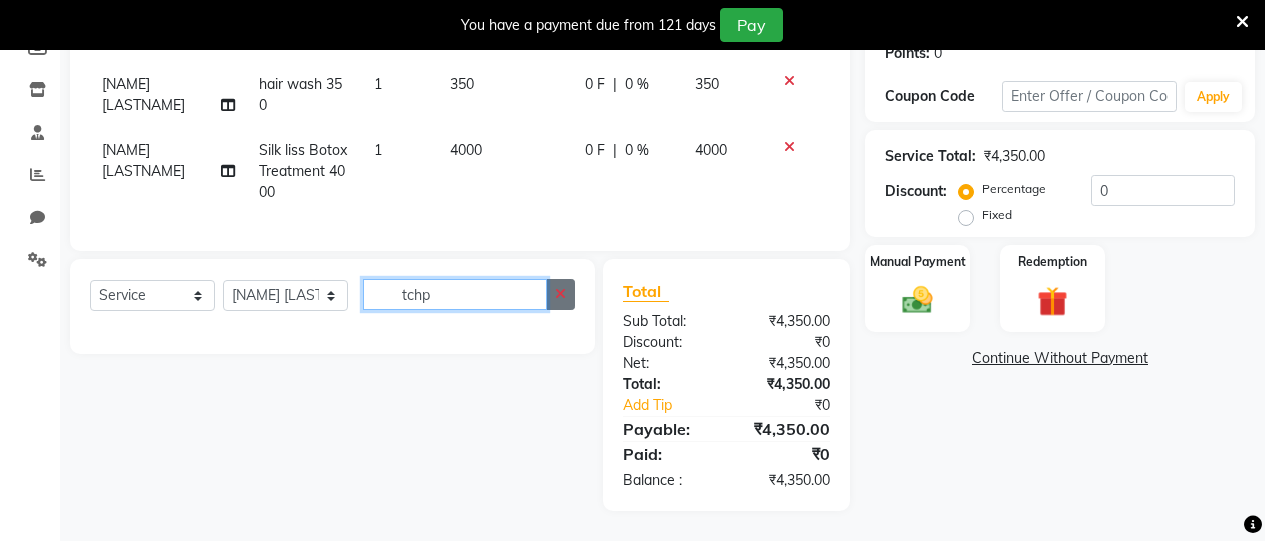 type on "tchp" 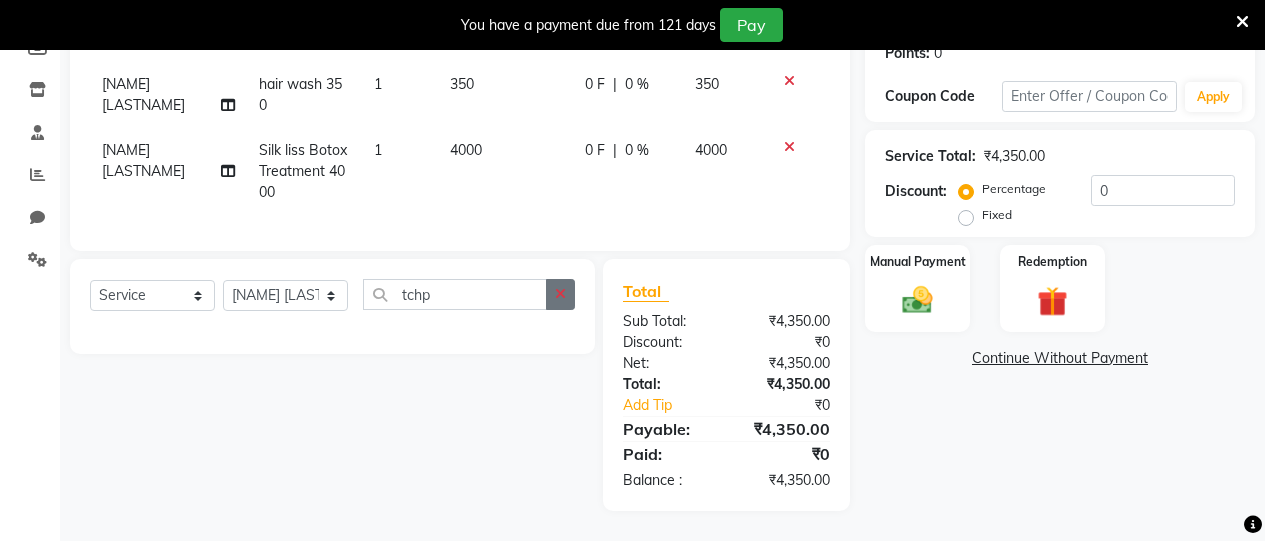 click 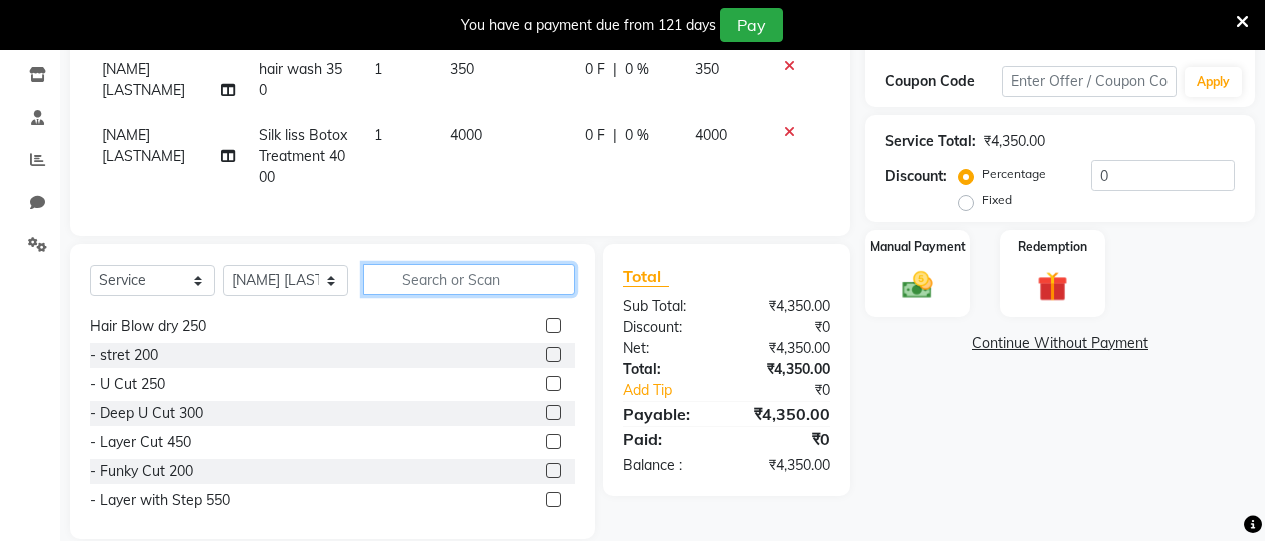 scroll, scrollTop: 1250, scrollLeft: 0, axis: vertical 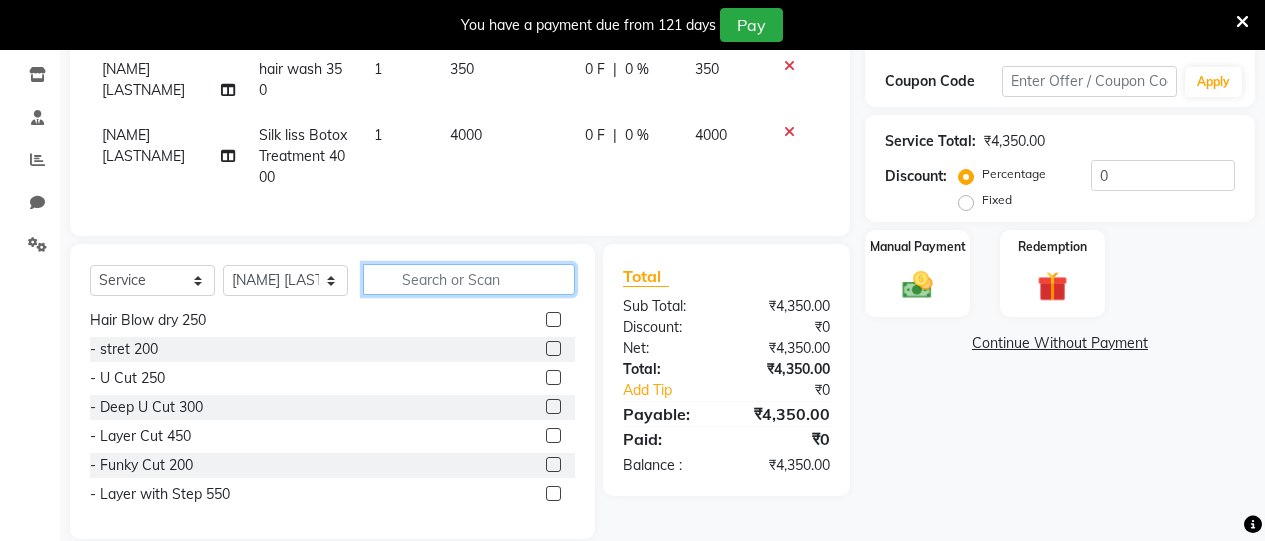 click 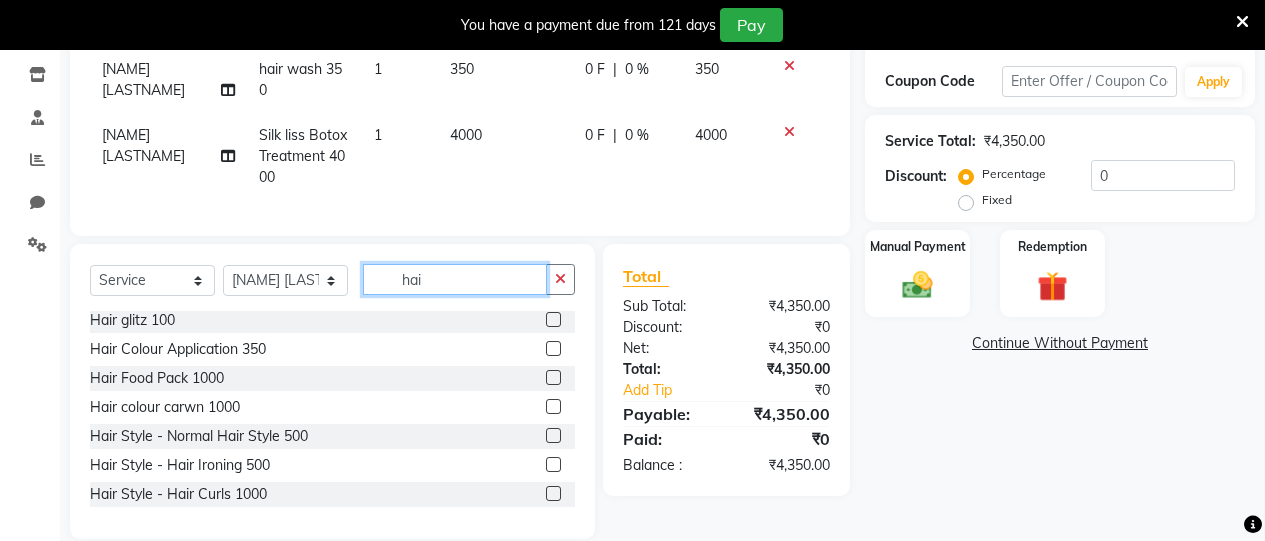 scroll, scrollTop: 3, scrollLeft: 0, axis: vertical 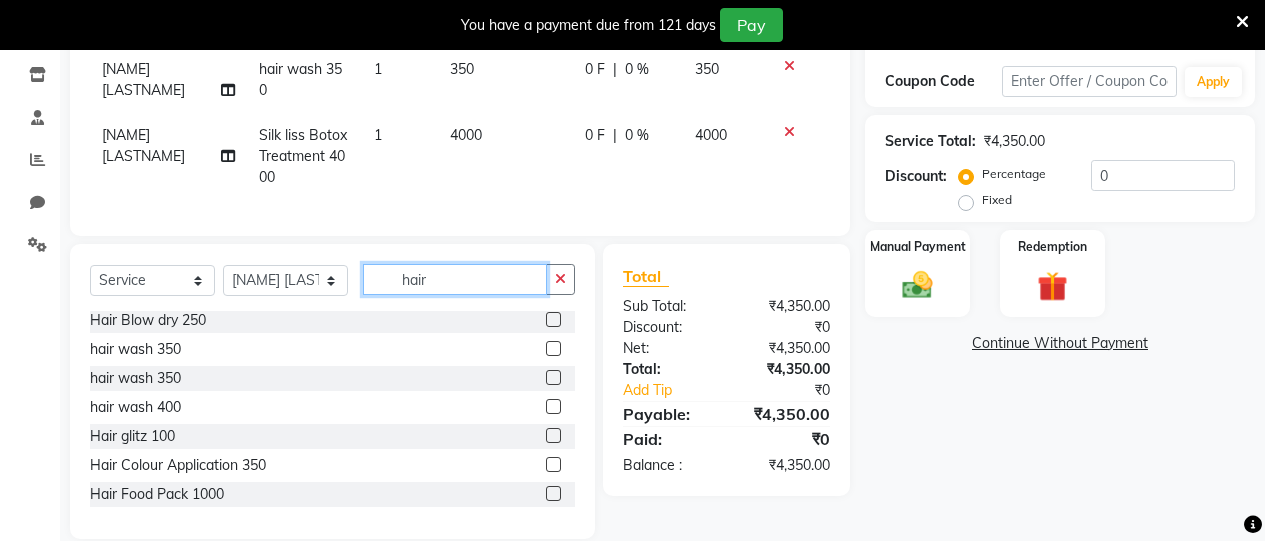 type on "hair" 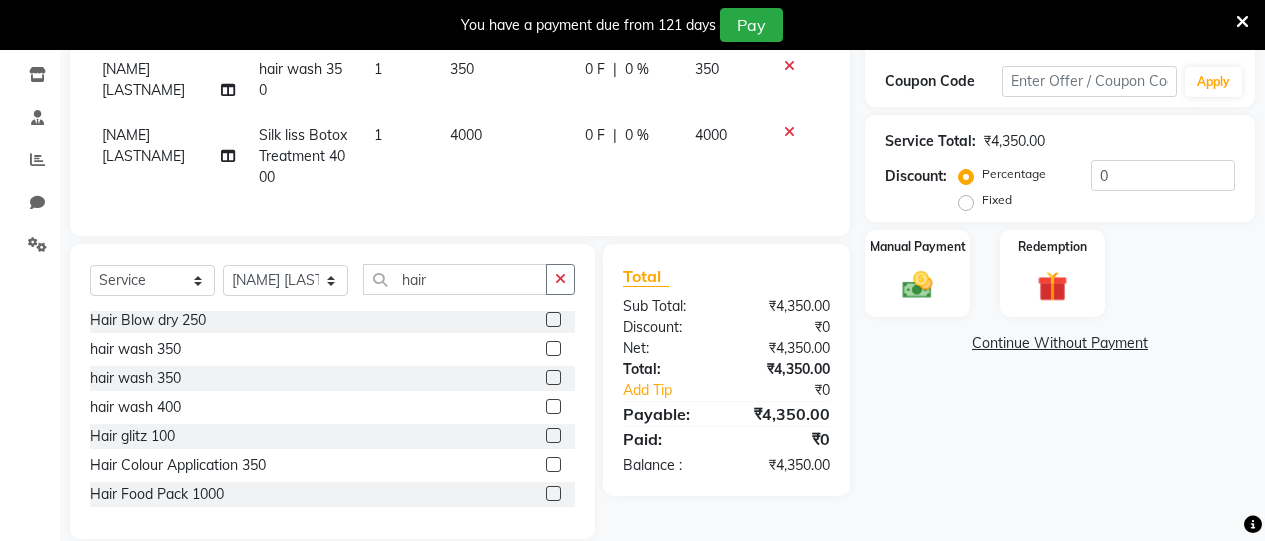 click 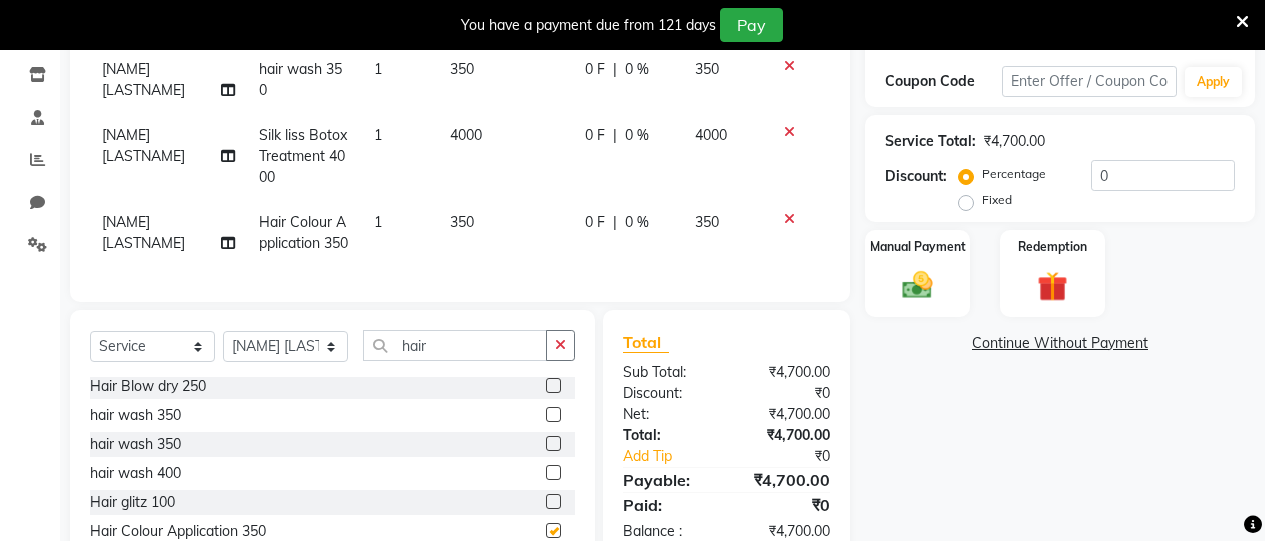 checkbox on "false" 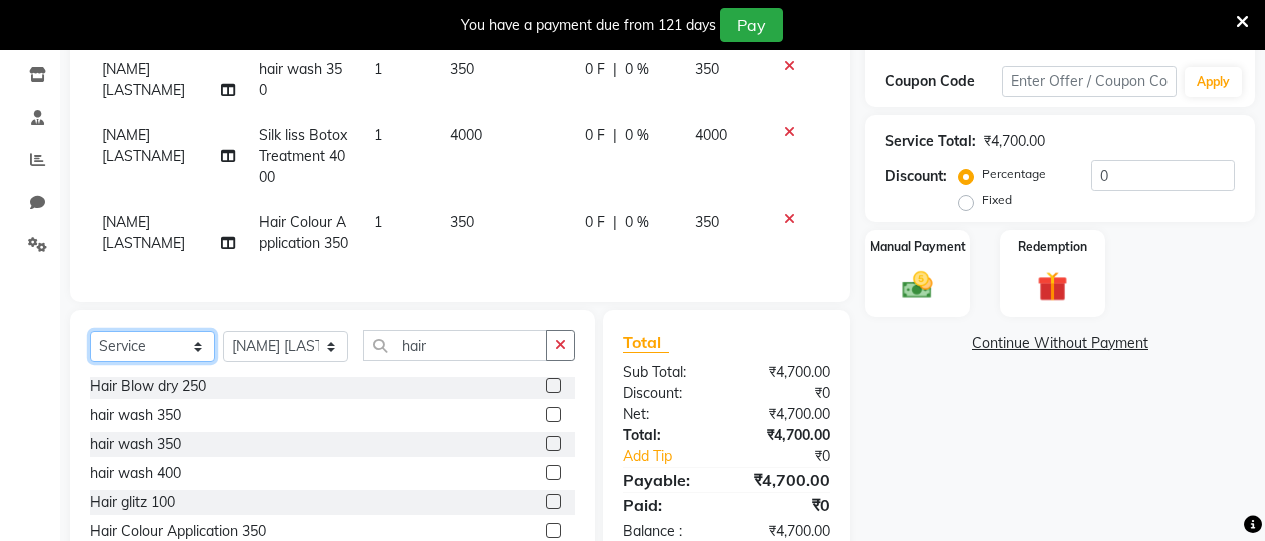 click on "Select  Service  Product  Membership  Package Voucher Prepaid Gift Card" 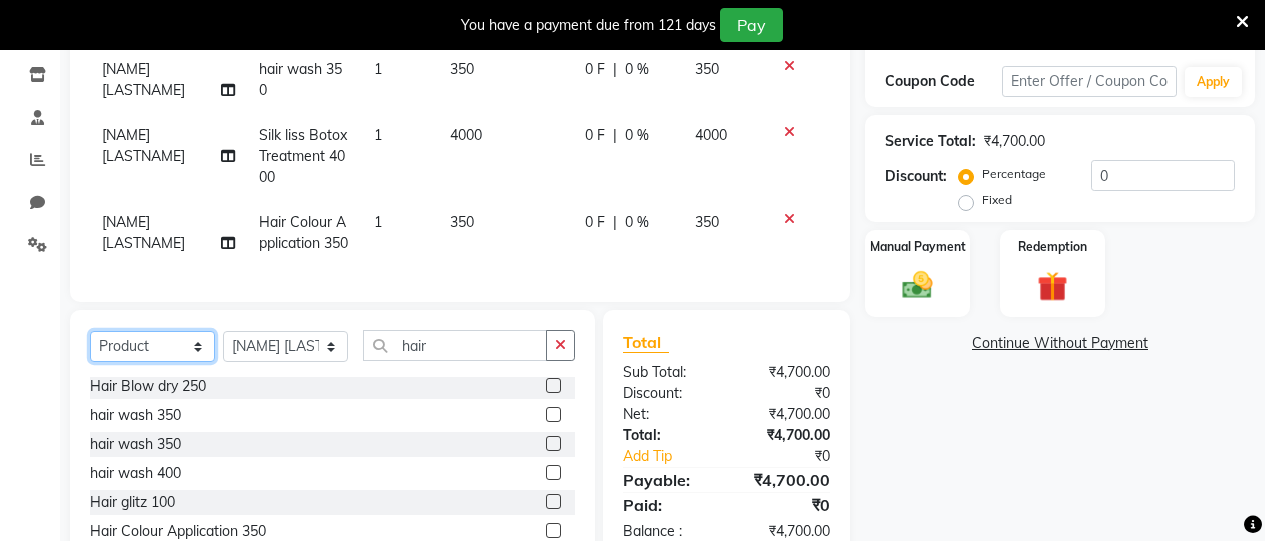 click on "Select  Service  Product  Membership  Package Voucher Prepaid Gift Card" 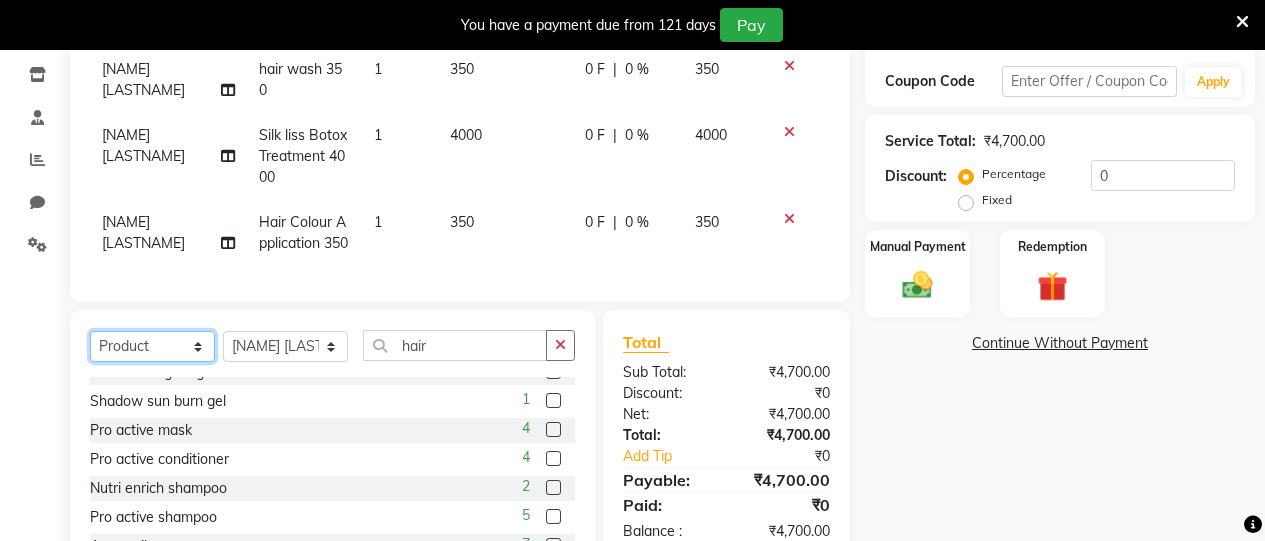scroll, scrollTop: 712, scrollLeft: 0, axis: vertical 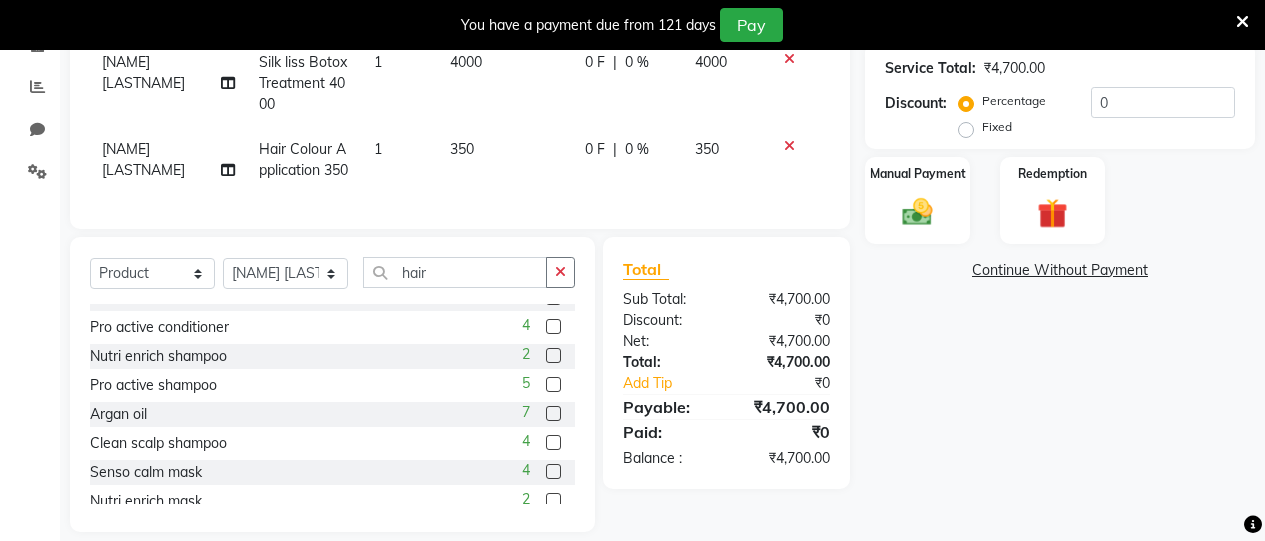 click 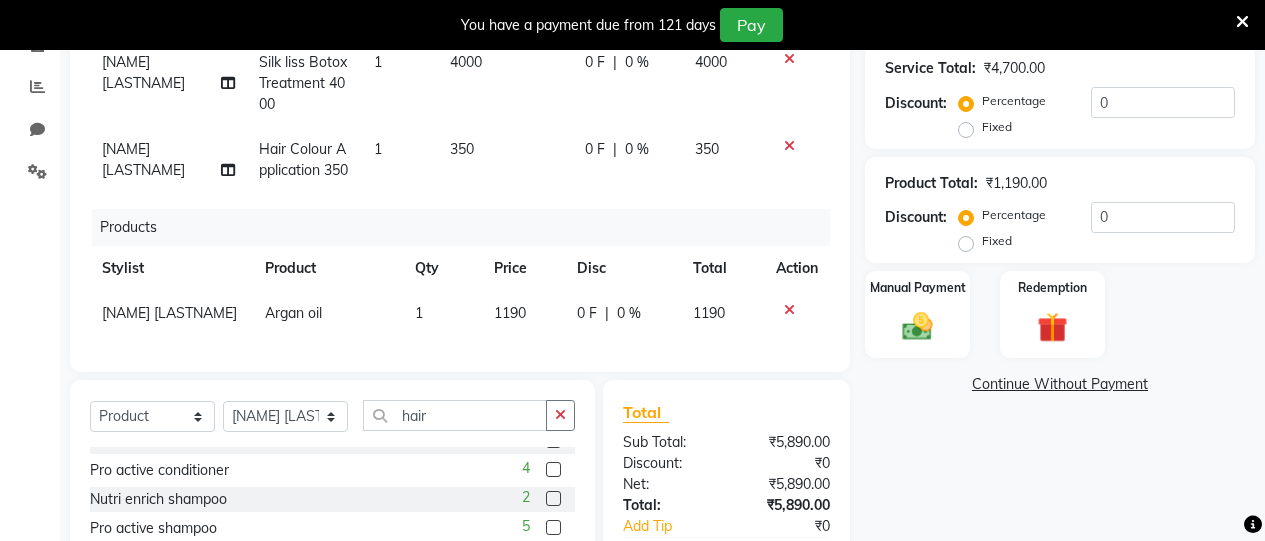 checkbox on "false" 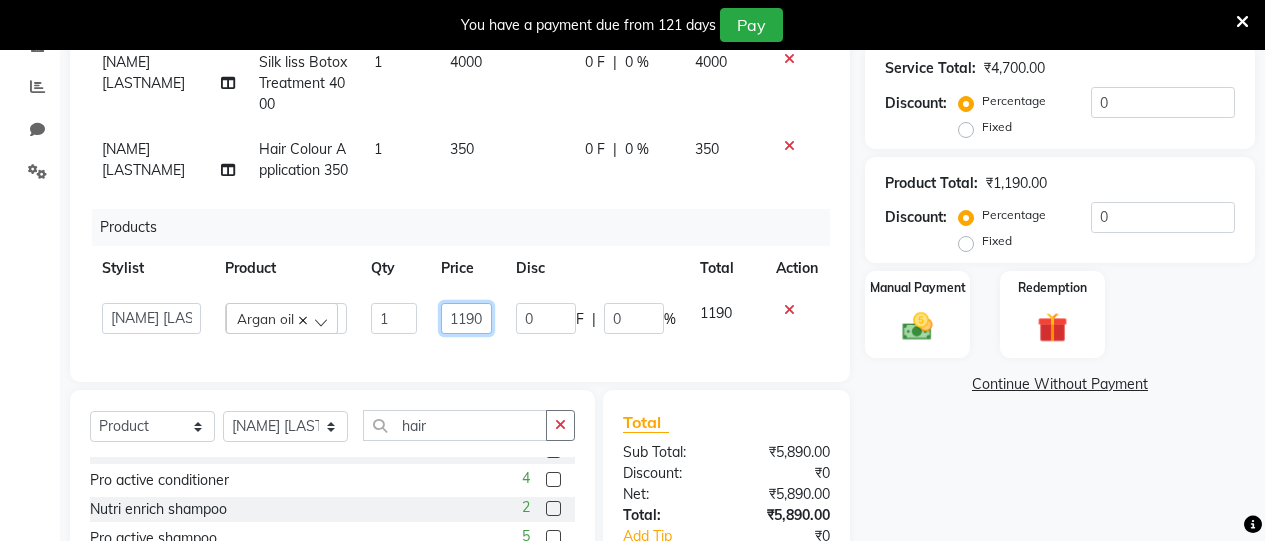 click on "1190" 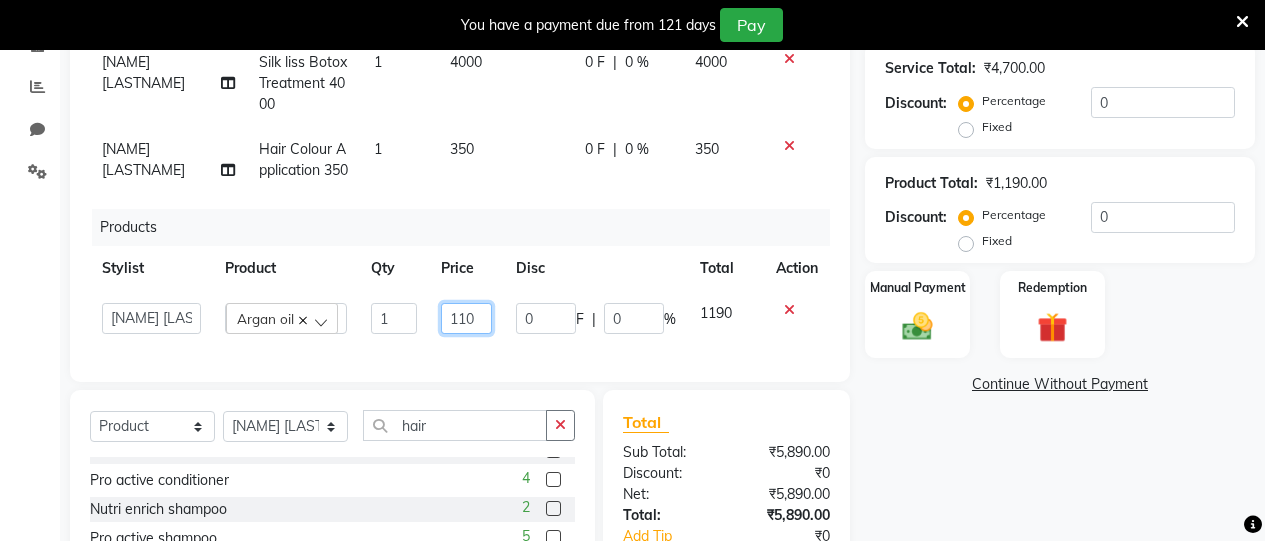 type on "1100" 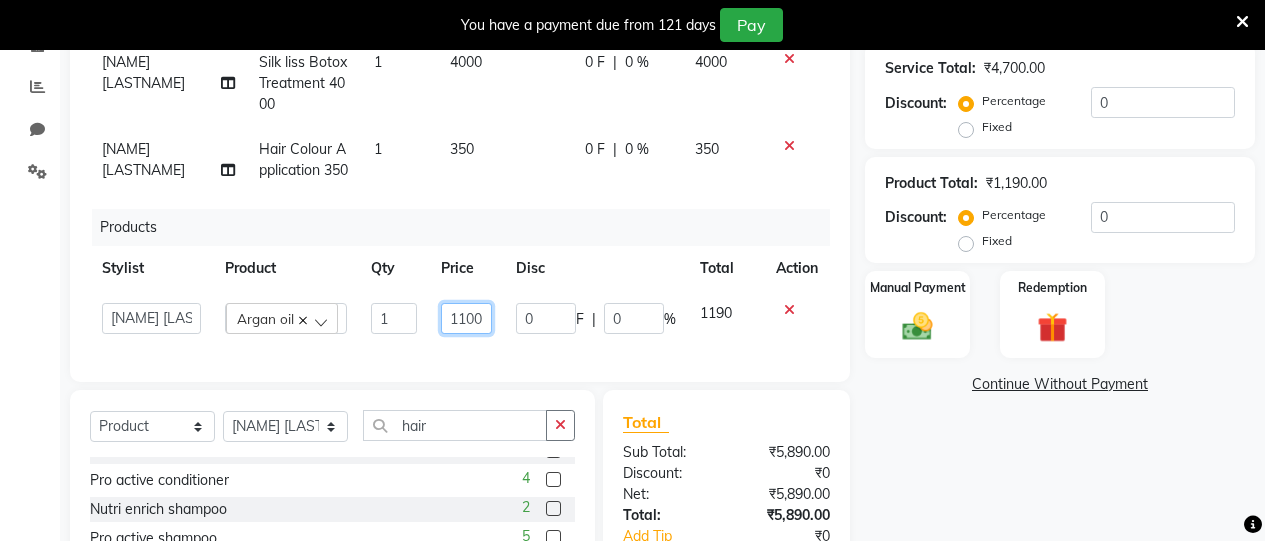 scroll, scrollTop: 0, scrollLeft: 0, axis: both 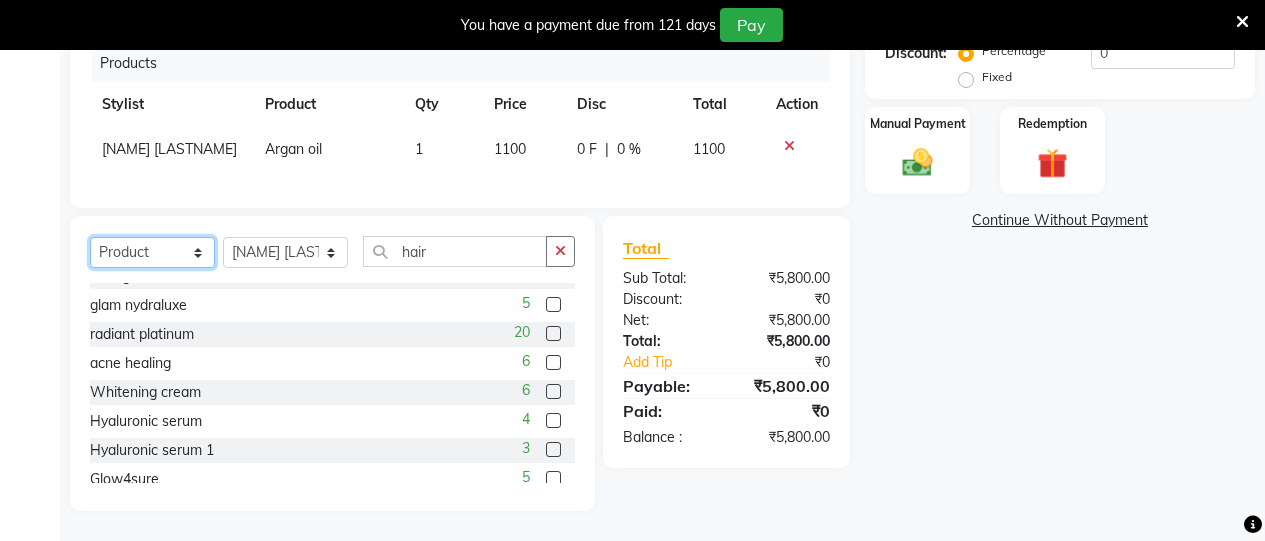 click on "Select  Service  Product  Membership  Package Voucher Prepaid Gift Card" 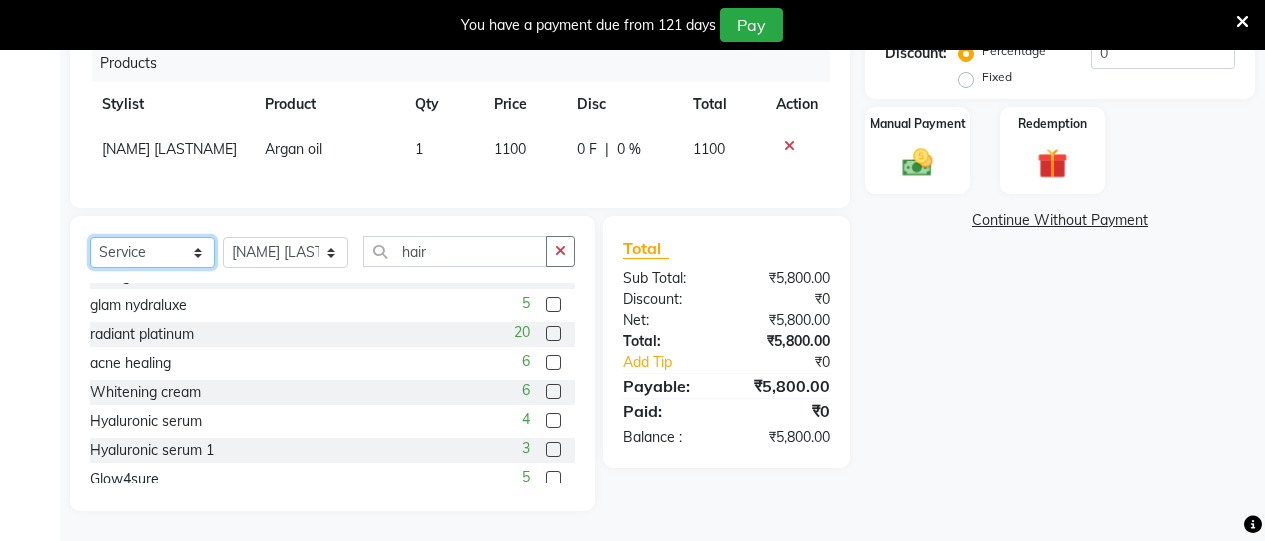 click on "Select  Service  Product  Membership  Package Voucher Prepaid Gift Card" 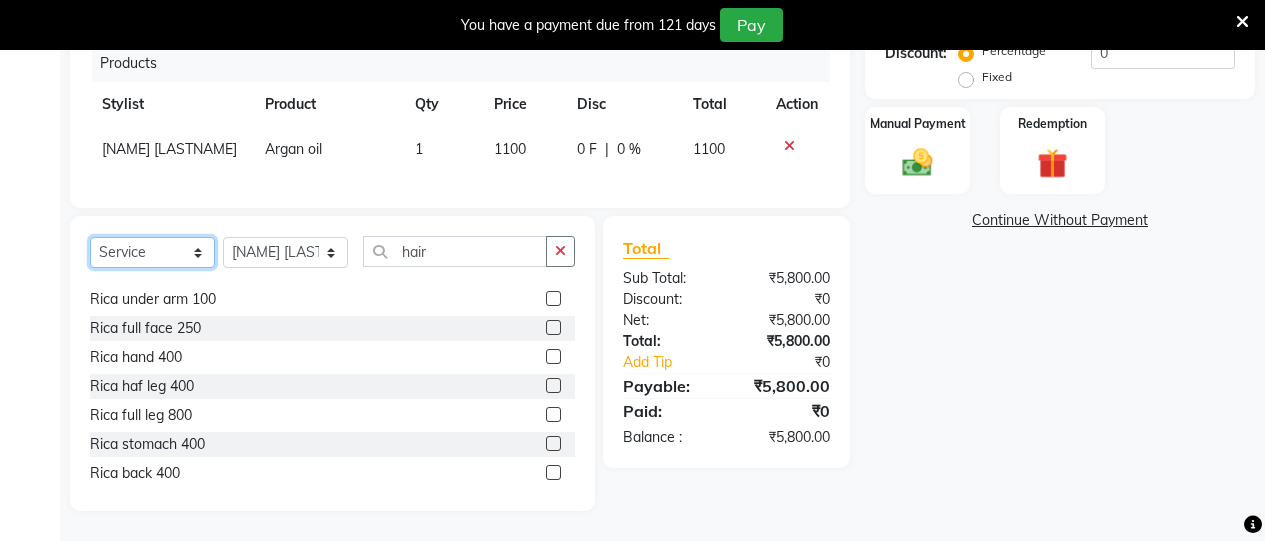 scroll, scrollTop: 614, scrollLeft: 0, axis: vertical 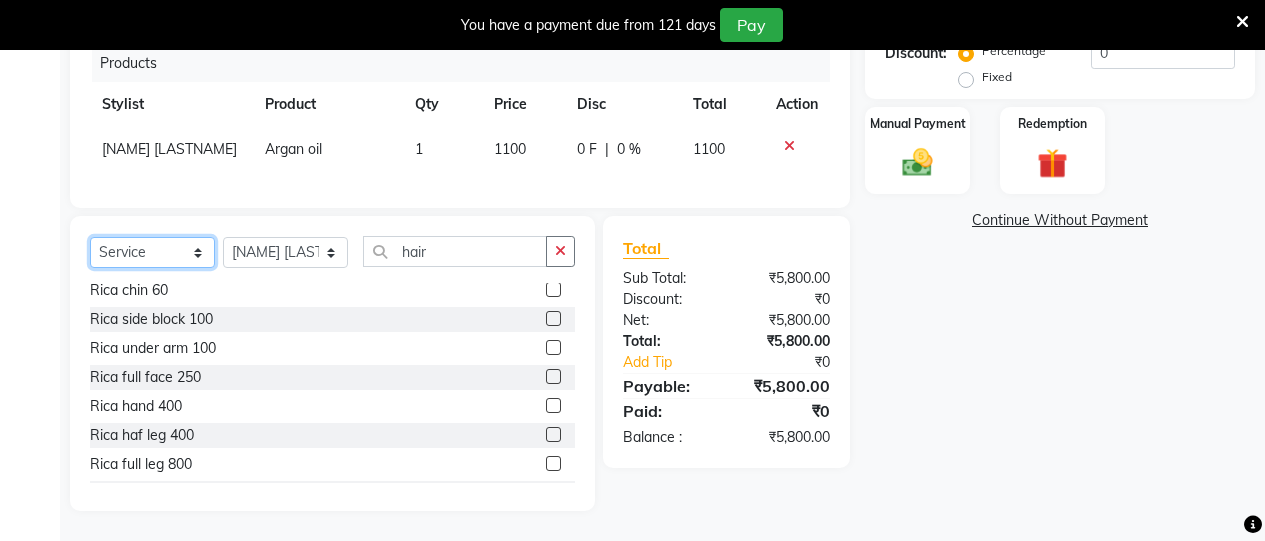click on "Select  Service  Product  Membership  Package Voucher Prepaid Gift Card" 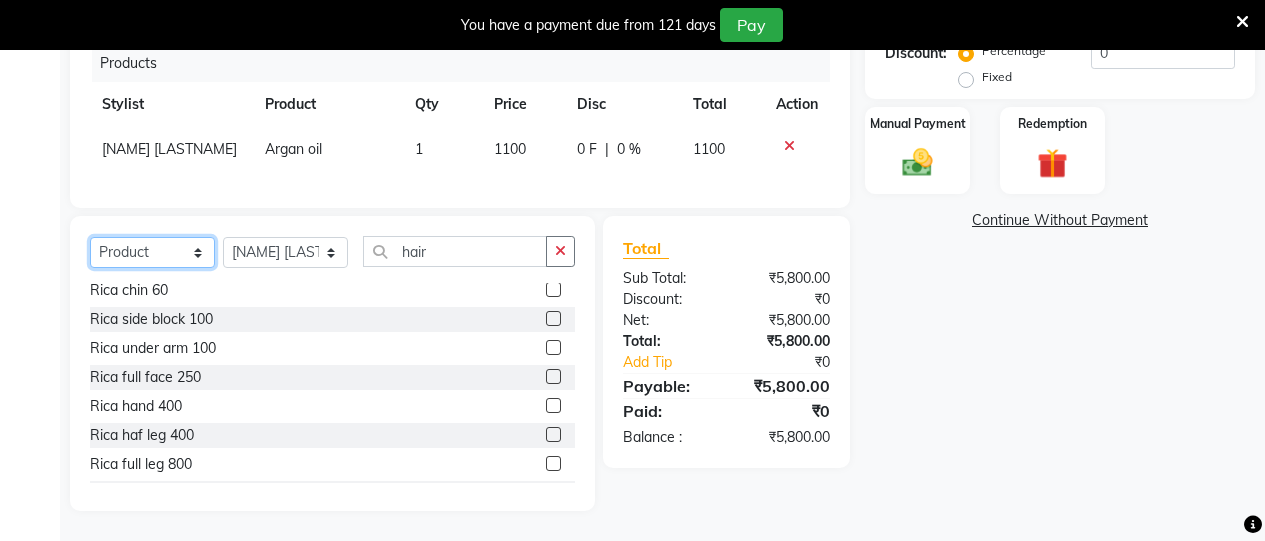 click on "Select  Service  Product  Membership  Package Voucher Prepaid Gift Card" 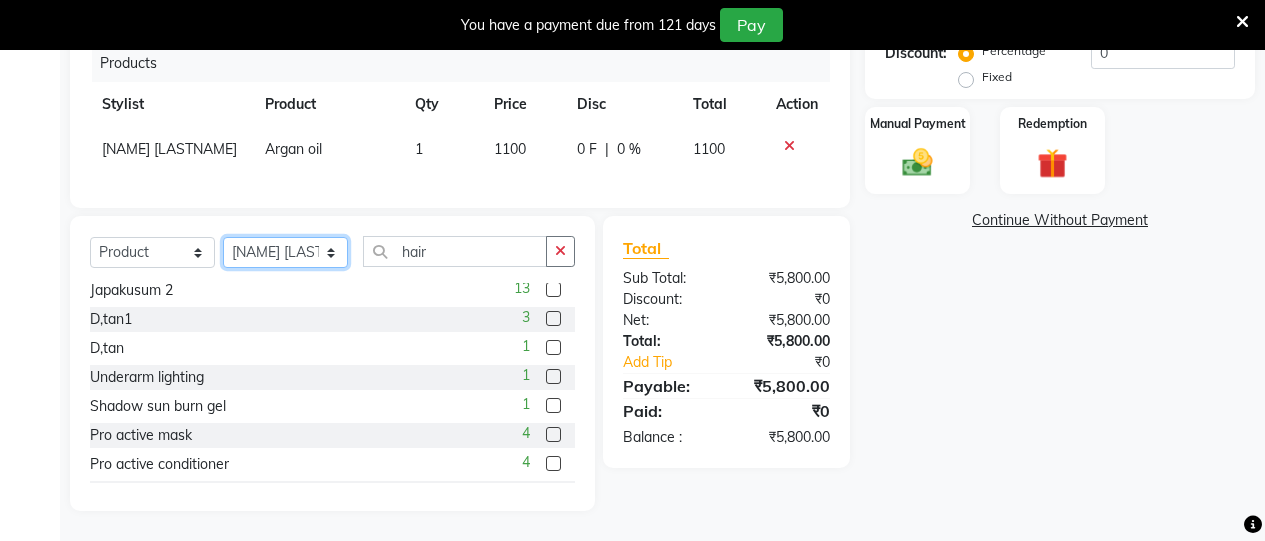 click on "Select Stylist Amita Arti Raut Jagruti Kajal Joshi rita shah menejr Rohini Sangeeta honr" 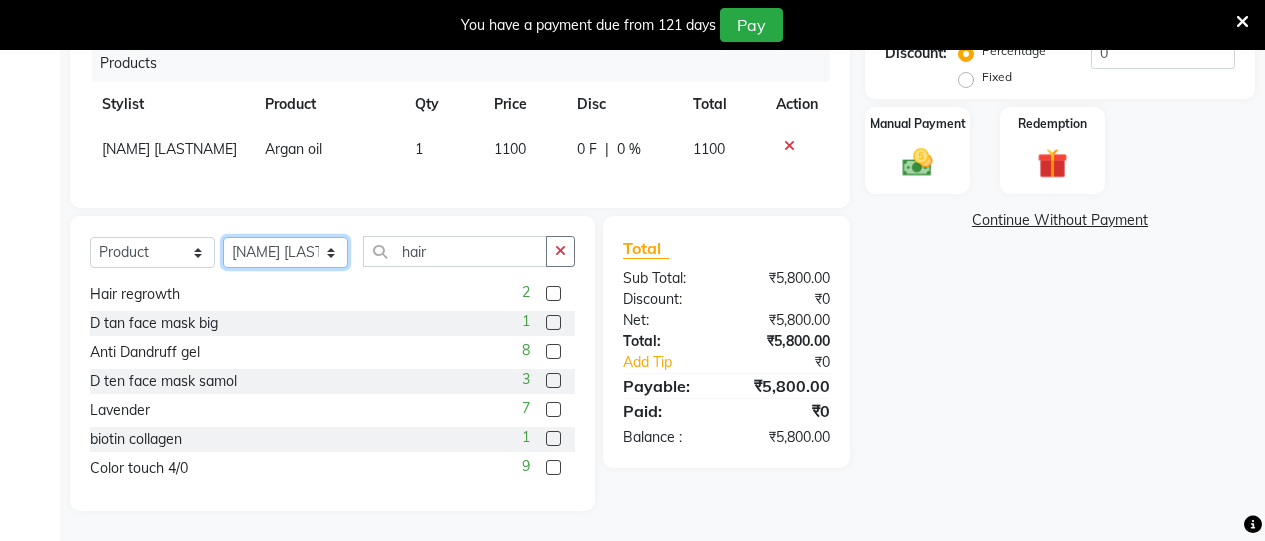scroll, scrollTop: 1250, scrollLeft: 0, axis: vertical 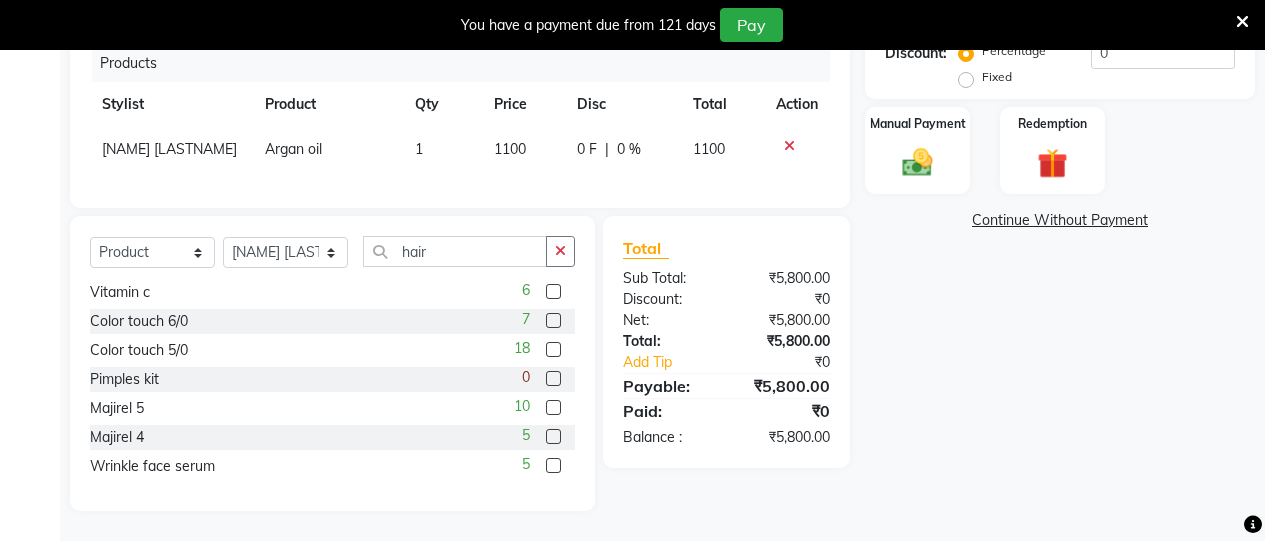click 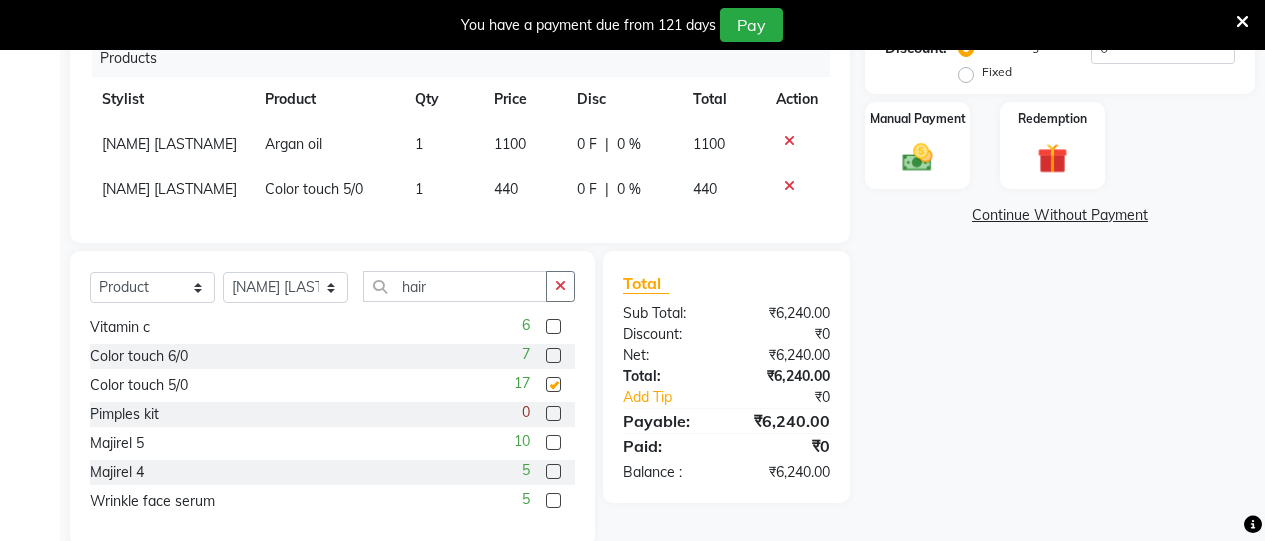 checkbox on "false" 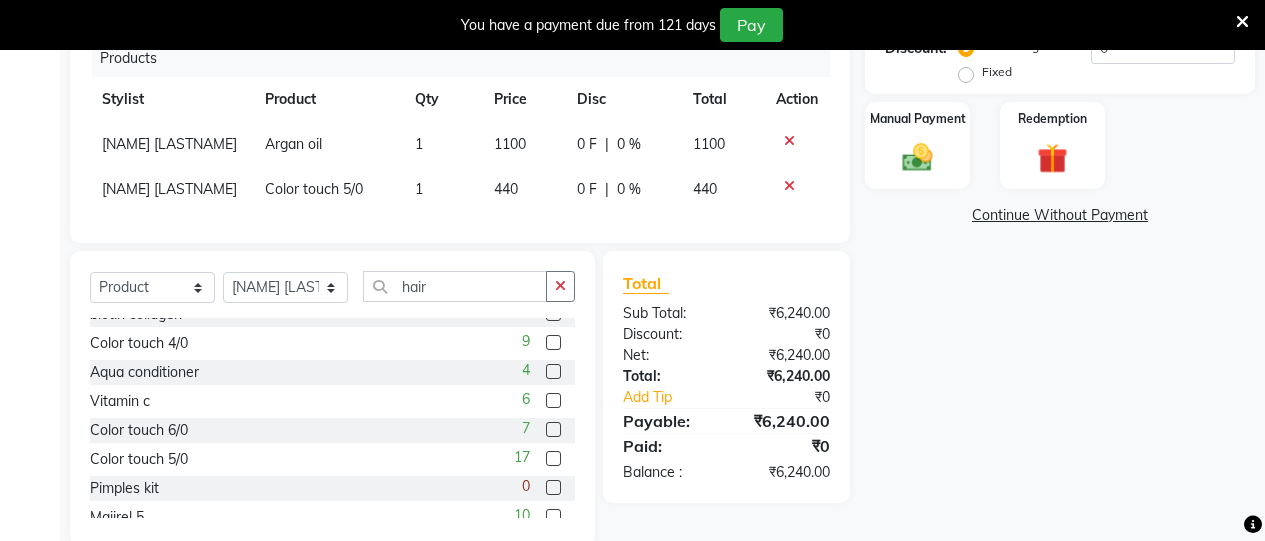 scroll, scrollTop: 1174, scrollLeft: 0, axis: vertical 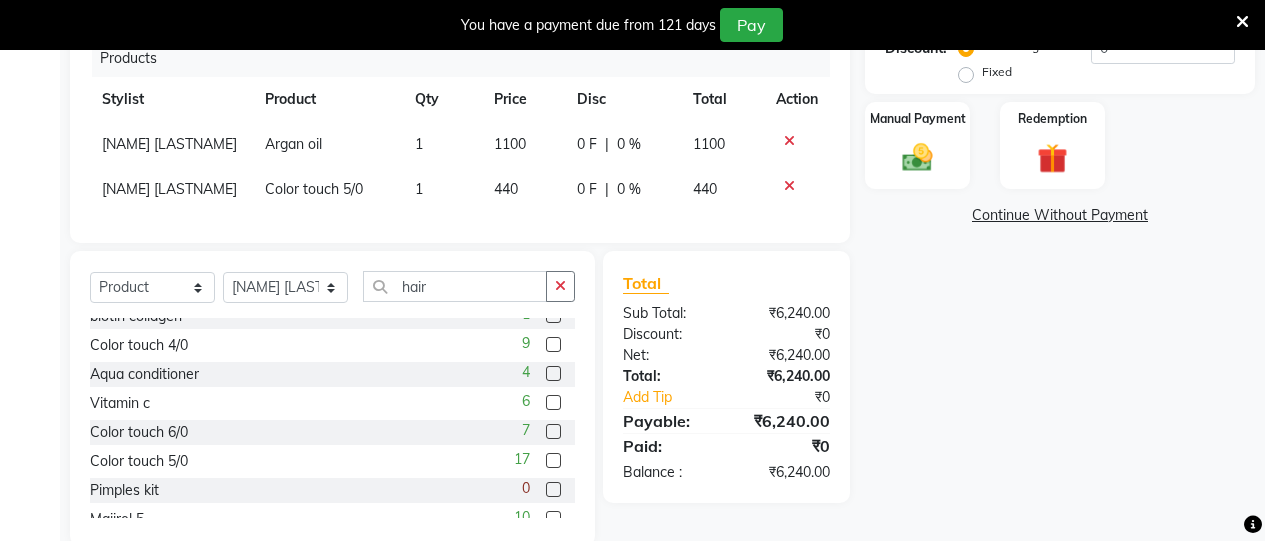 click 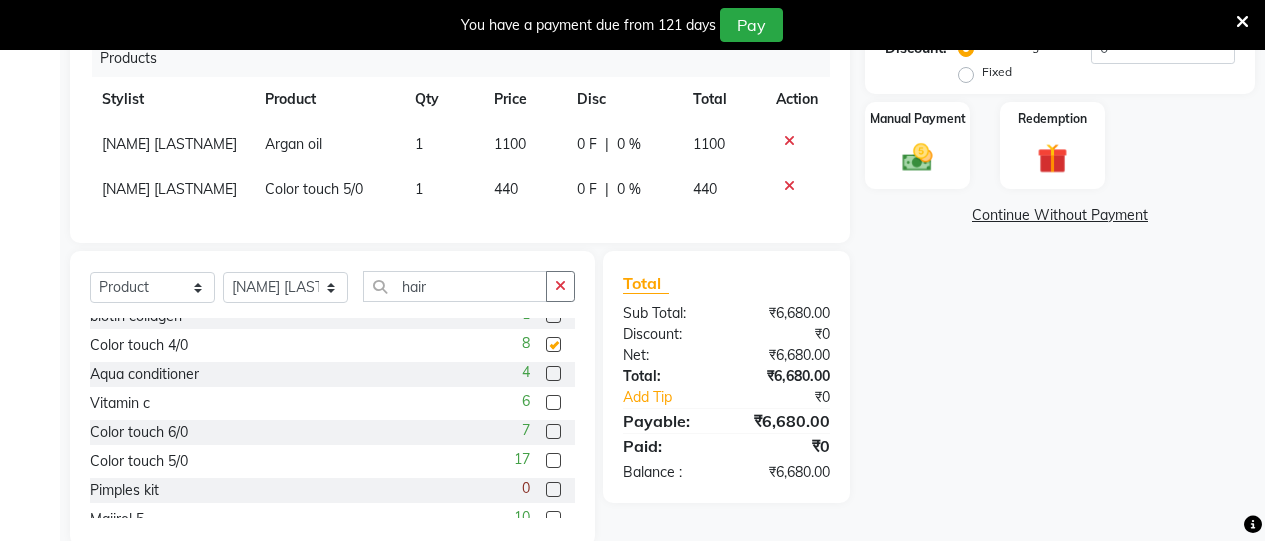 checkbox on "false" 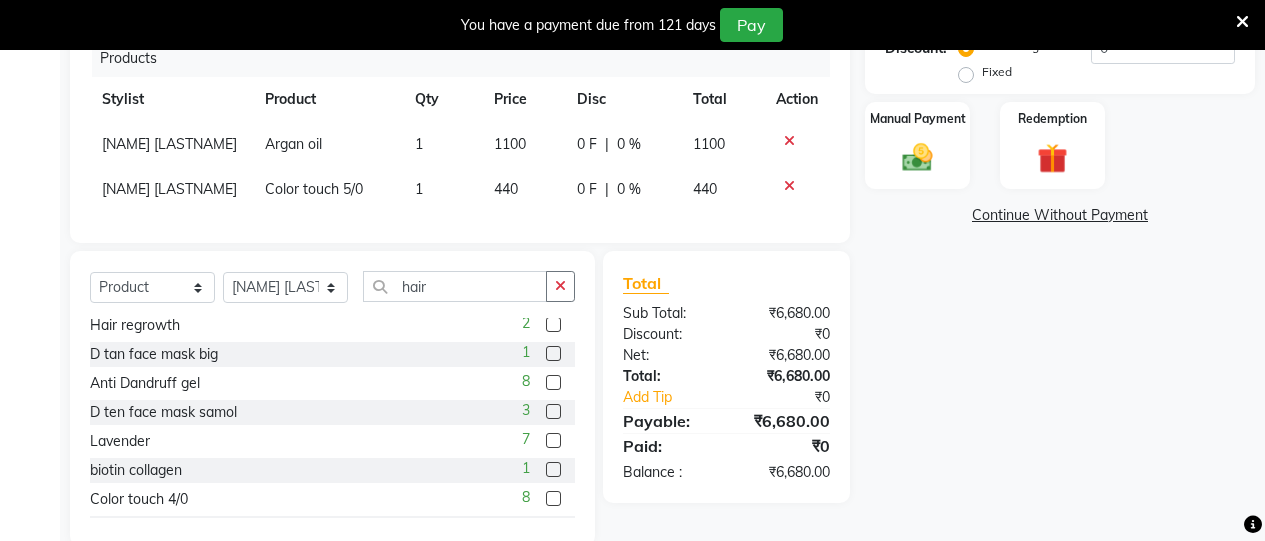 scroll, scrollTop: 1019, scrollLeft: 0, axis: vertical 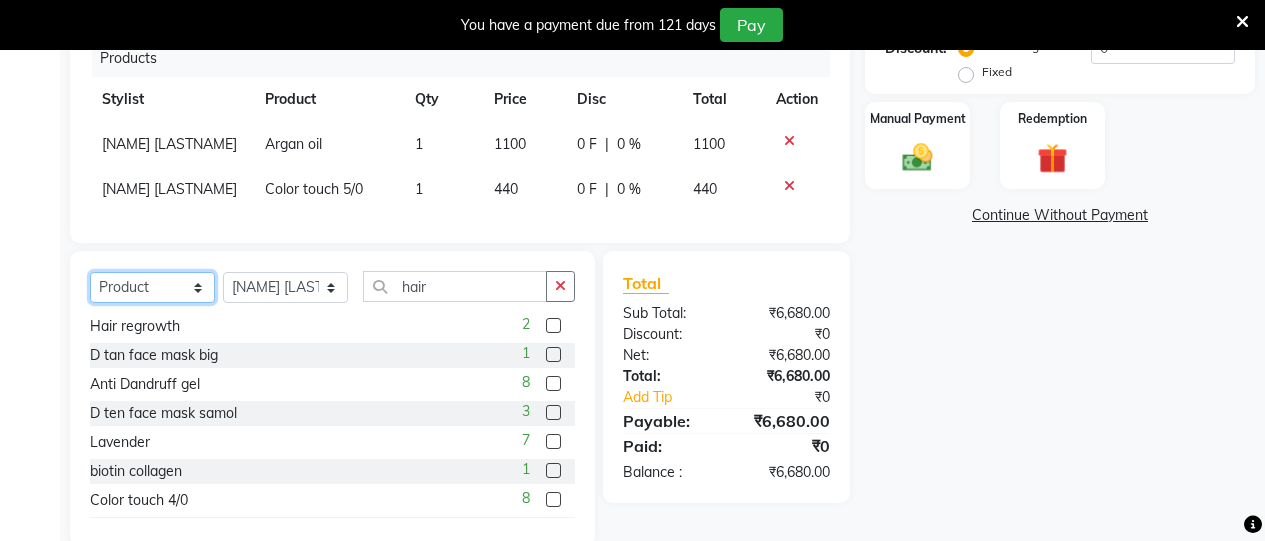 click on "Select  Service  Product  Membership  Package Voucher Prepaid Gift Card" 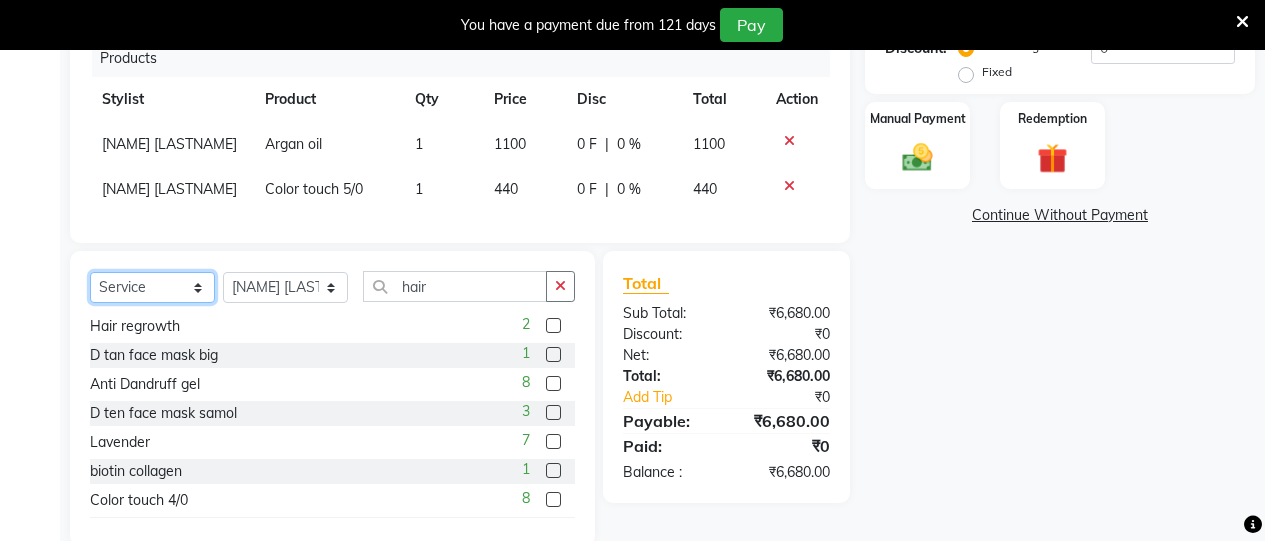 click on "Select  Service  Product  Membership  Package Voucher Prepaid Gift Card" 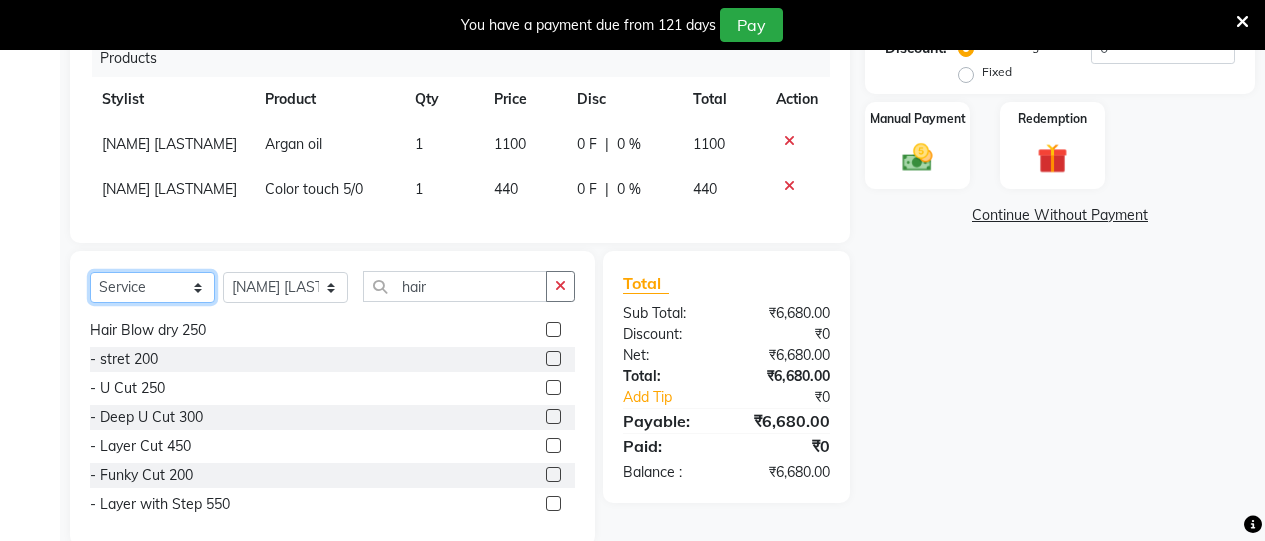 scroll, scrollTop: 1250, scrollLeft: 0, axis: vertical 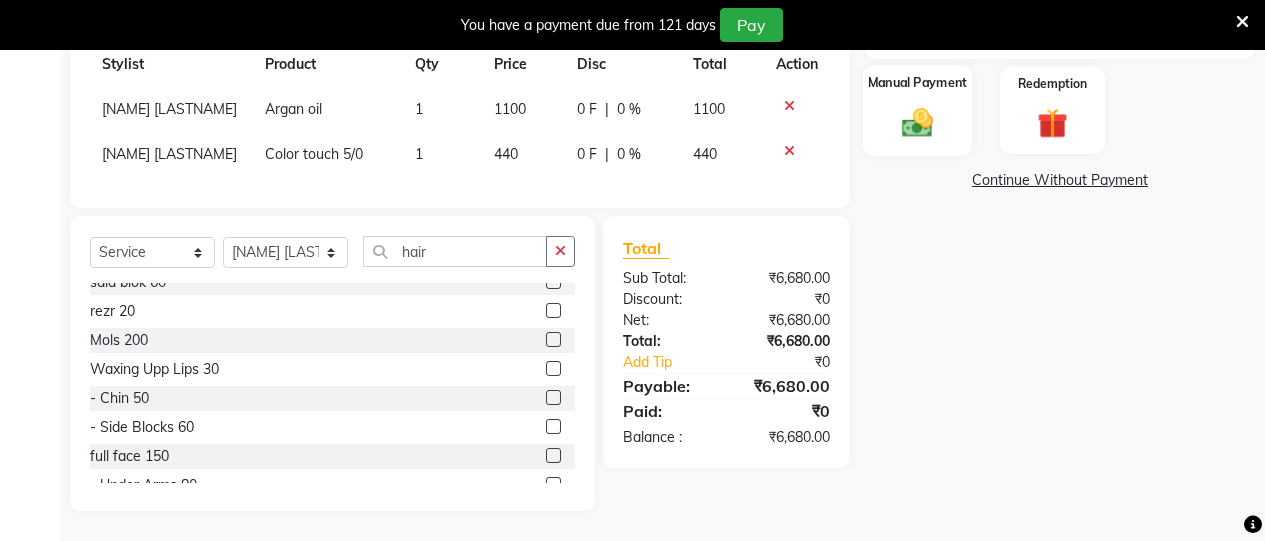 click 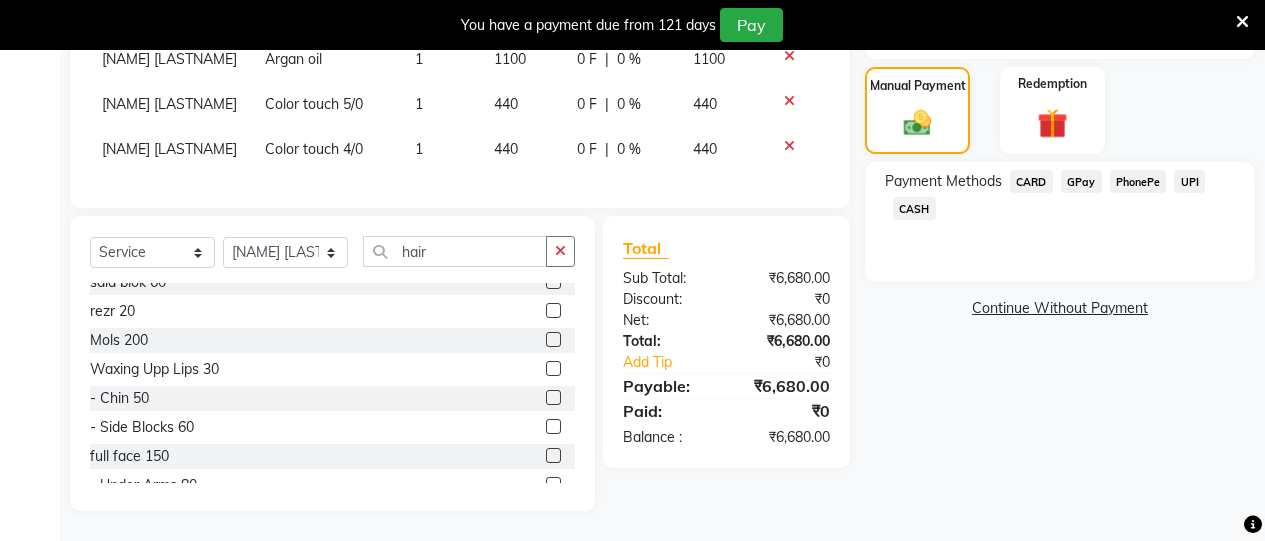 scroll, scrollTop: 86, scrollLeft: 0, axis: vertical 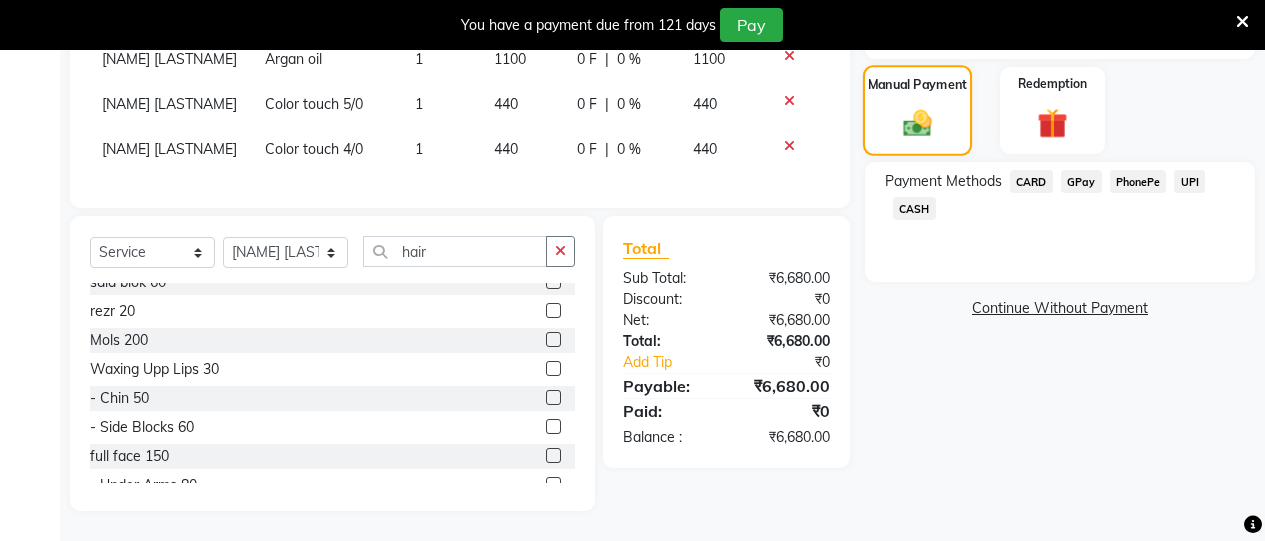 click 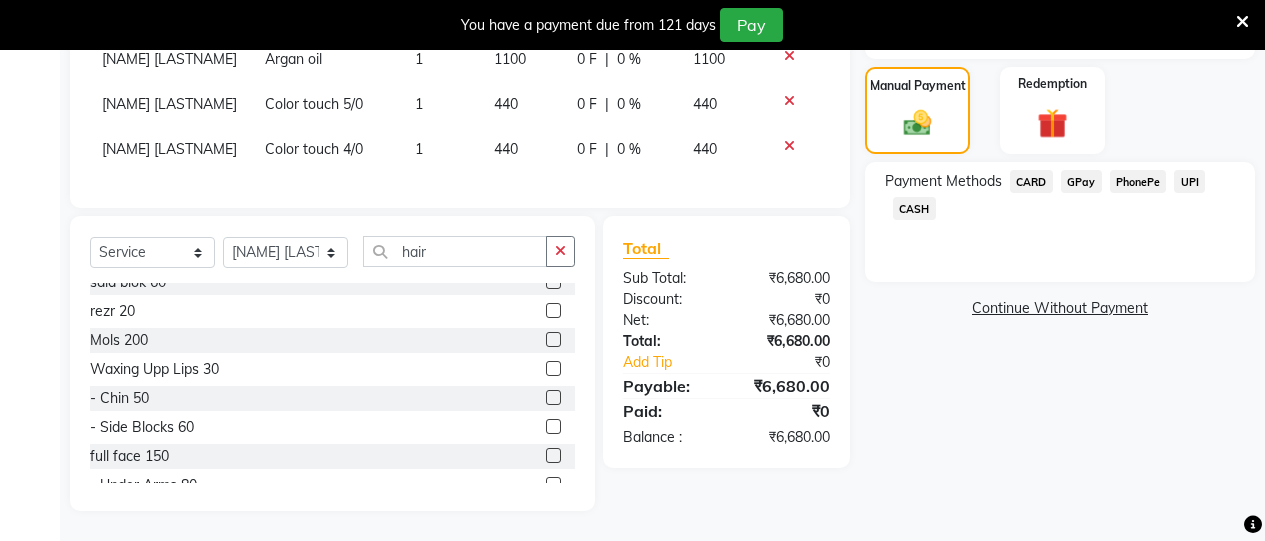click on "CASH" 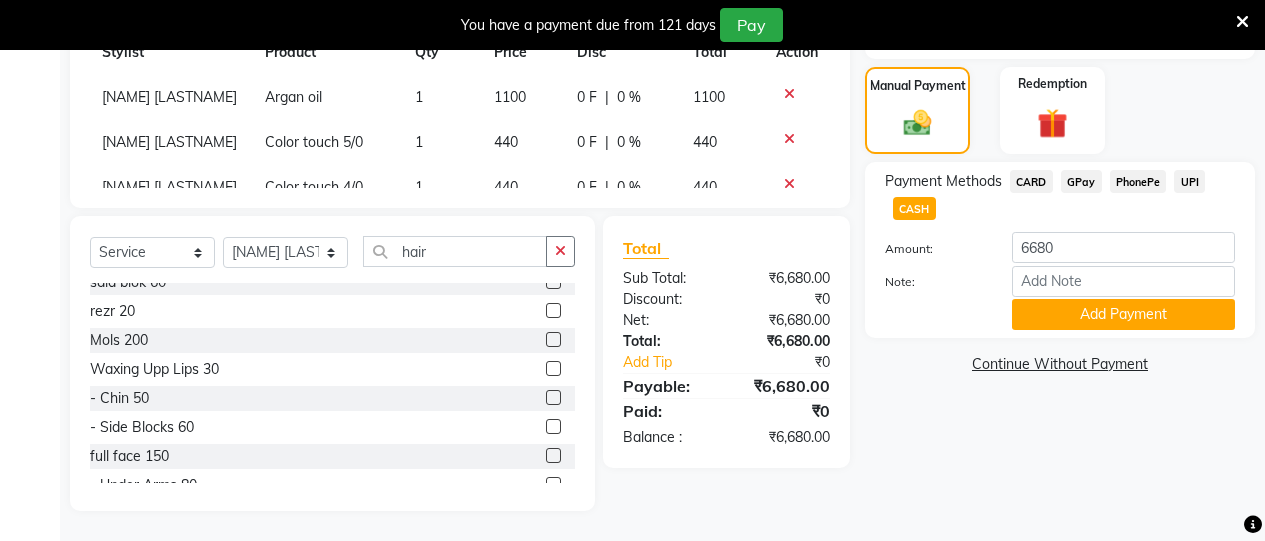 scroll, scrollTop: 0, scrollLeft: 0, axis: both 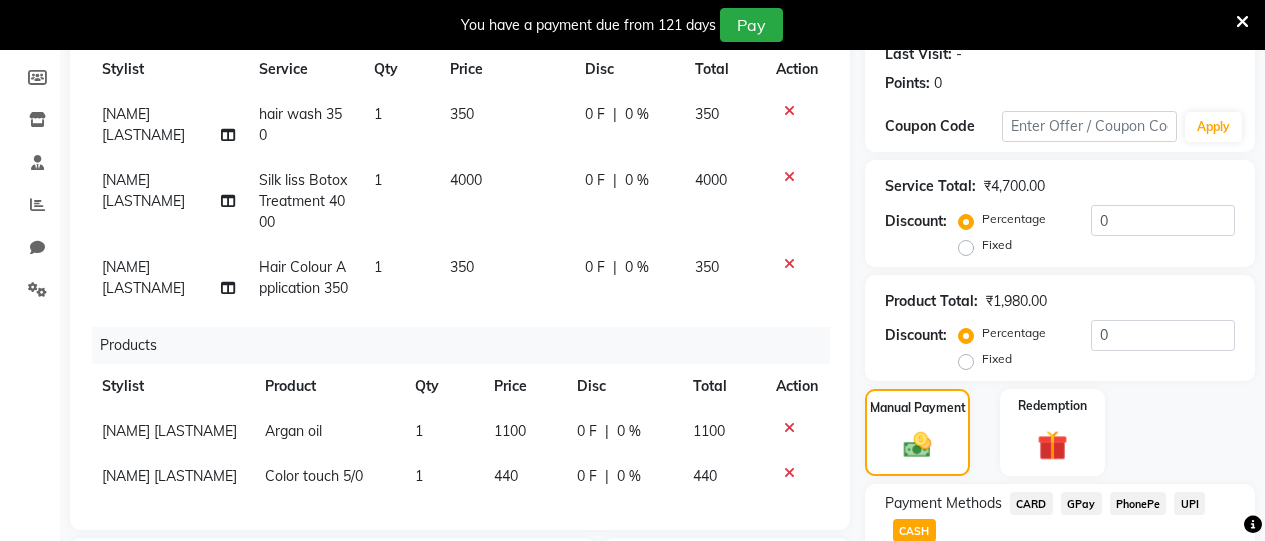 click on "350" 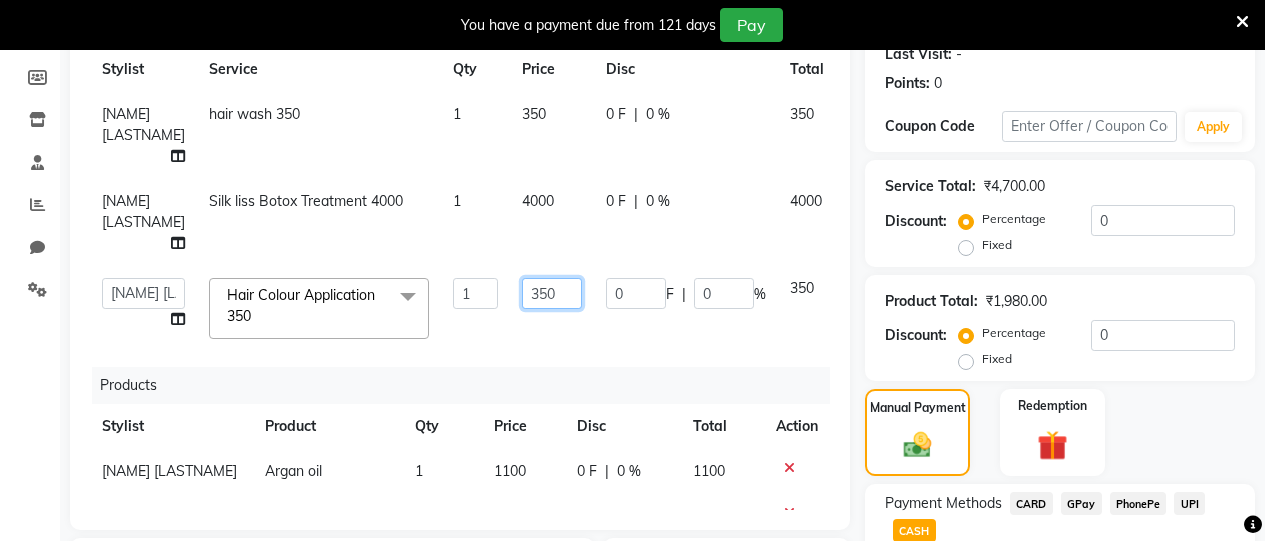 click on "350" 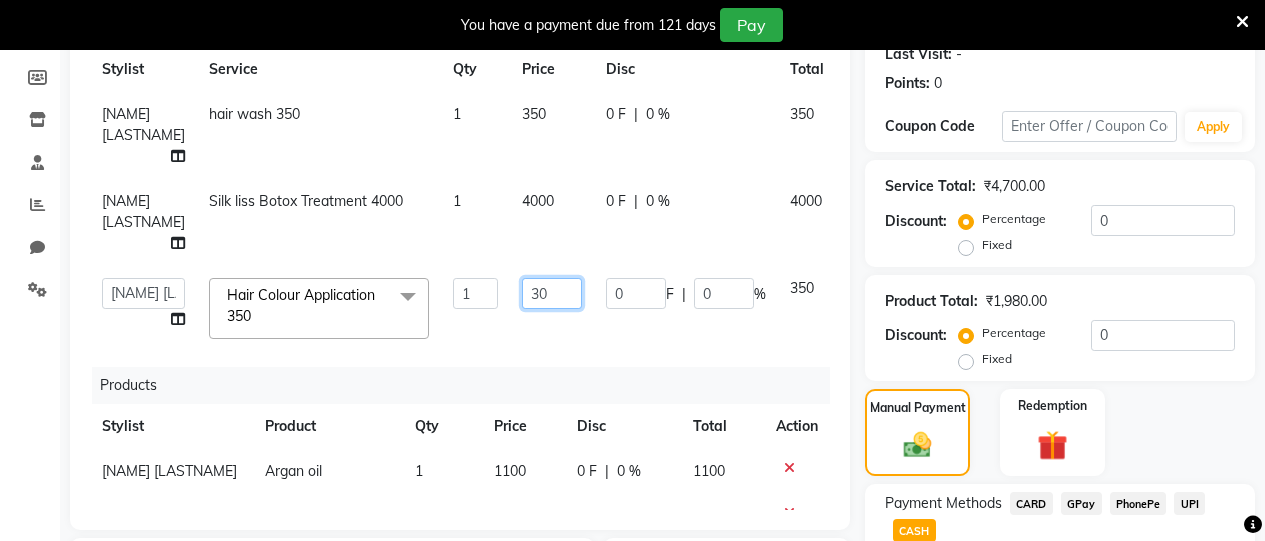 type on "300" 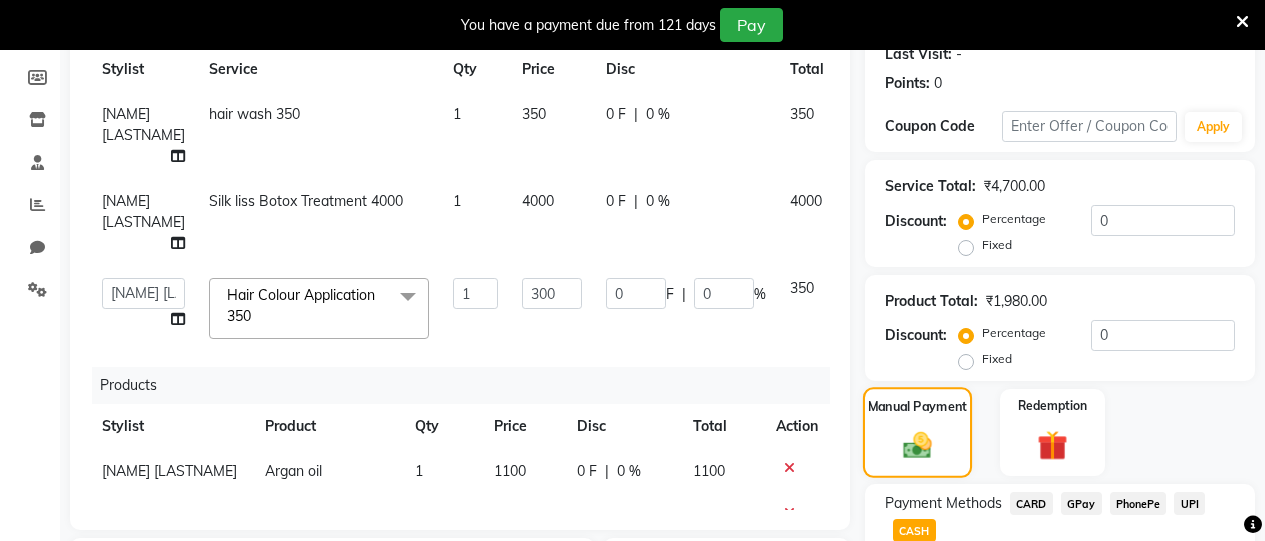 click 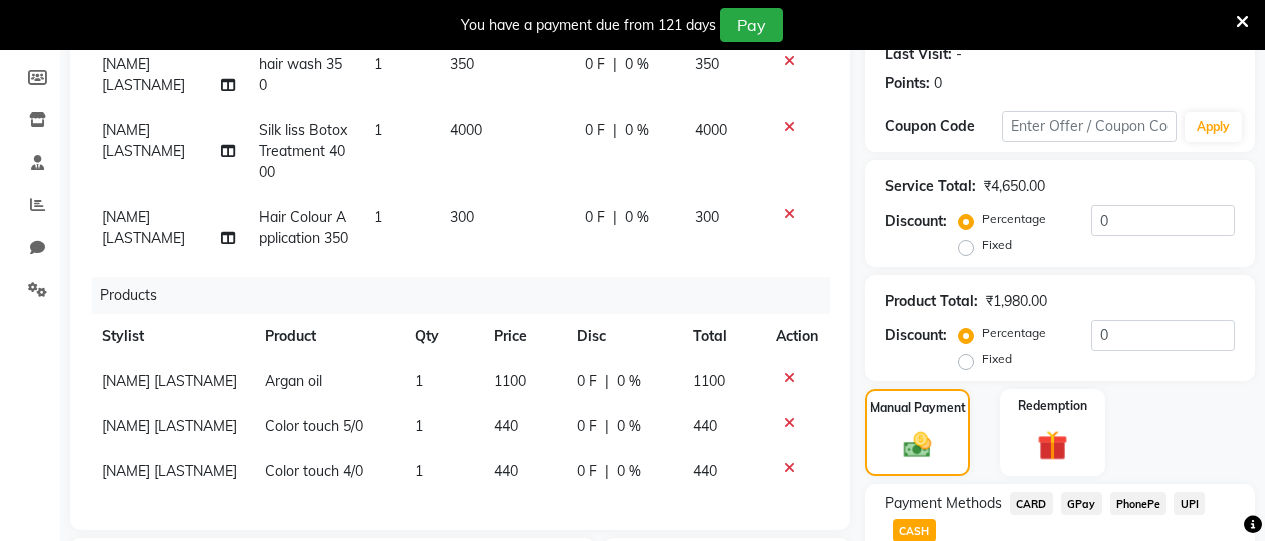 scroll, scrollTop: 86, scrollLeft: 0, axis: vertical 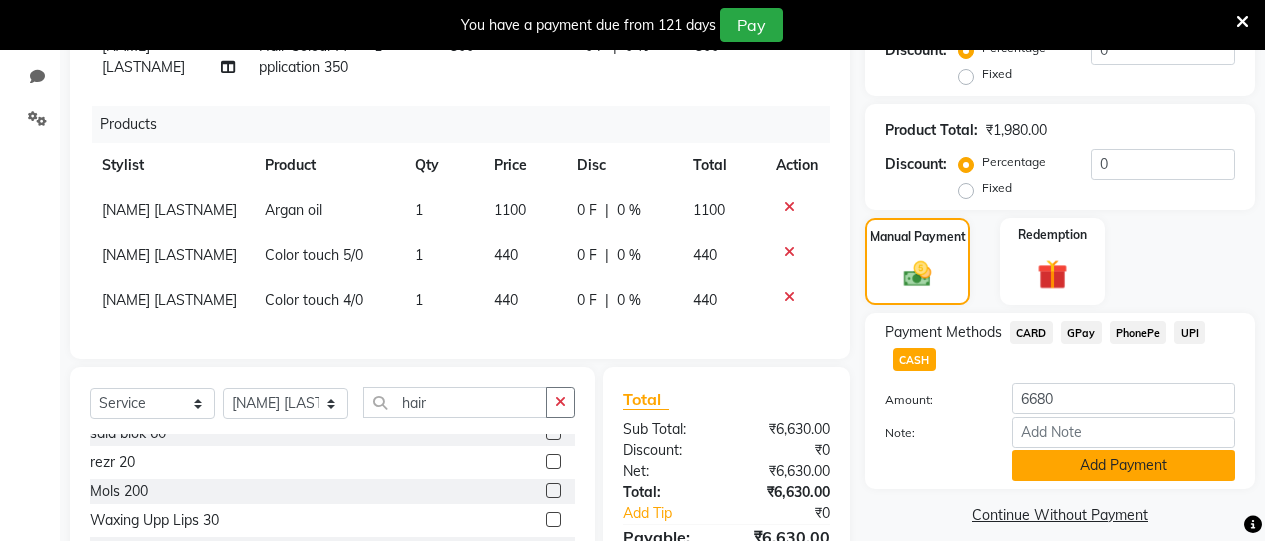 click on "Add Payment" 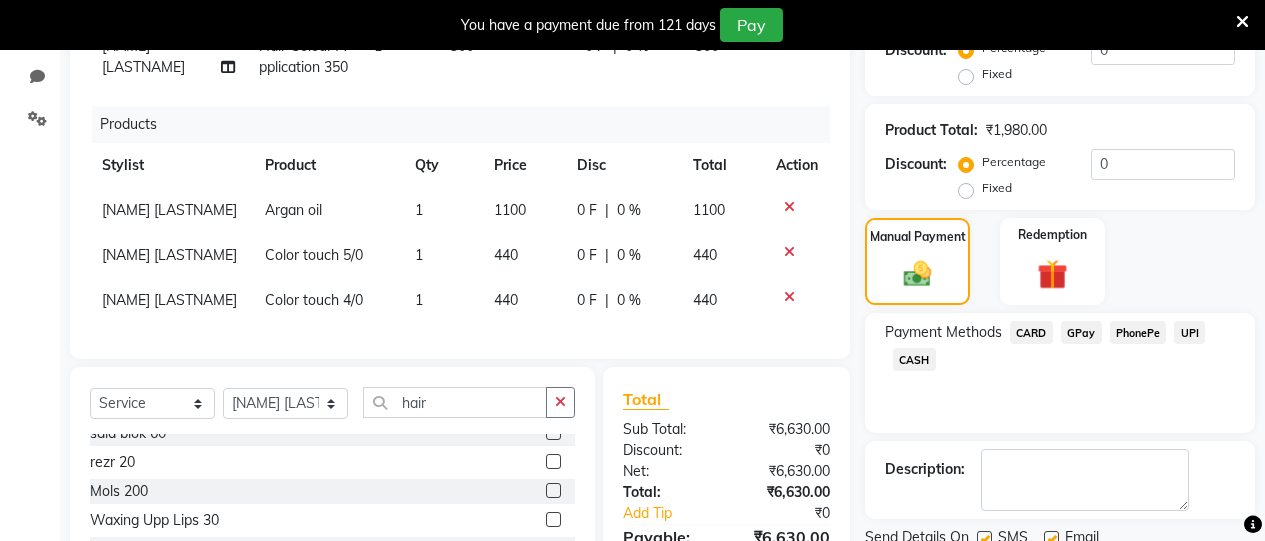 click on "CASH" 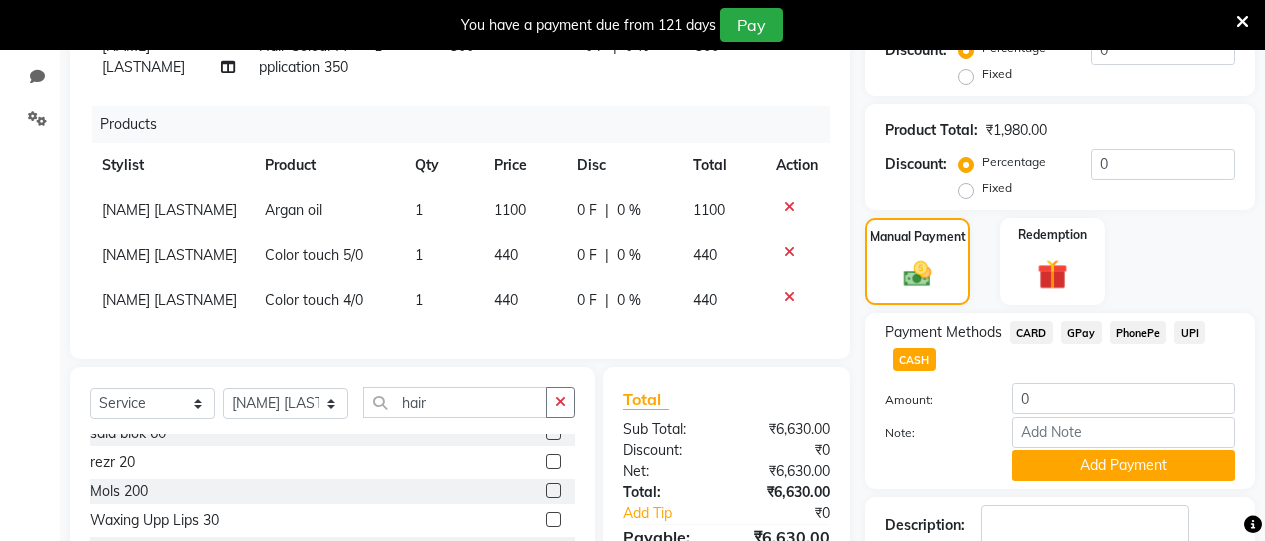 click on "CASH" 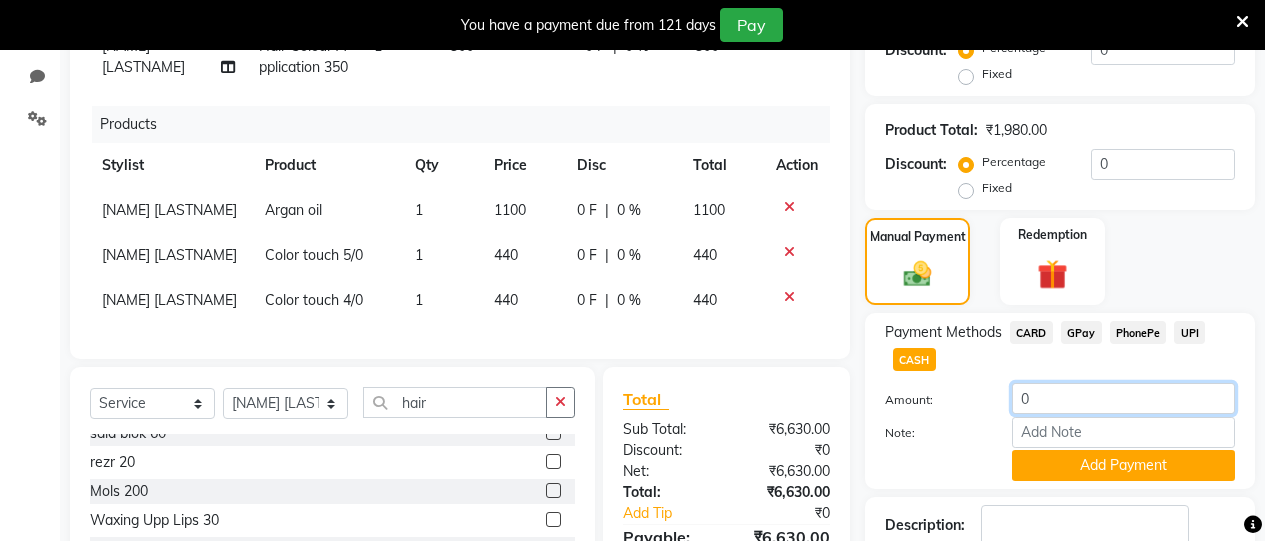 click on "0" 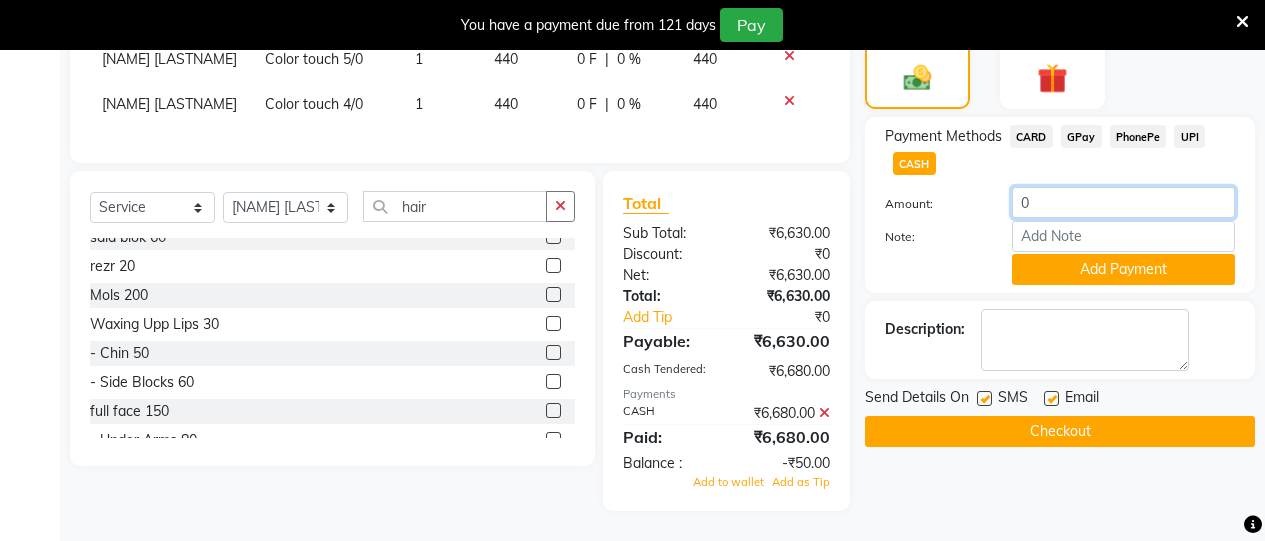 scroll, scrollTop: 654, scrollLeft: 0, axis: vertical 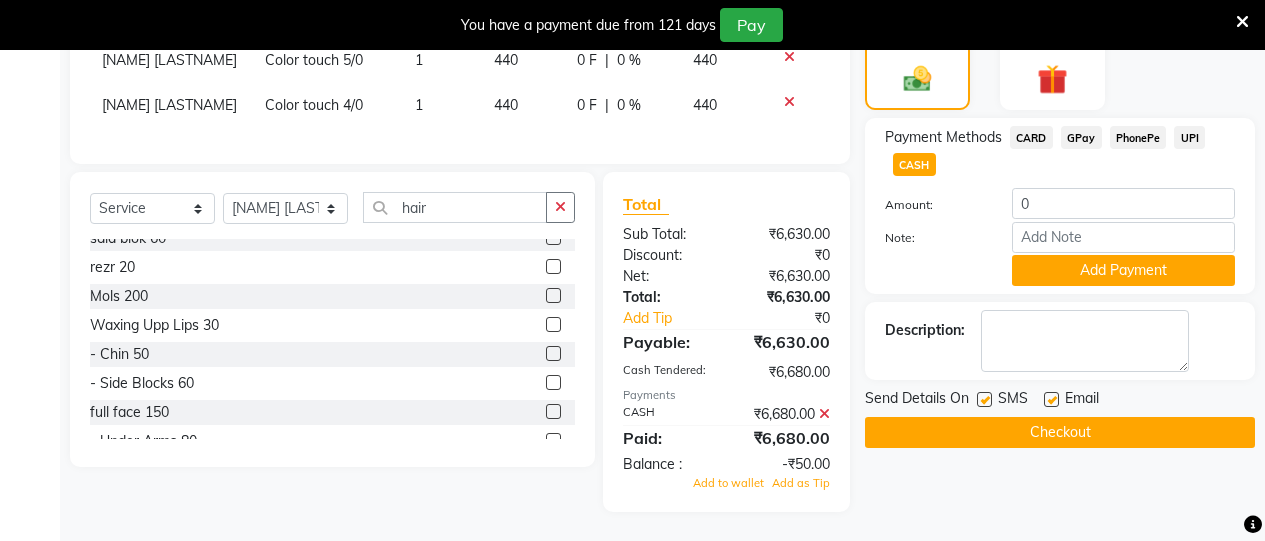 click on "Client +91 9082805494 Date 01-08-2025 Invoice Number V/2025 V/2025-26 0734 Services Stylist Service Qty Price Disc Total Action Kajal Joshi hair wash 350 1 350 0 F | 0 % 350 Kajal Joshi  Silk liss Botox Treatment 4000 1 4000 0 F | 0 % 4000 Kajal Joshi  Hair Colour Application 350 1 300 0 F | 0 % 300 Products Stylist Product Qty Price Disc Total Action Kajal Joshi Argan oil 1 1100 0 F | 0 % 1100 Sangeeta honr Color  touch  5/0 1 440 0 F | 0 % 440 Sangeeta honr Color touch  4/0 1 440 0 F | 0 % 440" 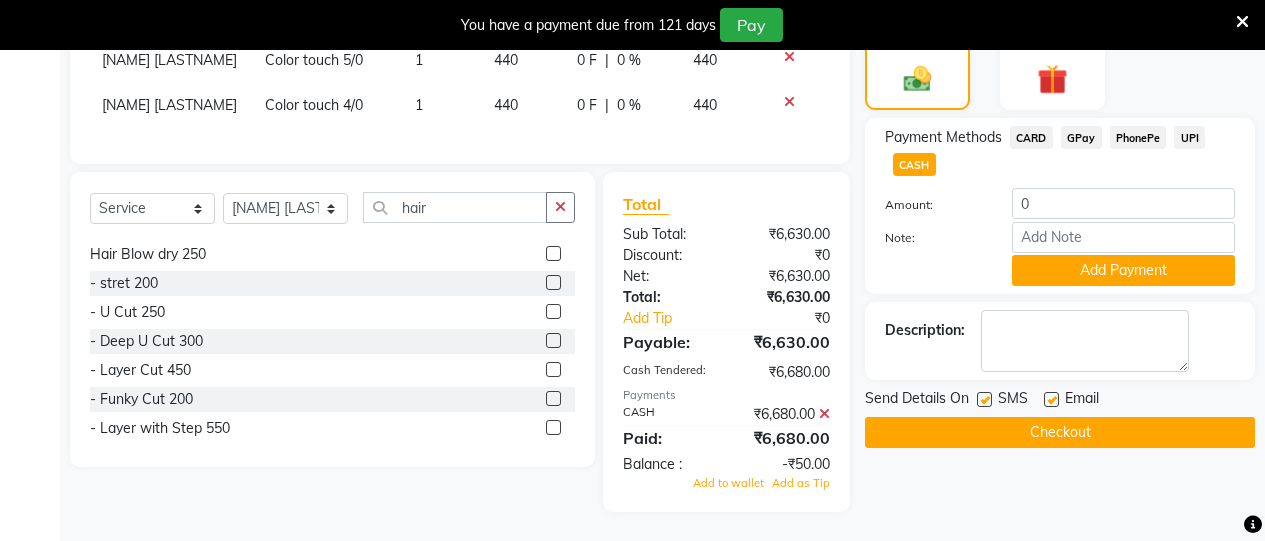 scroll, scrollTop: 1250, scrollLeft: 0, axis: vertical 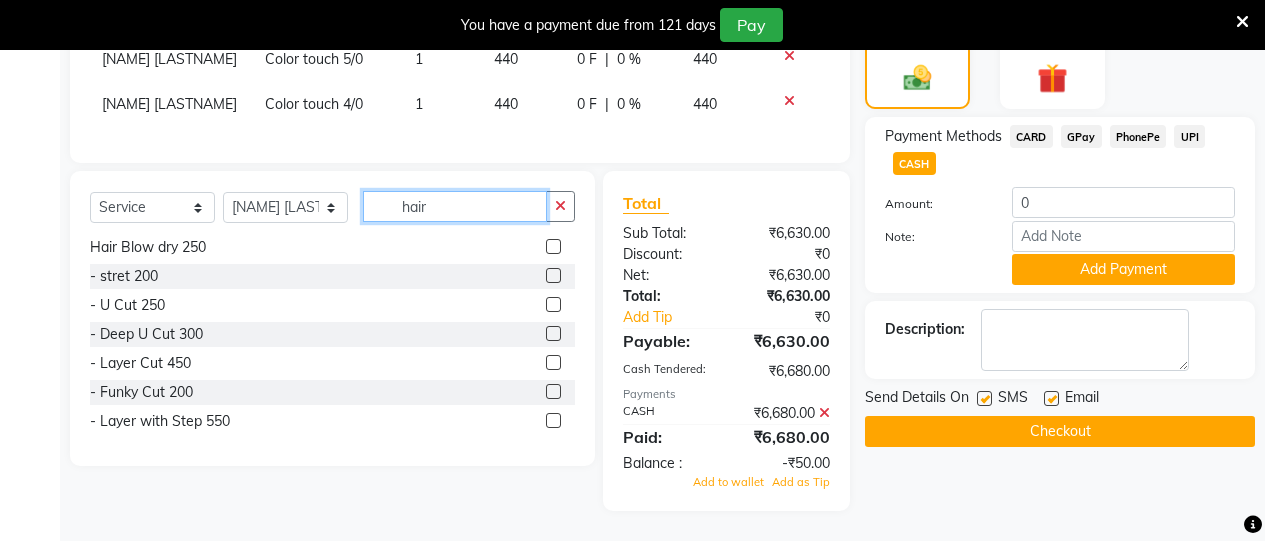 click on "hair" 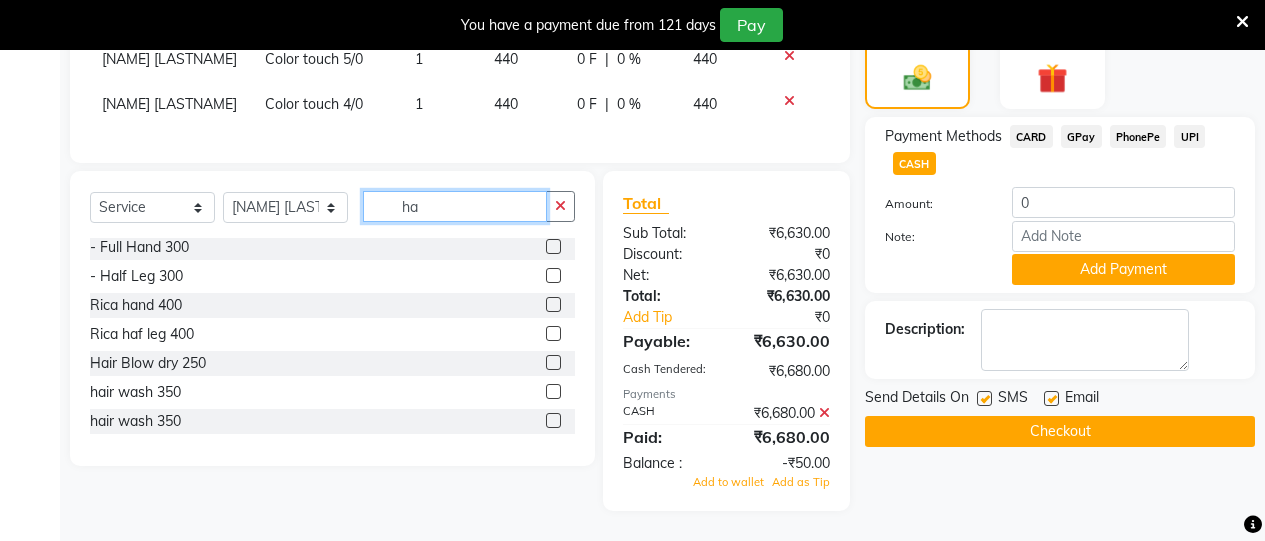 type on "h" 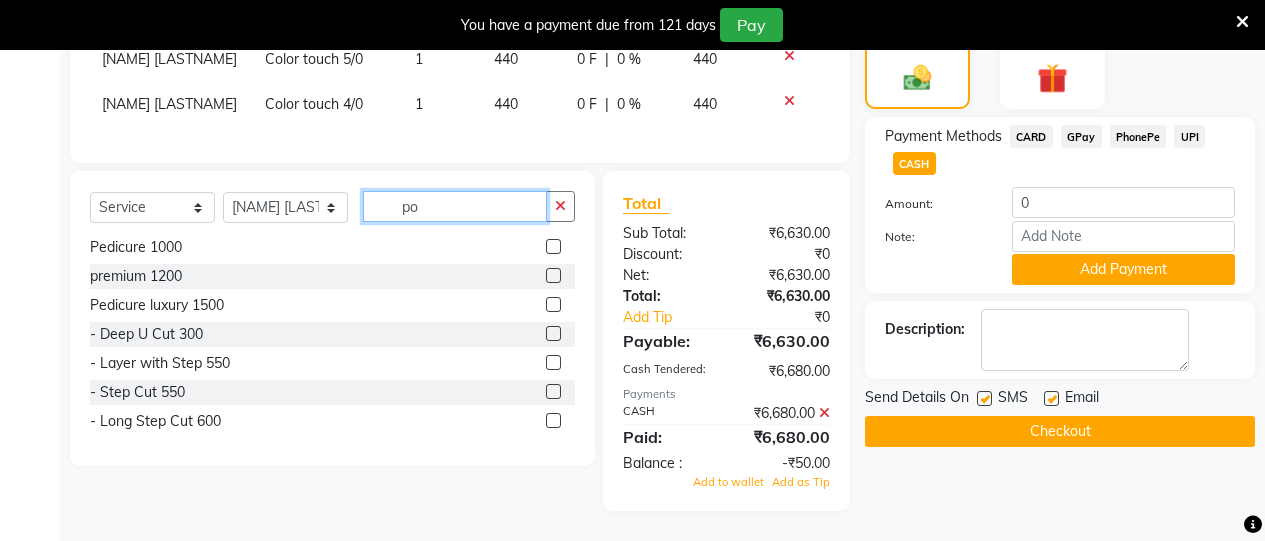 scroll, scrollTop: 0, scrollLeft: 0, axis: both 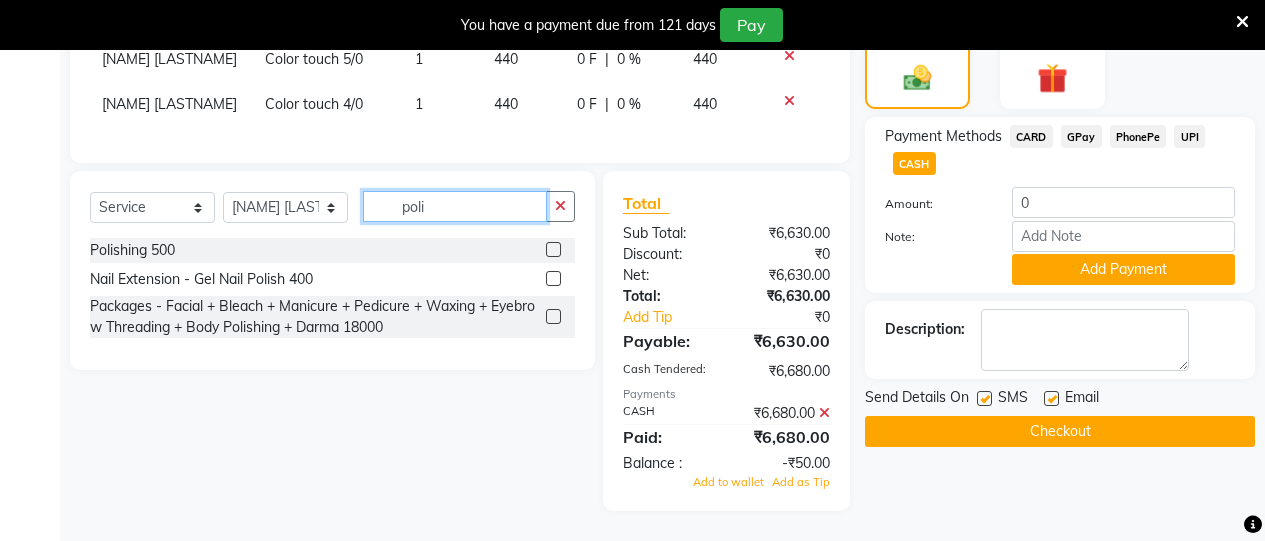 type on "poli" 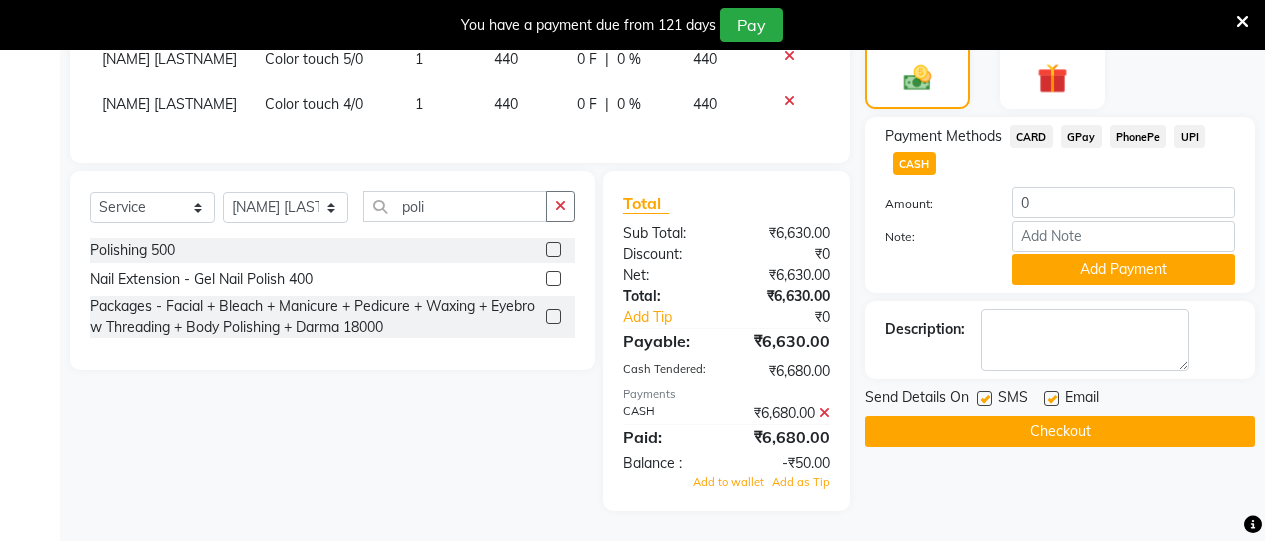 click 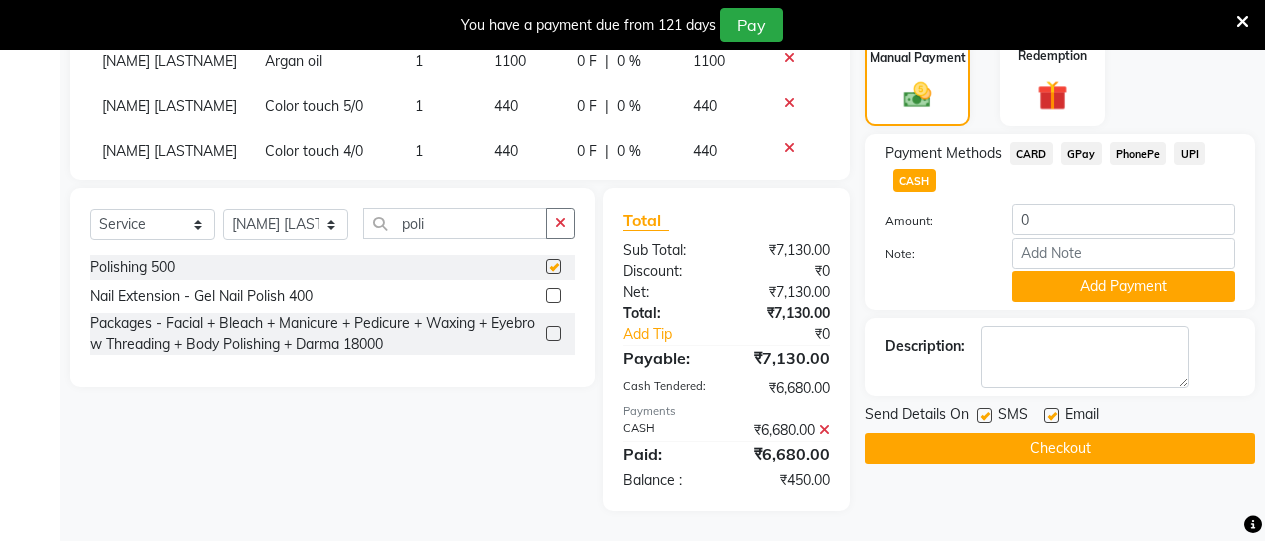 scroll, scrollTop: 638, scrollLeft: 0, axis: vertical 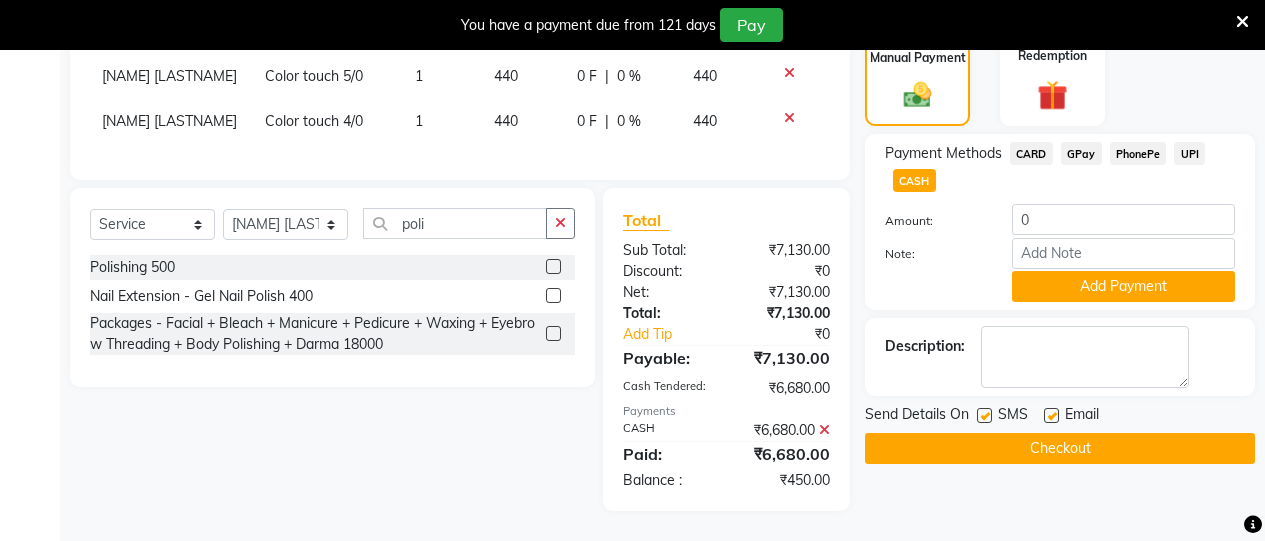 click 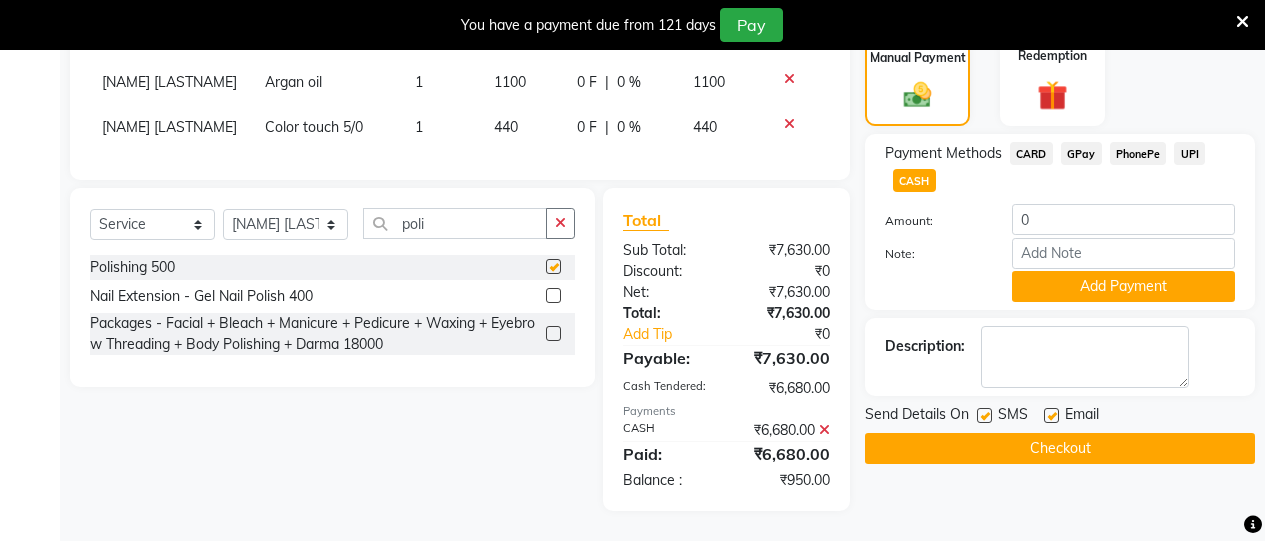 checkbox on "false" 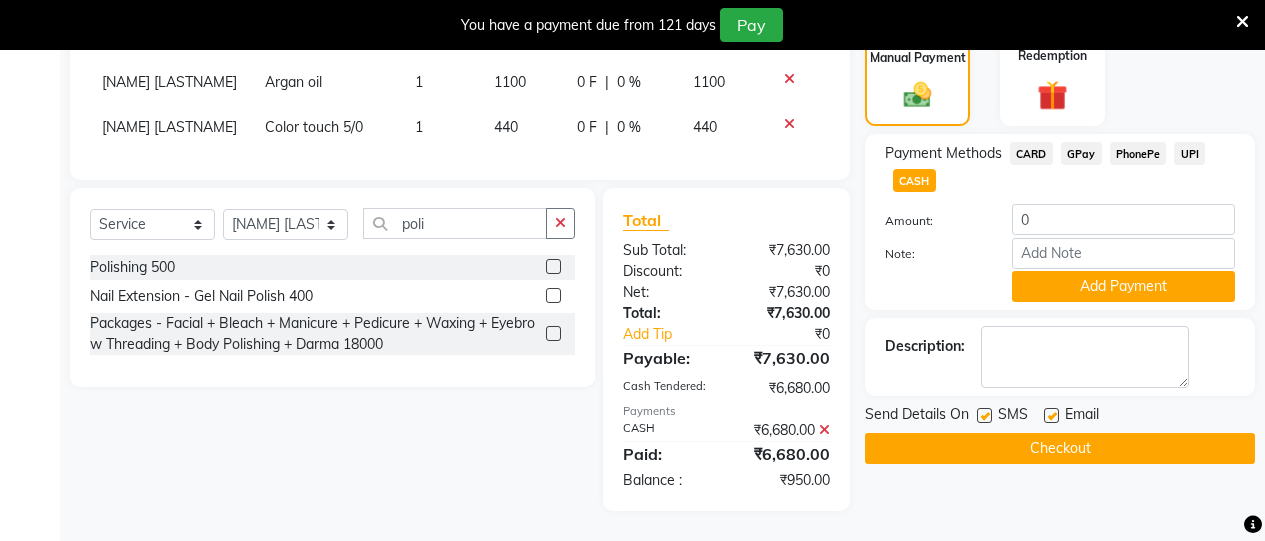 click on "0 F" 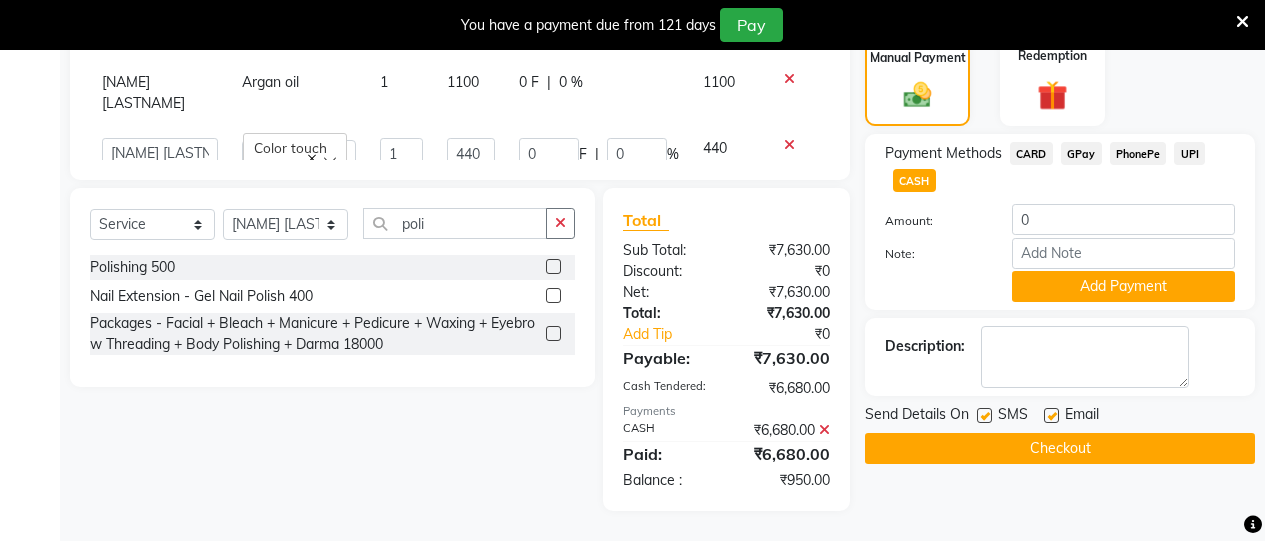 scroll, scrollTop: 189, scrollLeft: 0, axis: vertical 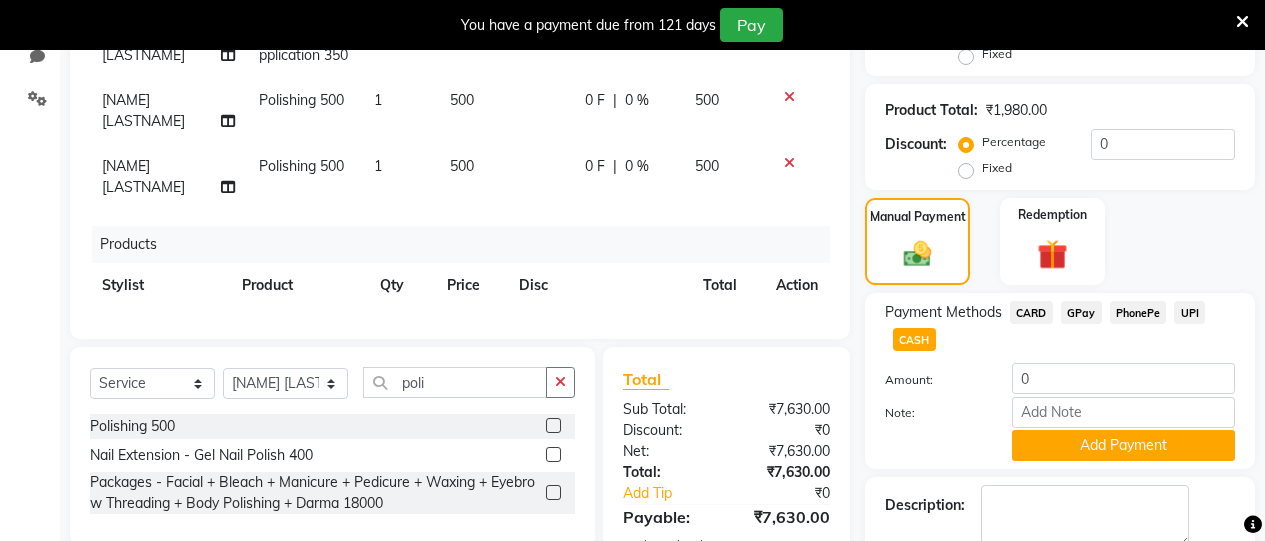 click 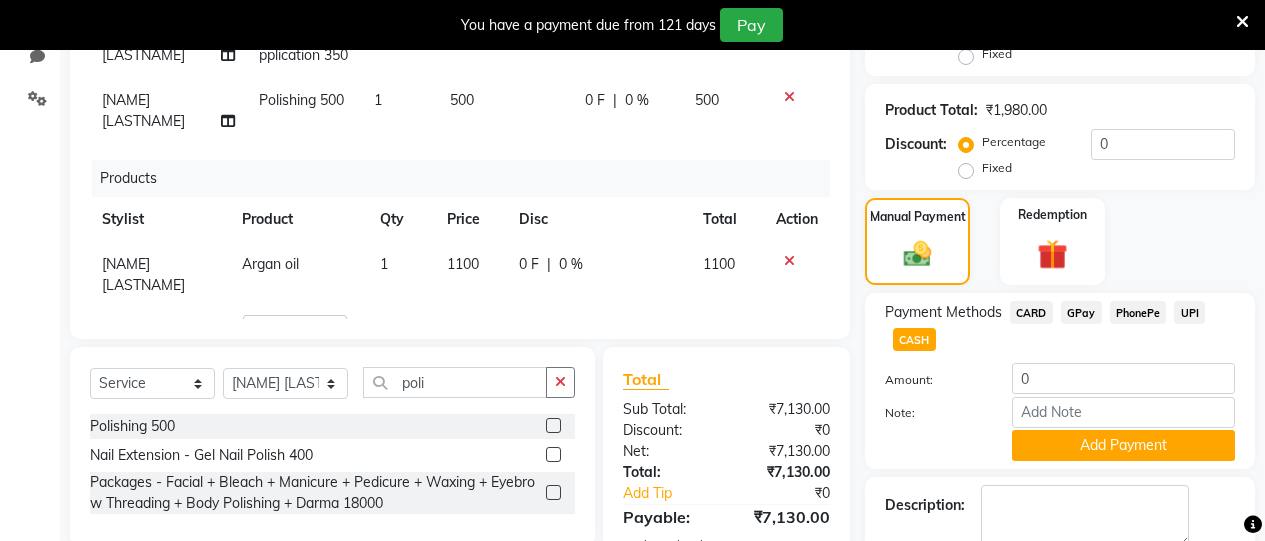 click on "500" 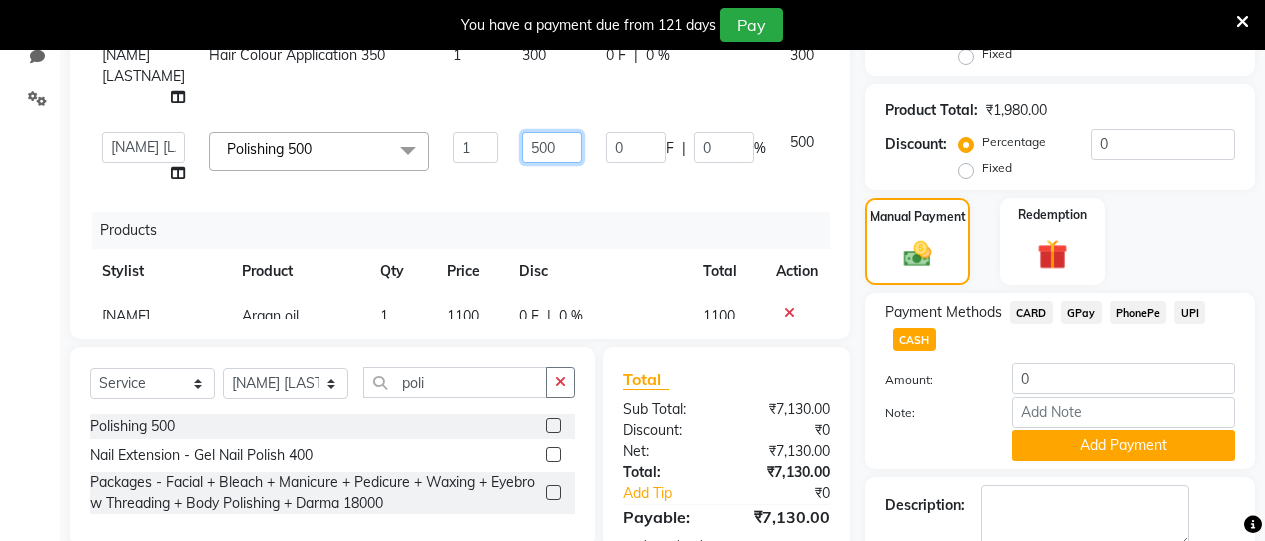 click on "500" 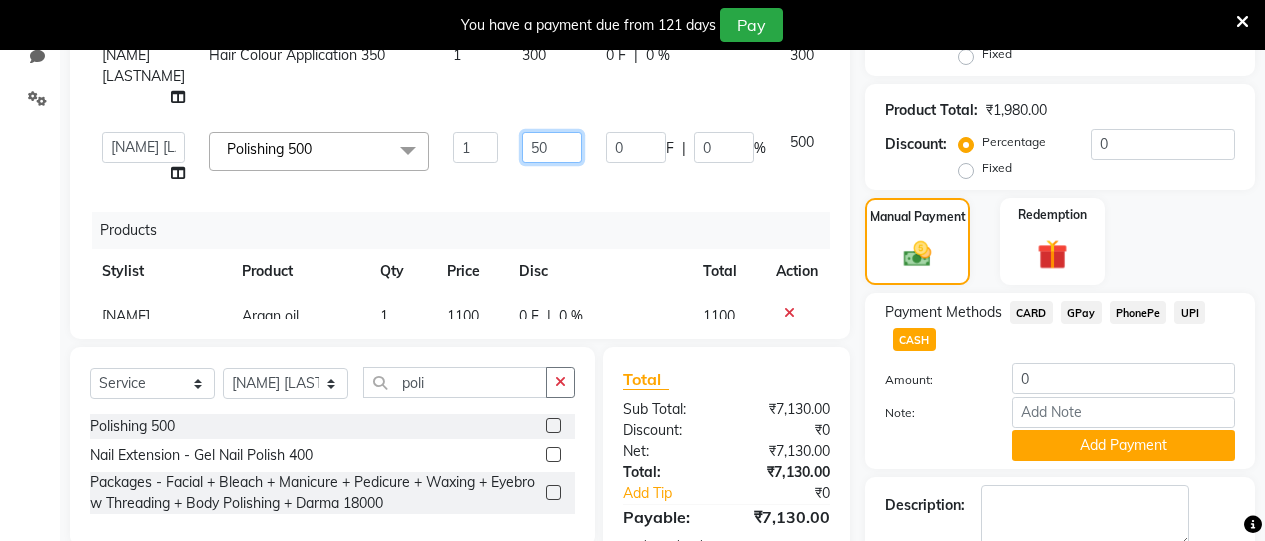 type on "5" 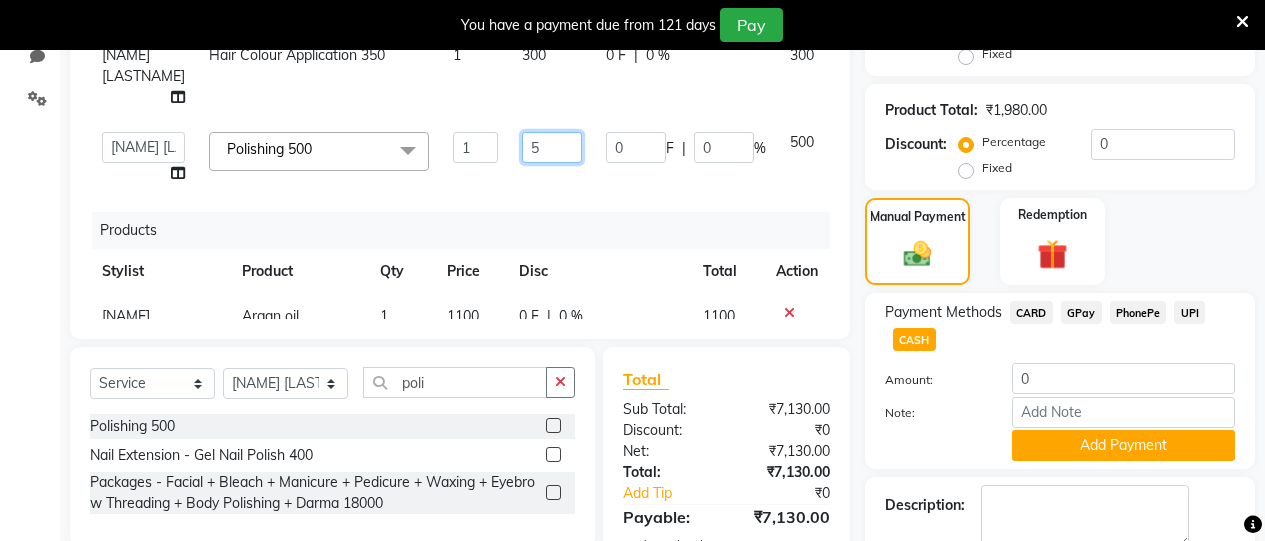 type 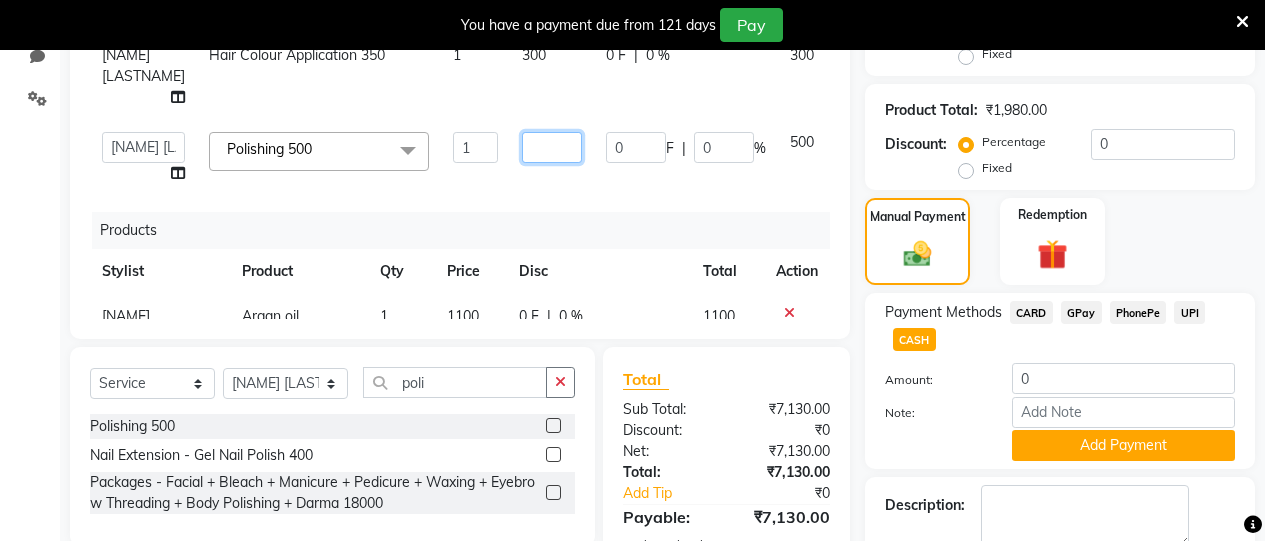 scroll, scrollTop: 0, scrollLeft: 0, axis: both 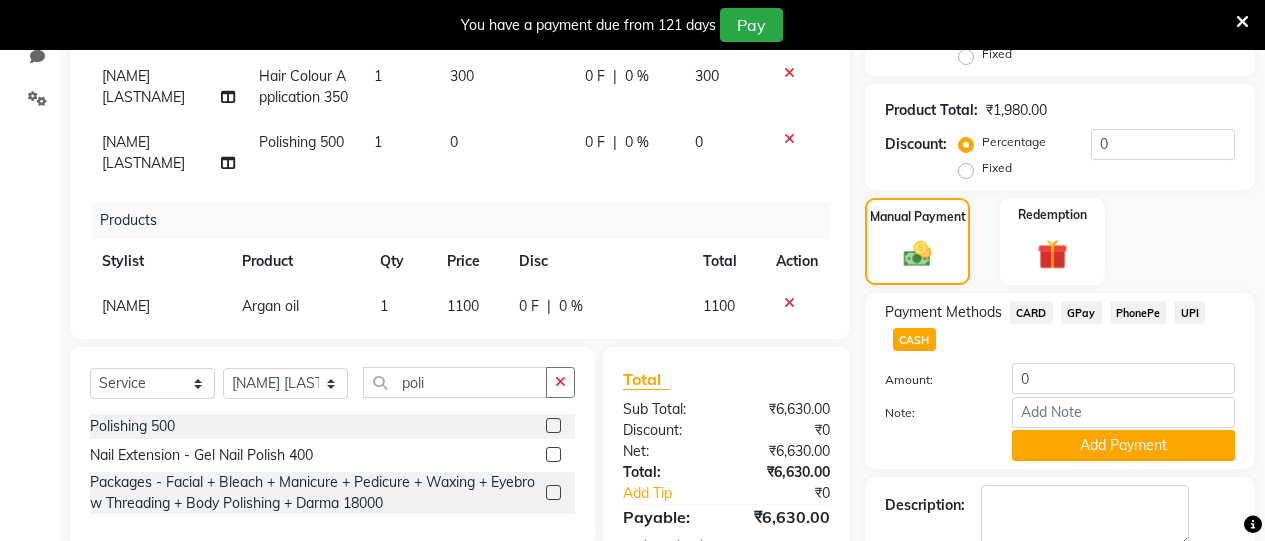 click on "300" 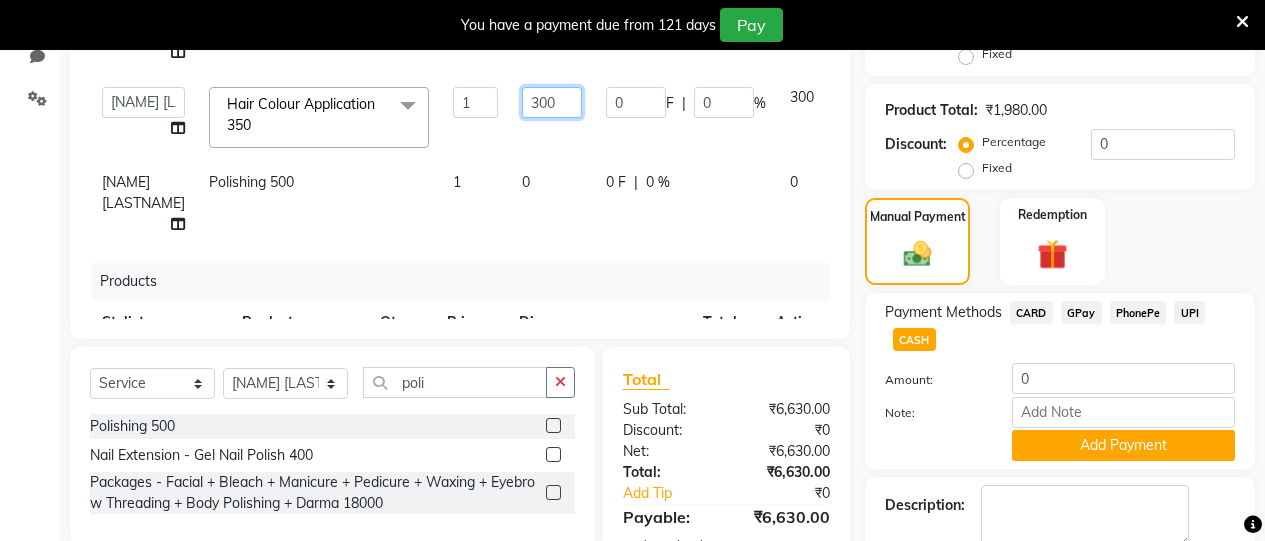 click on "300" 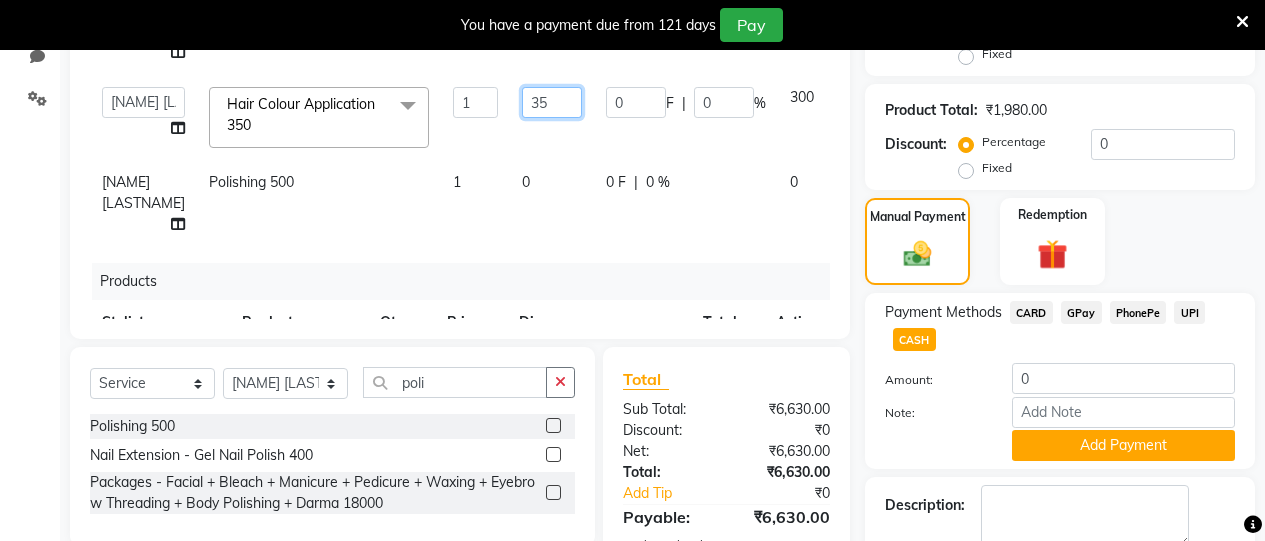 type on "350" 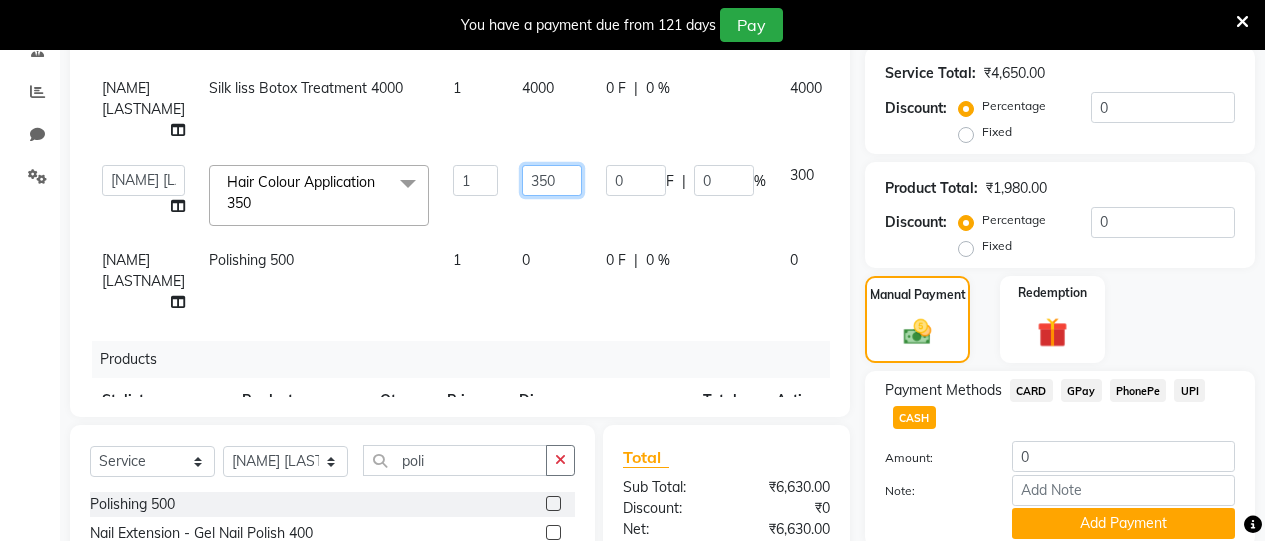 scroll, scrollTop: 395, scrollLeft: 0, axis: vertical 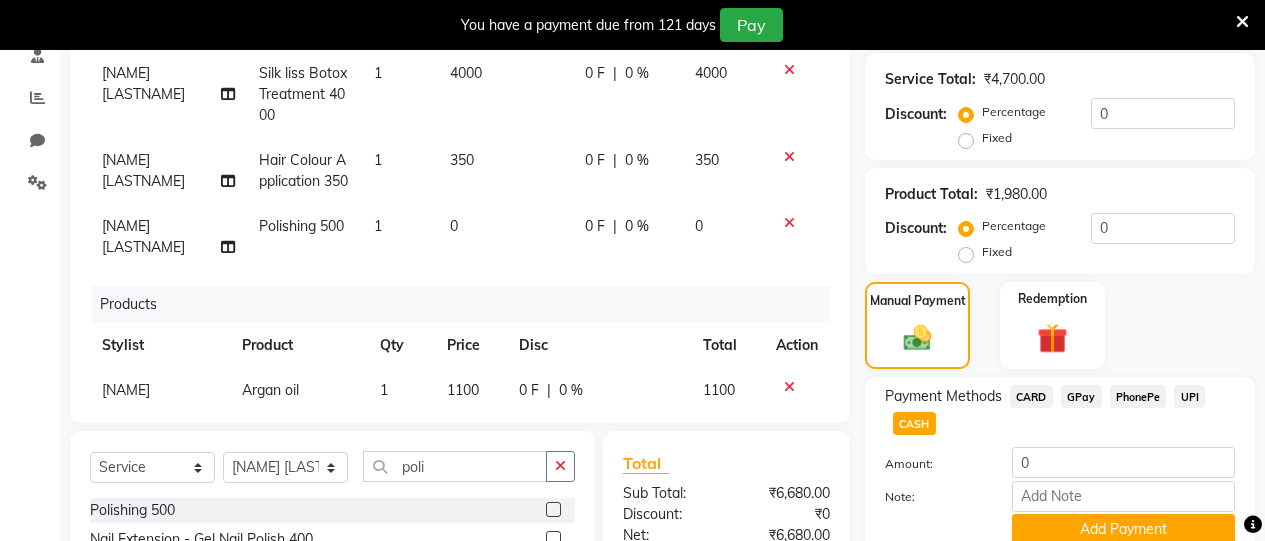 click on "0 %" 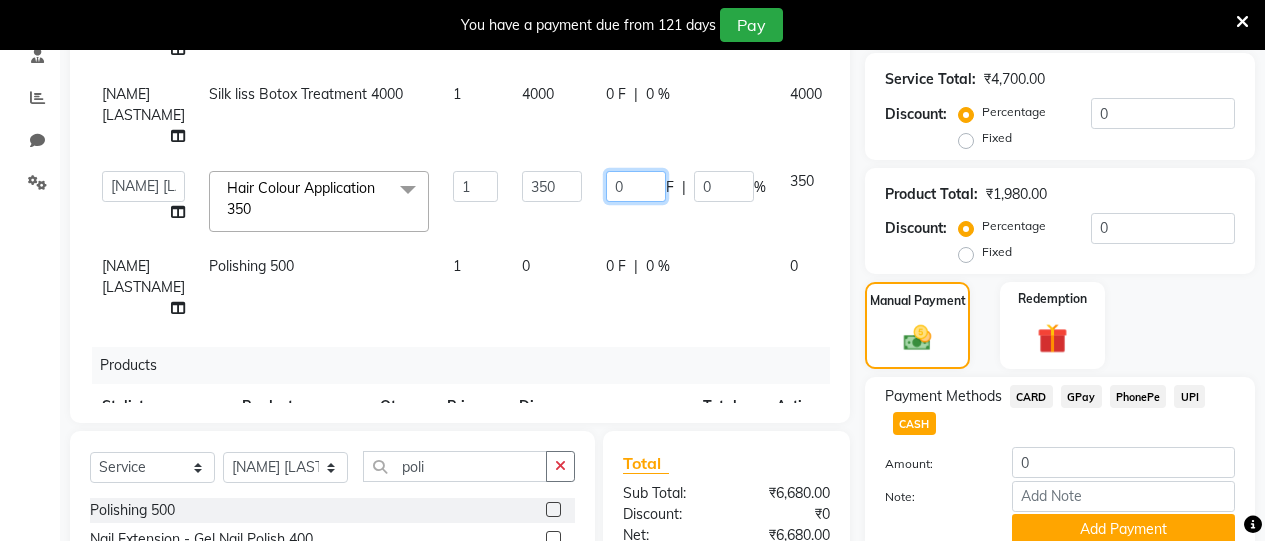 click on "0" 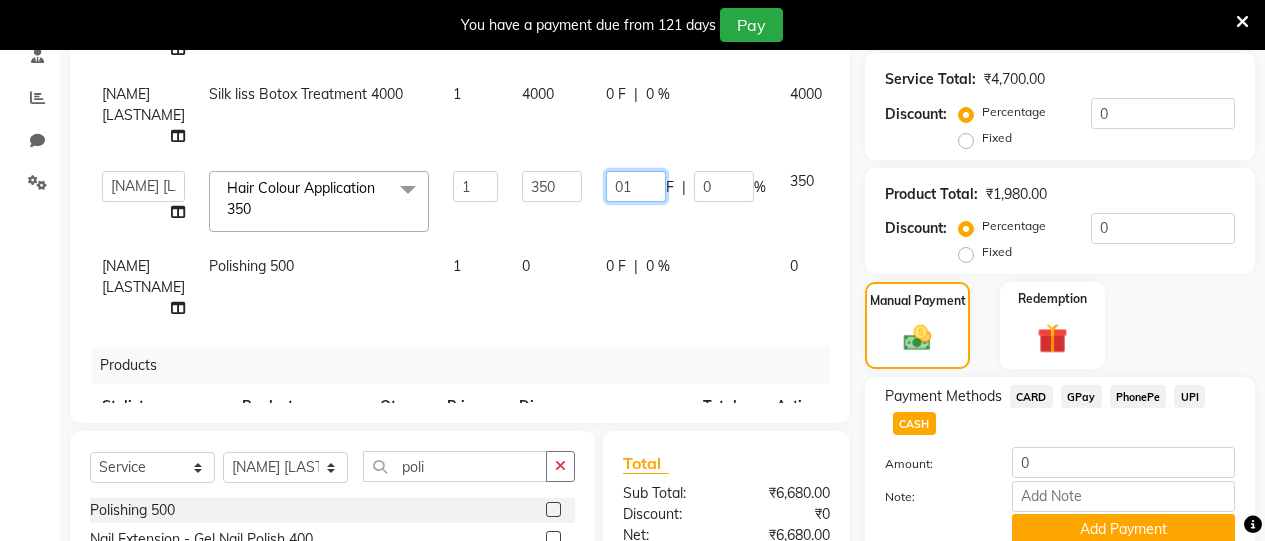 type on "014" 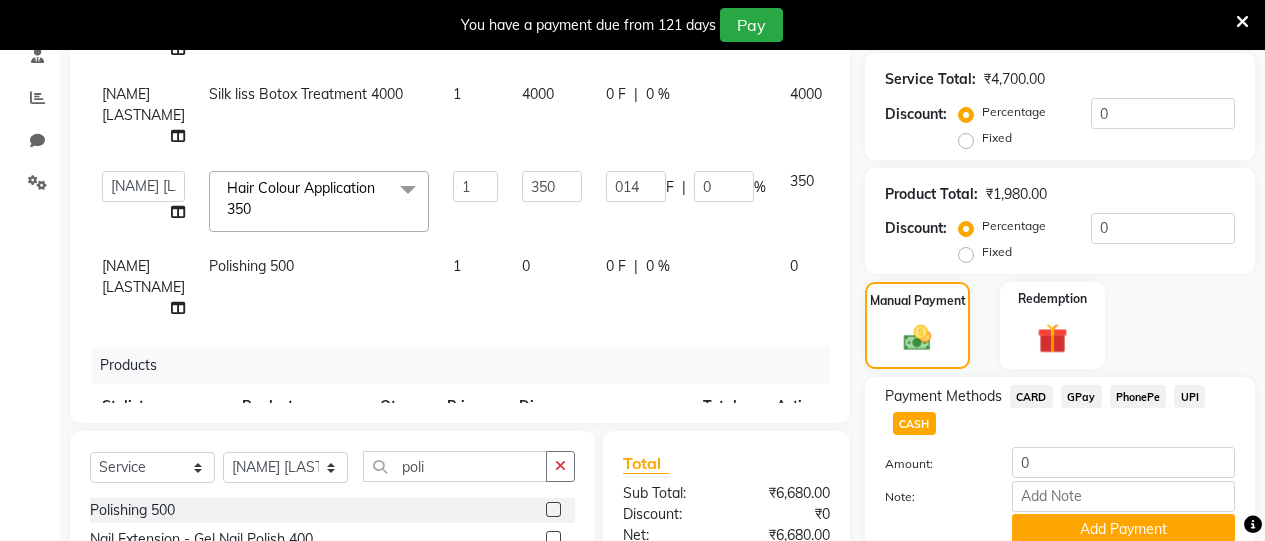 click on "Amita   Arti Raut   Jagruti   Kajal Joshi   rita shah menejr   Rohini   Sangeeta honr   Hair Colour Application 350  x Threading  eye 50  upper lips 20  forehead 20   chin 30    said blok  60   rezr  20   Mols 200  Waxing Upp Lips 30  - Chin 50 - Side Blocks 60   full face 150 - Under Arms 80  - Full Hand 300  - Half Leg 300 - Full Leg 600  - Full Back 400  - Stomach 300  - Bikini 800  - Full Body 2200 Rica upper  lips 40 Rica Eyebrow  100 Rica  chin 60 Rica  side block 100 Rica under  arm 100 Rica full face 250 Rica  hand 400 Rica   haf leg 400 Rica full  leg 800 Rica  stomach 400 Rica back 400 Rica bikini 1200 Rica  full body 3000 Nail  paint 100 Manicure - Manicure without Bleach 300 - Manicure with Bleach 500 Manicu luxury 600 Manicu premium 800 Future massage 250 - Pedicure without Bleach 400  - Pedicure with Bleach 600 Pedicure 1000   premium 1200 Pedicure  luxury 1500 Hair Blow dry 250  - stret 200 - U Cut 250 - Deep U Cut 300 - Layer Cut 450  - Funky Cut 200 - Layer with Step 550 butter  fly 500 1 F" 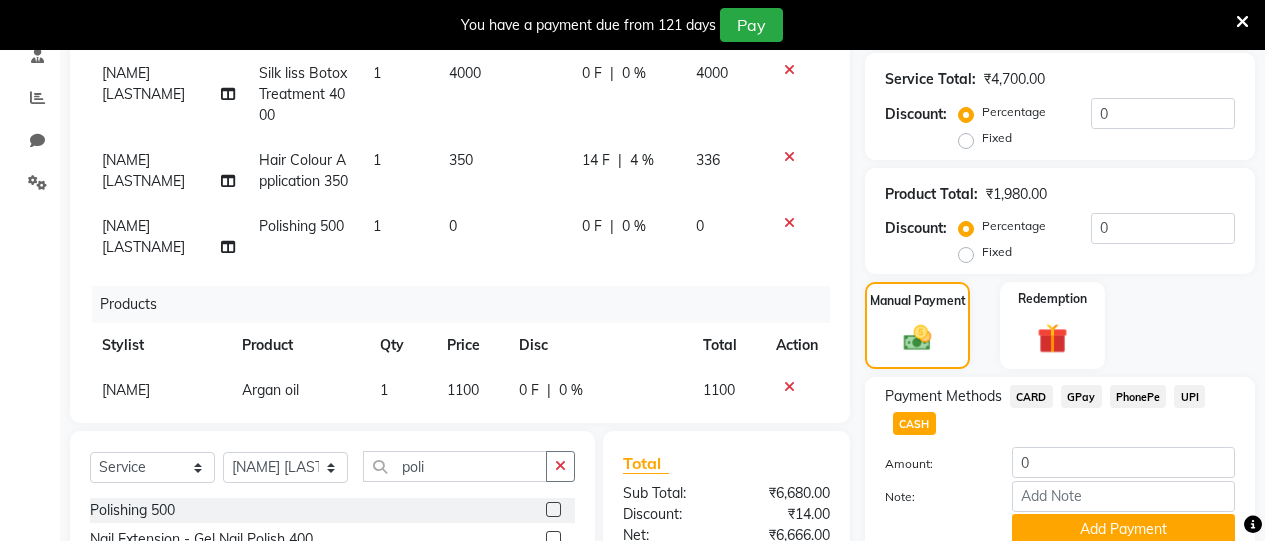 click on "4 %" 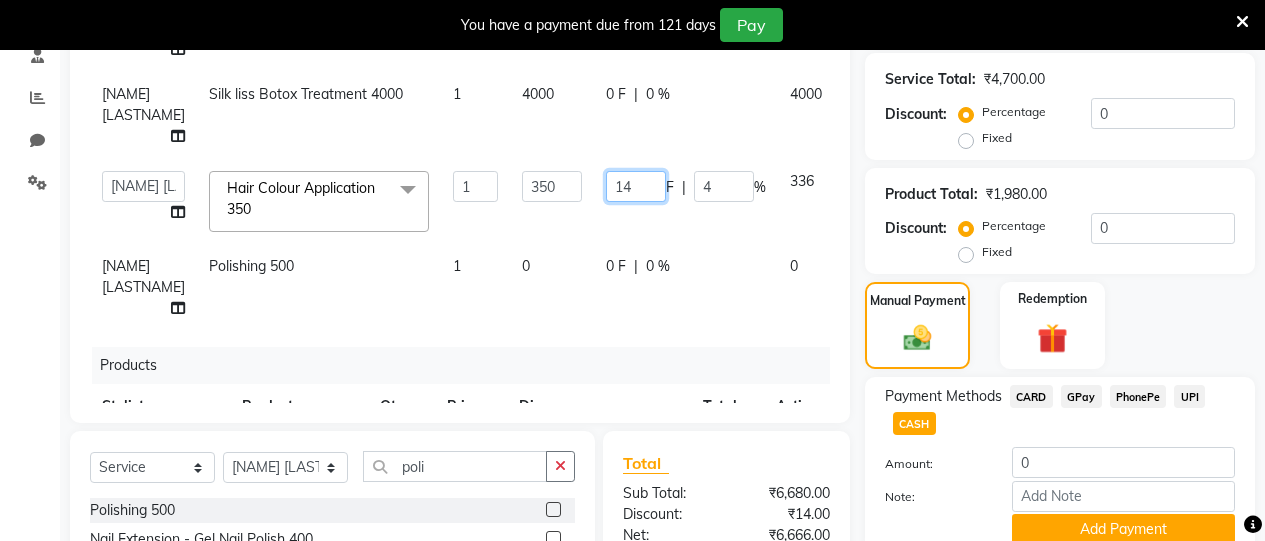 click on "14" 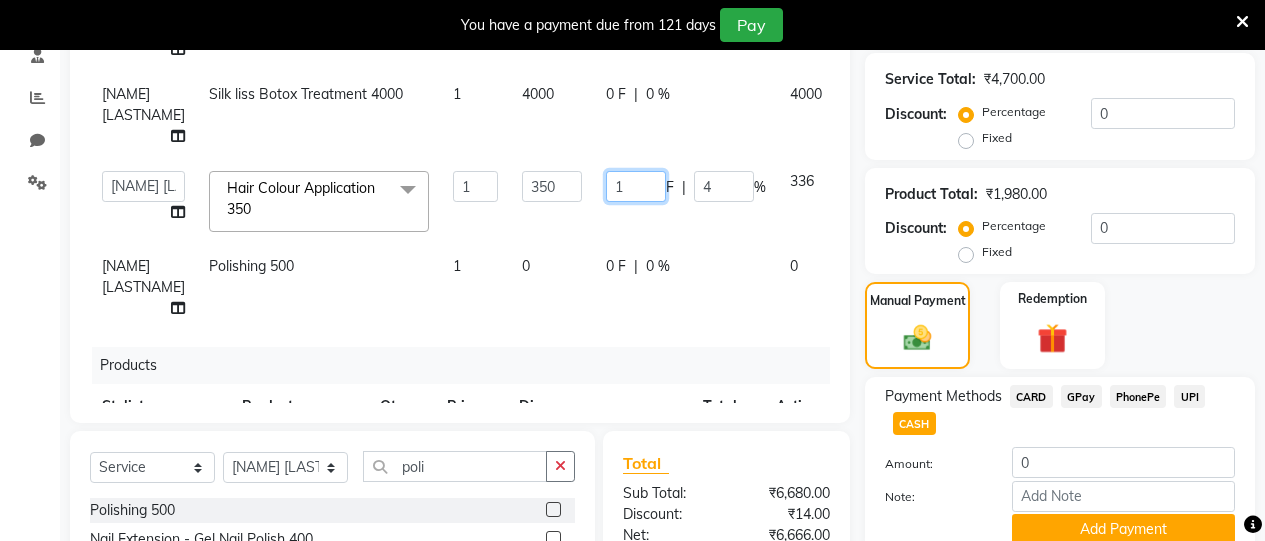 type on "13" 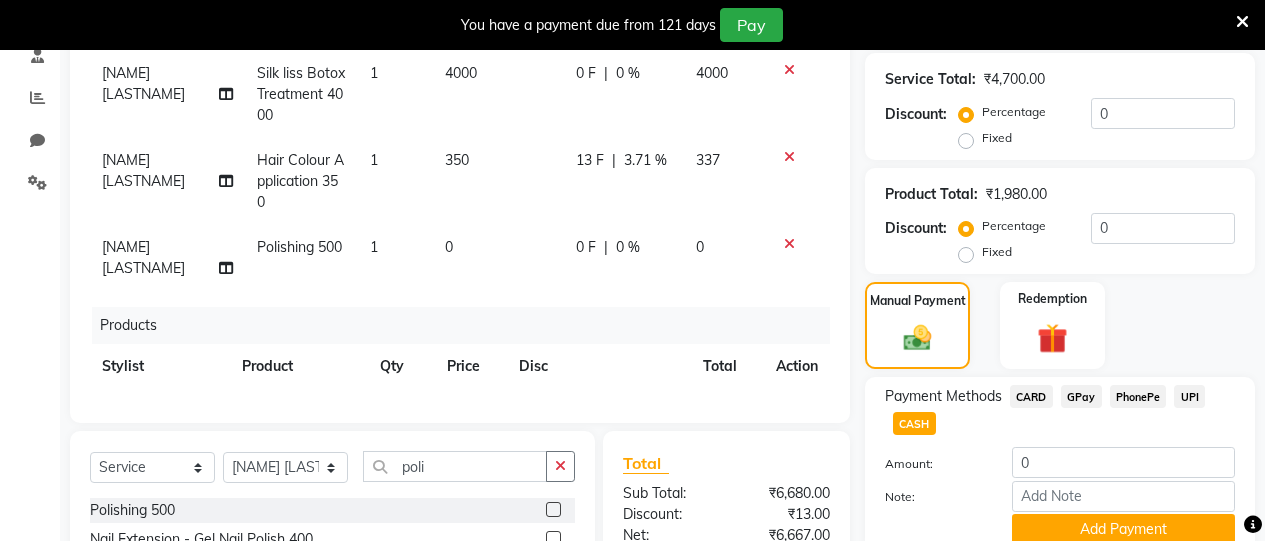 click on "3.71 %" 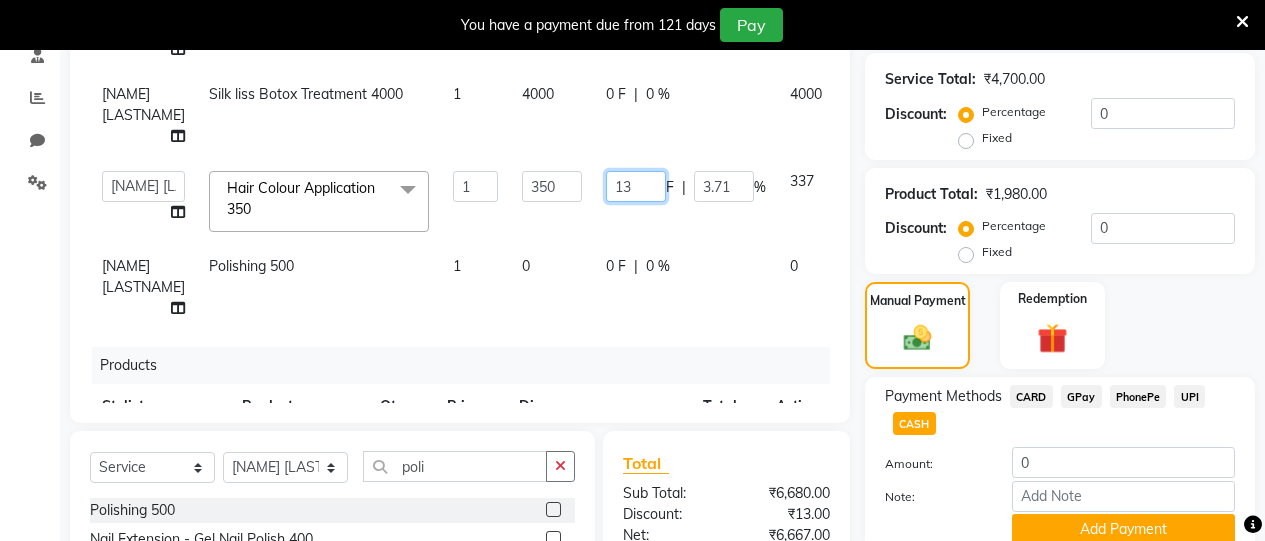 click on "13" 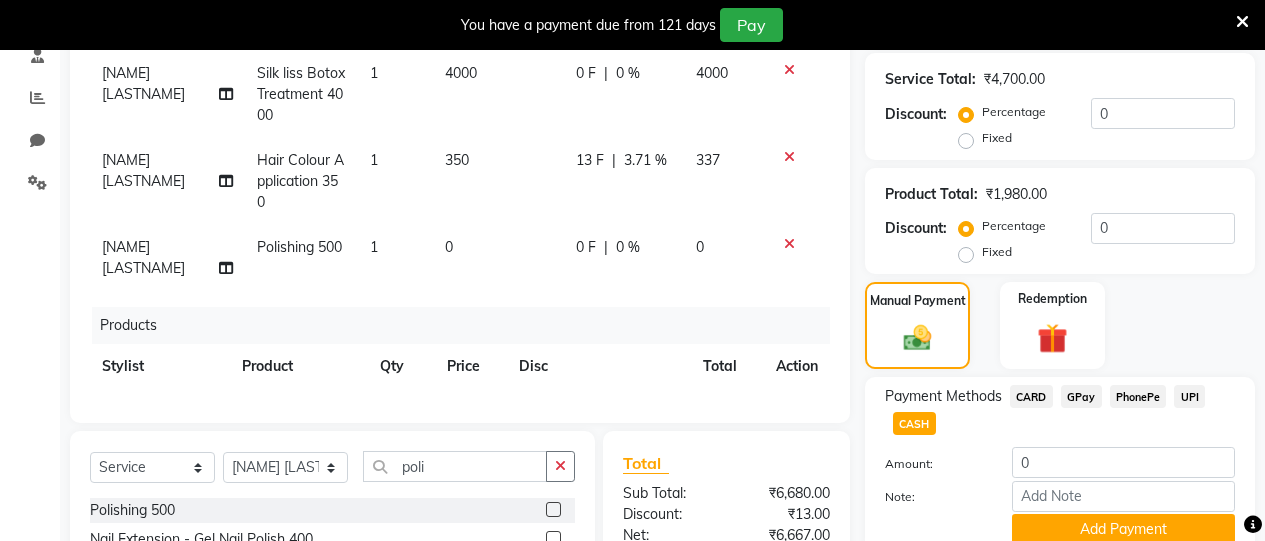 click on "3.71 %" 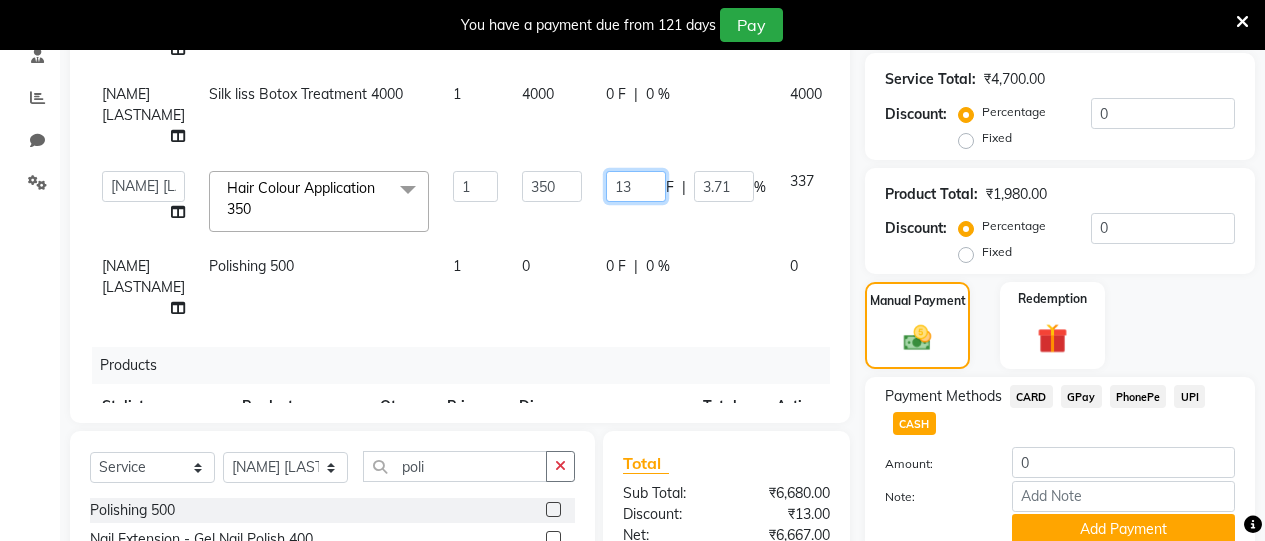 click on "13" 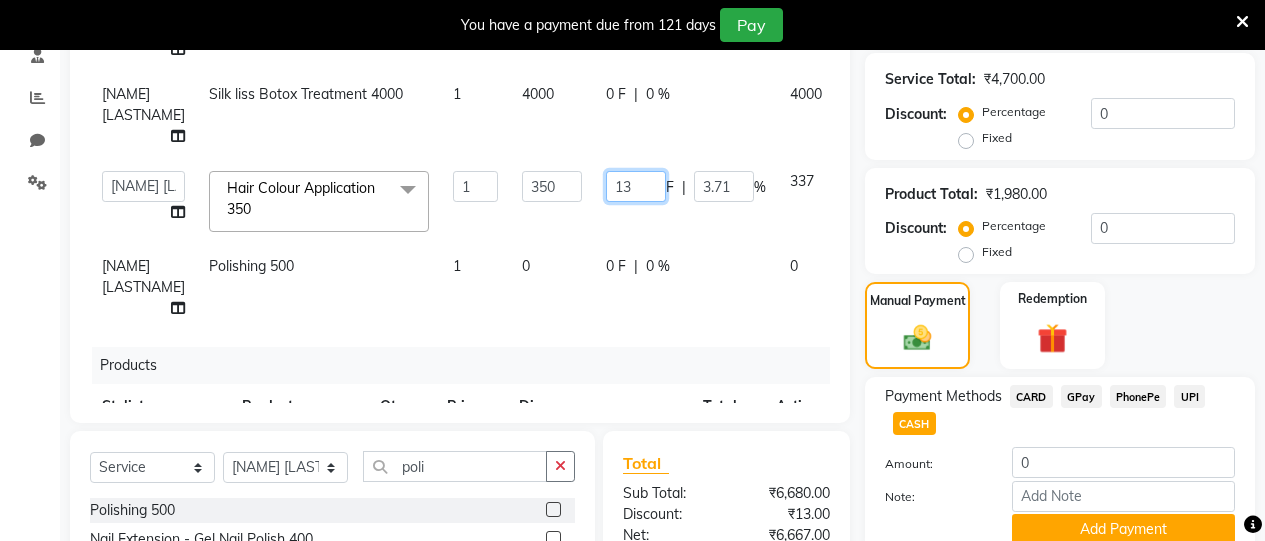 type on "1" 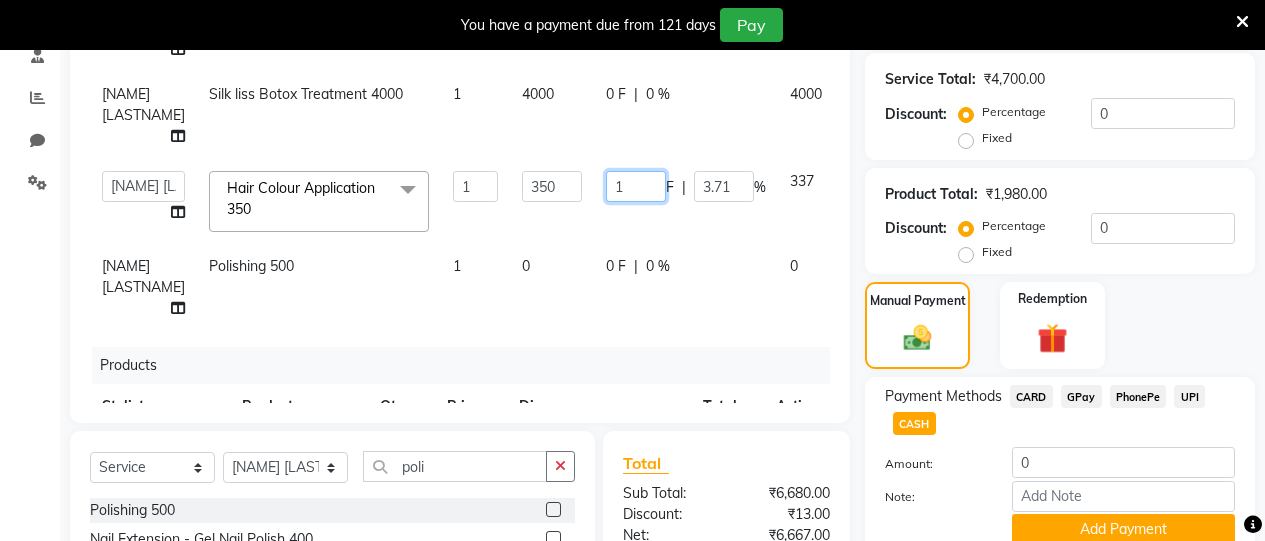 type 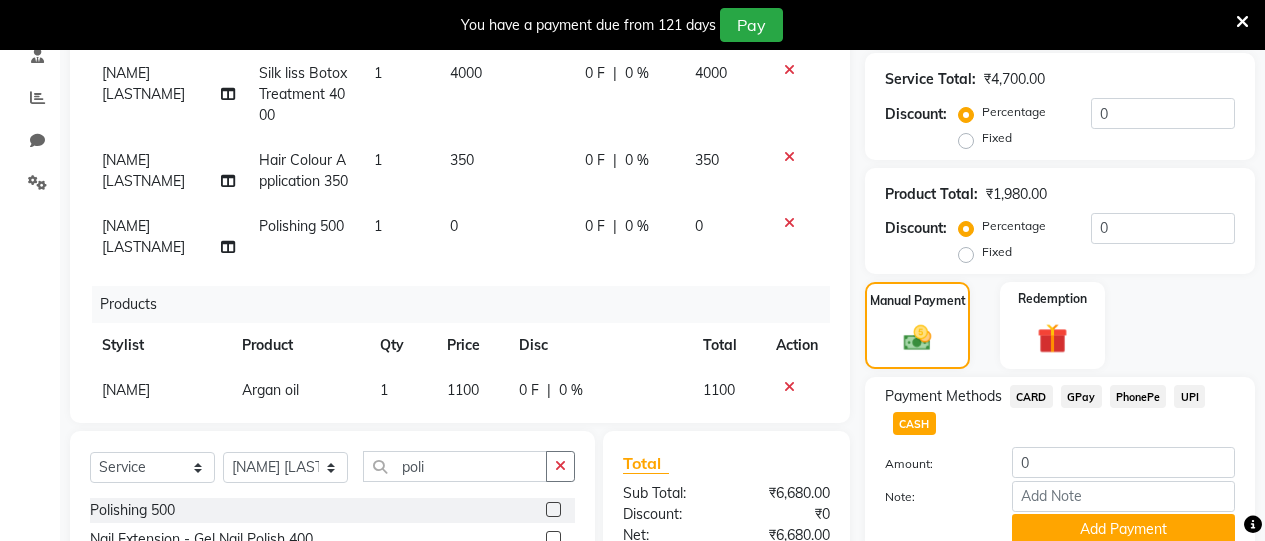 click on "0 %" 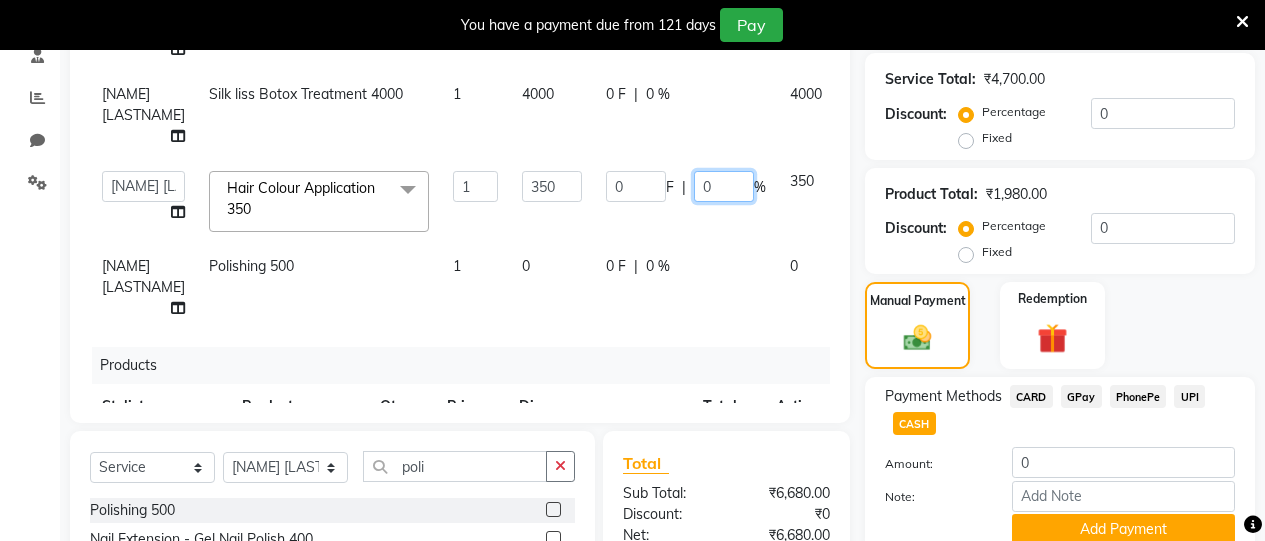 click on "0" 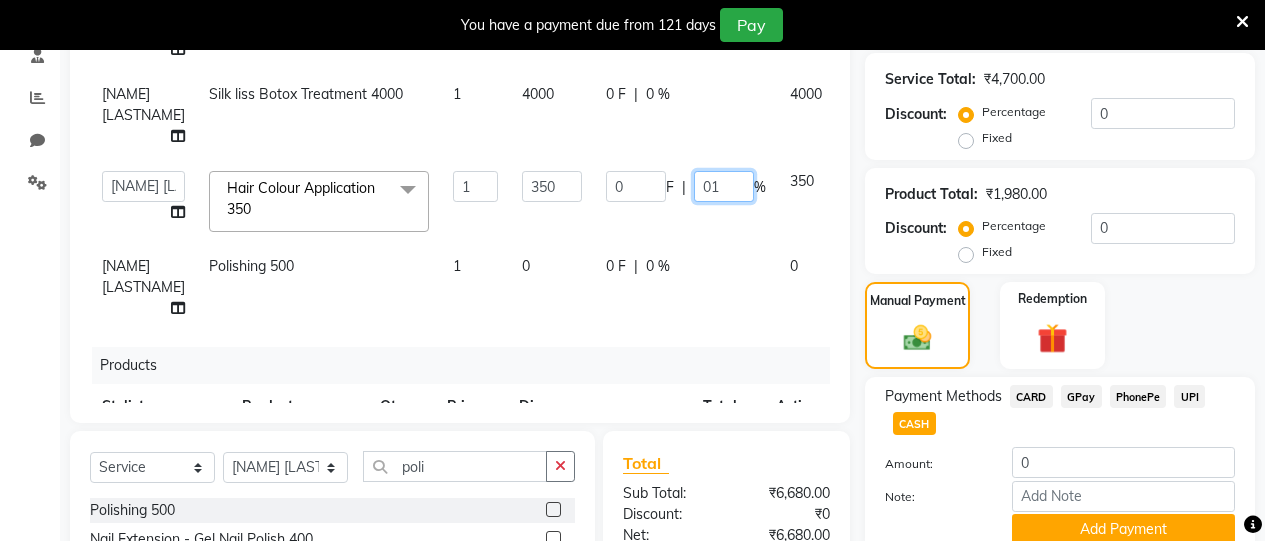 type on "014" 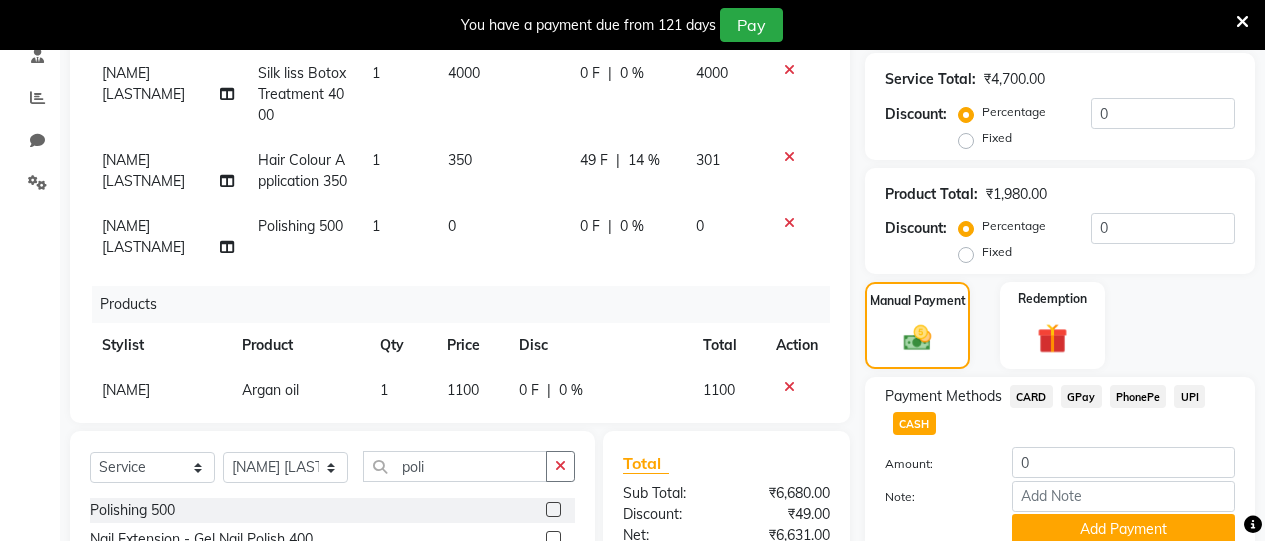 click on "Kajal Joshi  Hair Colour Application 350 1 350 49 F | 14 % 301" 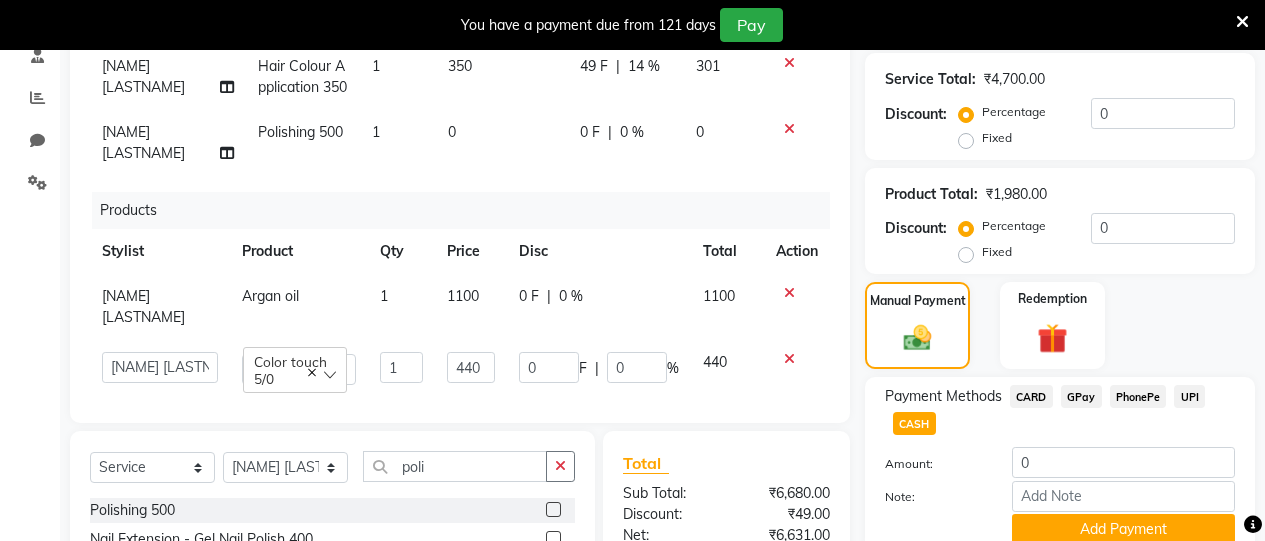 scroll, scrollTop: 144, scrollLeft: 0, axis: vertical 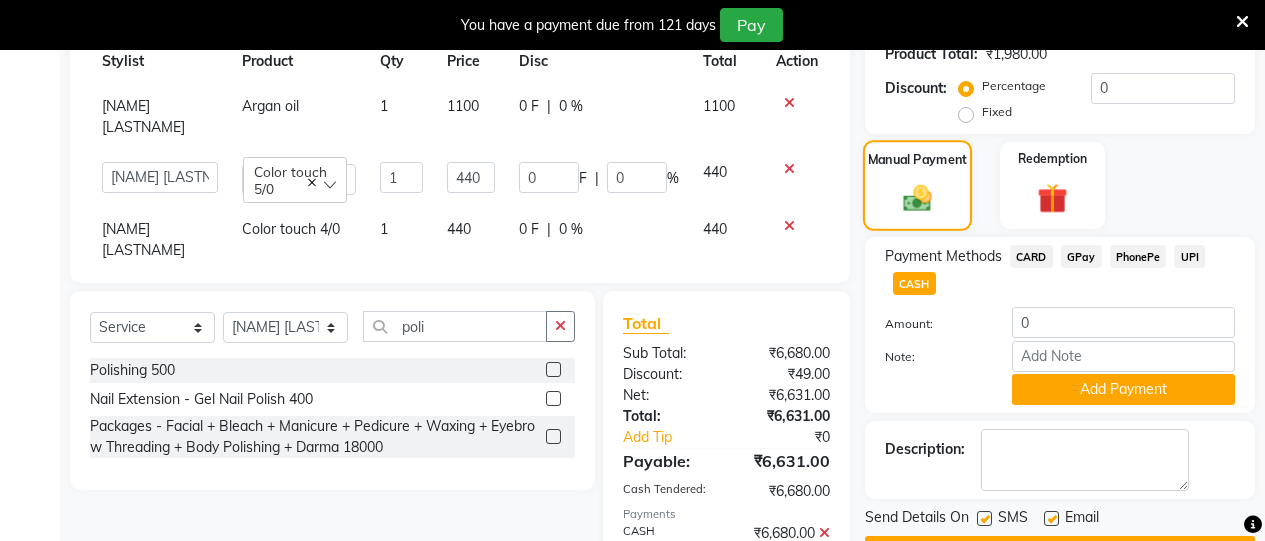 click on "Manual Payment" 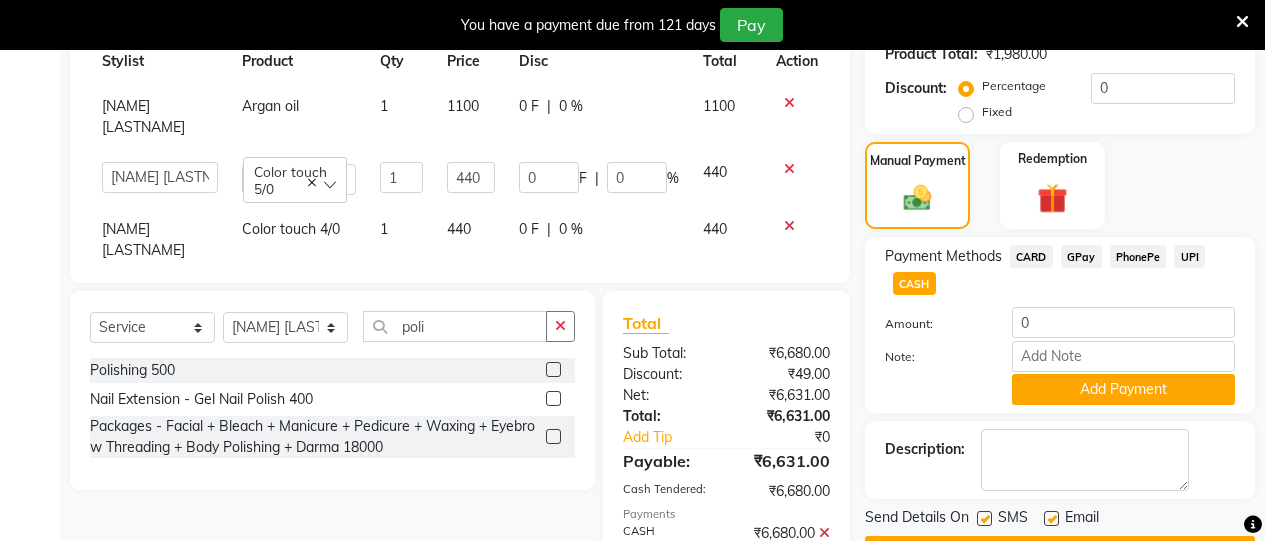 click on "CASH" 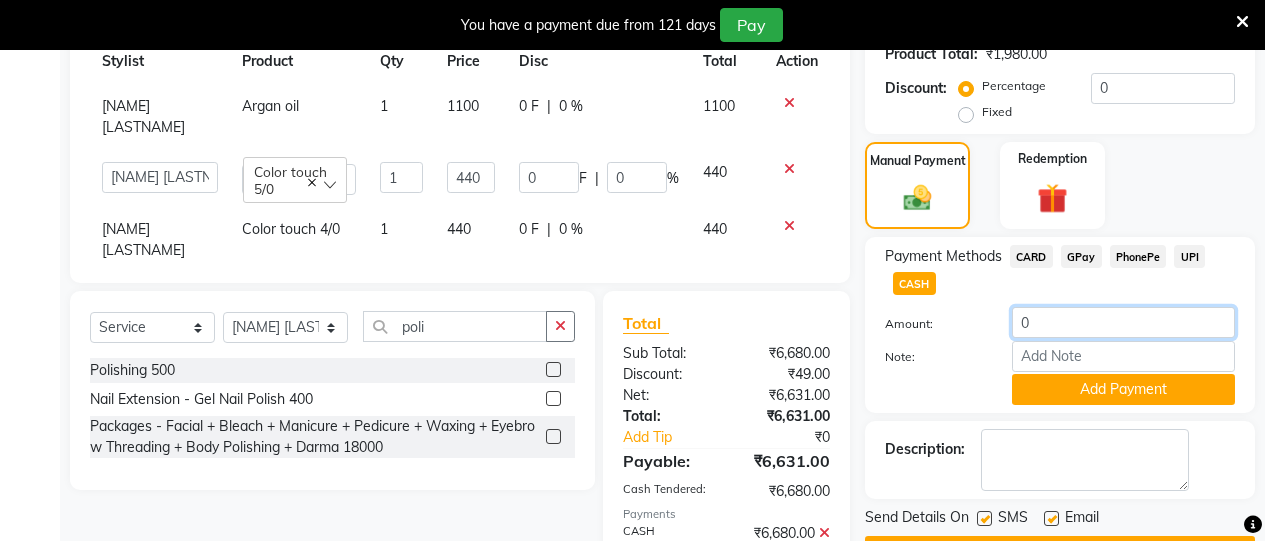 click on "0" 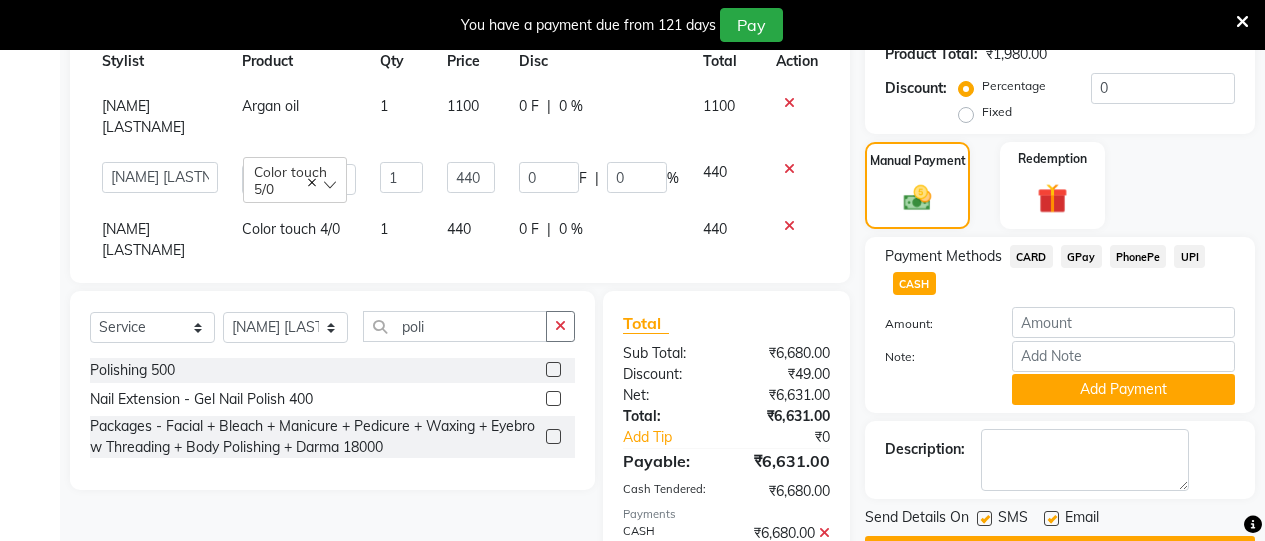 click on "CASH" 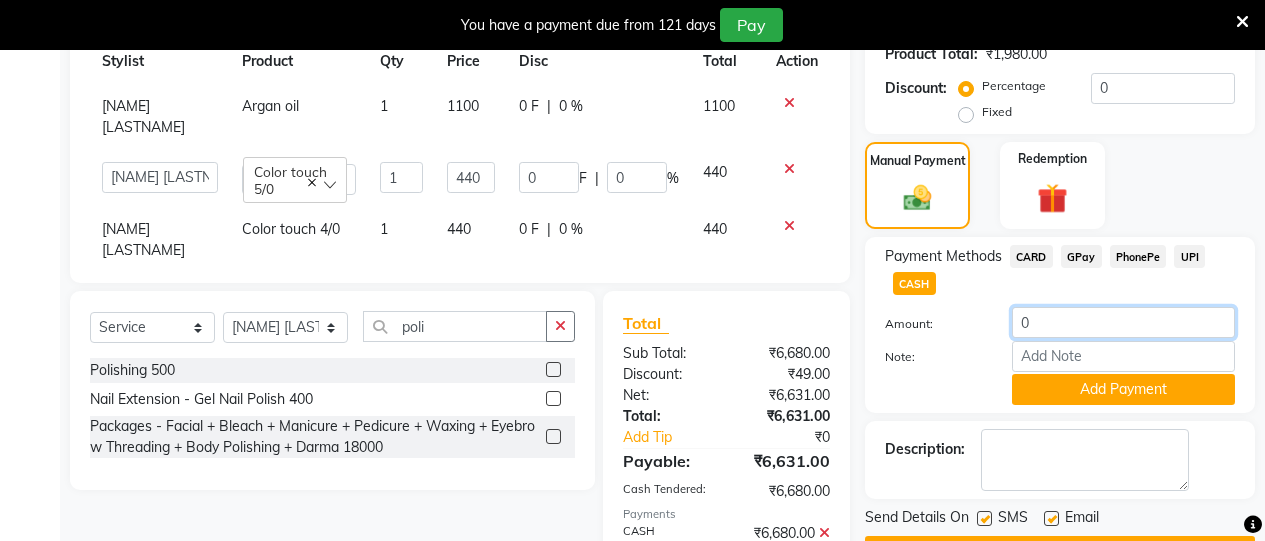 click on "0" 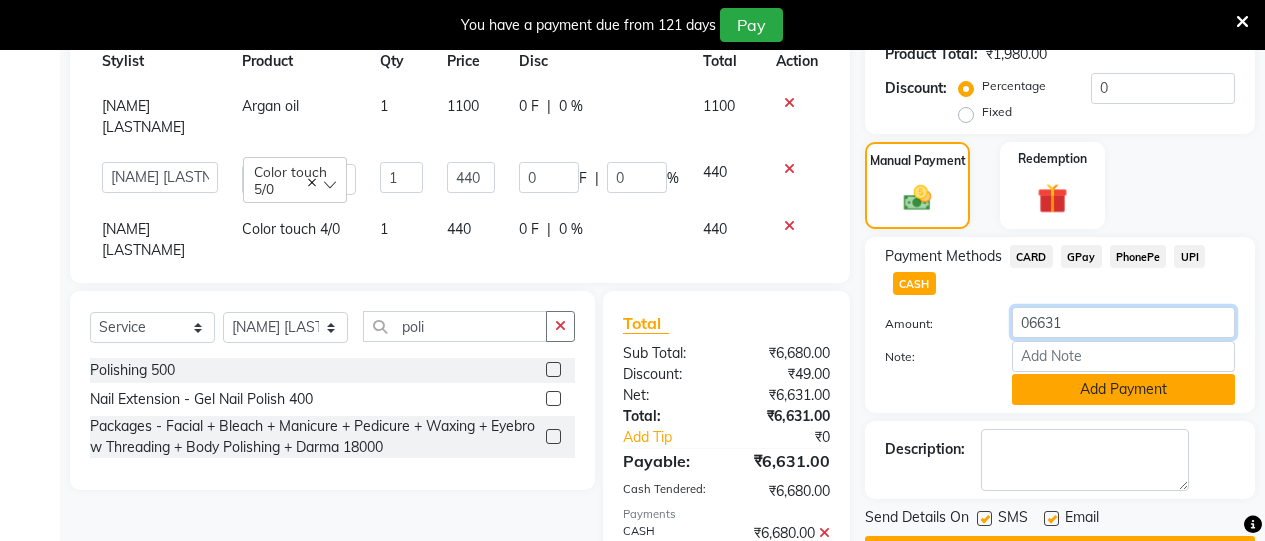 type on "06631" 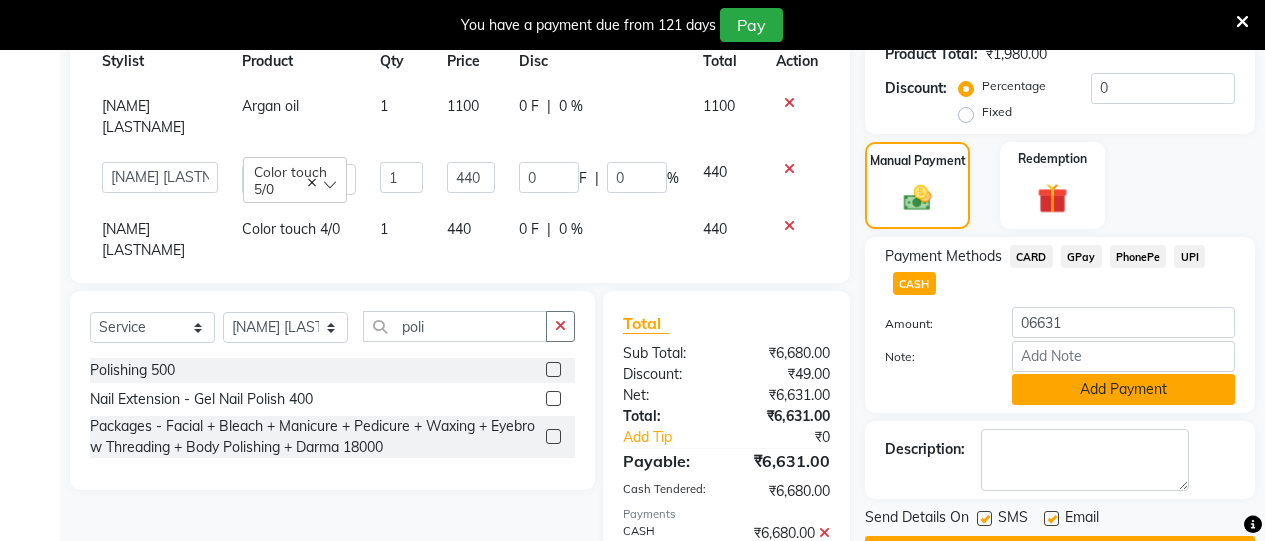 click on "Add Payment" 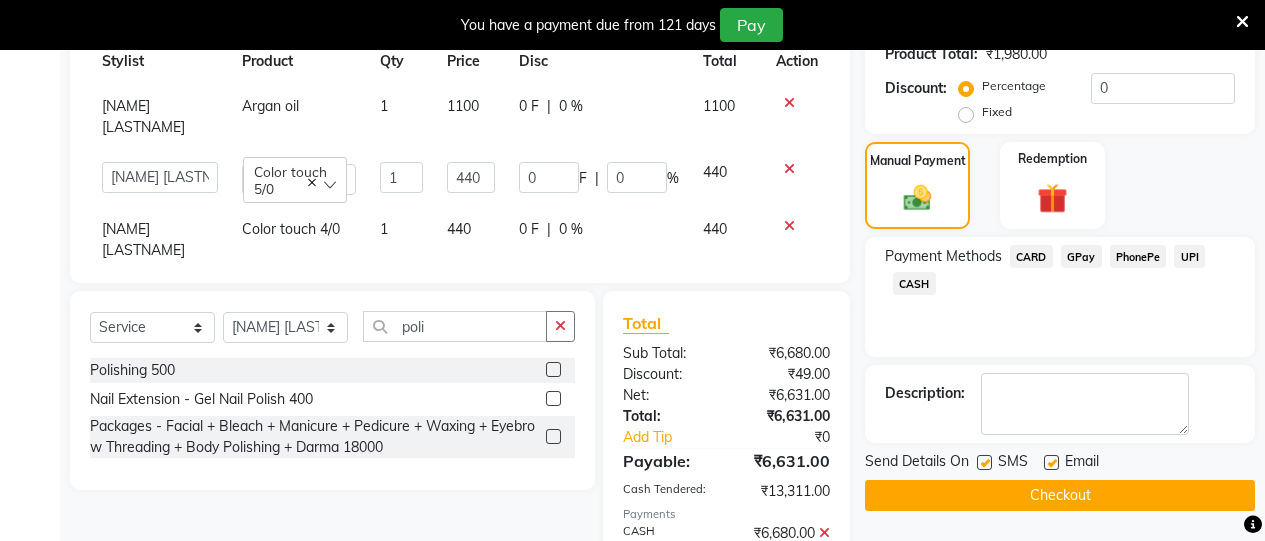 scroll, scrollTop: 696, scrollLeft: 0, axis: vertical 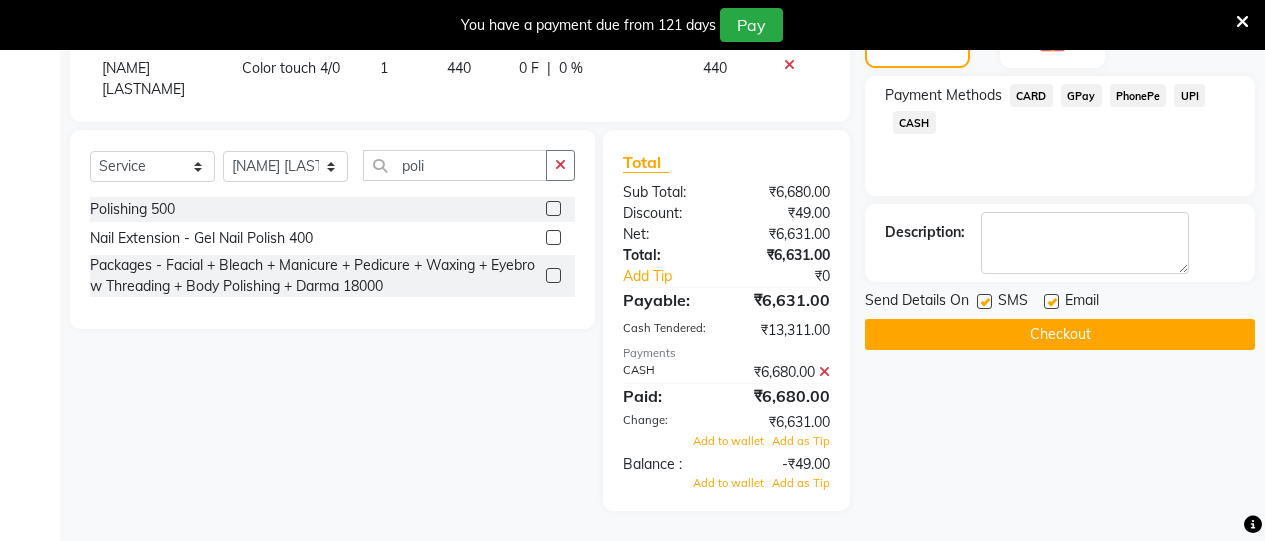 click 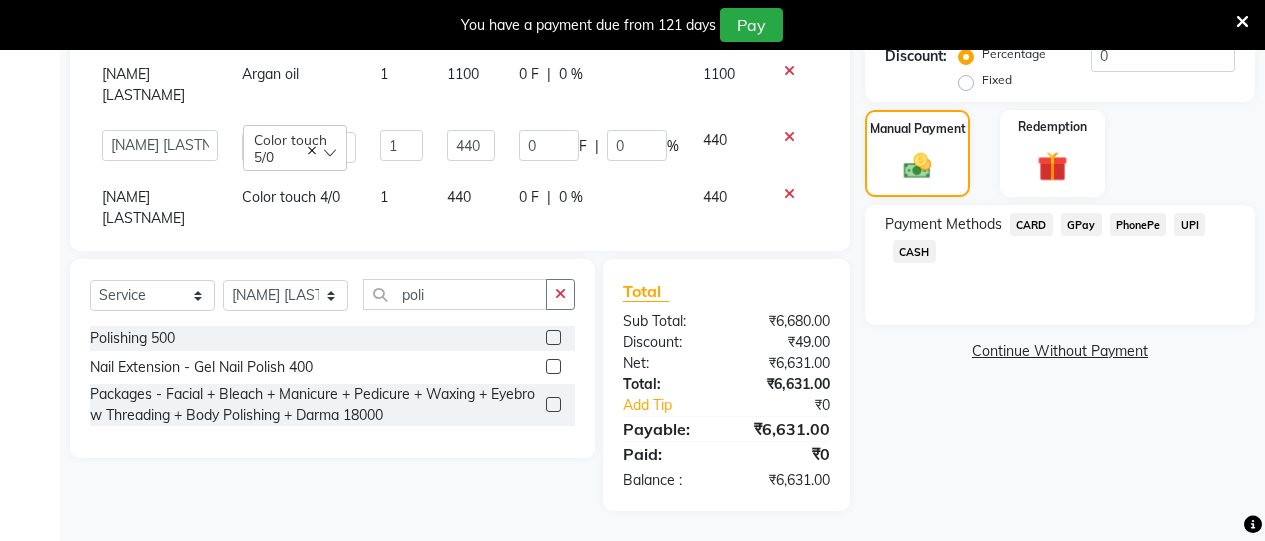 click on "CASH" 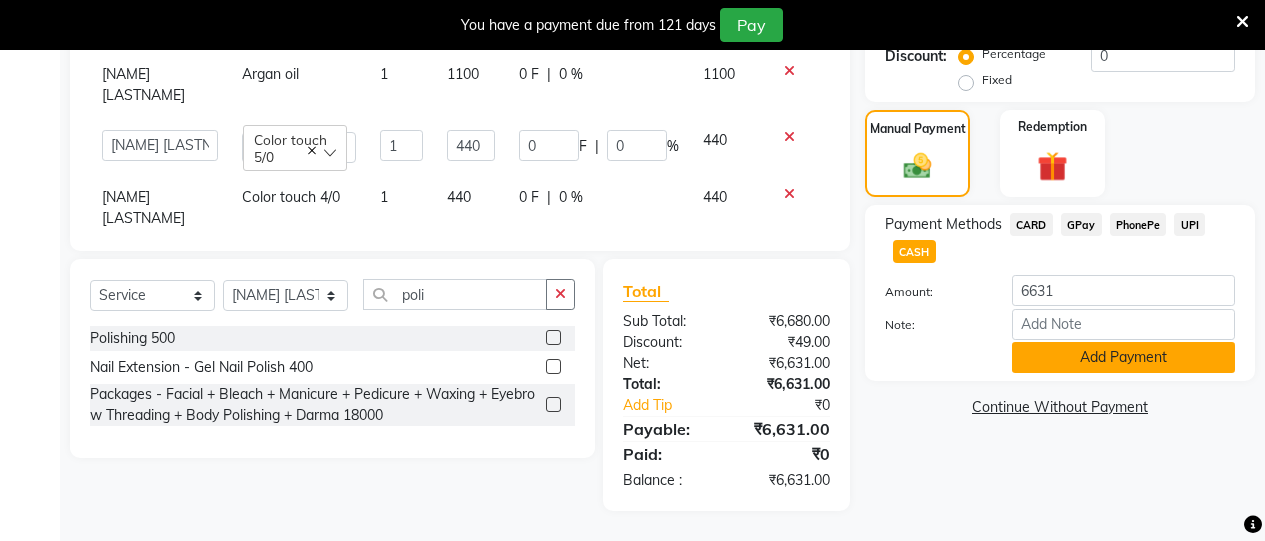 click on "Add Payment" 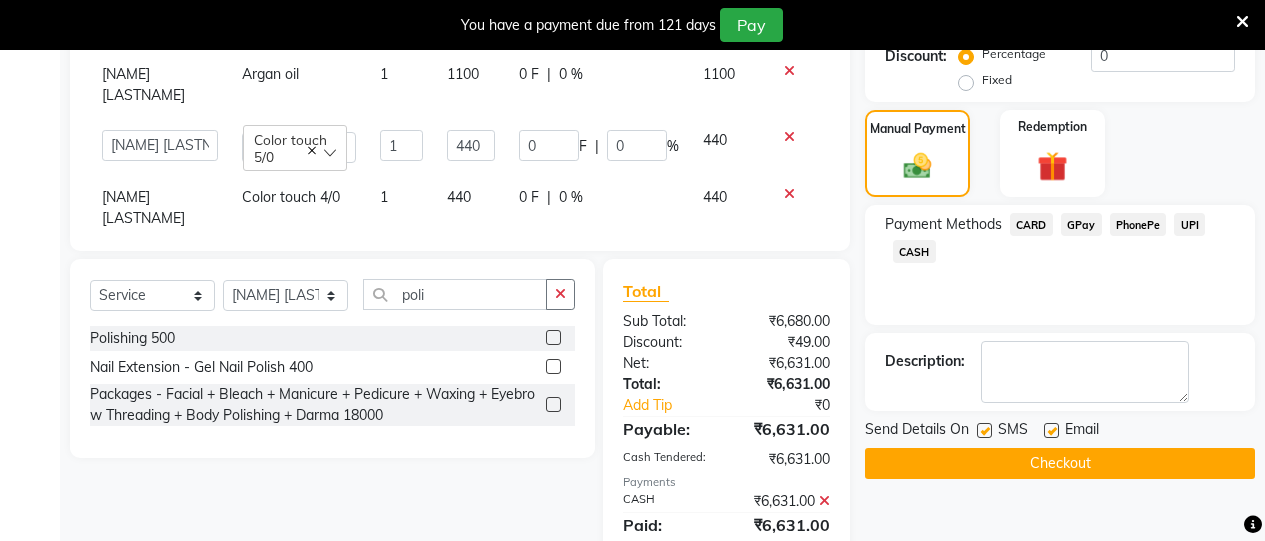 scroll, scrollTop: 638, scrollLeft: 0, axis: vertical 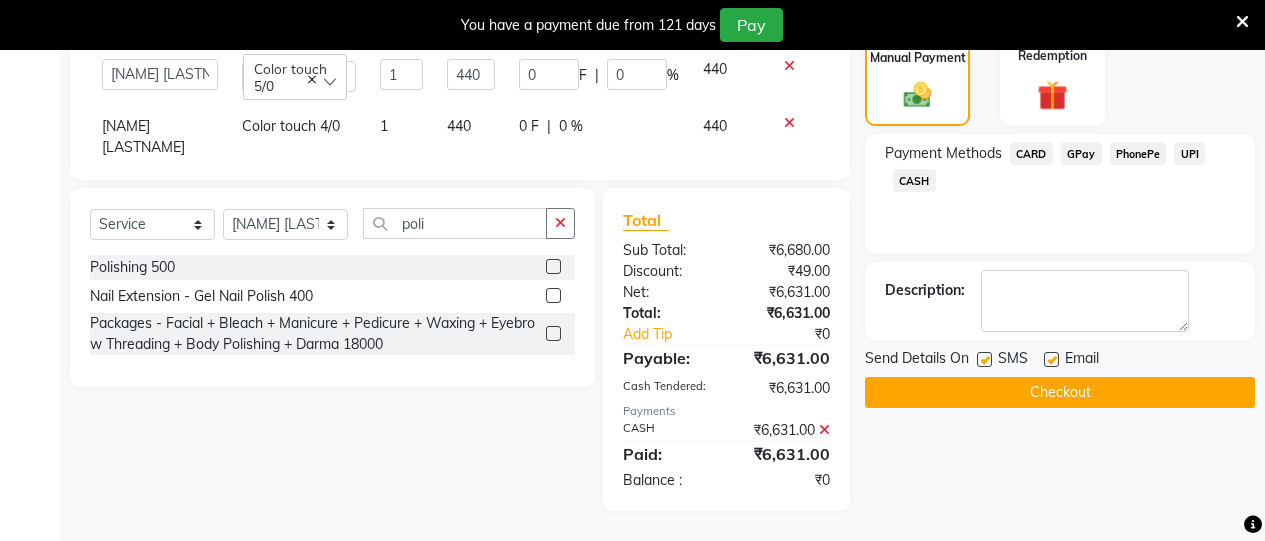 click on "Checkout" 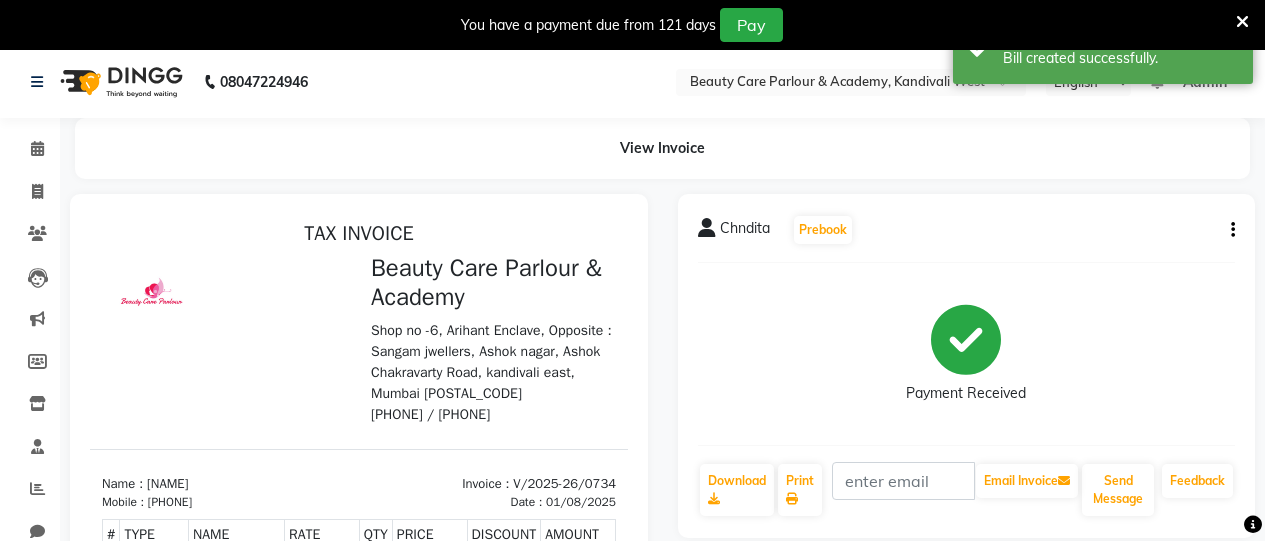 scroll, scrollTop: 0, scrollLeft: 0, axis: both 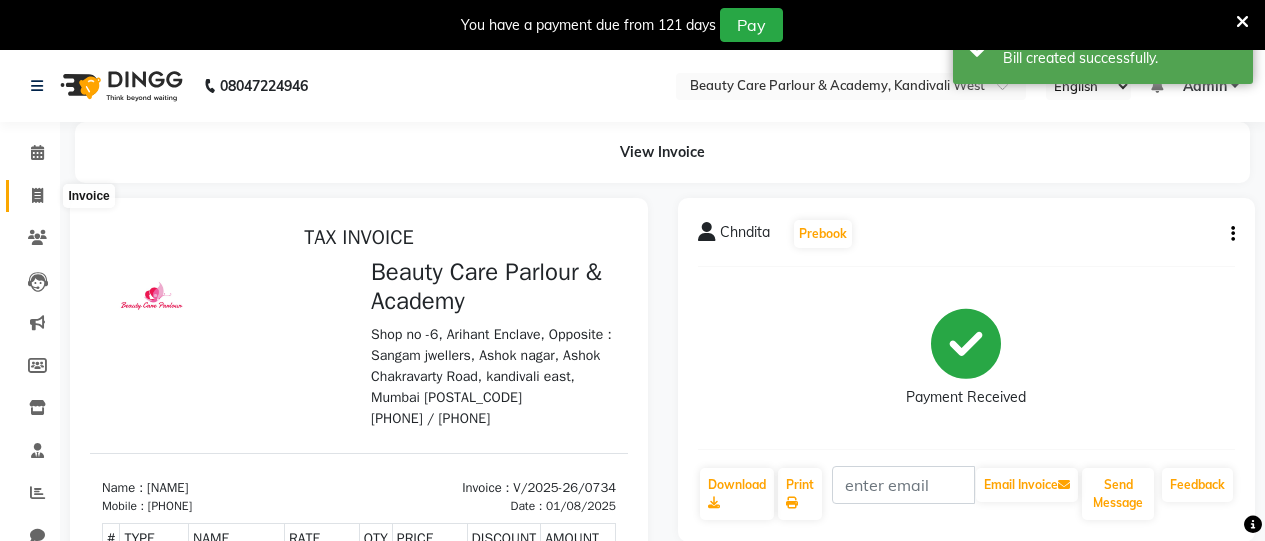 click 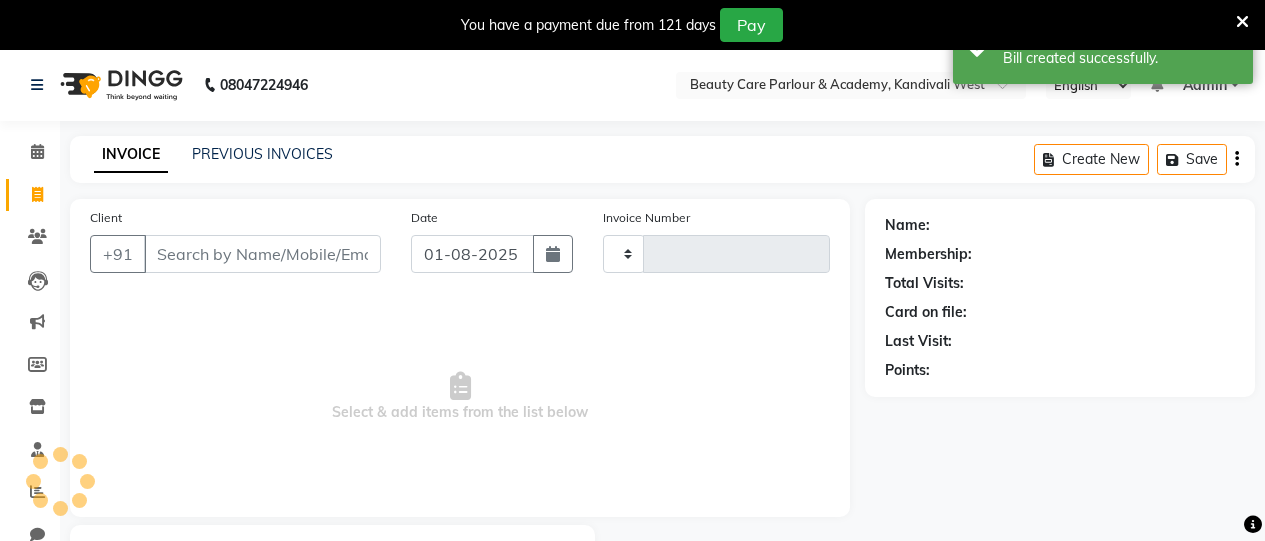 type on "0735" 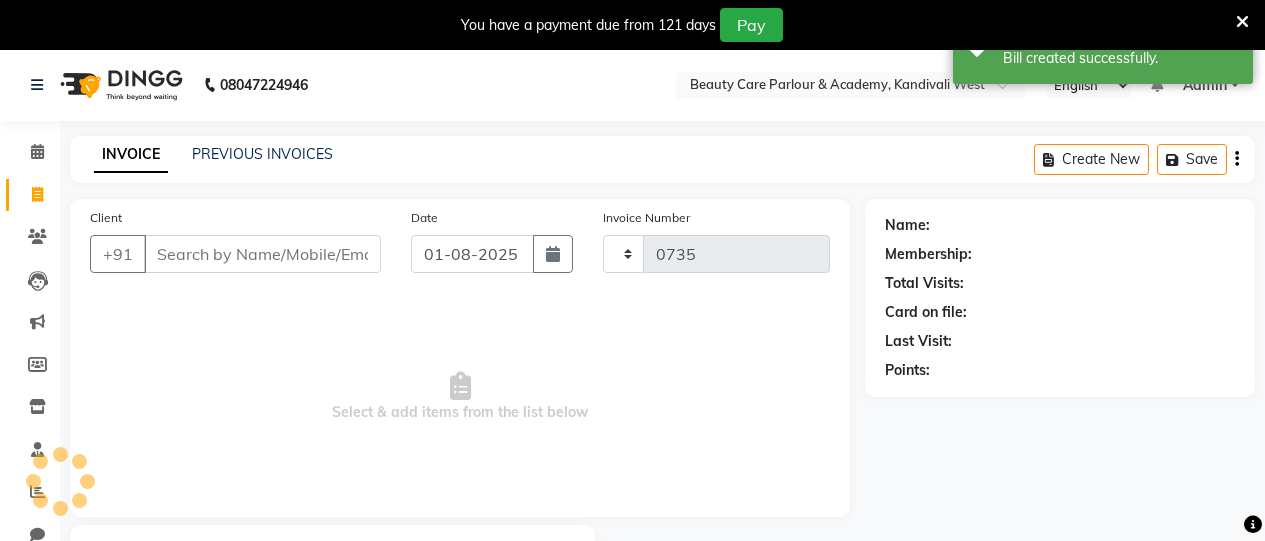 scroll, scrollTop: 110, scrollLeft: 0, axis: vertical 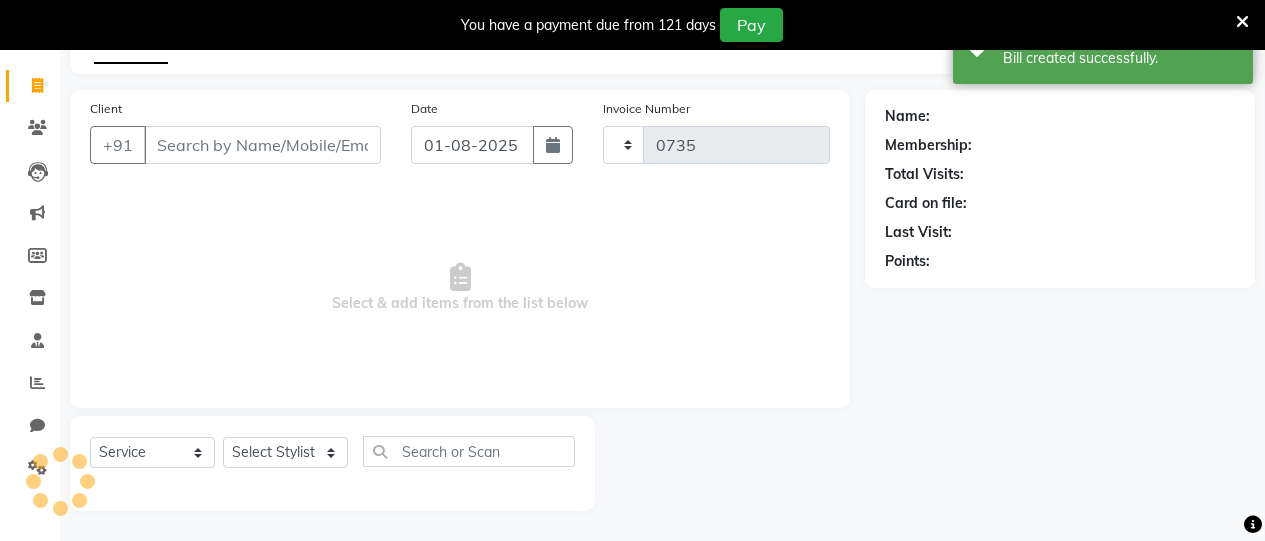 select on "8049" 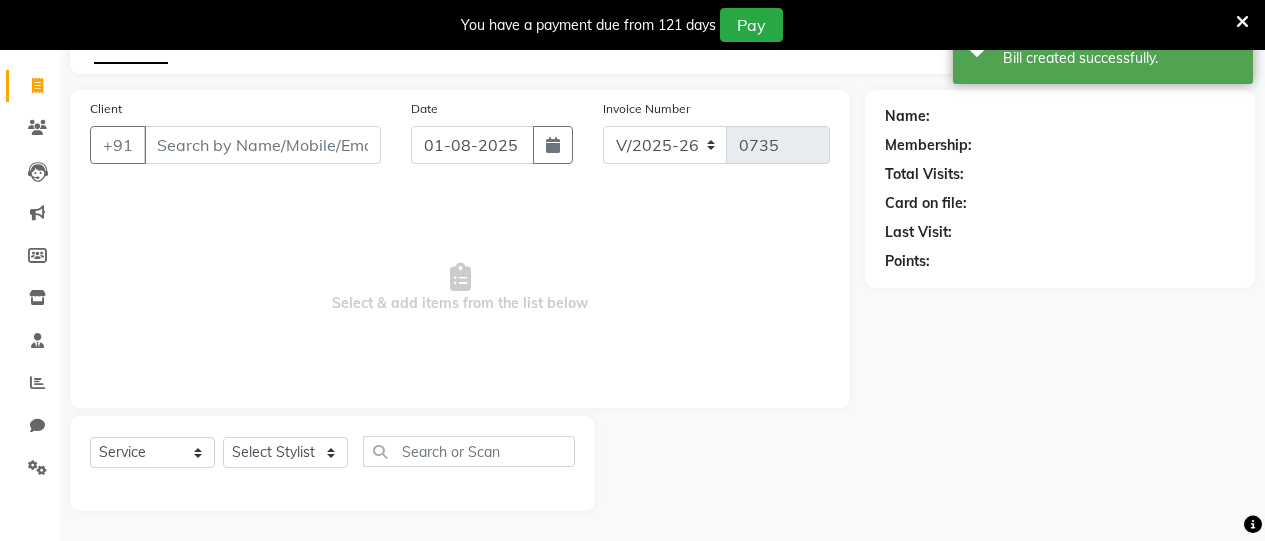 click on "Client" at bounding box center (262, 145) 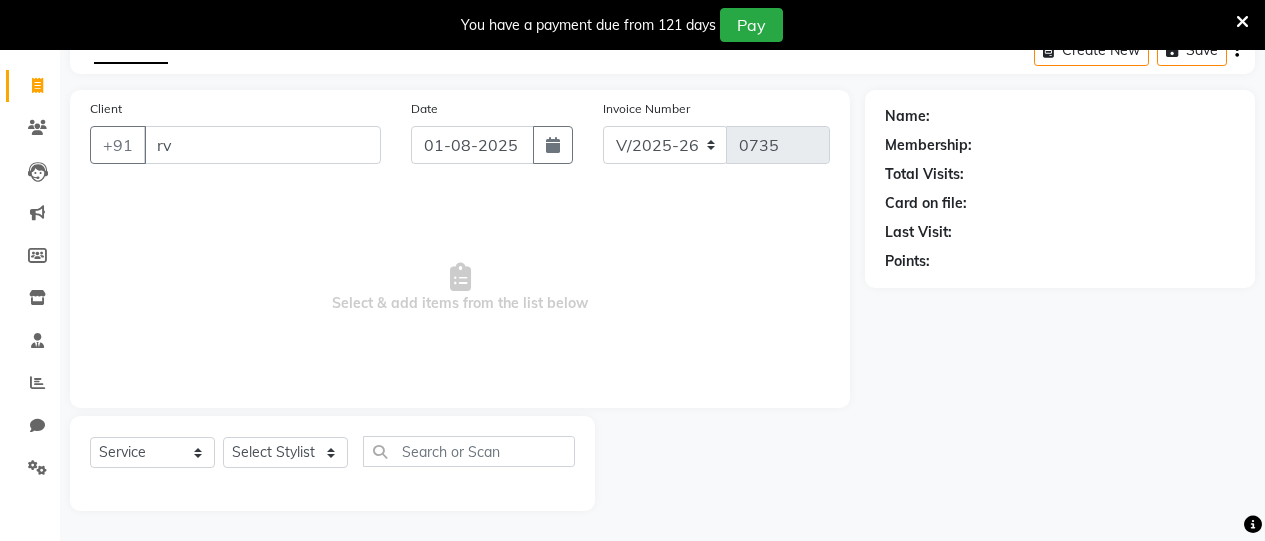 type on "r" 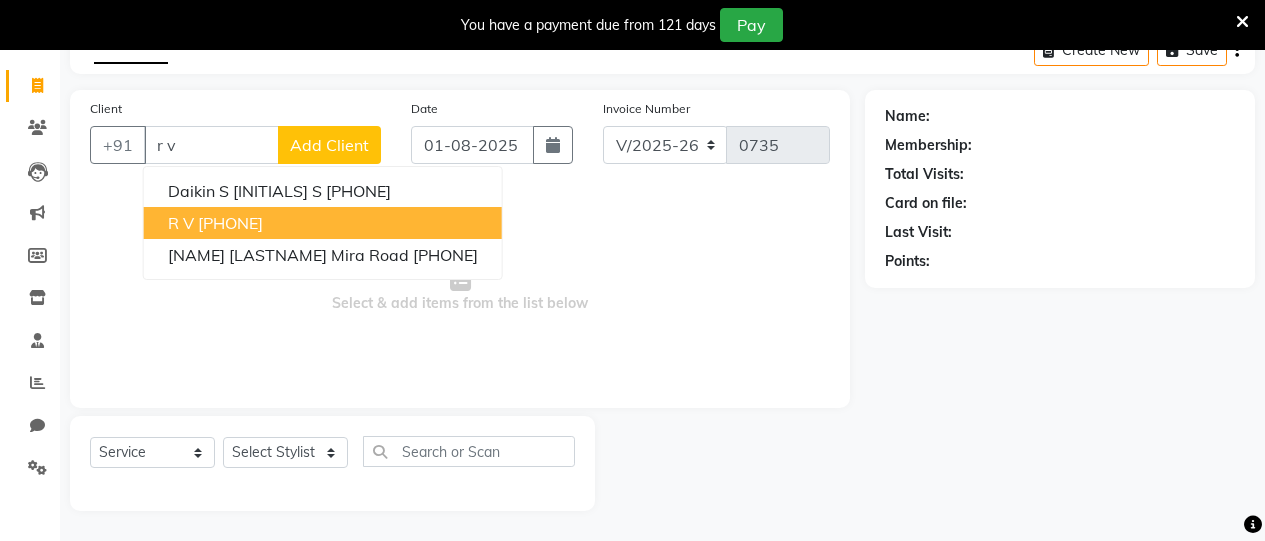 click on "8369854204" at bounding box center [230, 223] 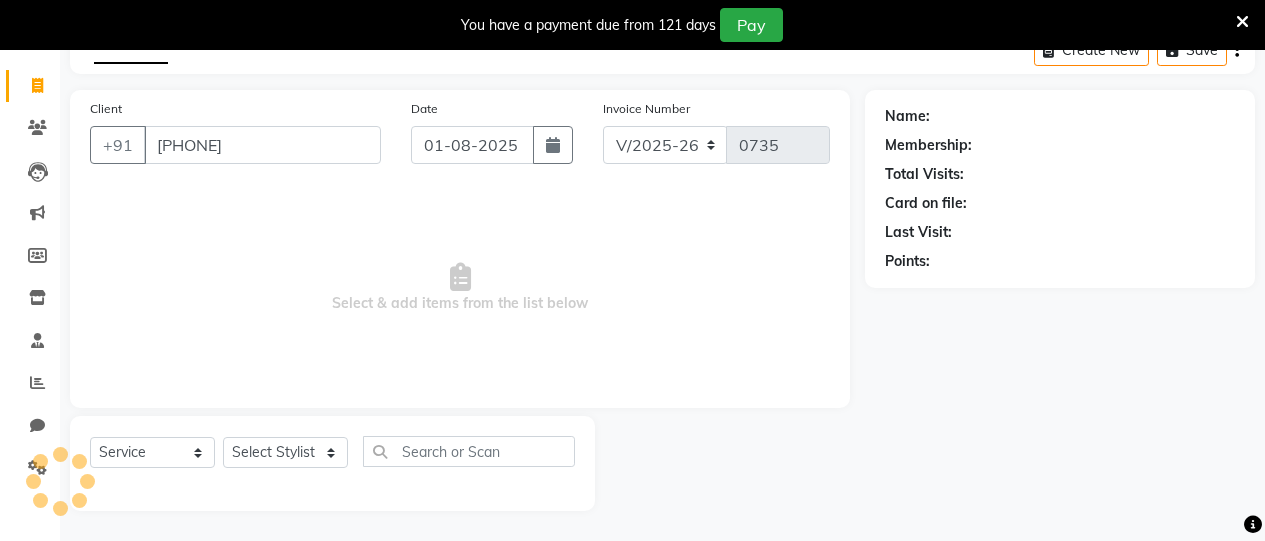 type on "8369854204" 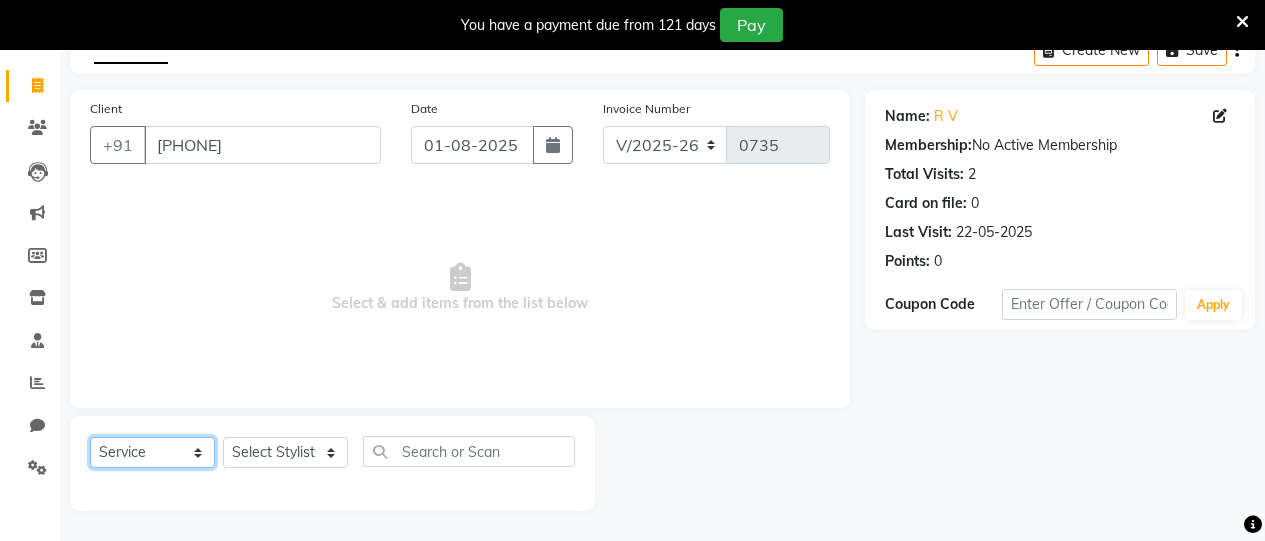 click on "Select  Service  Product  Membership  Package Voucher Prepaid Gift Card" 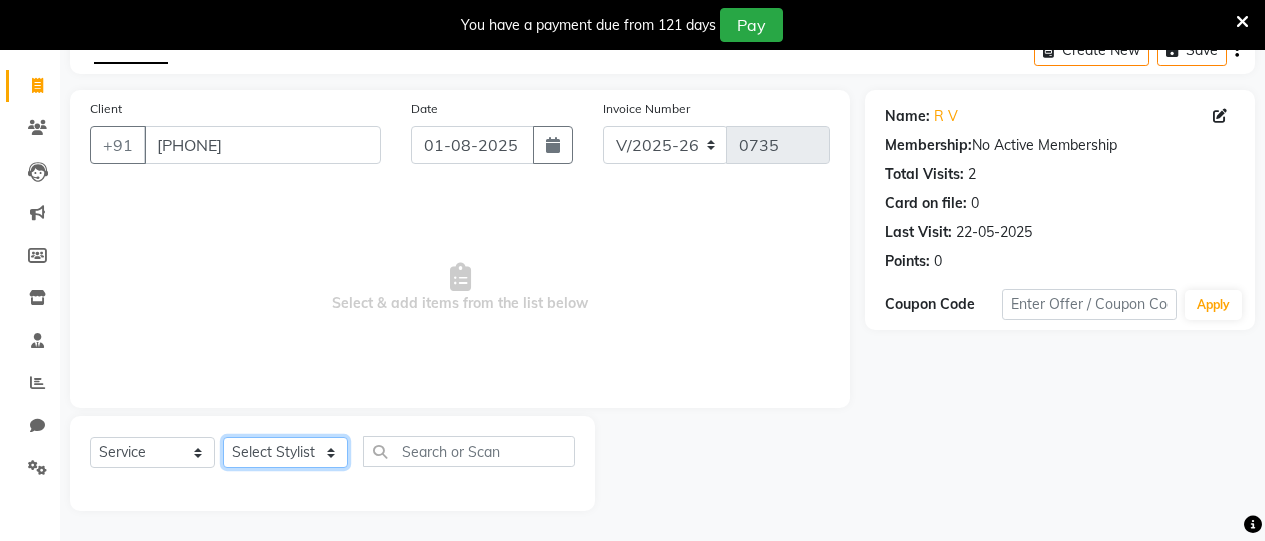 click on "Select Stylist Amita Arti Raut Jagruti Kajal Joshi rita shah menejr Rohini Sangeeta honr" 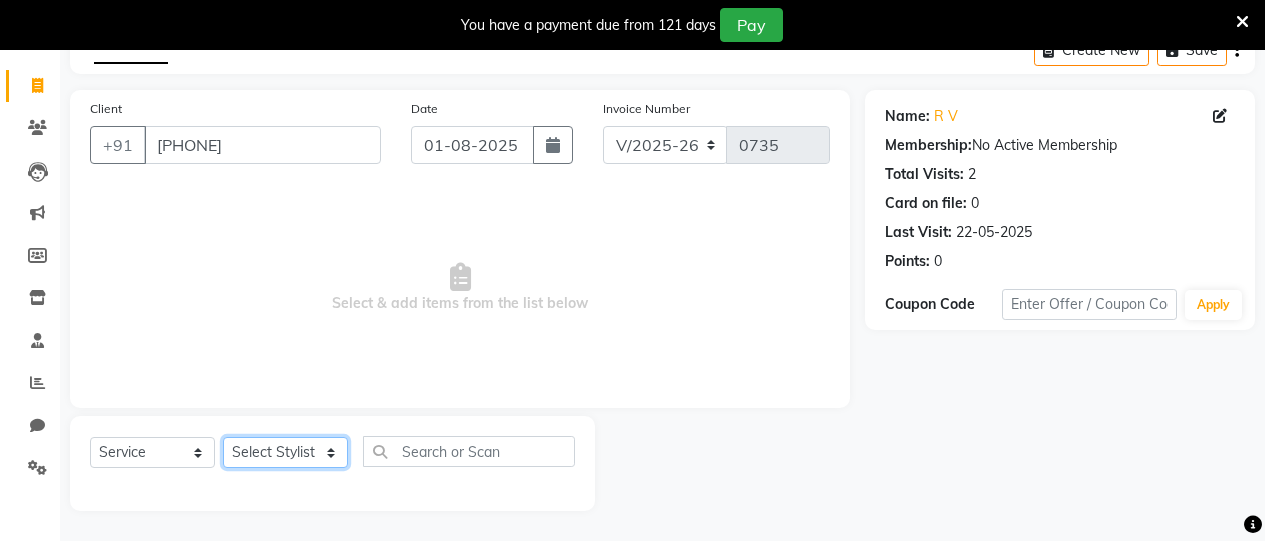 select on "72763" 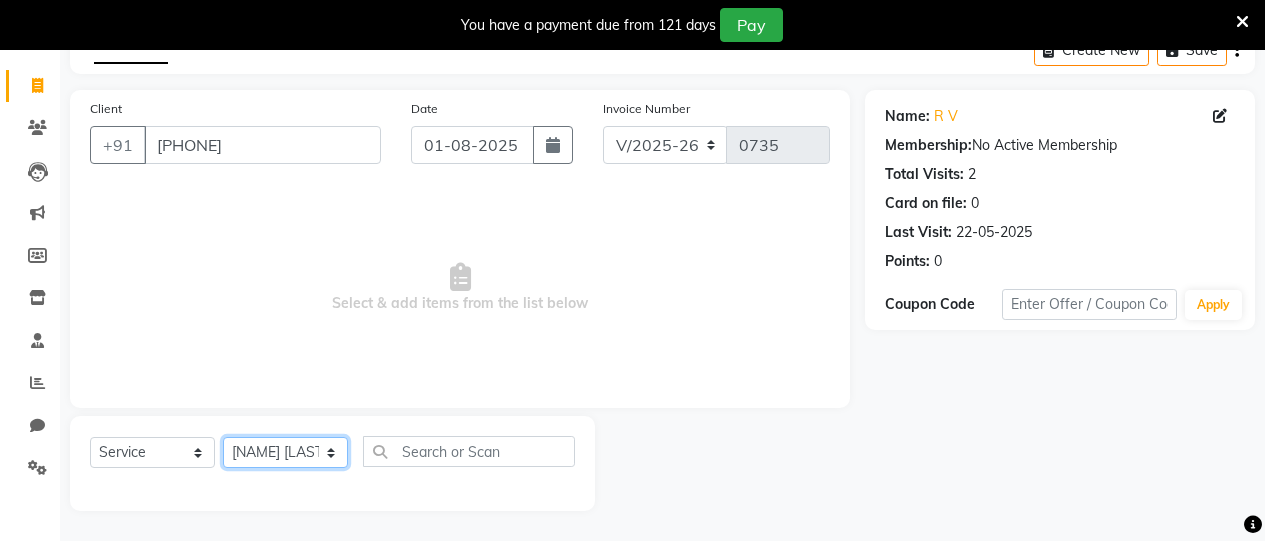 click on "Select Stylist Amita Arti Raut Jagruti Kajal Joshi rita shah menejr Rohini Sangeeta honr" 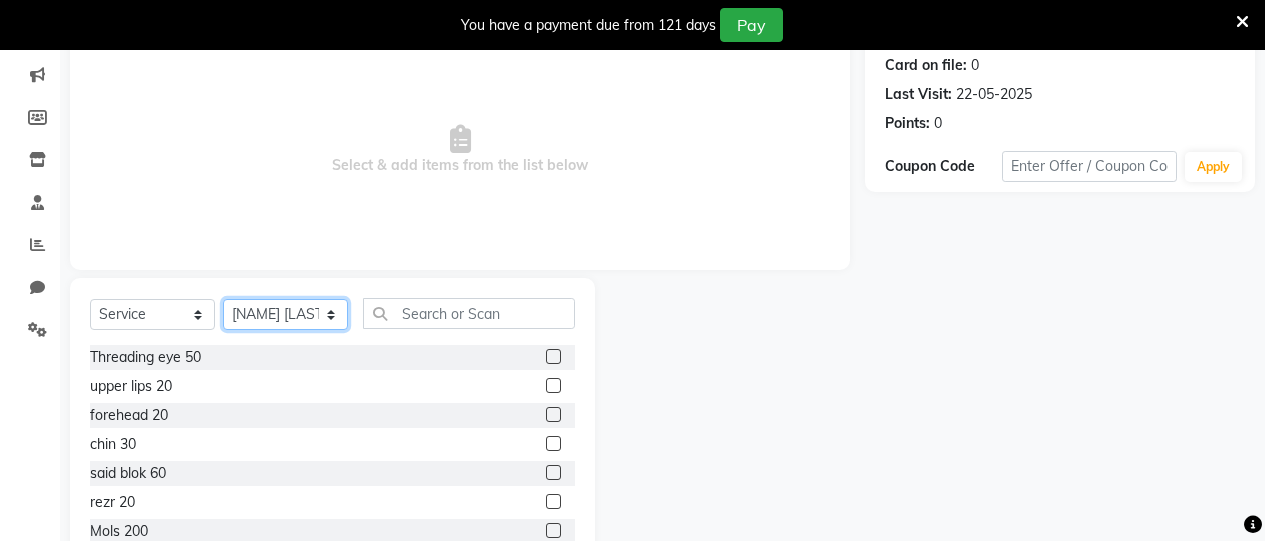 scroll, scrollTop: 249, scrollLeft: 0, axis: vertical 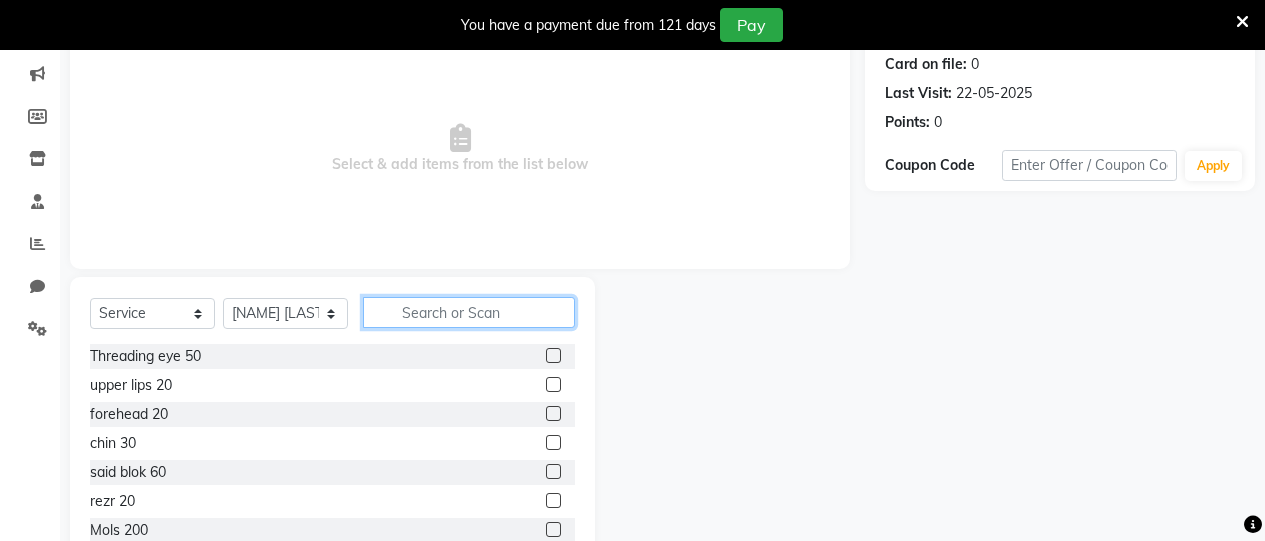click 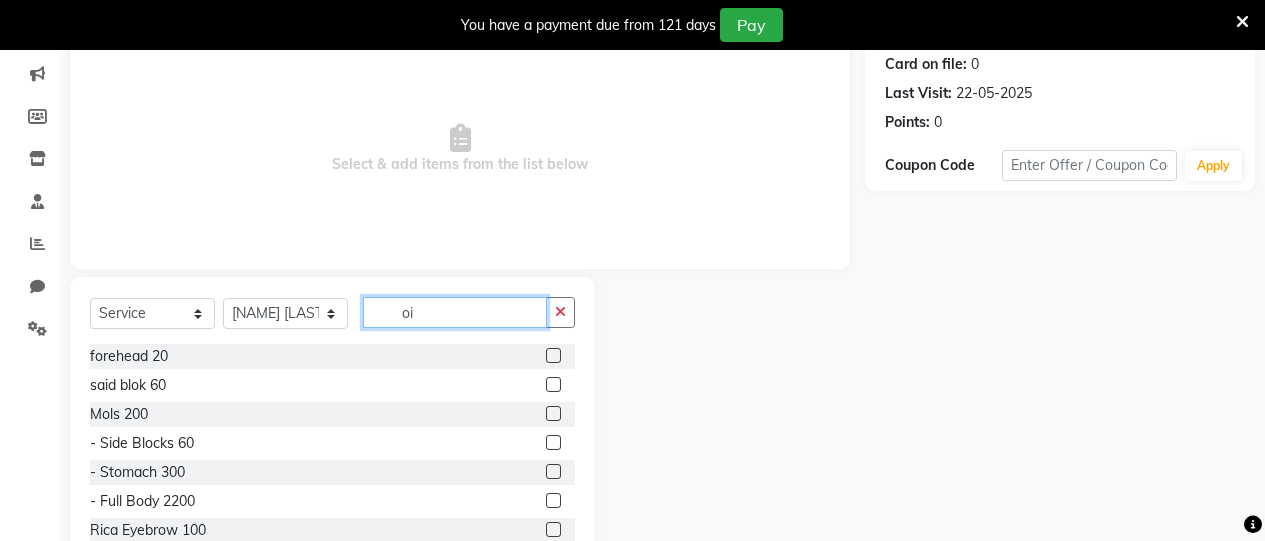 scroll, scrollTop: 168, scrollLeft: 0, axis: vertical 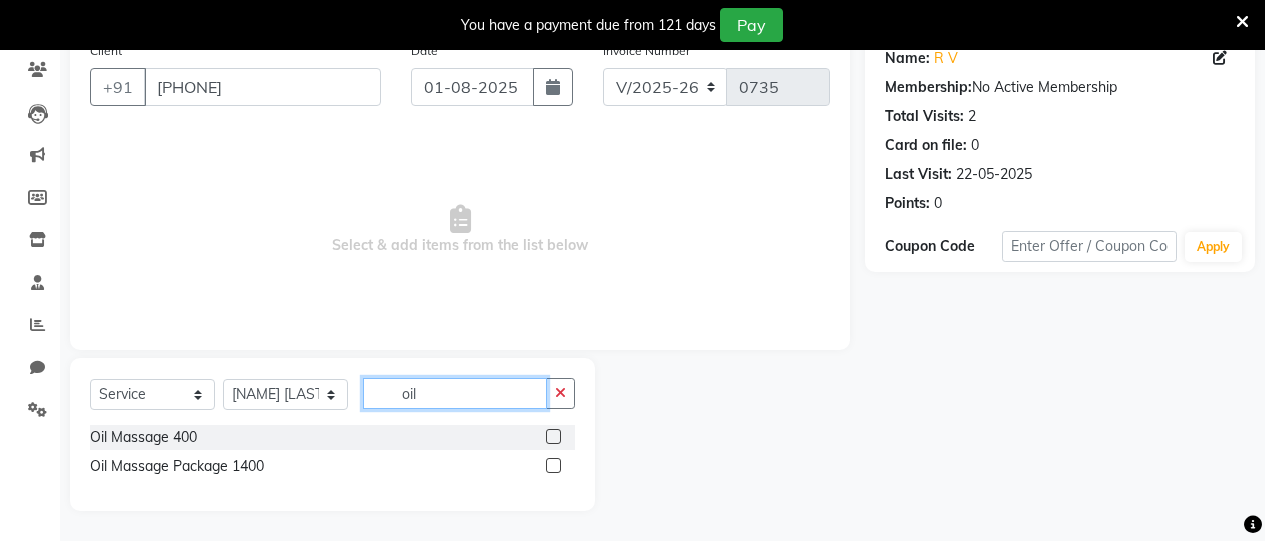 type on "oil" 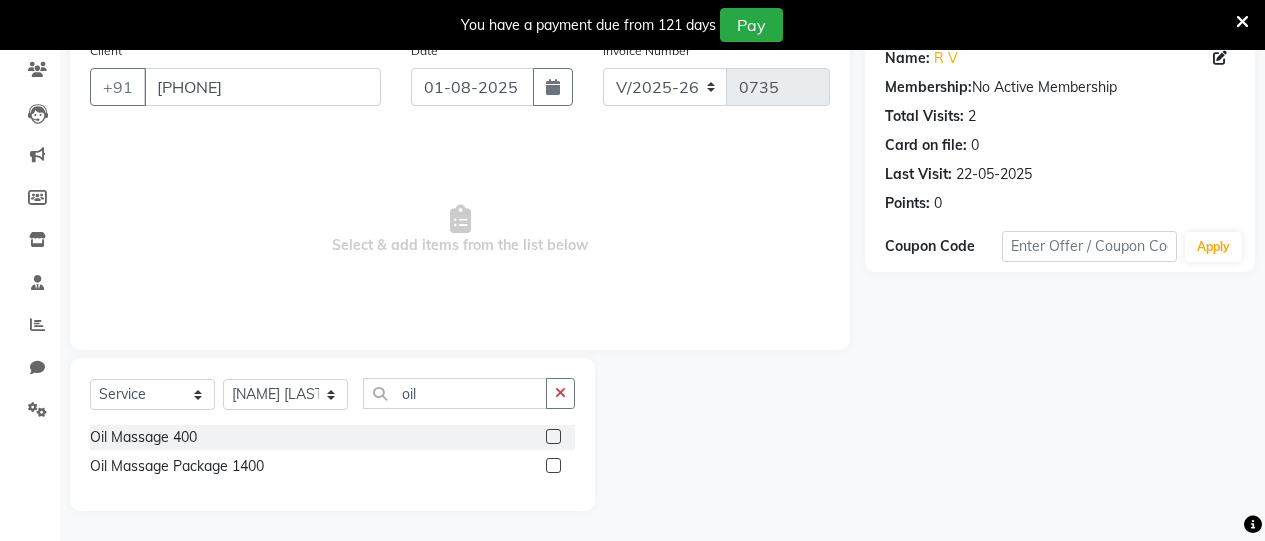 click 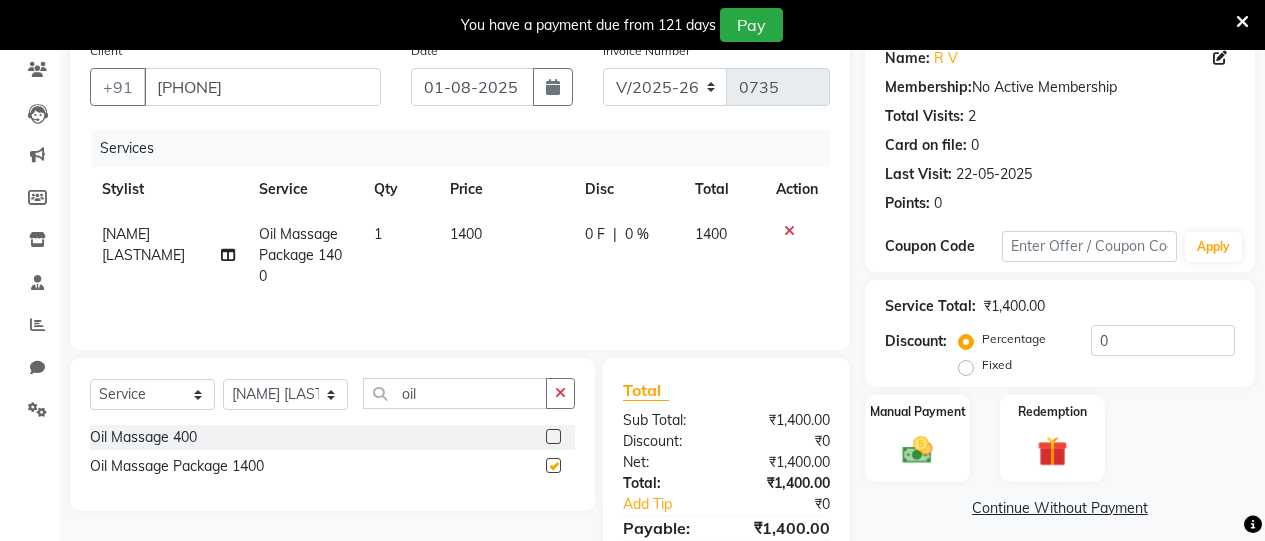 checkbox on "false" 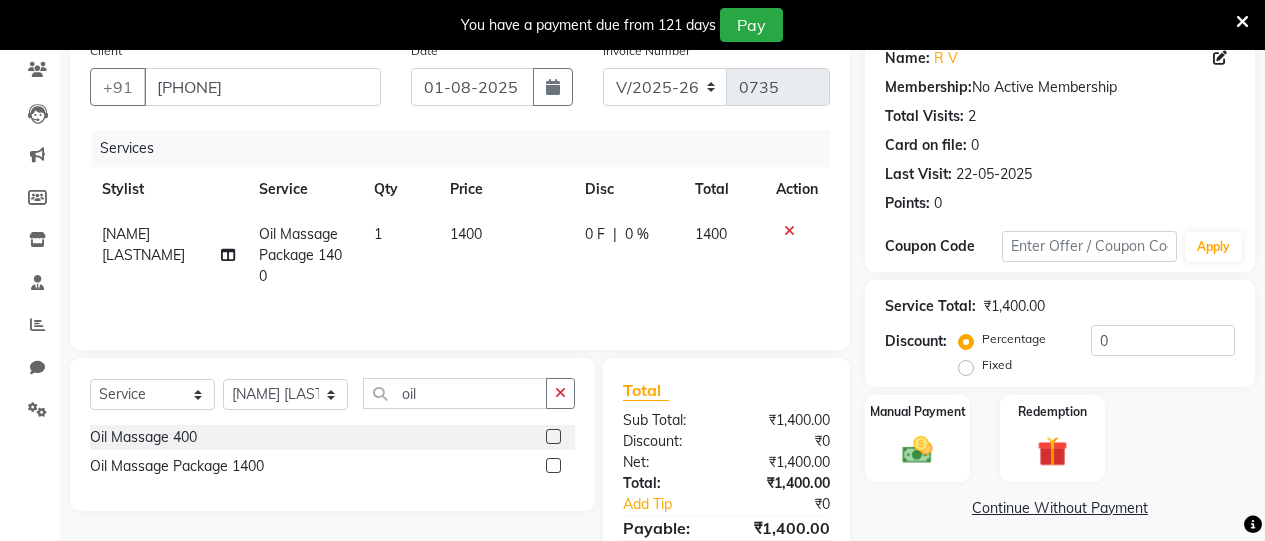 click on "0 %" 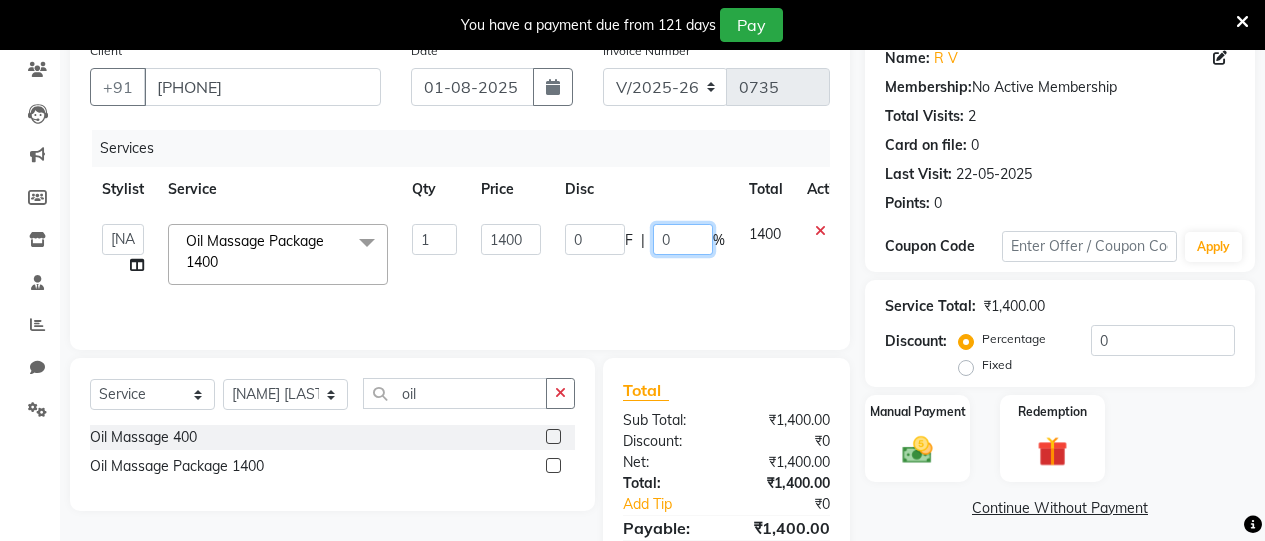 click on "0" 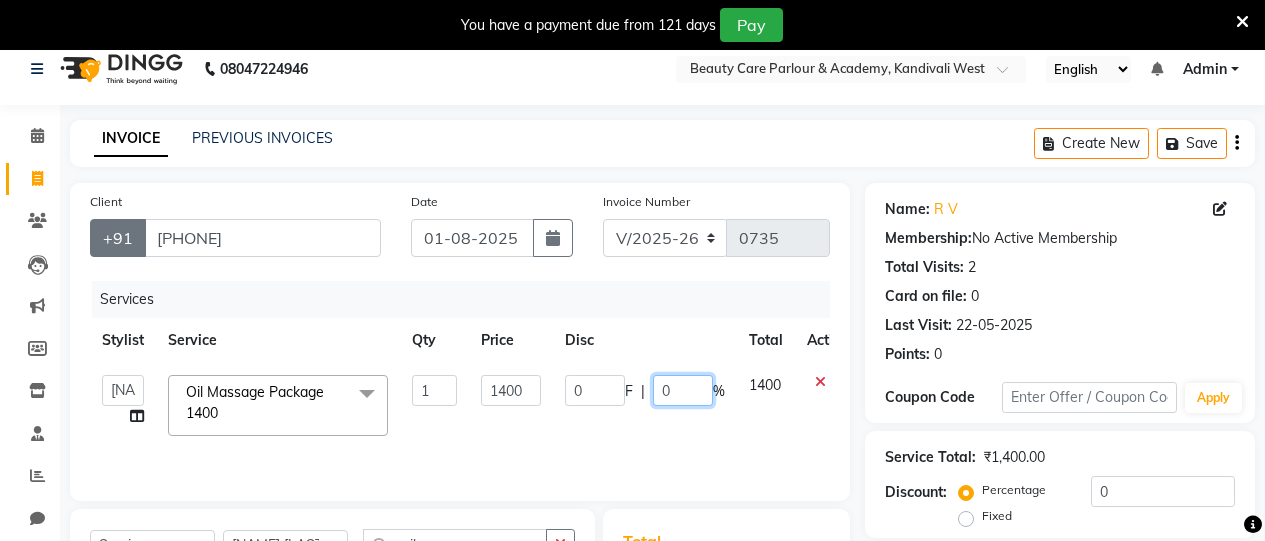 scroll, scrollTop: 7, scrollLeft: 0, axis: vertical 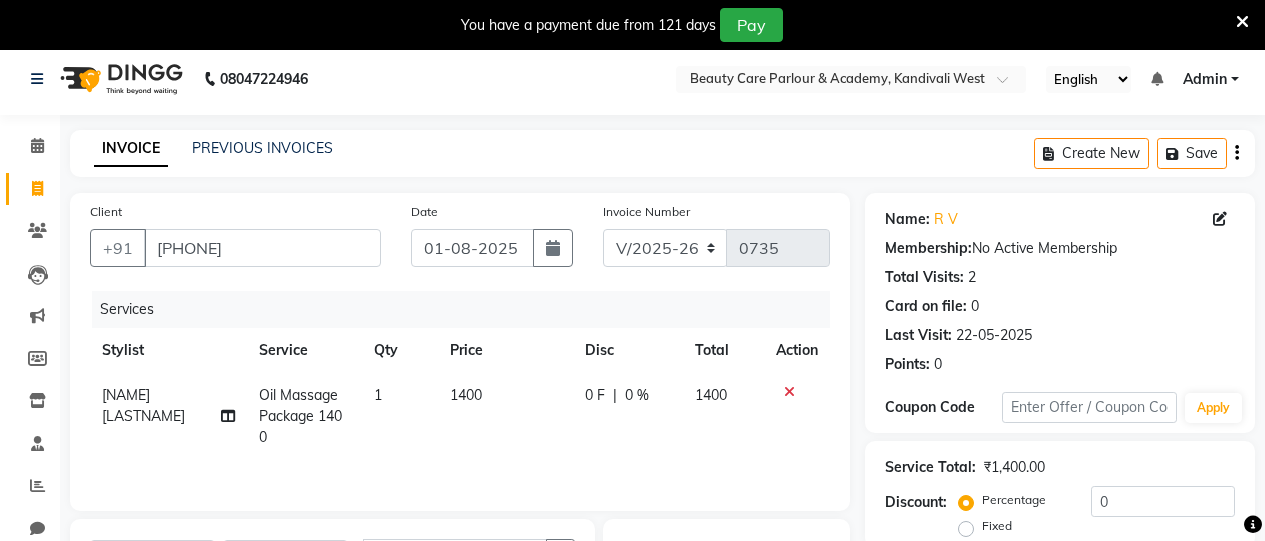 click on "INVOICE" 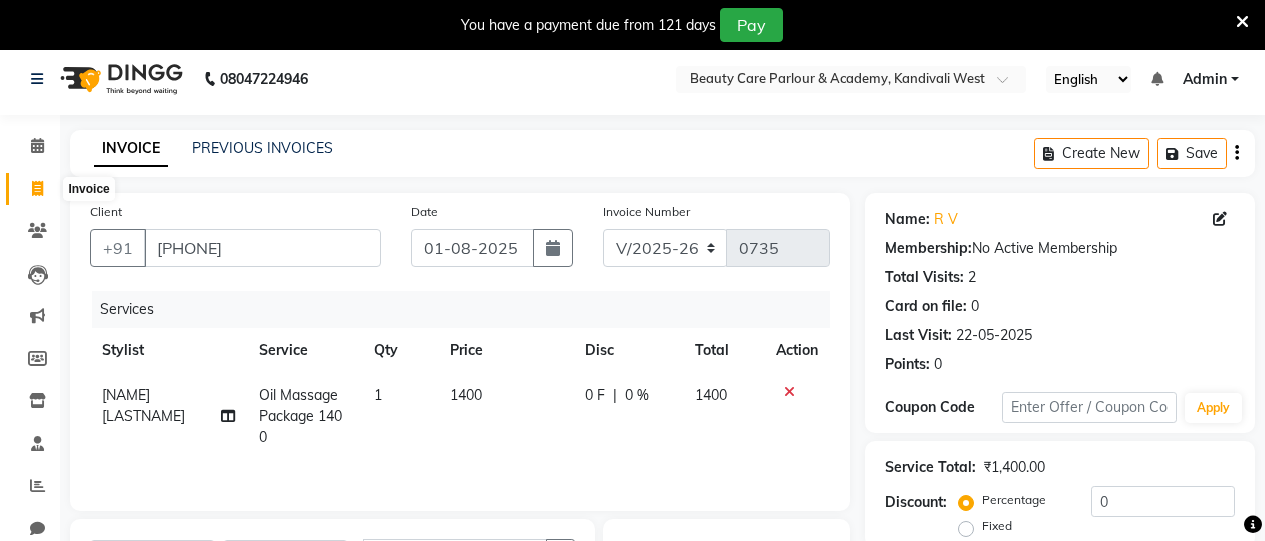 click 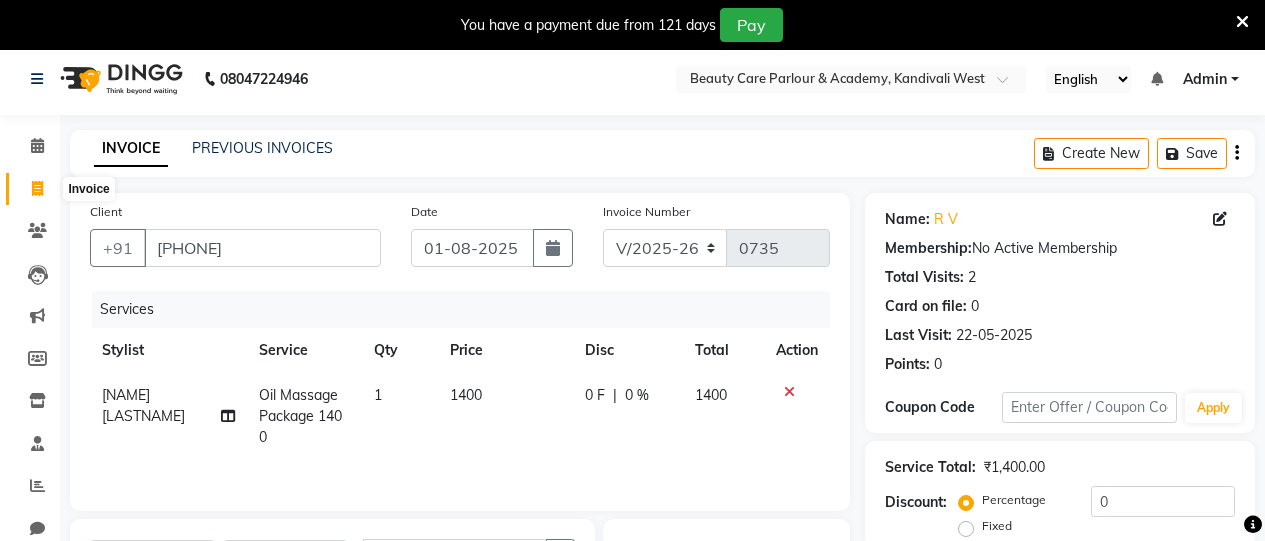 select on "service" 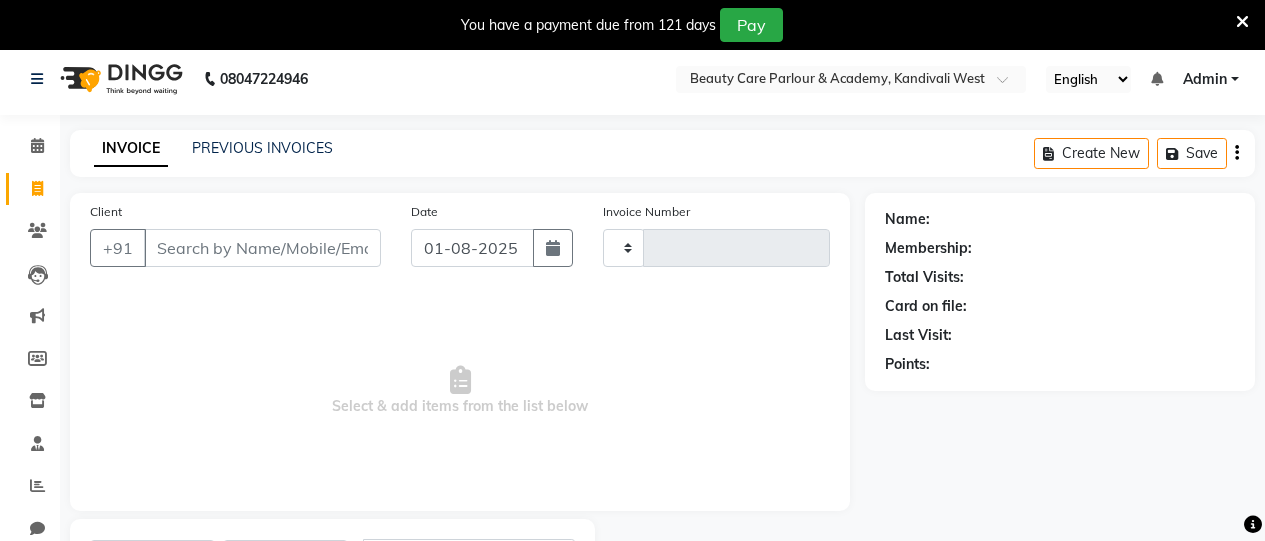 type on "0735" 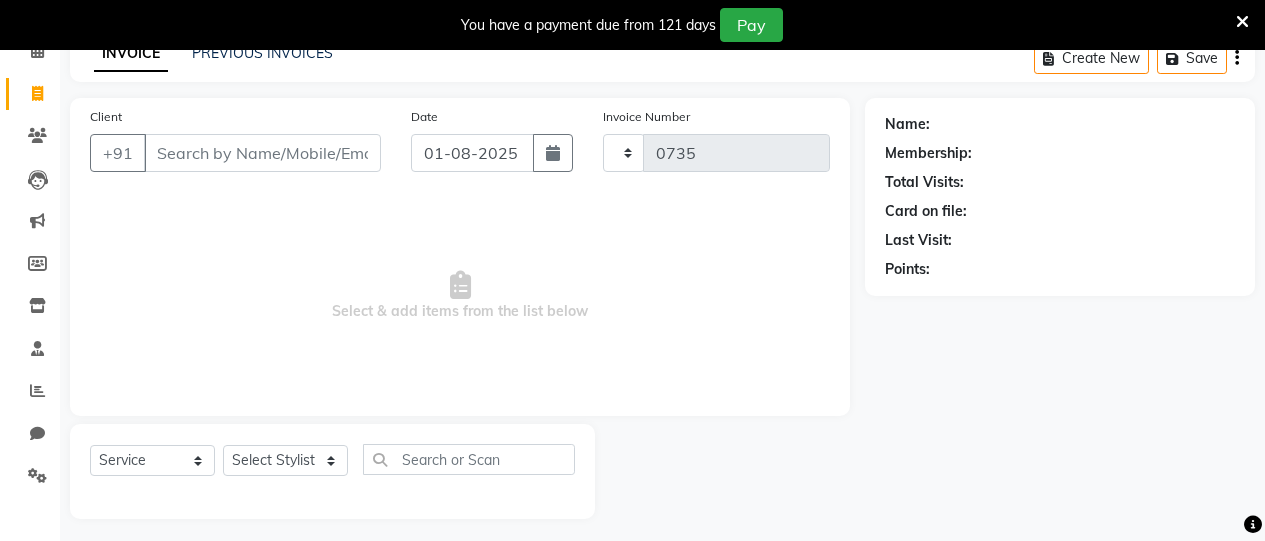 select on "8049" 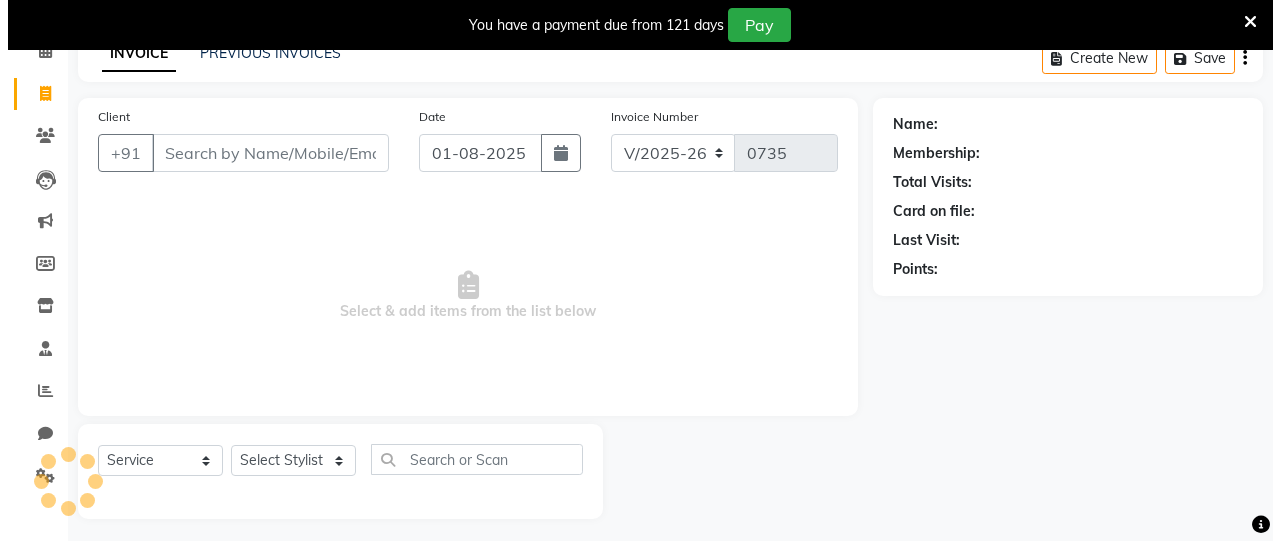 scroll, scrollTop: 110, scrollLeft: 0, axis: vertical 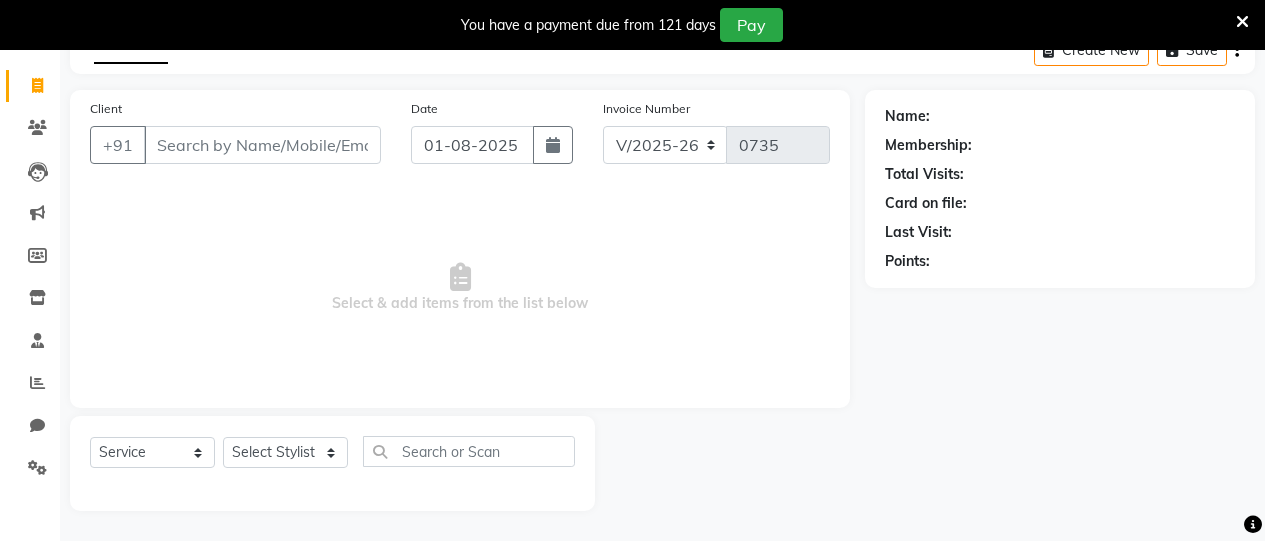 click on "Client" at bounding box center (262, 145) 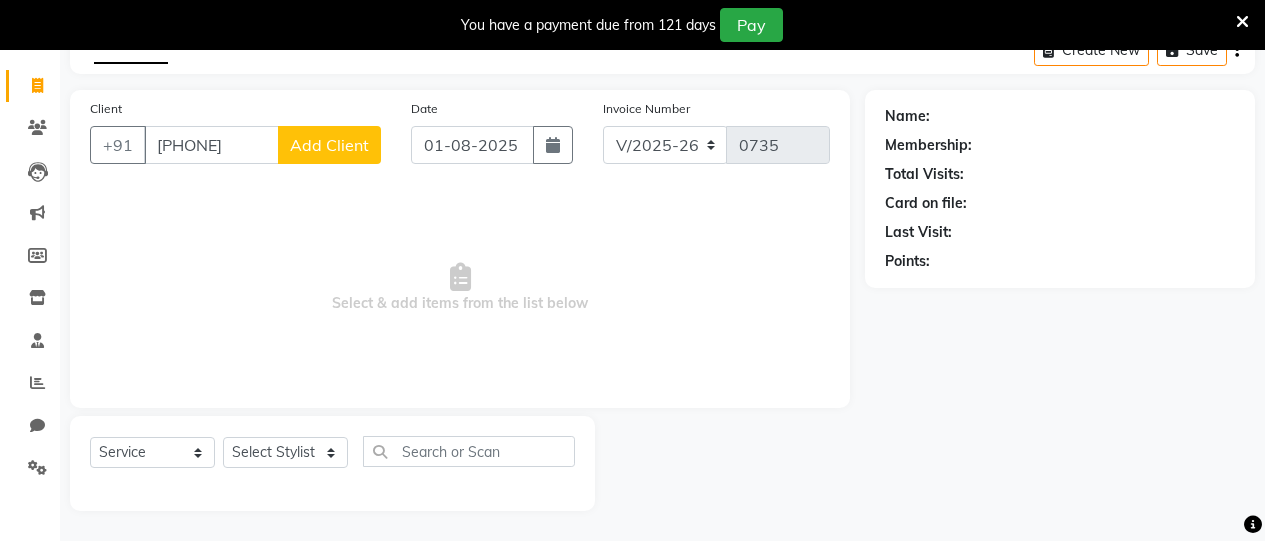type on "85911807737" 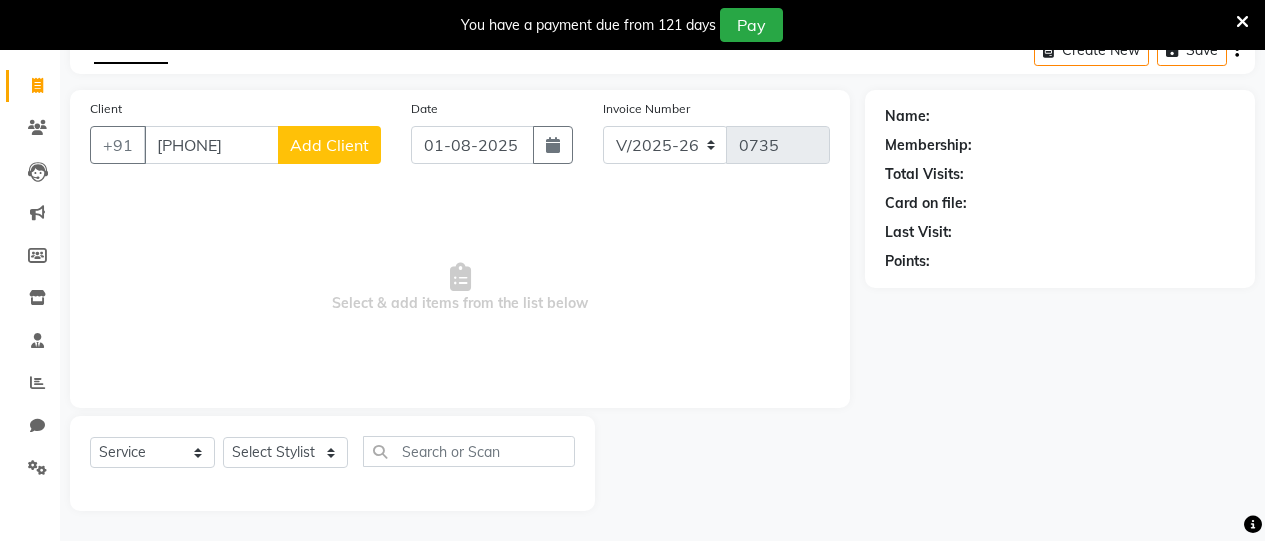 click on "Add Client" 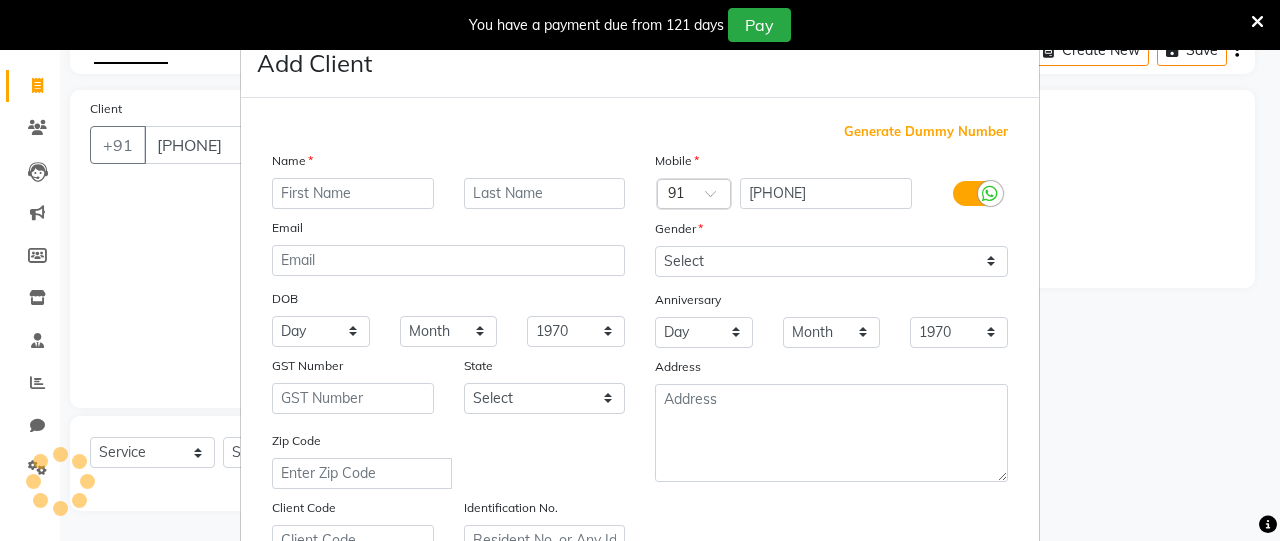 click at bounding box center (353, 193) 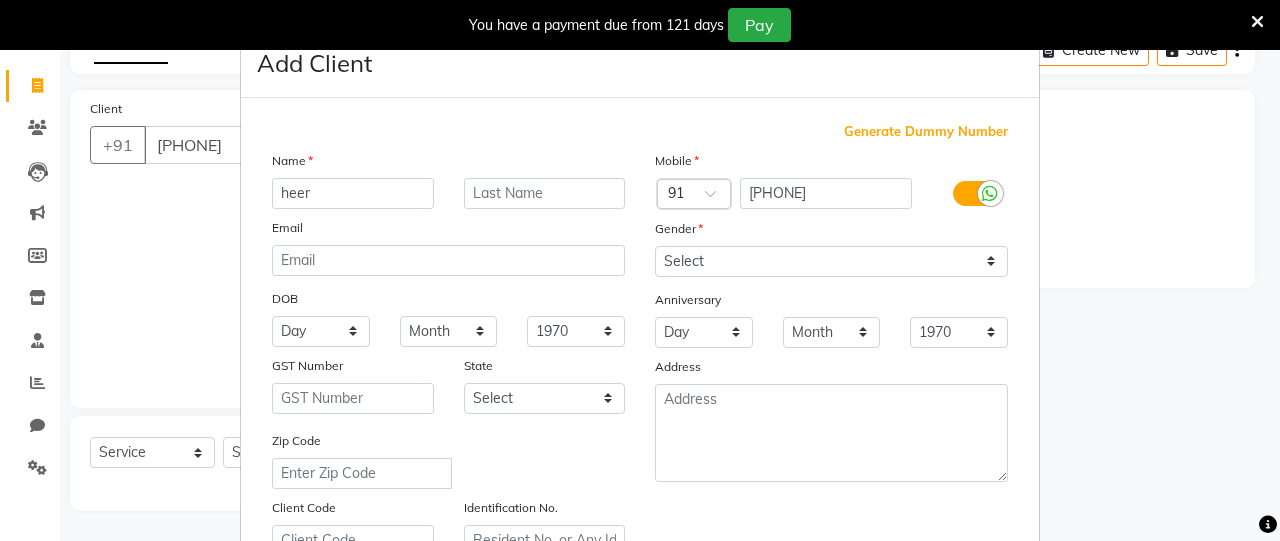 type on "heer" 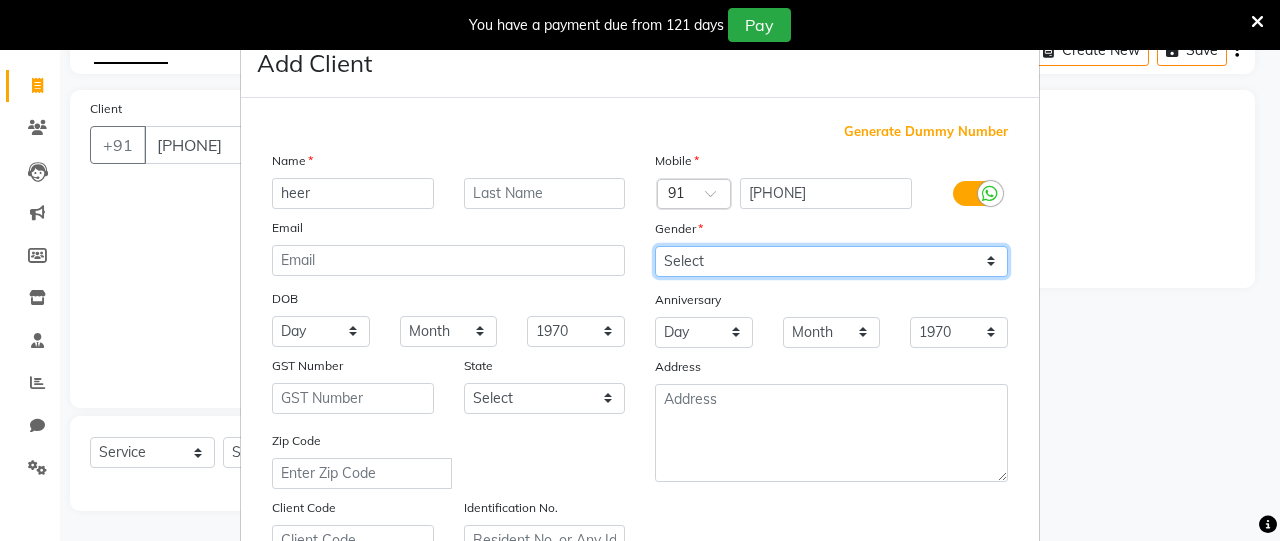 click on "Select Male Female Other Prefer Not To Say" at bounding box center [831, 261] 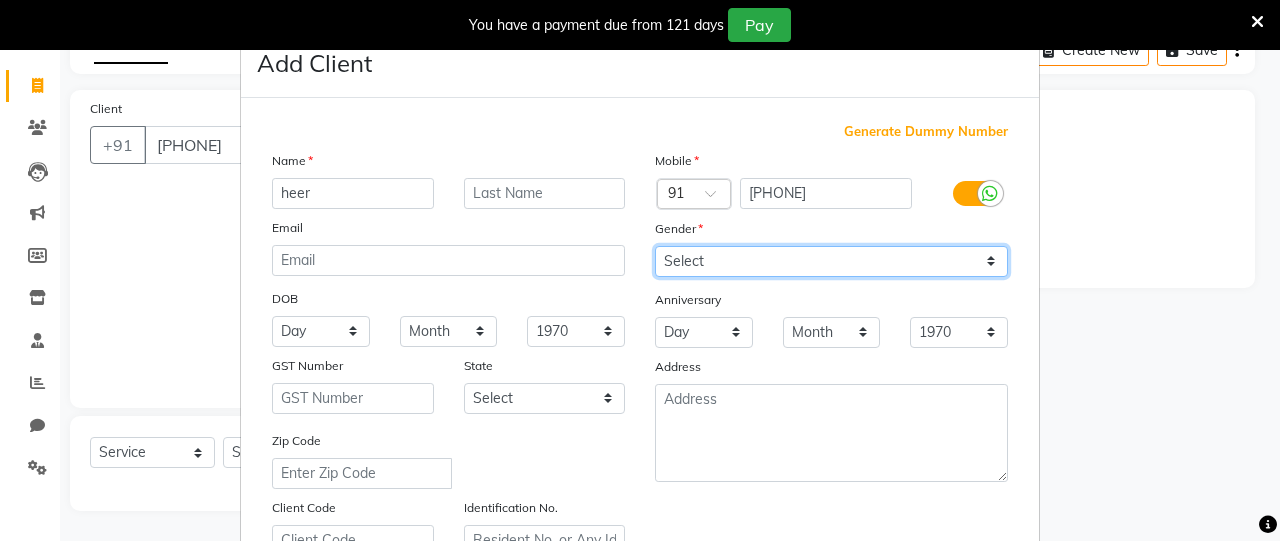 select on "female" 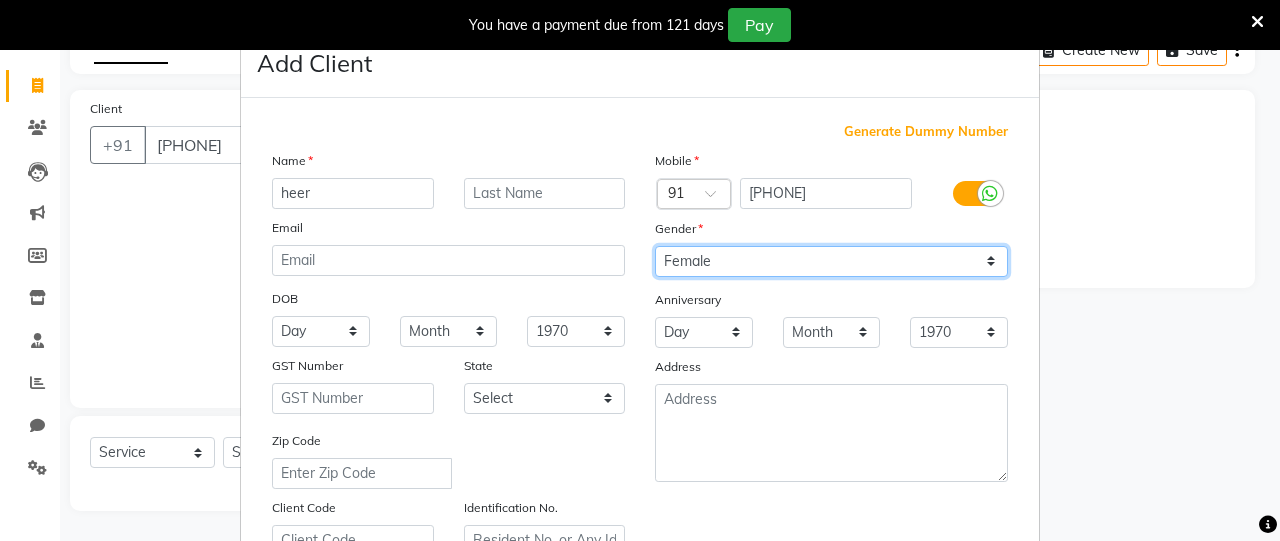 click on "Select Male Female Other Prefer Not To Say" at bounding box center [831, 261] 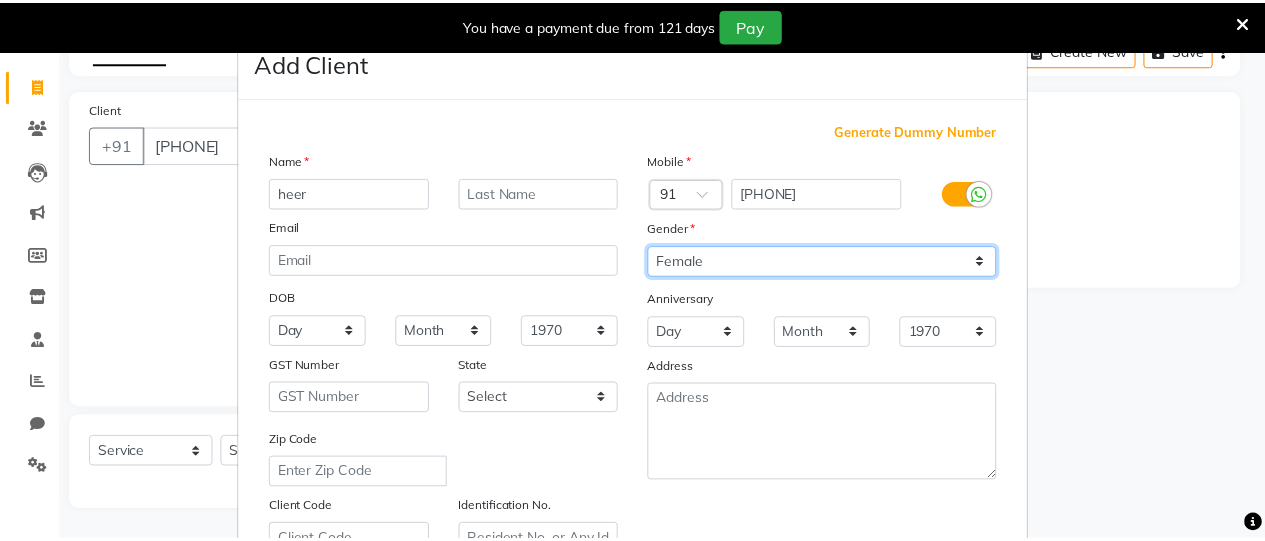 scroll, scrollTop: 385, scrollLeft: 0, axis: vertical 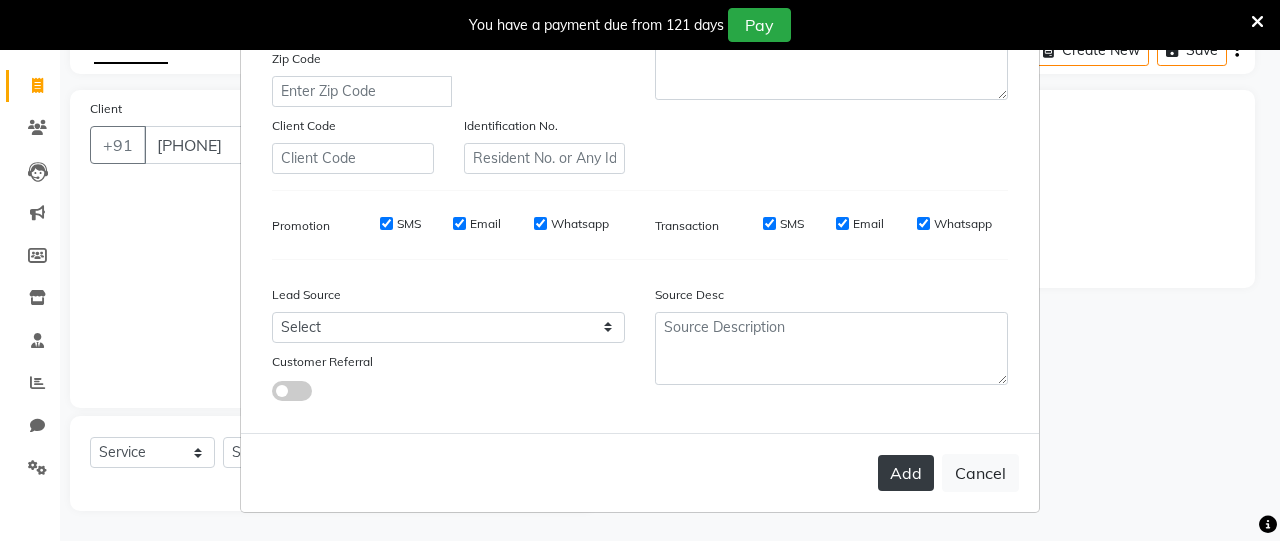 click on "Add" at bounding box center (906, 473) 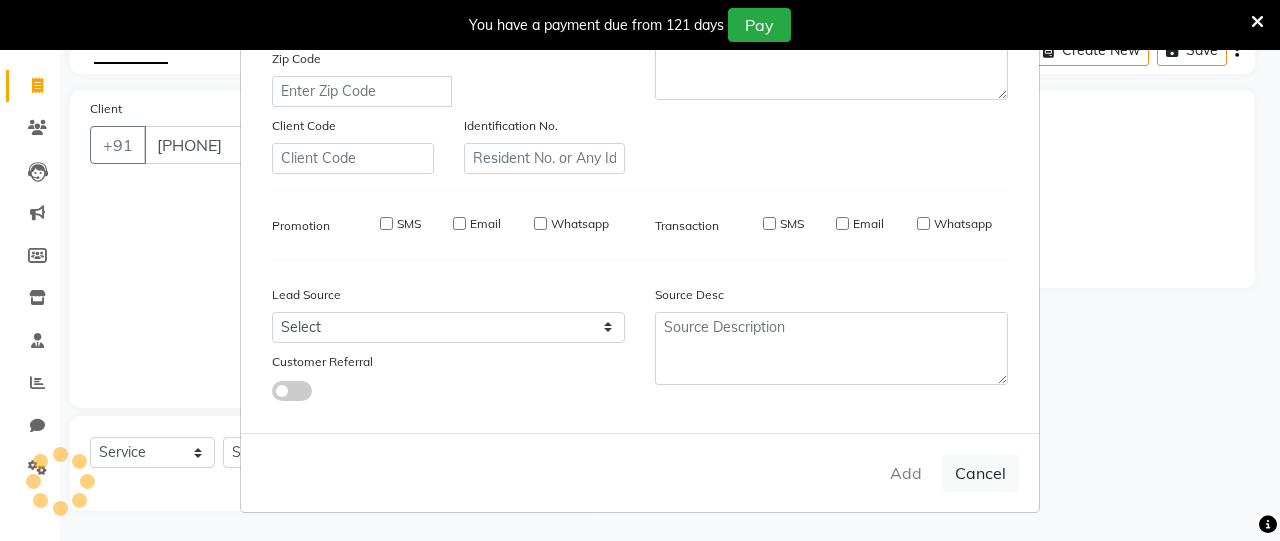 type 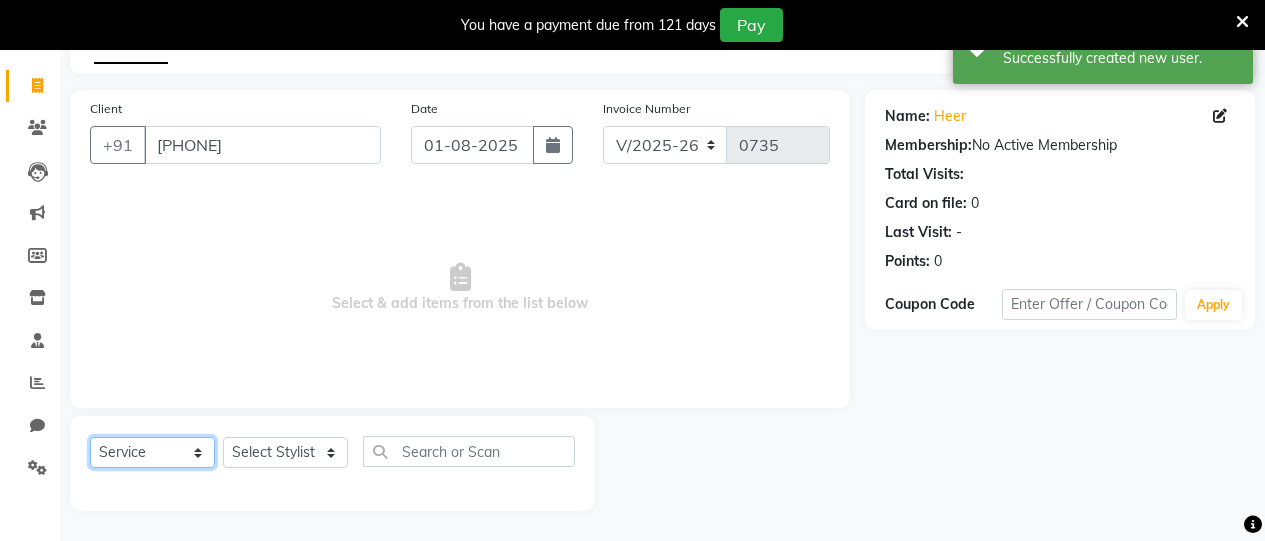 click on "Select  Service  Product  Membership  Package Voucher Prepaid Gift Card" 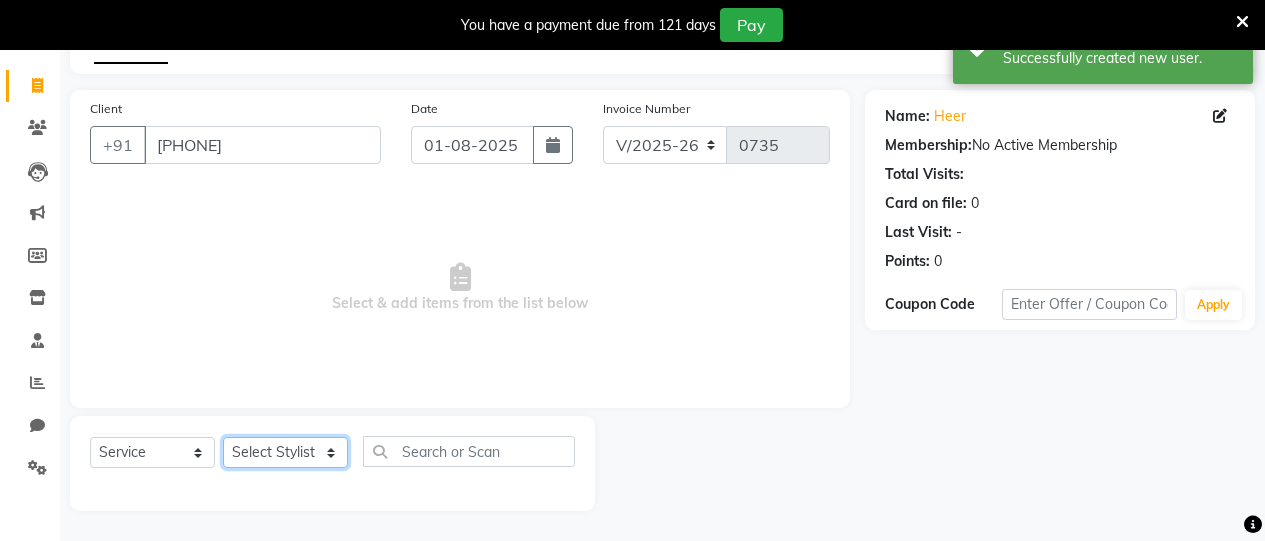 click on "Select Stylist Amita Arti Raut Jagruti Kajal Joshi rita shah menejr Rohini Sangeeta honr" 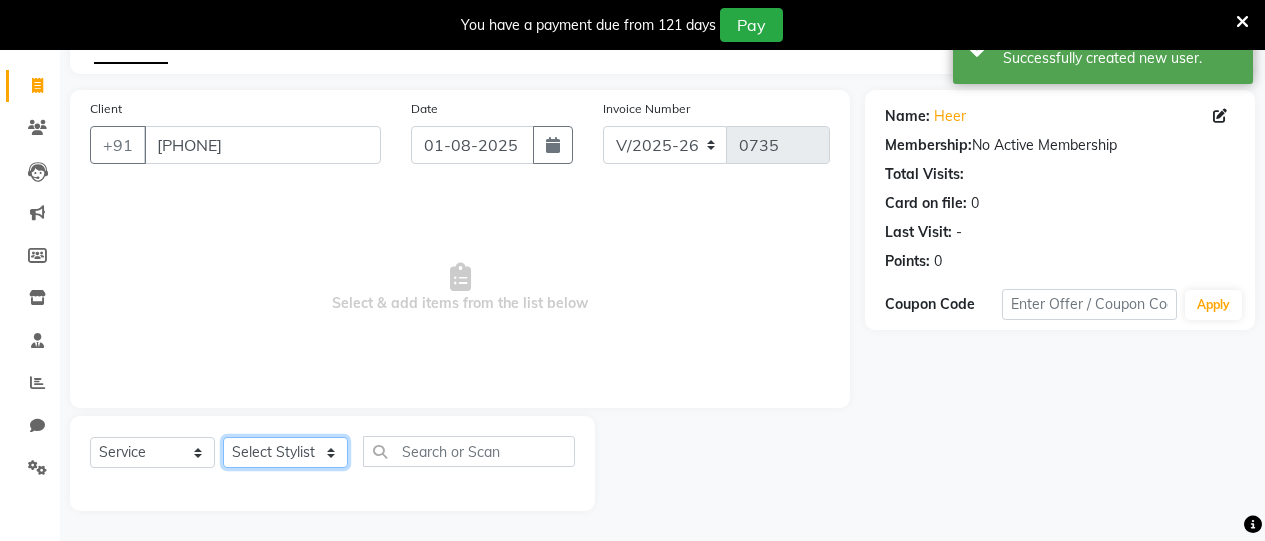 select on "76923" 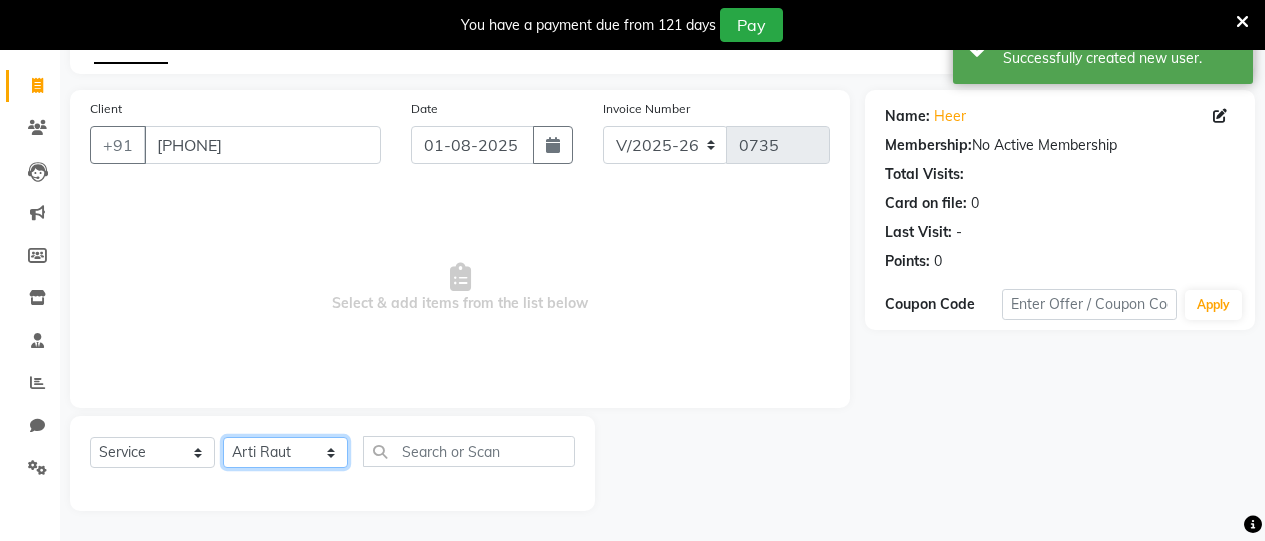 click on "Select Stylist Amita Arti Raut Jagruti Kajal Joshi rita shah menejr Rohini Sangeeta honr" 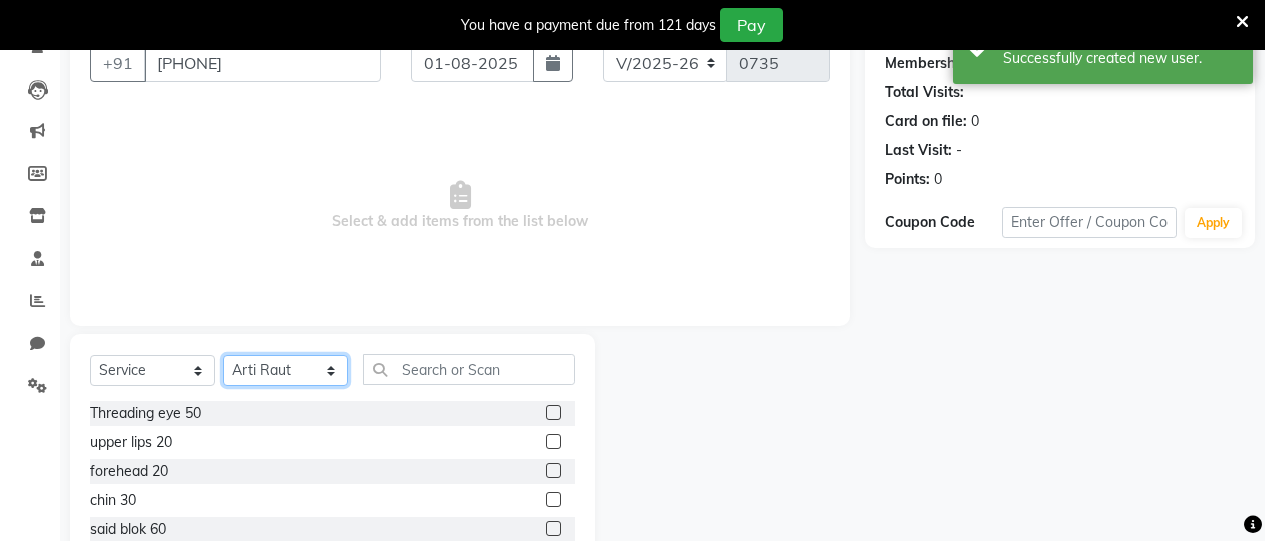 scroll, scrollTop: 193, scrollLeft: 0, axis: vertical 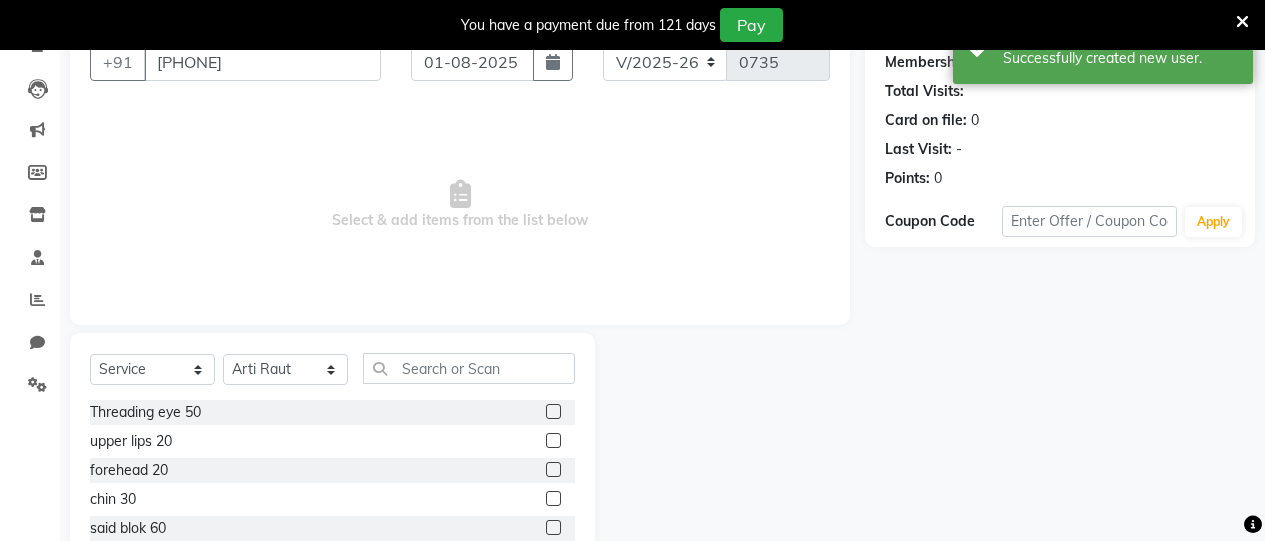 click 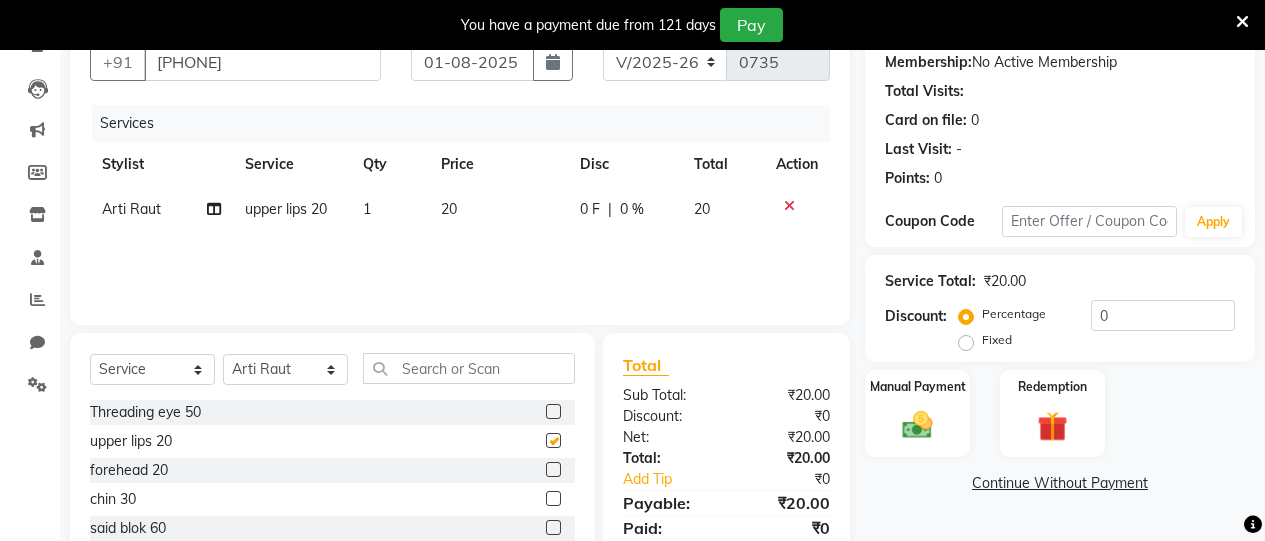 checkbox on "false" 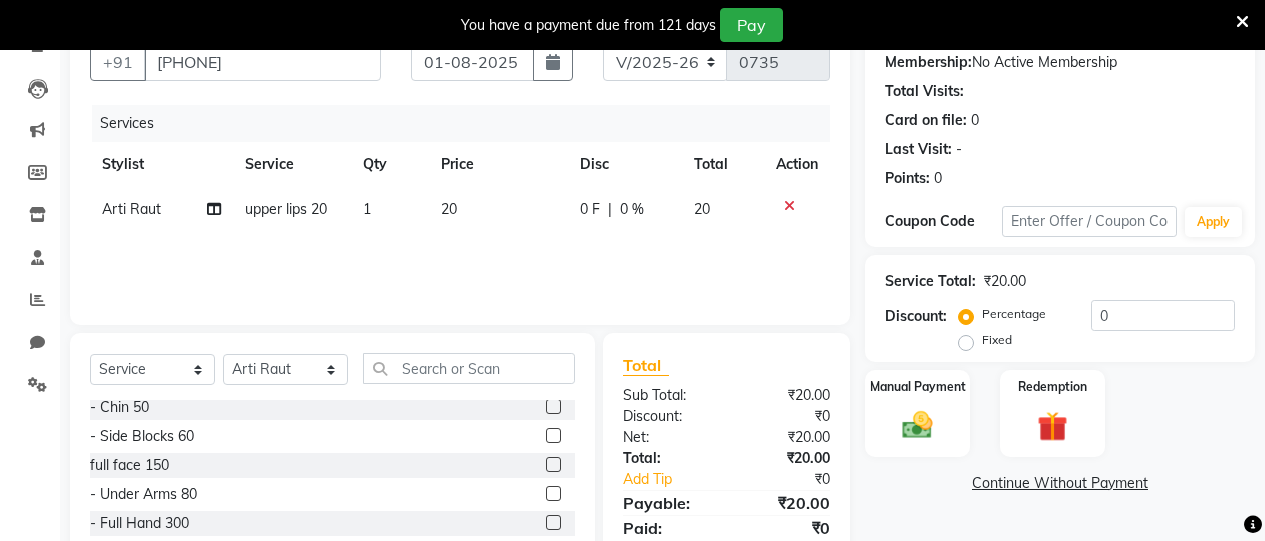 scroll, scrollTop: 236, scrollLeft: 0, axis: vertical 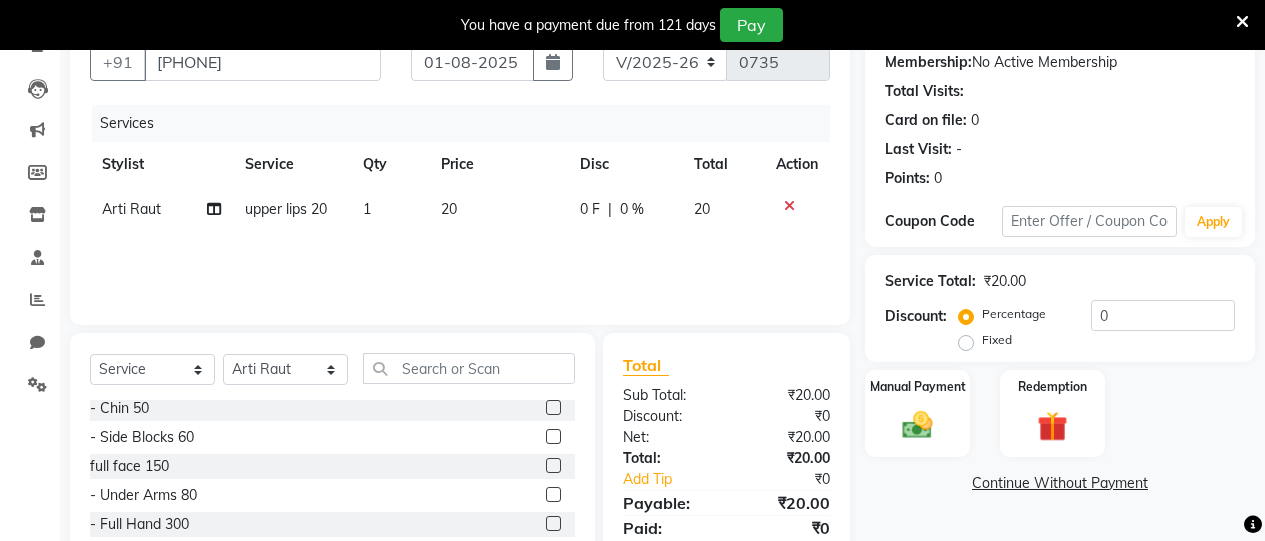 click 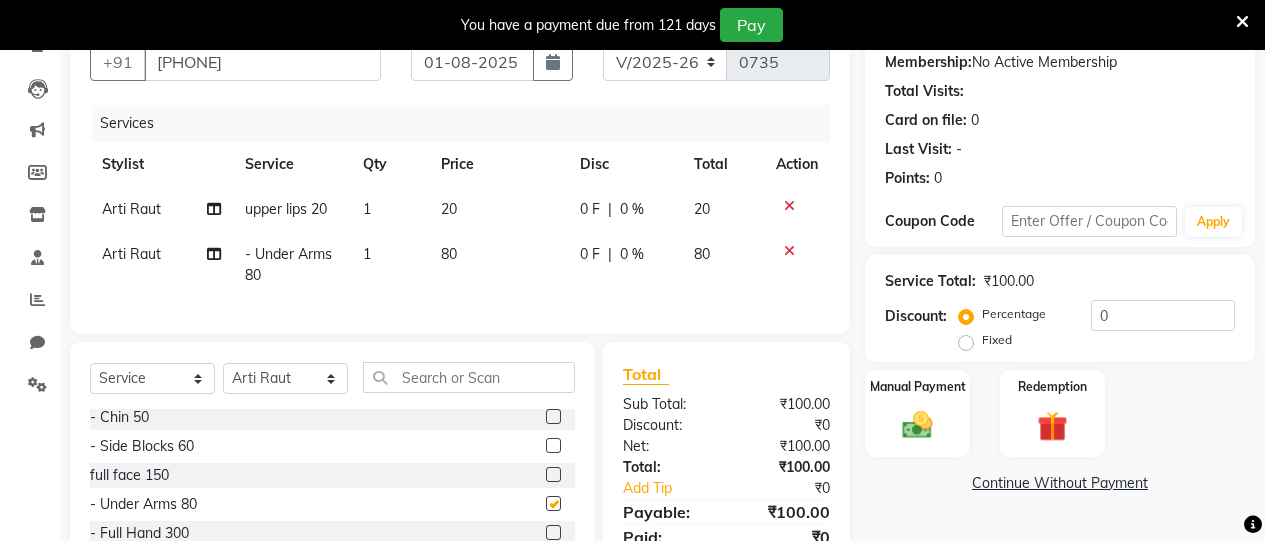 checkbox on "false" 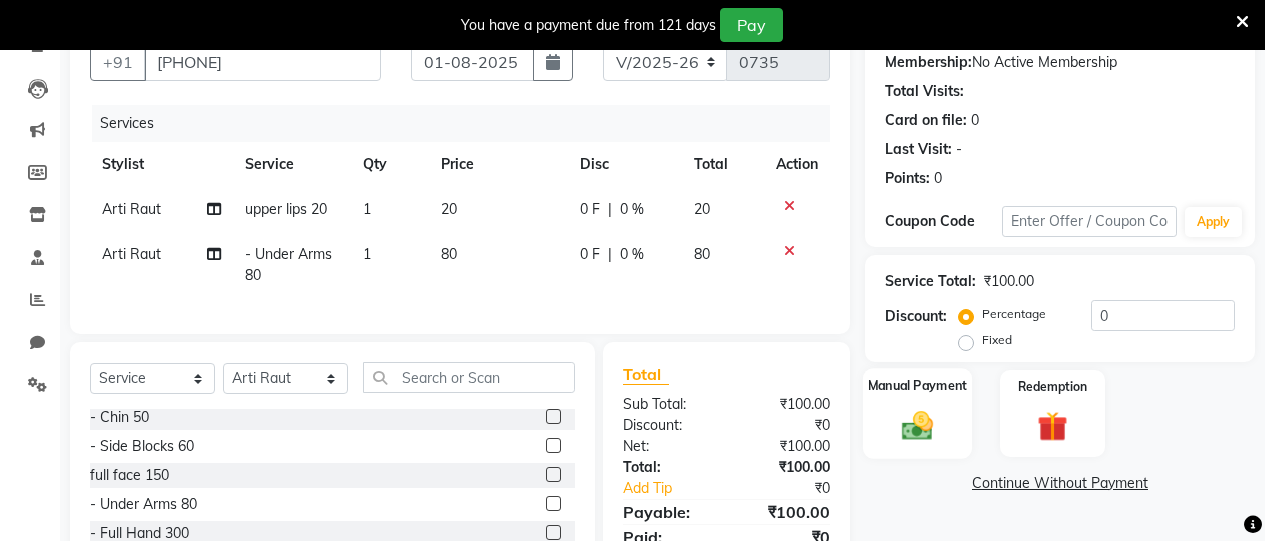 click 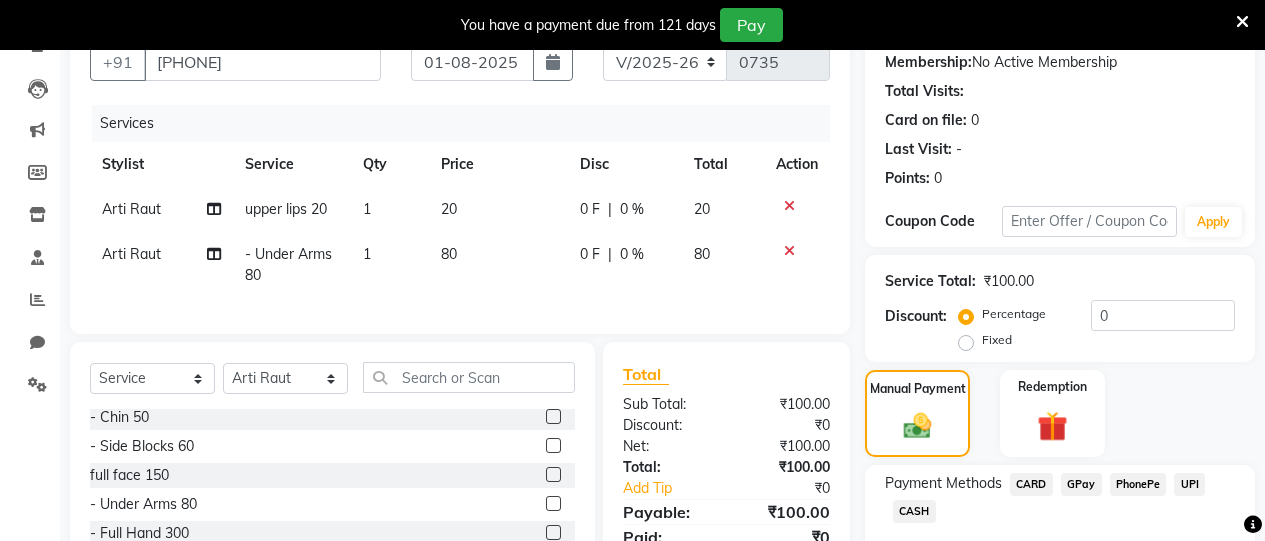 click on "CASH" 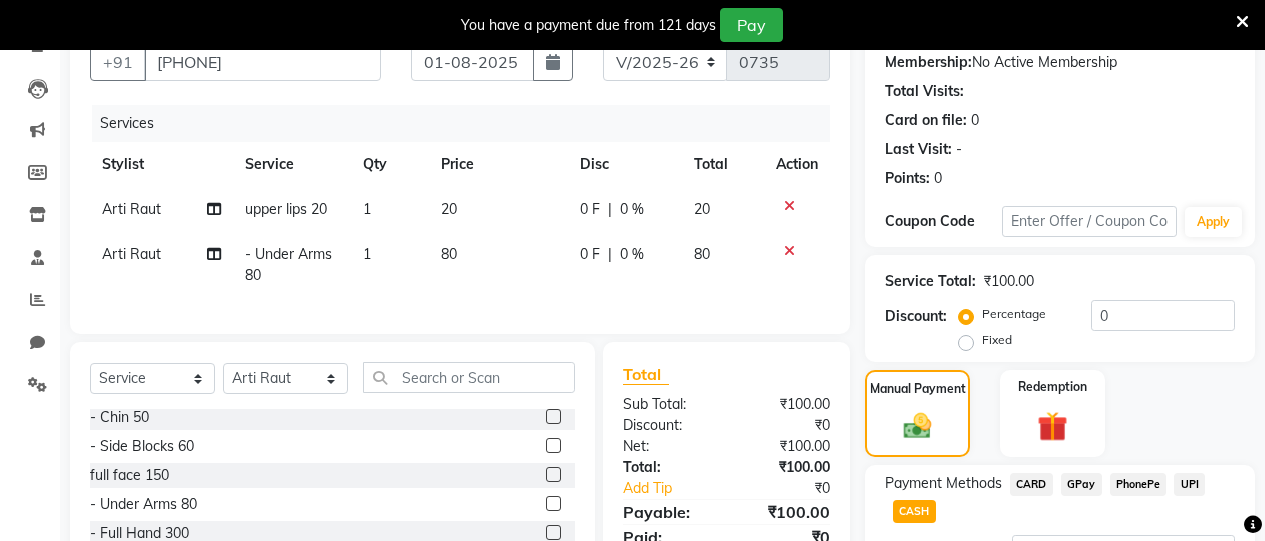 scroll, scrollTop: 364, scrollLeft: 0, axis: vertical 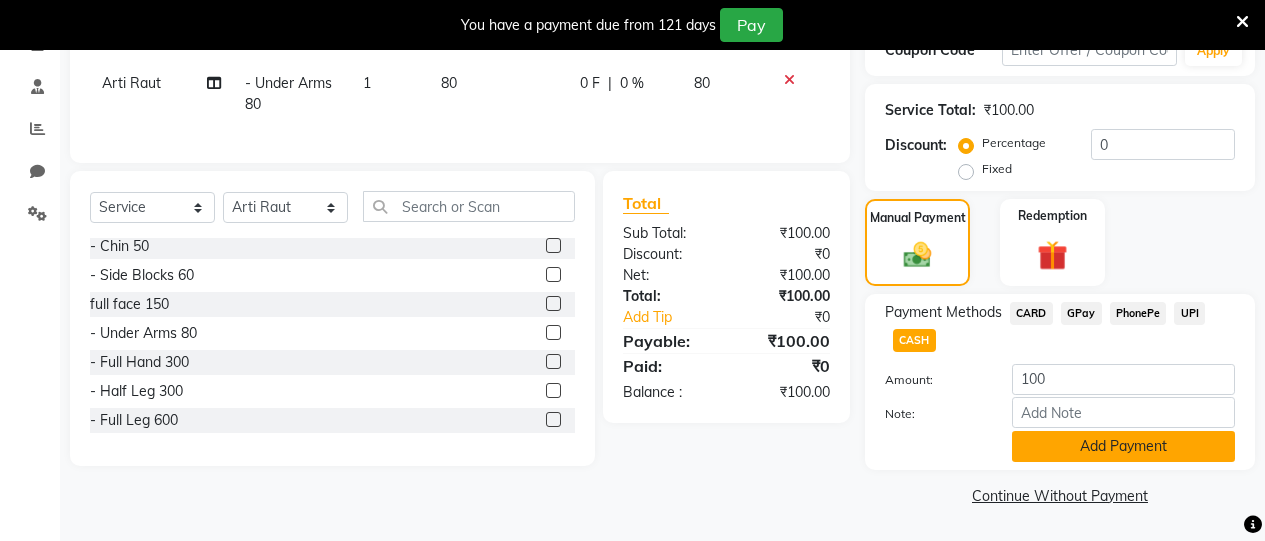click on "Add Payment" 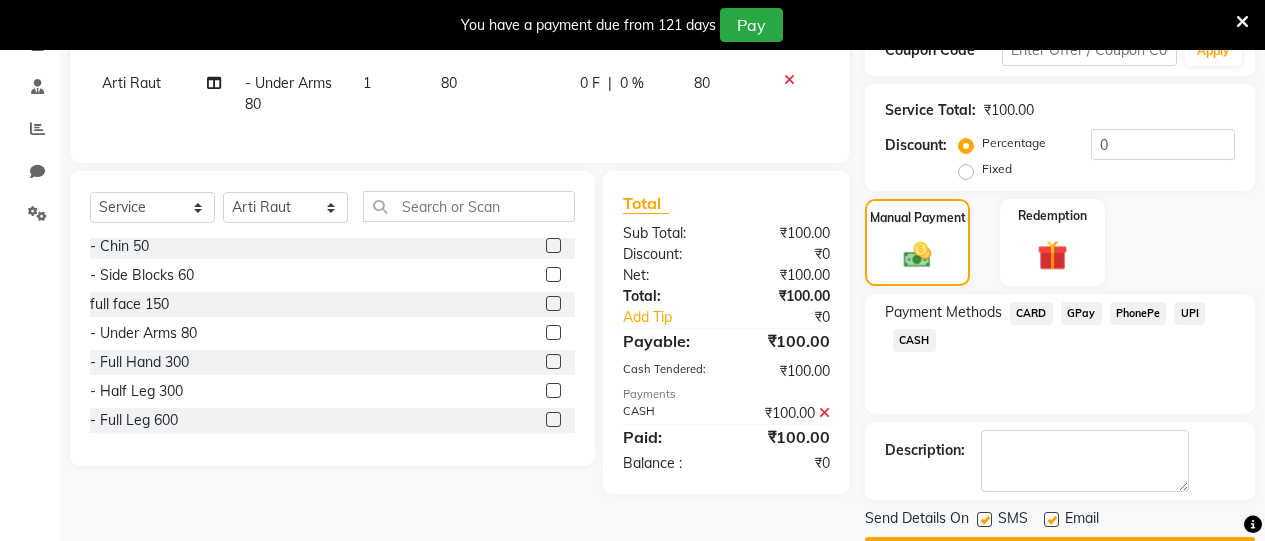 scroll, scrollTop: 421, scrollLeft: 0, axis: vertical 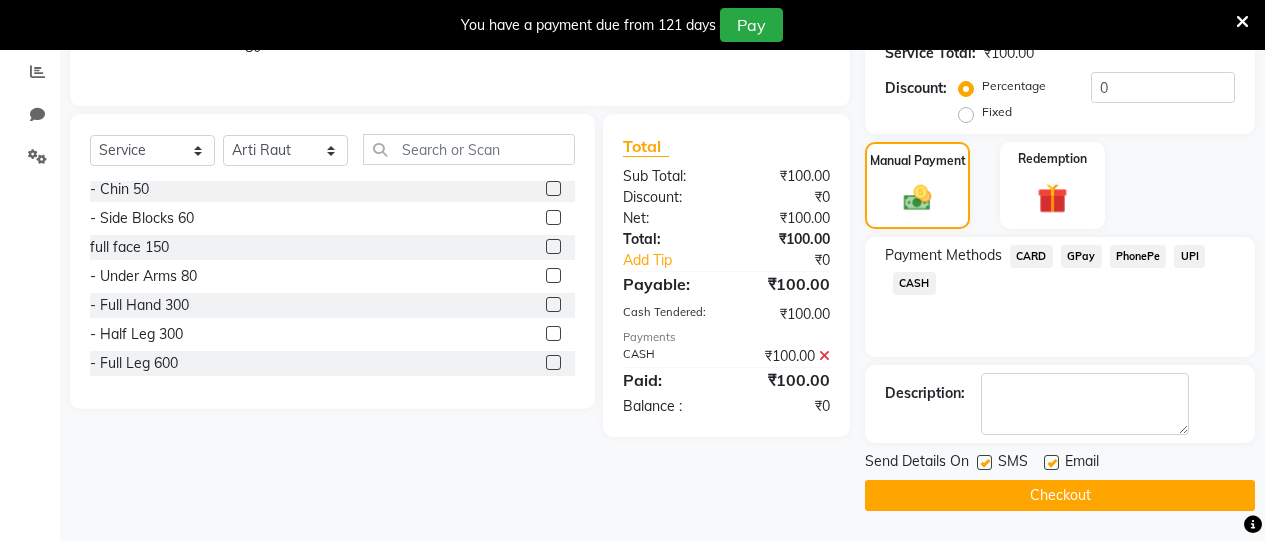 click on "Checkout" 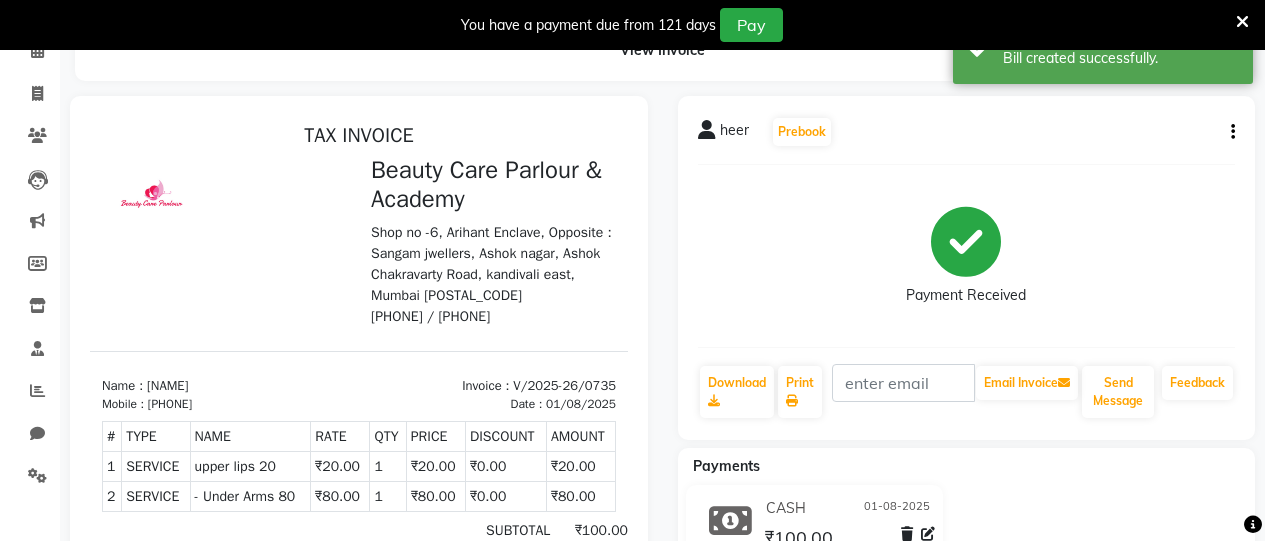 scroll, scrollTop: 78, scrollLeft: 0, axis: vertical 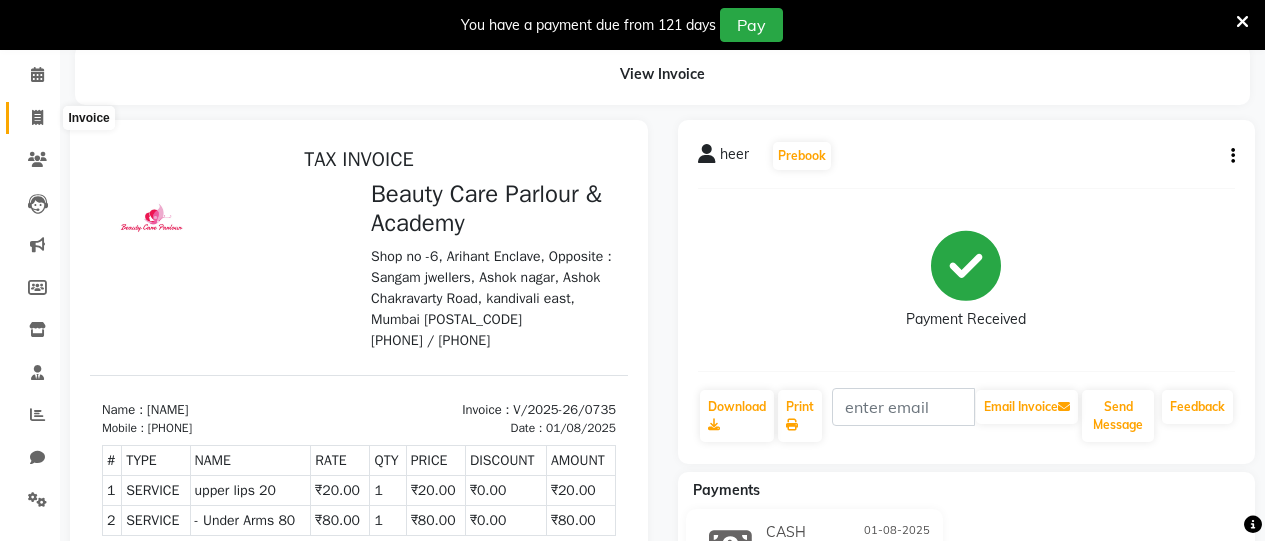 click 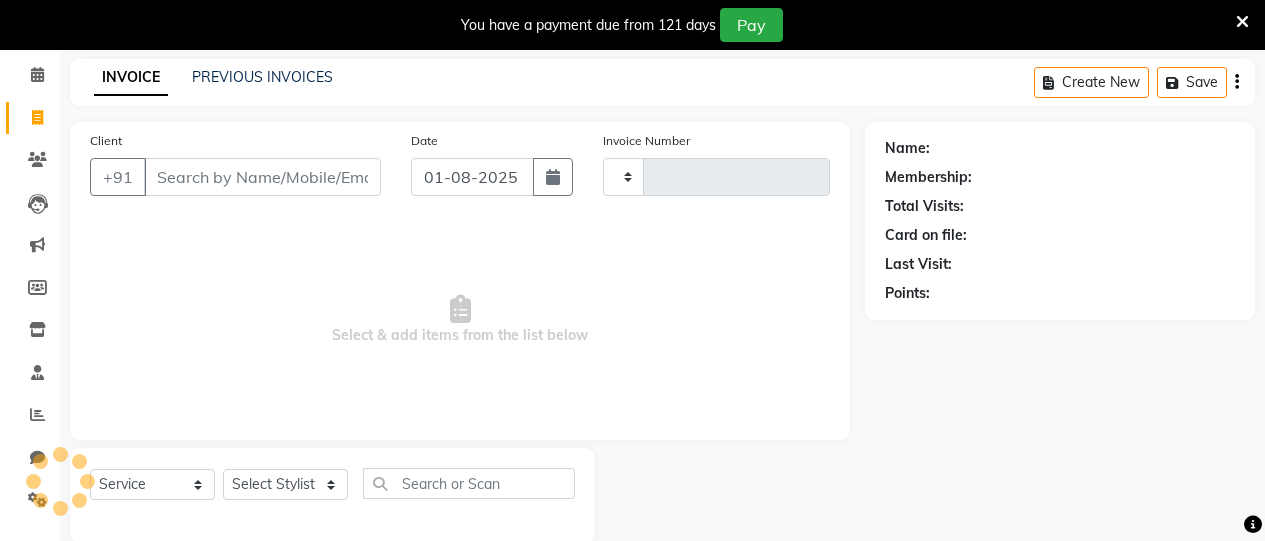 scroll, scrollTop: 110, scrollLeft: 0, axis: vertical 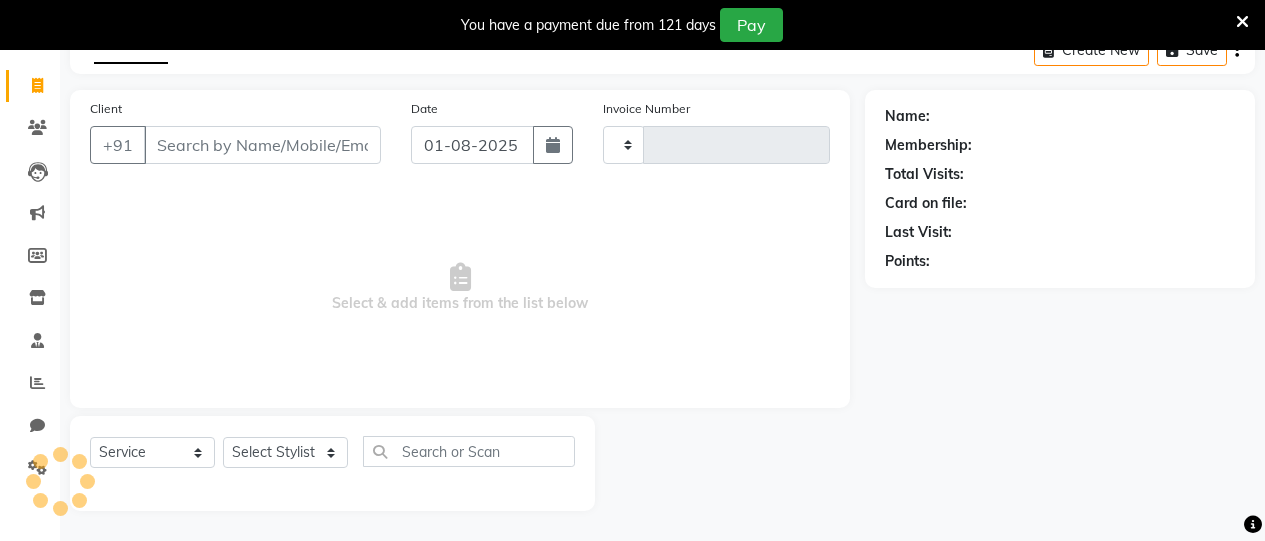 type on "0736" 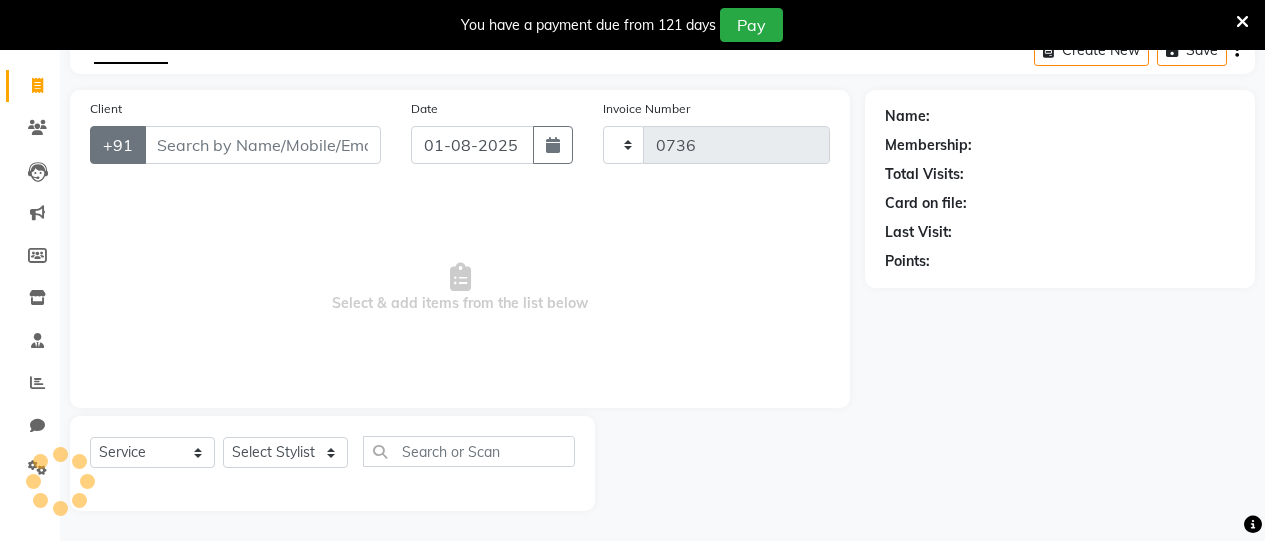 select on "8049" 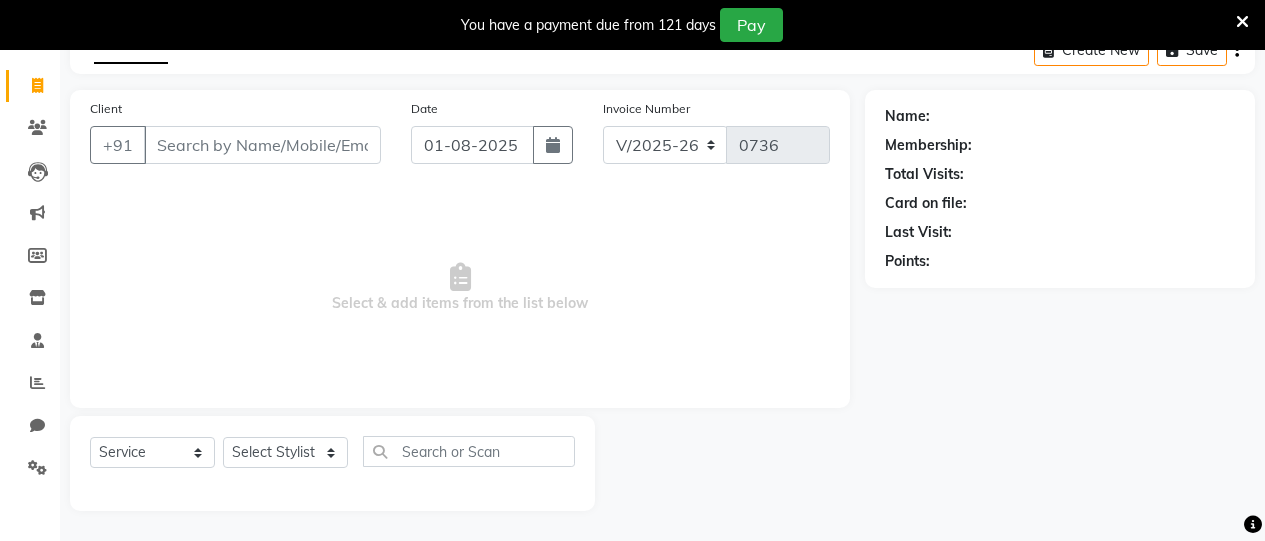 click on "Client" at bounding box center (262, 145) 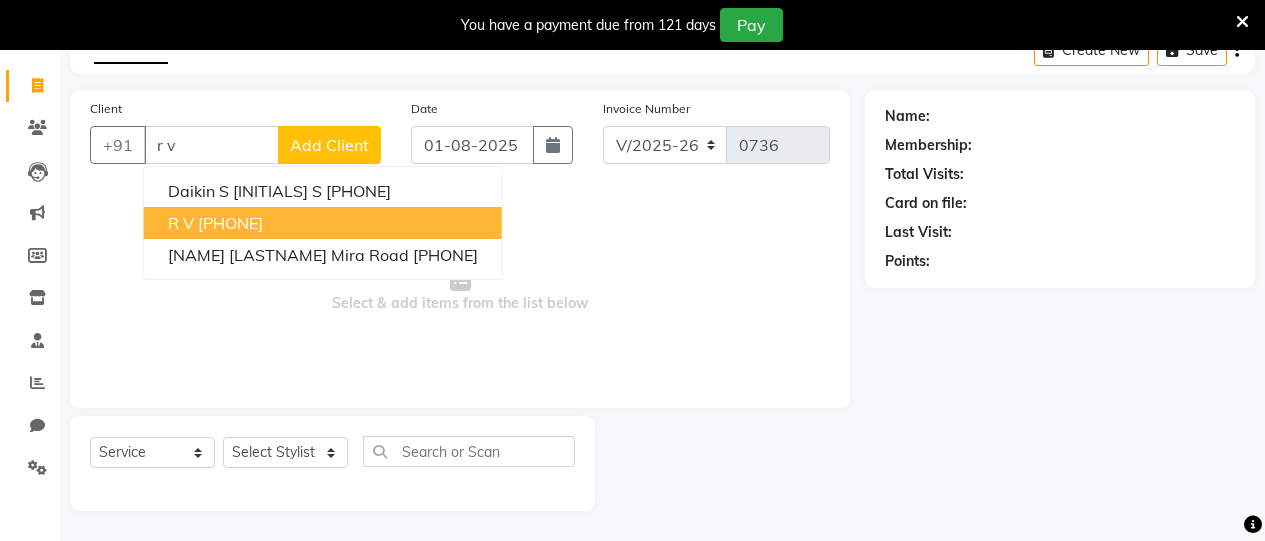 click on "8369854204" at bounding box center (230, 223) 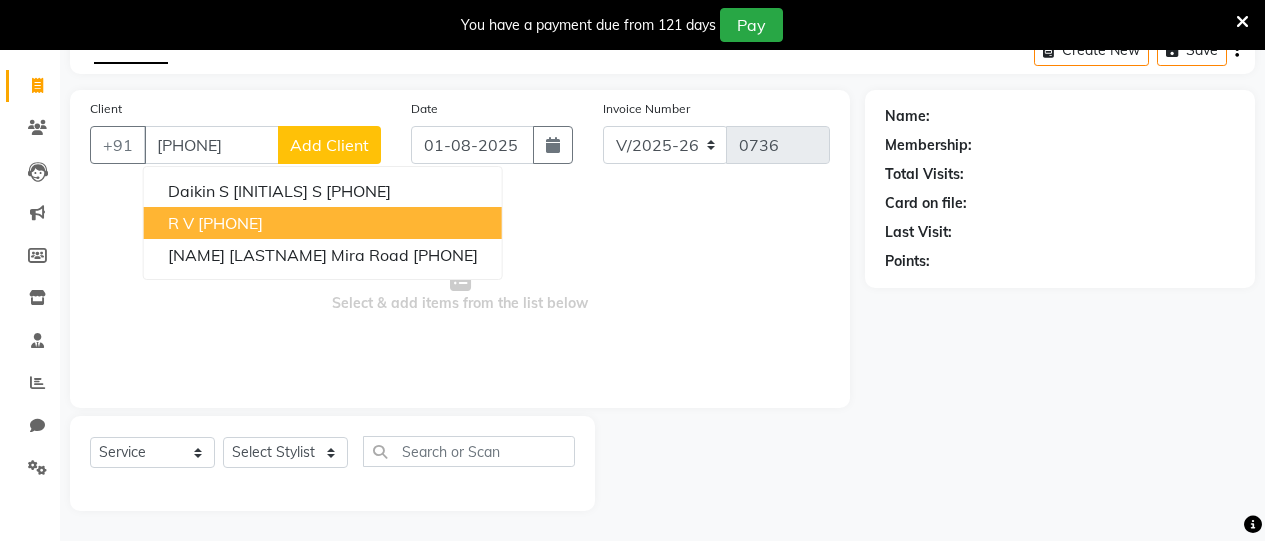type on "8369854204" 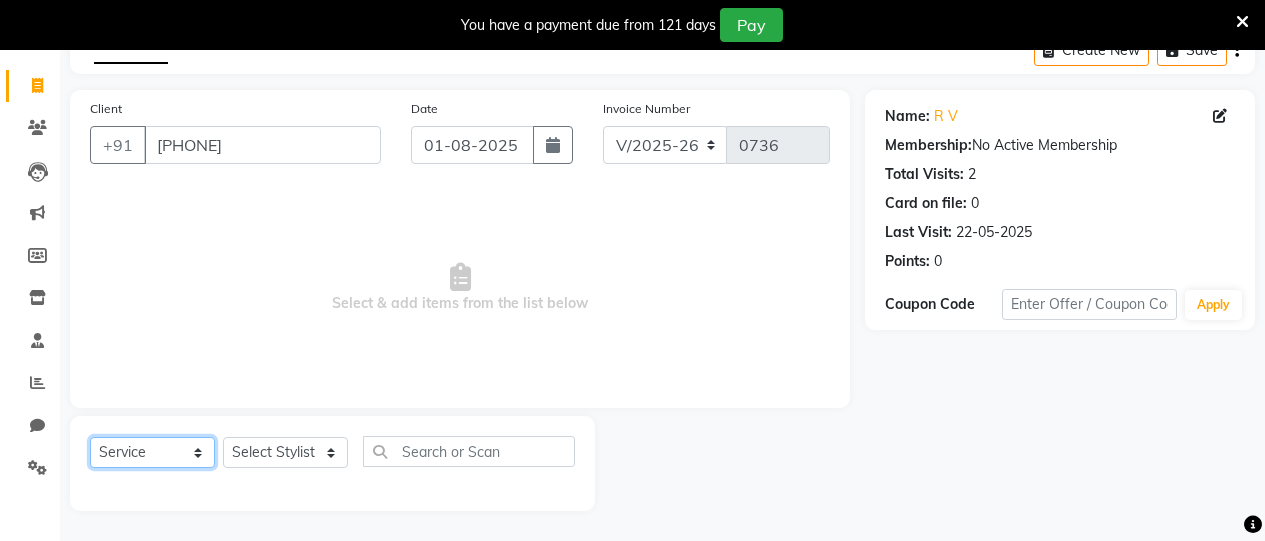 click on "Select  Service  Product  Membership  Package Voucher Prepaid Gift Card" 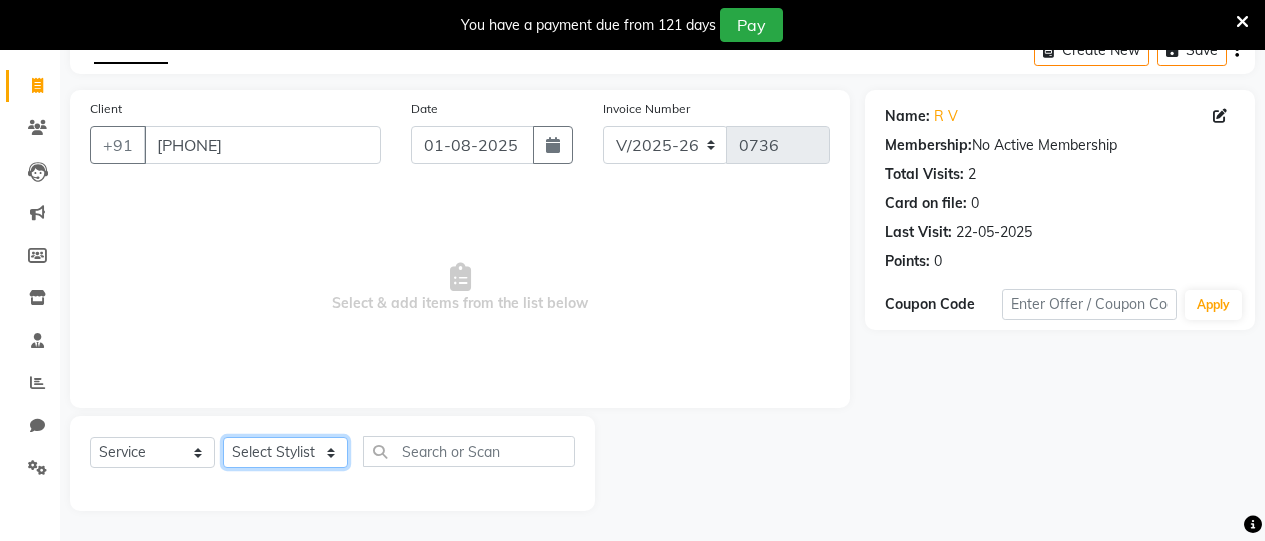 click on "Select Stylist Amita Arti Raut Jagruti Kajal Joshi rita shah menejr Rohini Sangeeta honr" 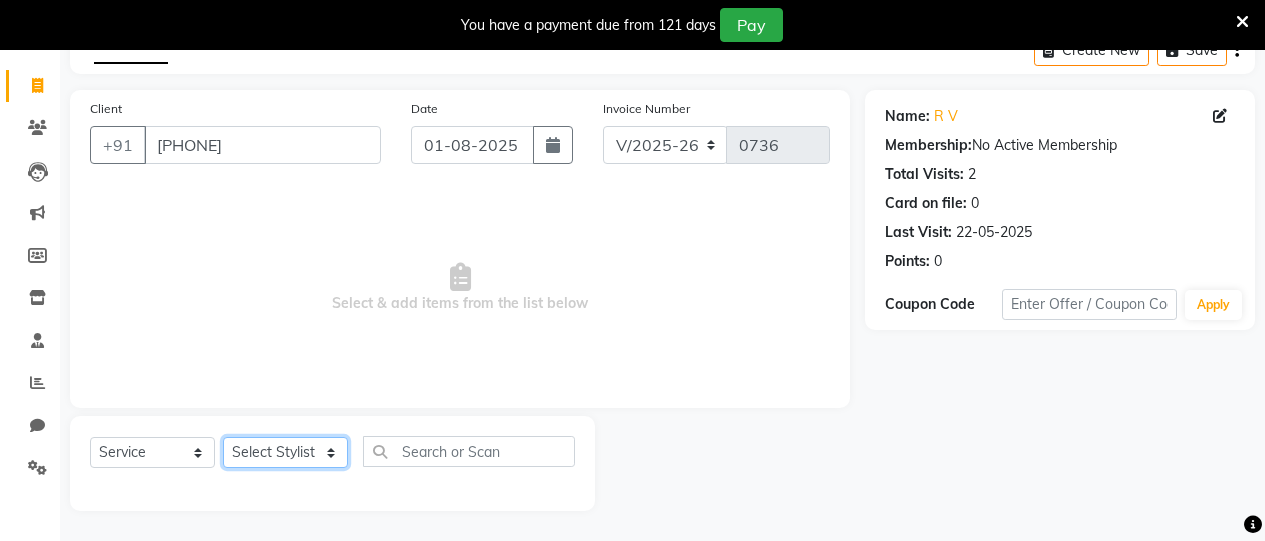 select on "72763" 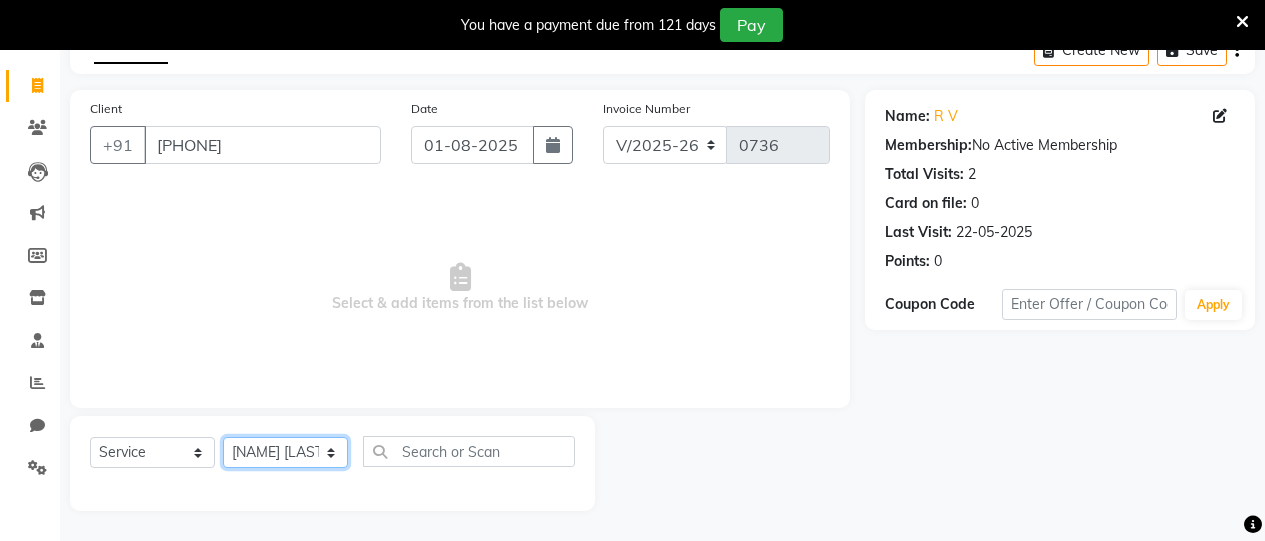 click on "Select Stylist Amita Arti Raut Jagruti Kajal Joshi rita shah menejr Rohini Sangeeta honr" 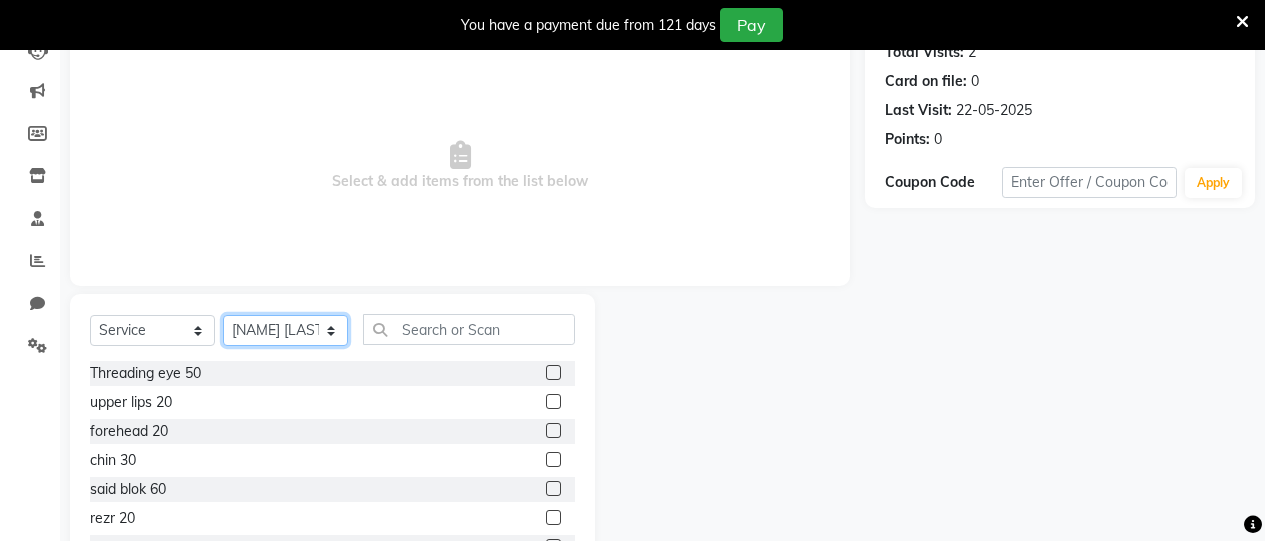 scroll, scrollTop: 248, scrollLeft: 0, axis: vertical 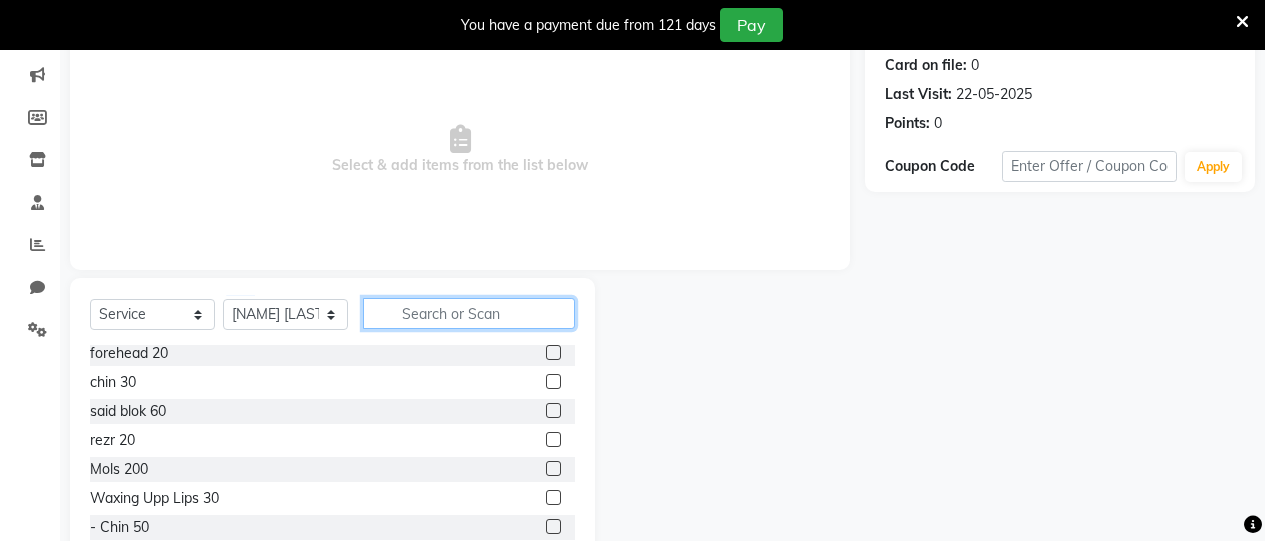 click 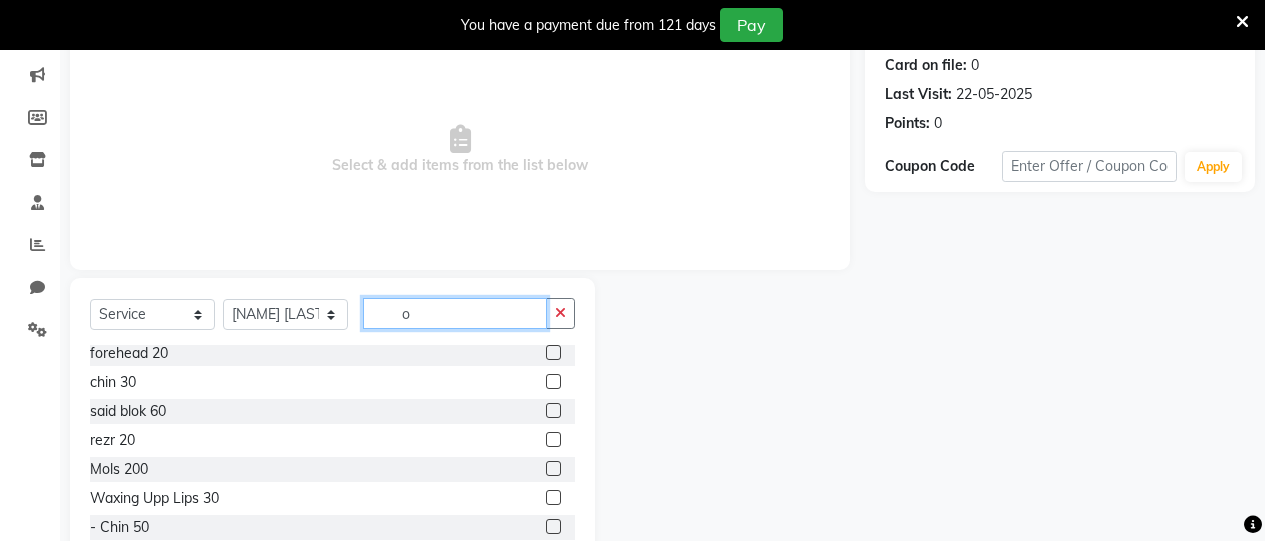 scroll, scrollTop: 4, scrollLeft: 0, axis: vertical 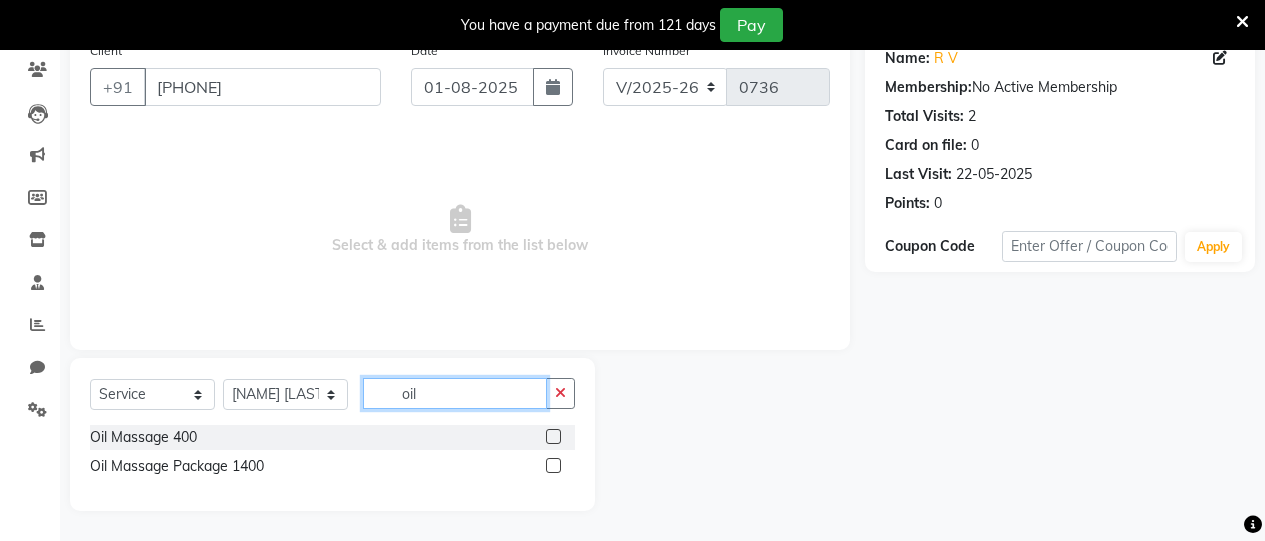 type on "oil" 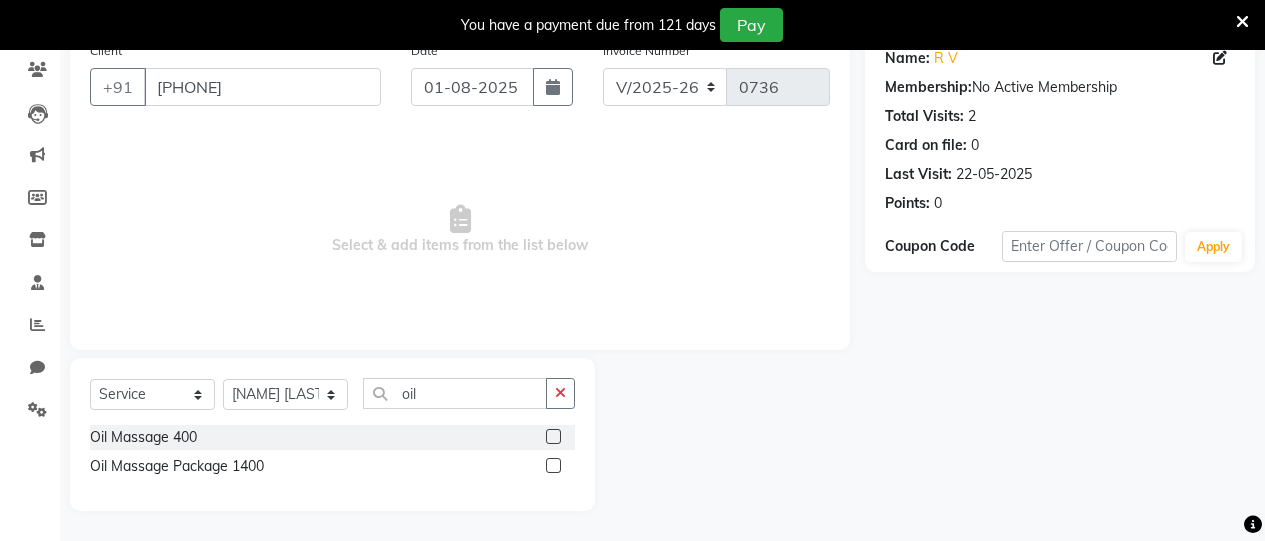 click 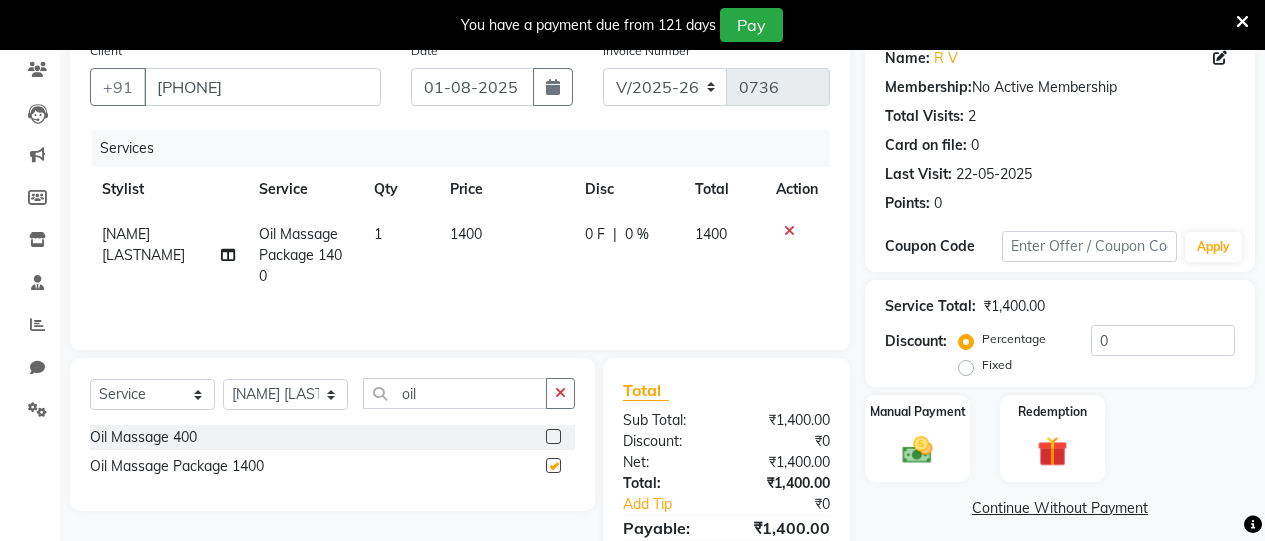checkbox on "false" 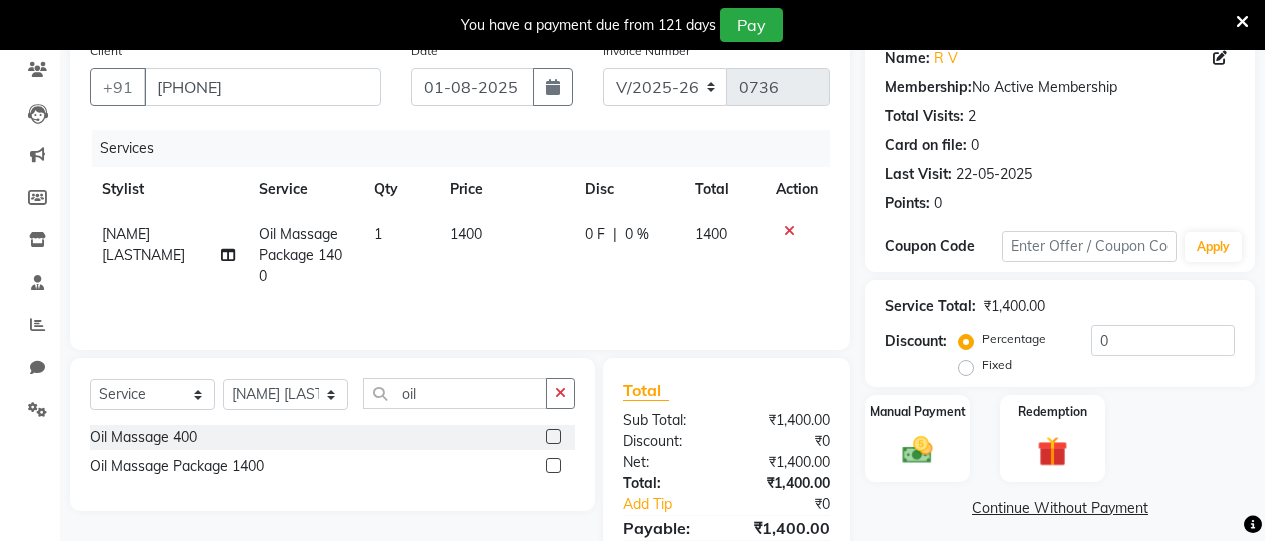click on "0 F | 0 %" 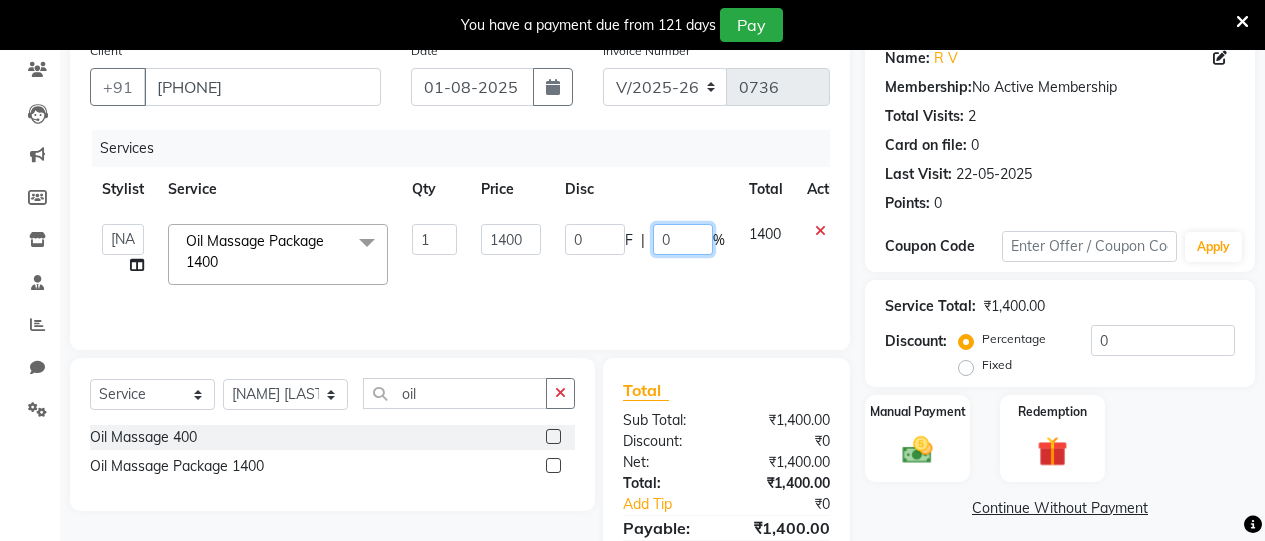 click on "0" 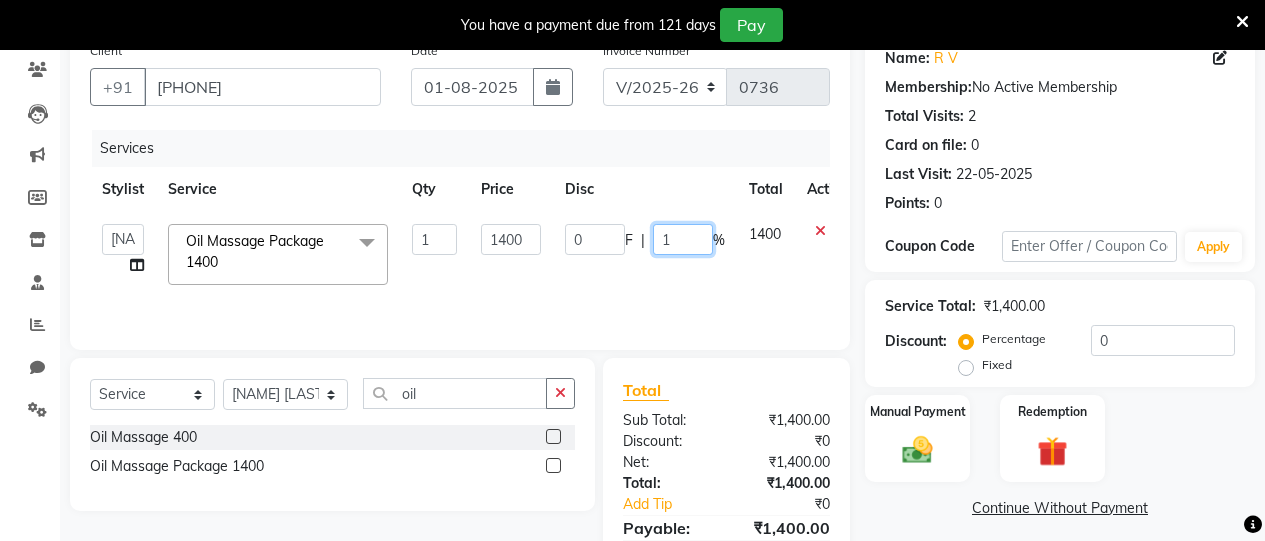 type on "14" 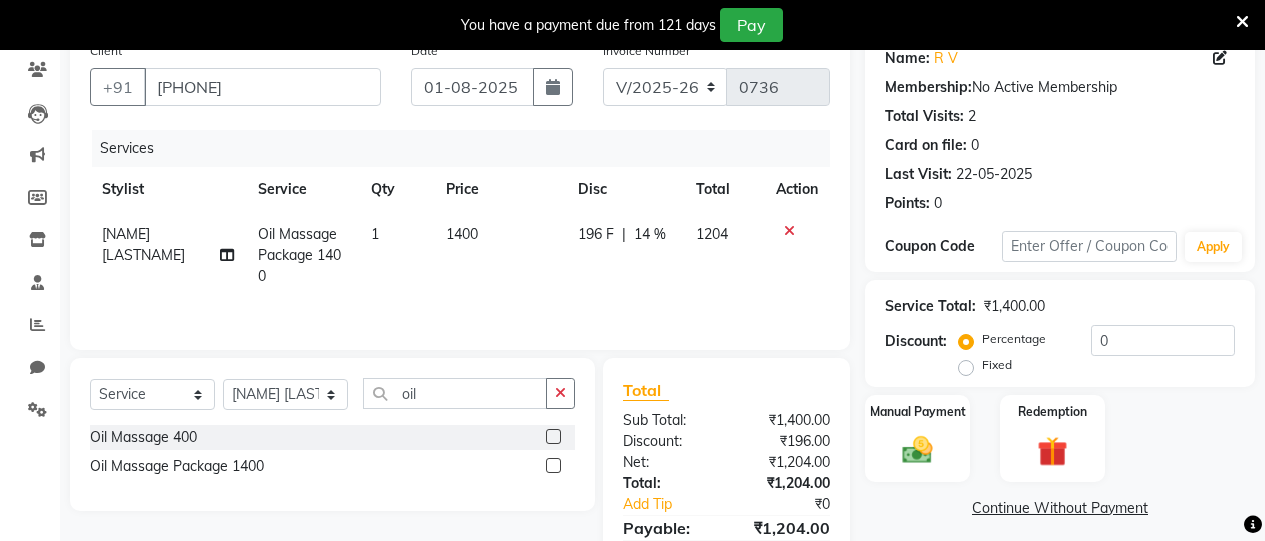 click on "Kajal Joshi  Oil  Massage Package 1400 1 1400 196 F | 14 % 1204" 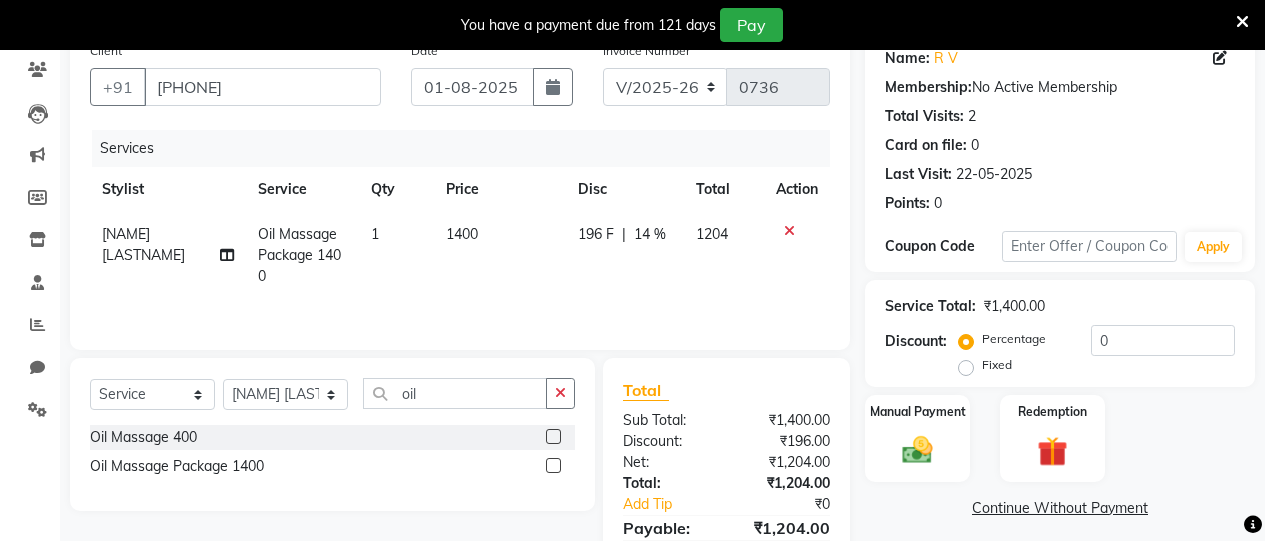 click on "14 %" 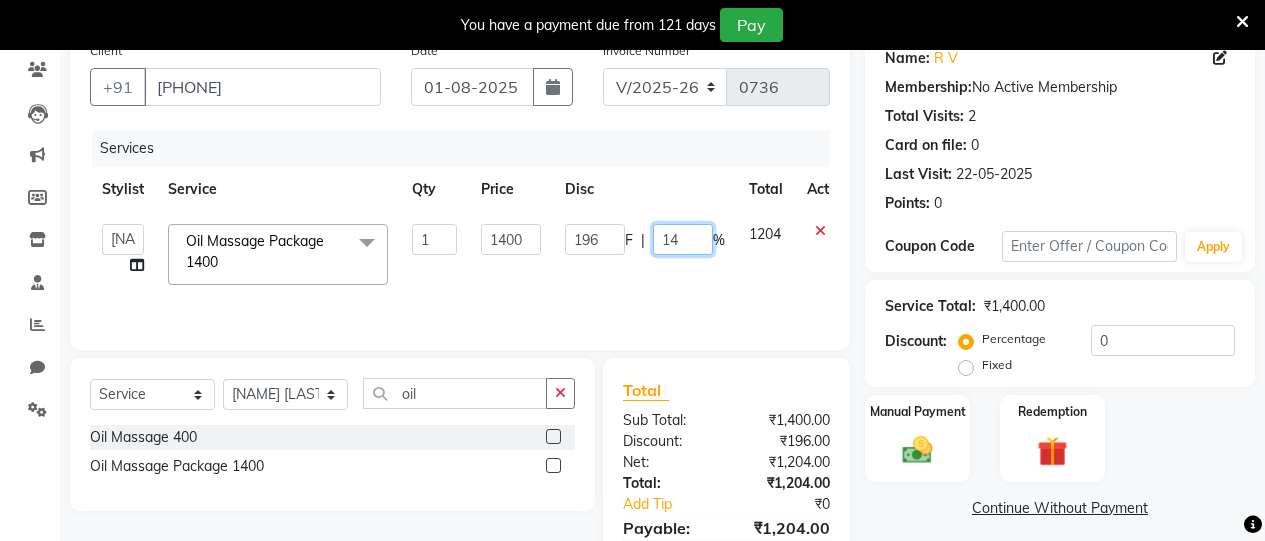 click on "14" 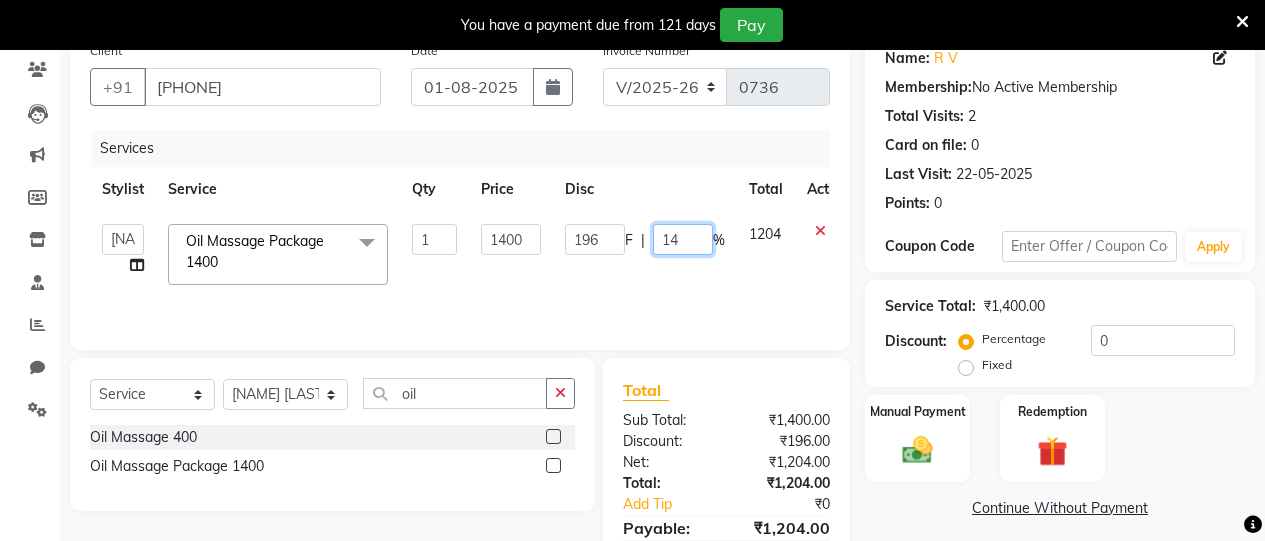type on "14.5" 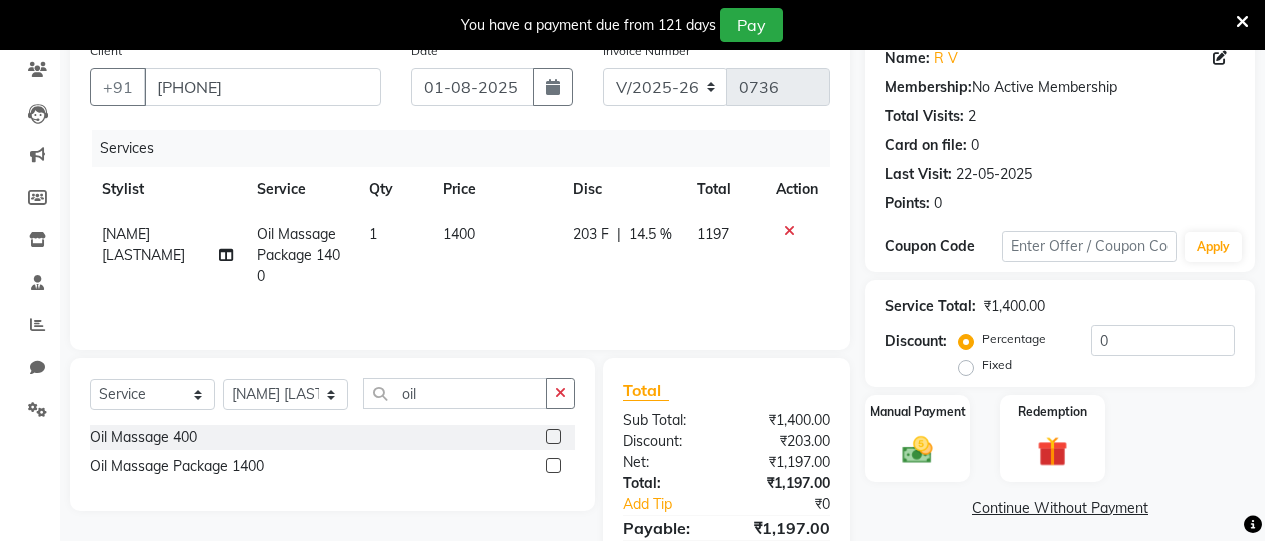 click on "Kajal Joshi  Oil  Massage Package 1400 1 1400 203 F | 14.5 % 1197" 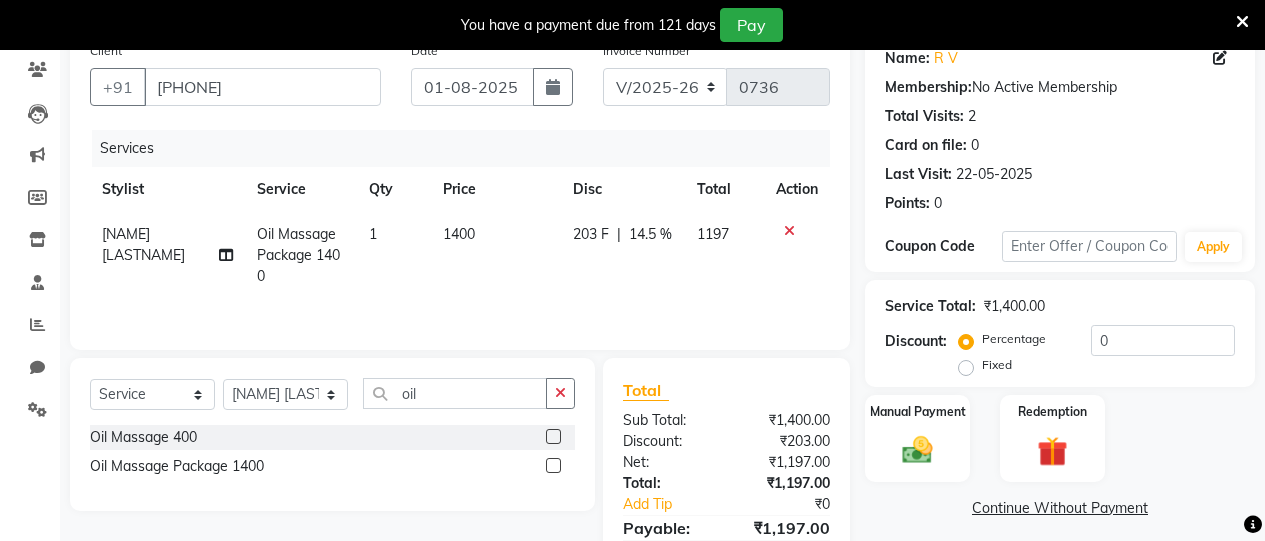 click on "14.5 %" 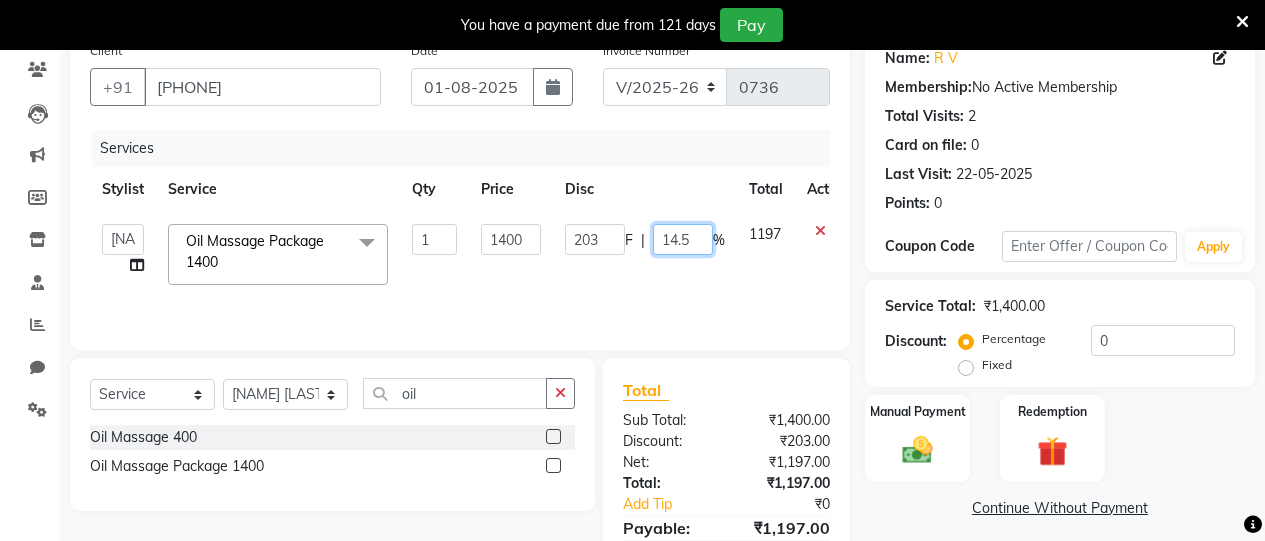 click on "14.5" 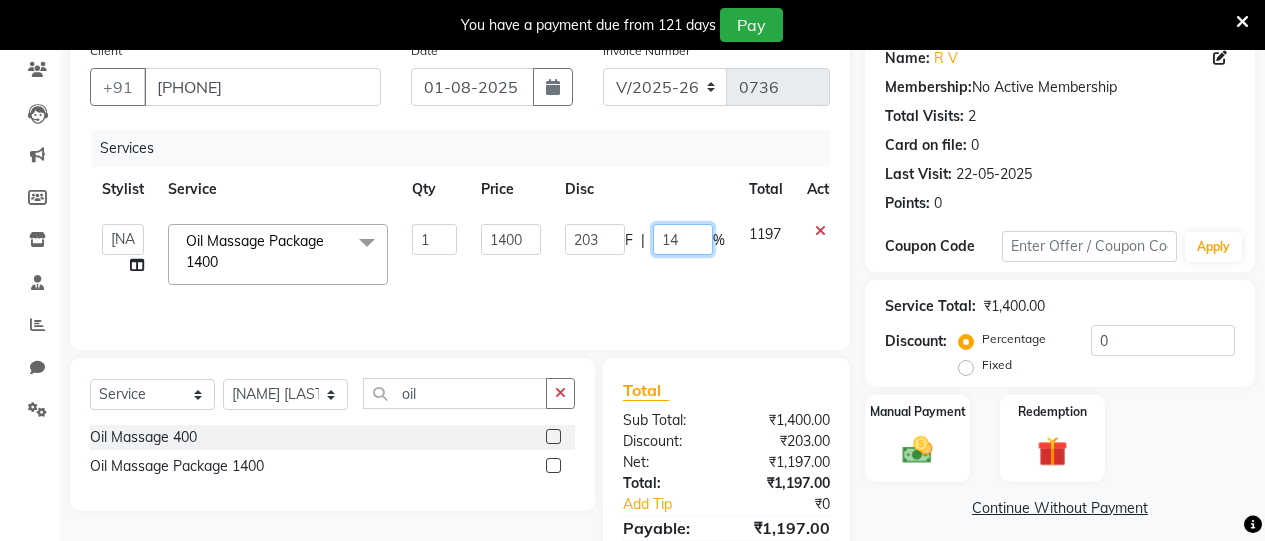 type on "14.4" 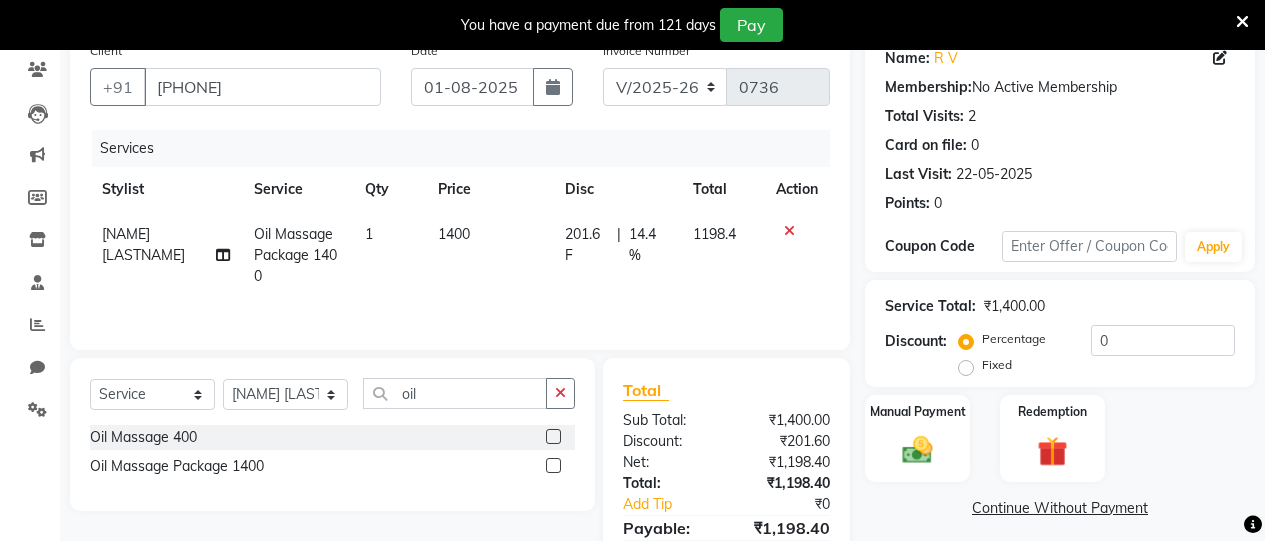 click on "Kajal Joshi  Oil  Massage Package 1400 1 1400 201.6 F | 14.4 % 1198.4" 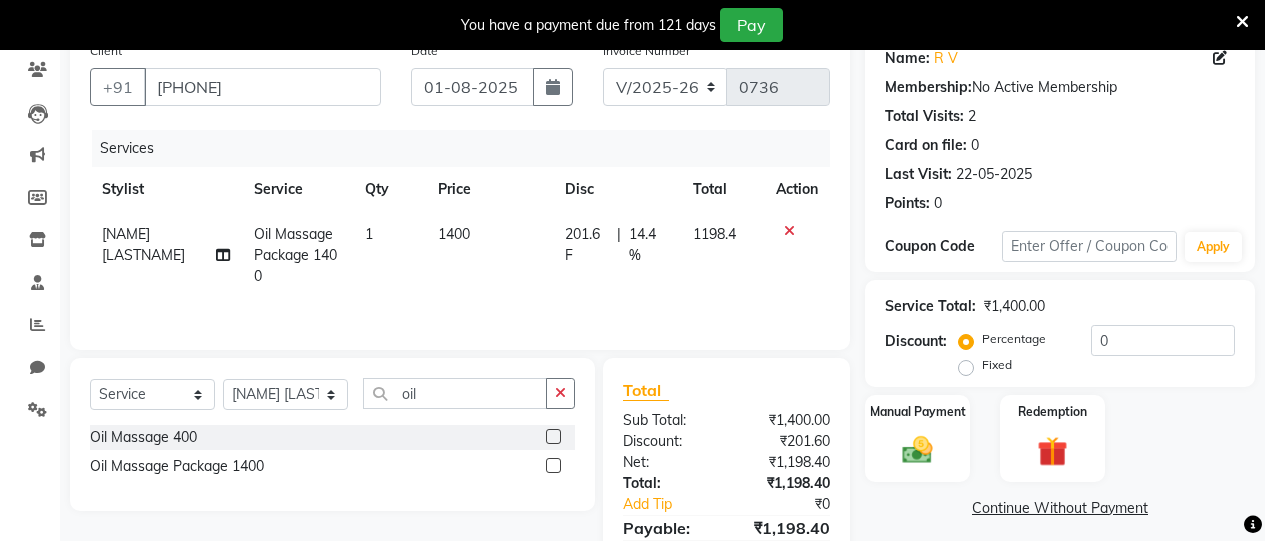 select on "72763" 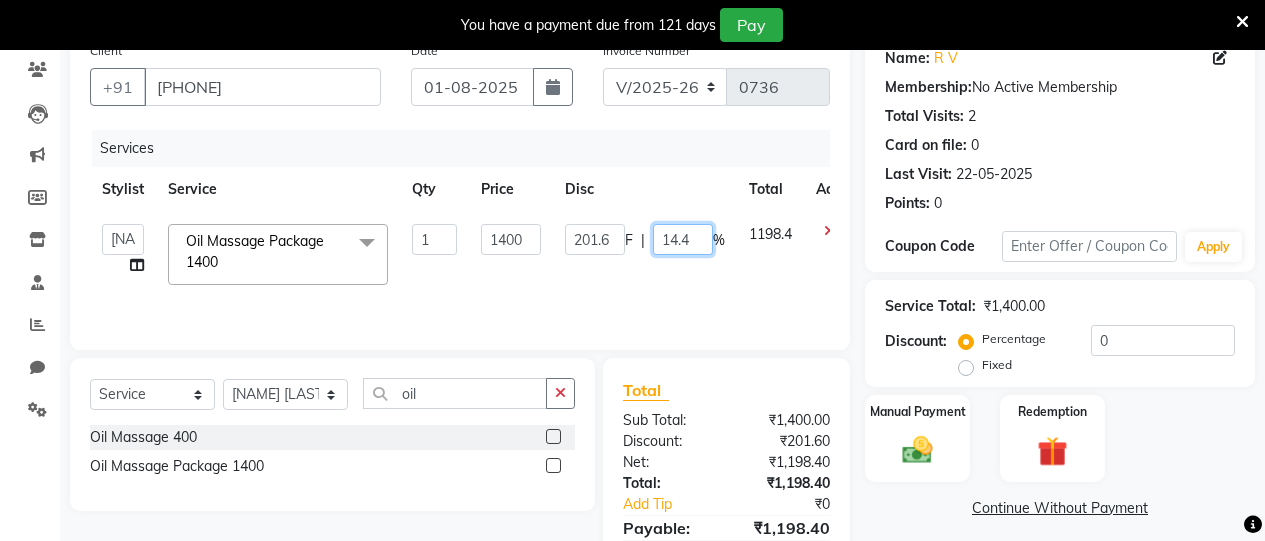 click on "14.4" 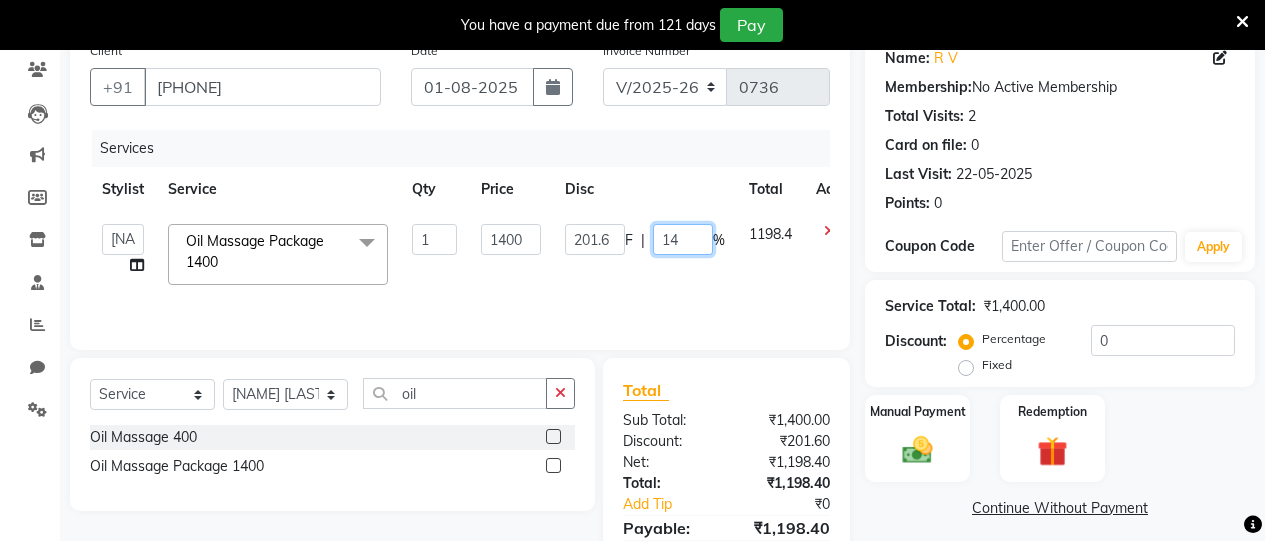 type on "14.3" 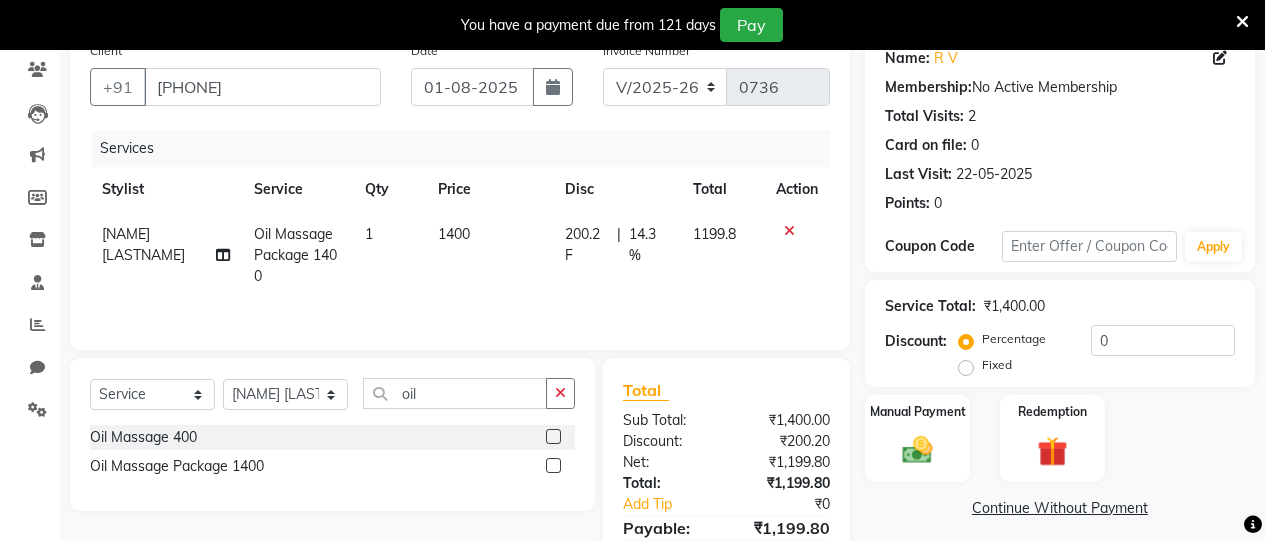 click on "Kajal Joshi  Oil  Massage Package 1400 1 1400 200.2 F | 14.3 % 1199.8" 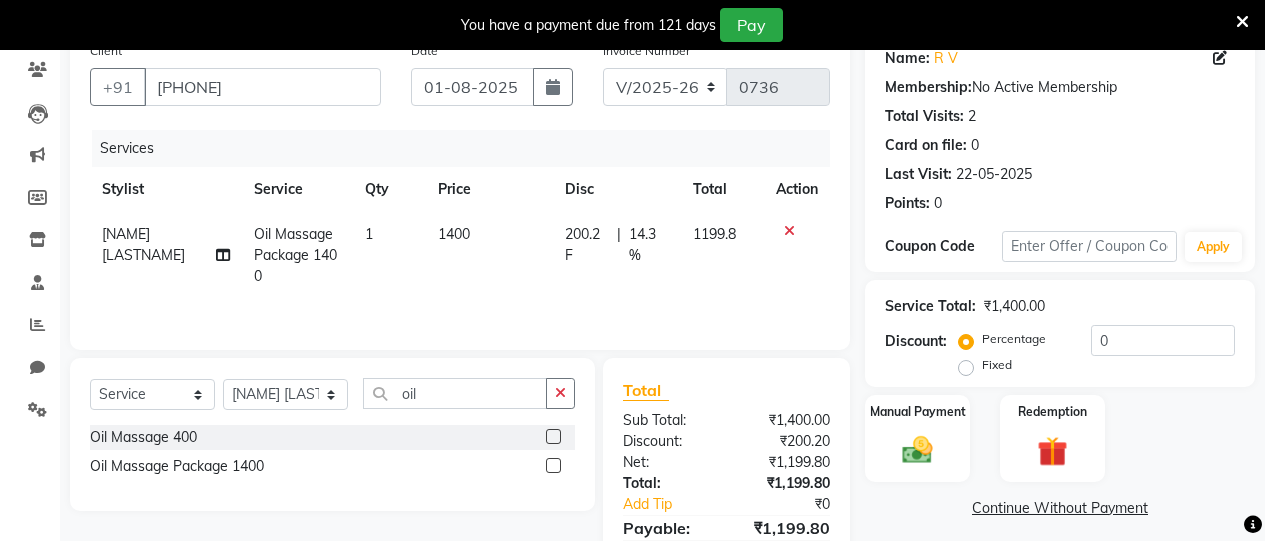 click on "14.3 %" 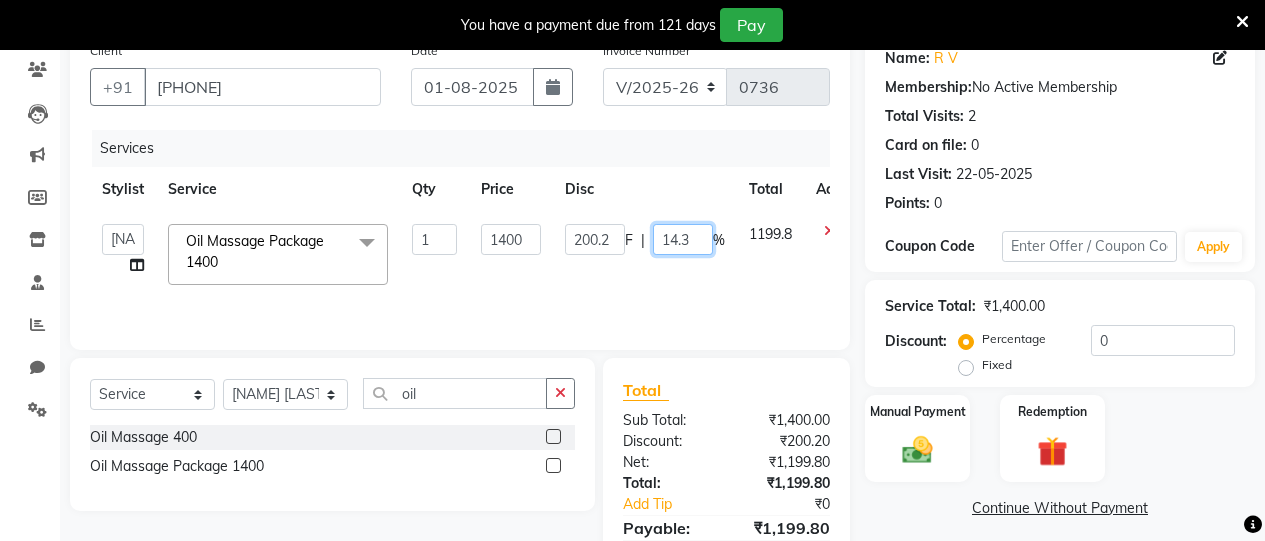 click on "14.3" 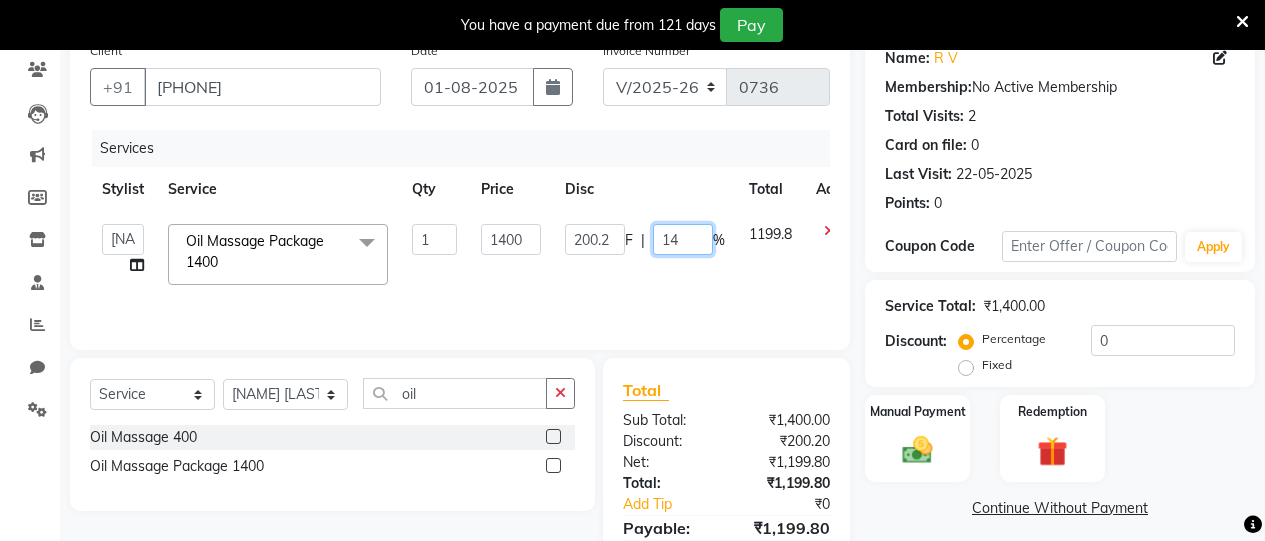 type on "14.2" 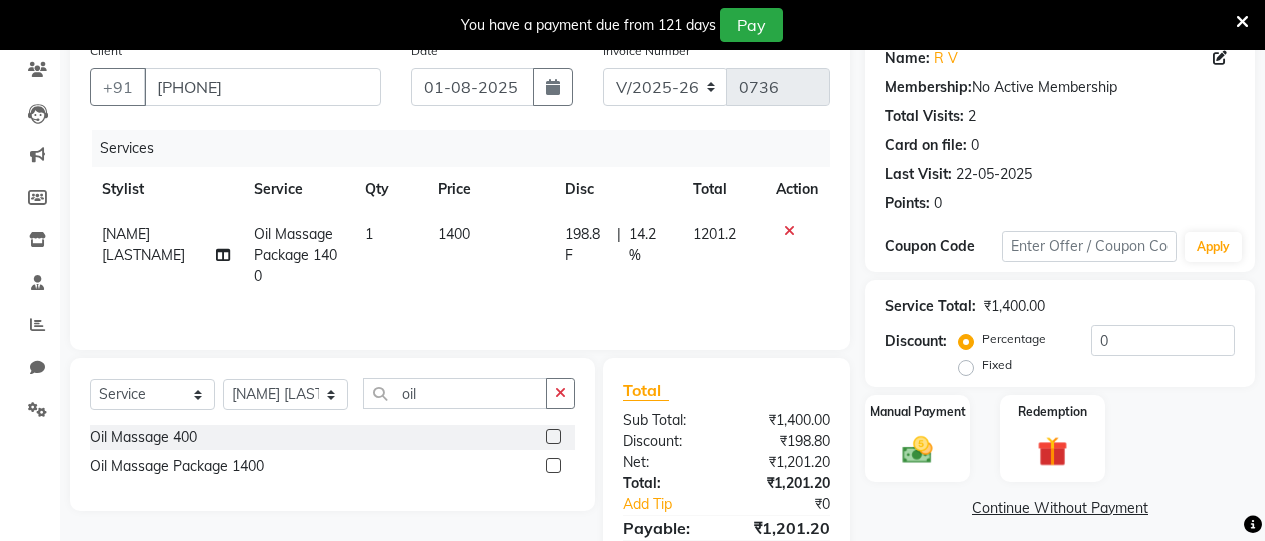 click on "Kajal Joshi  Oil  Massage Package 1400 1 1400 198.8 F | 14.2 % 1201.2" 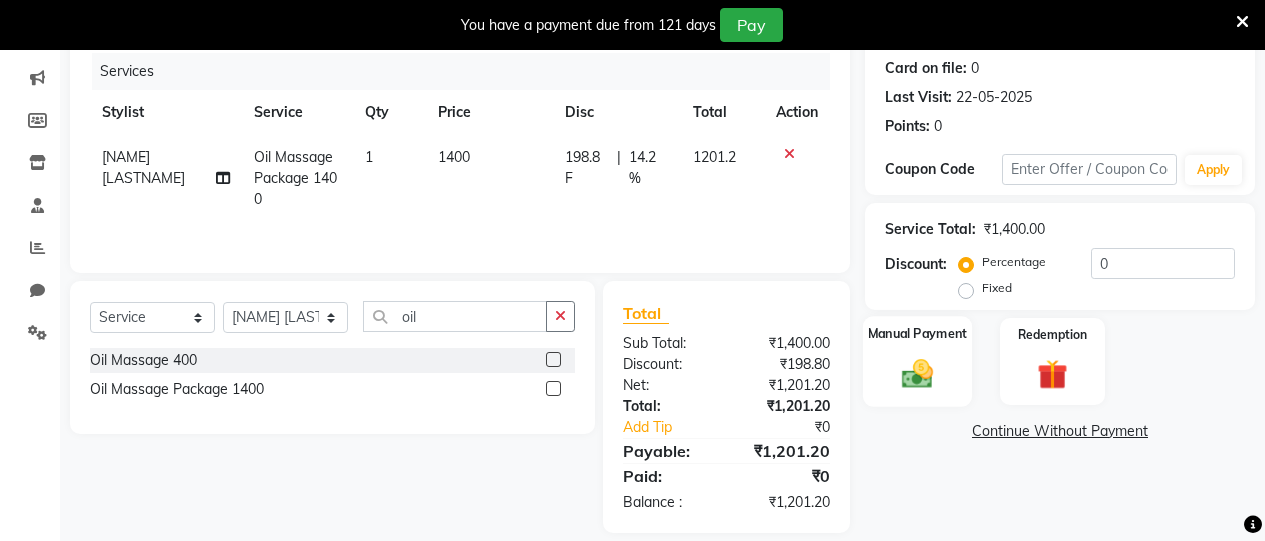 scroll, scrollTop: 267, scrollLeft: 0, axis: vertical 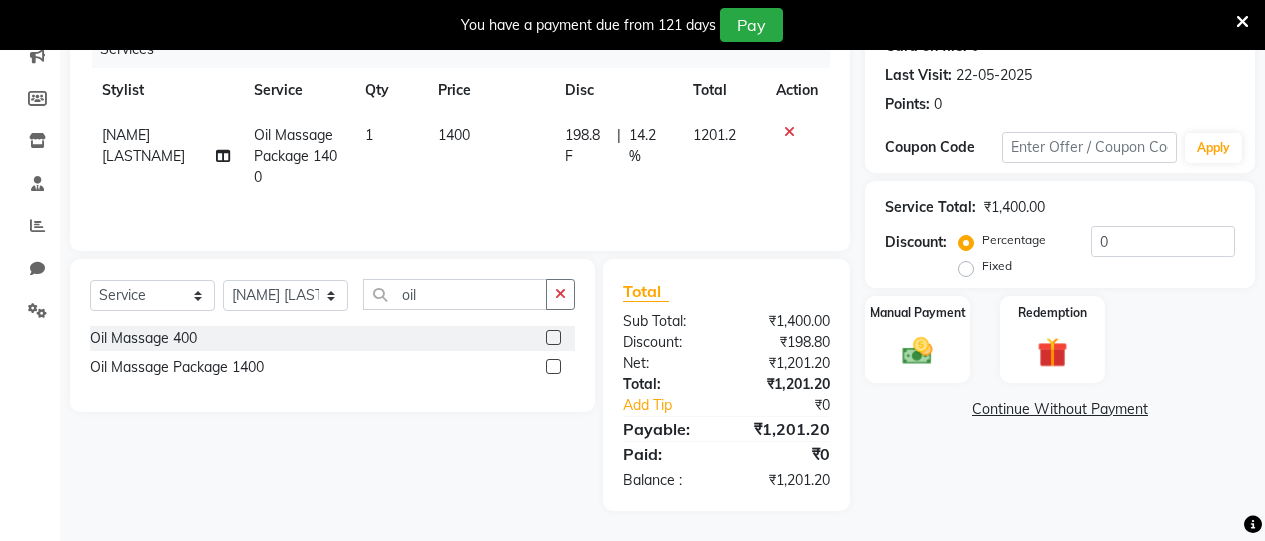 click on "1201.2" 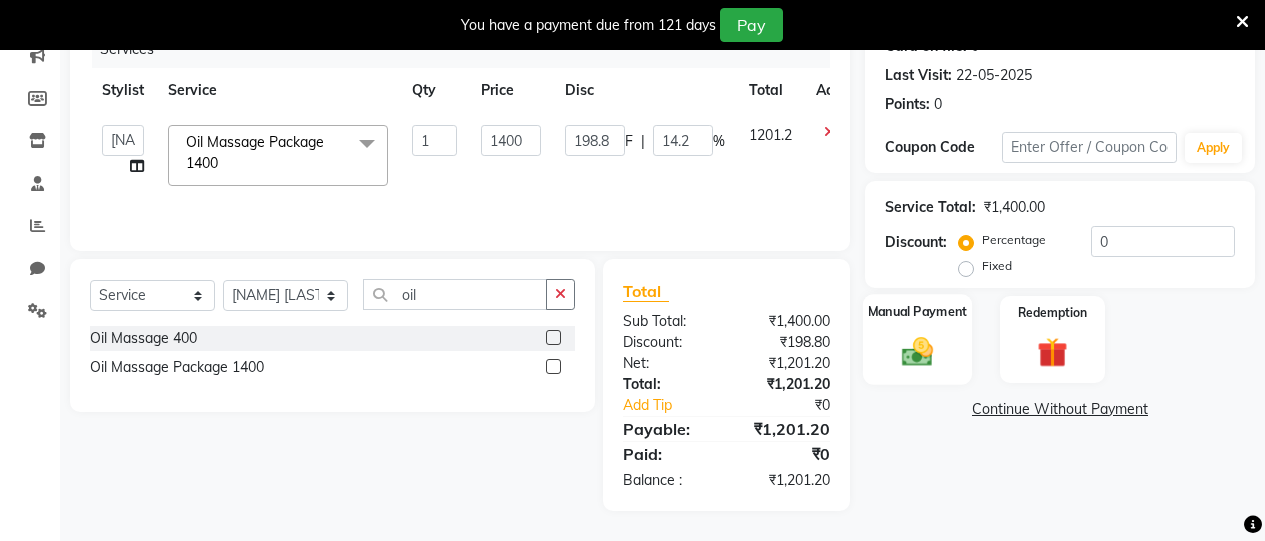 click 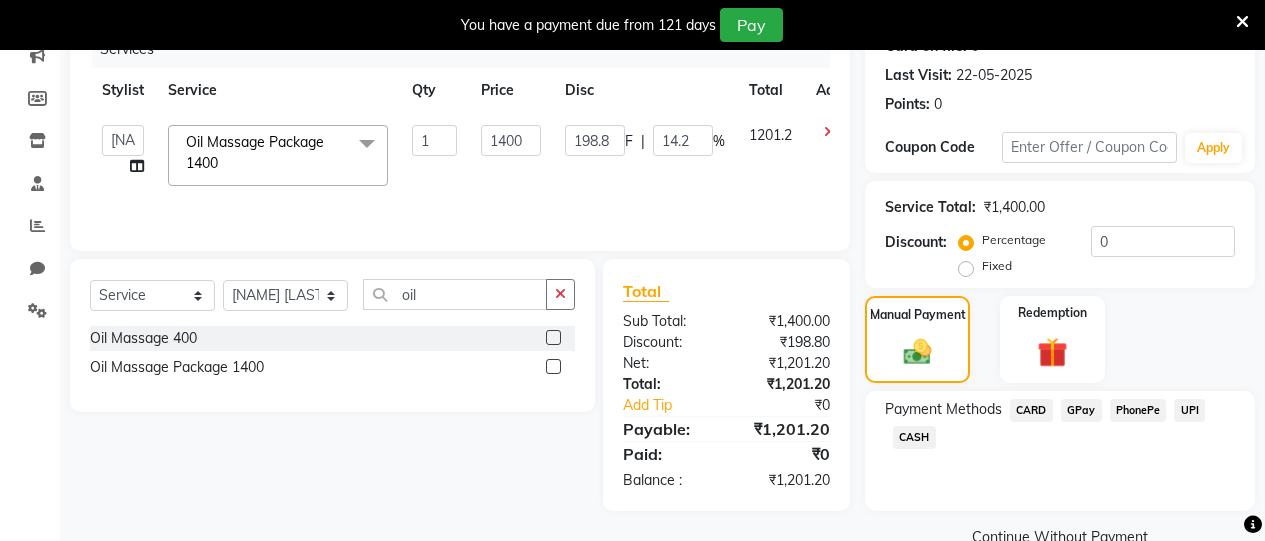 click on "GPay" 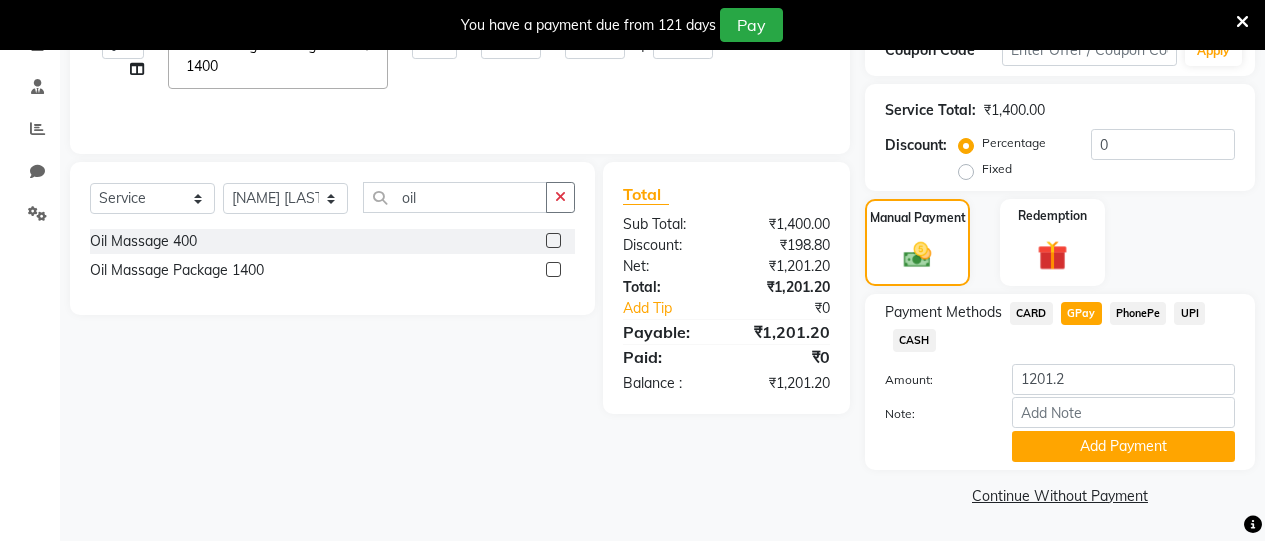 scroll, scrollTop: 363, scrollLeft: 0, axis: vertical 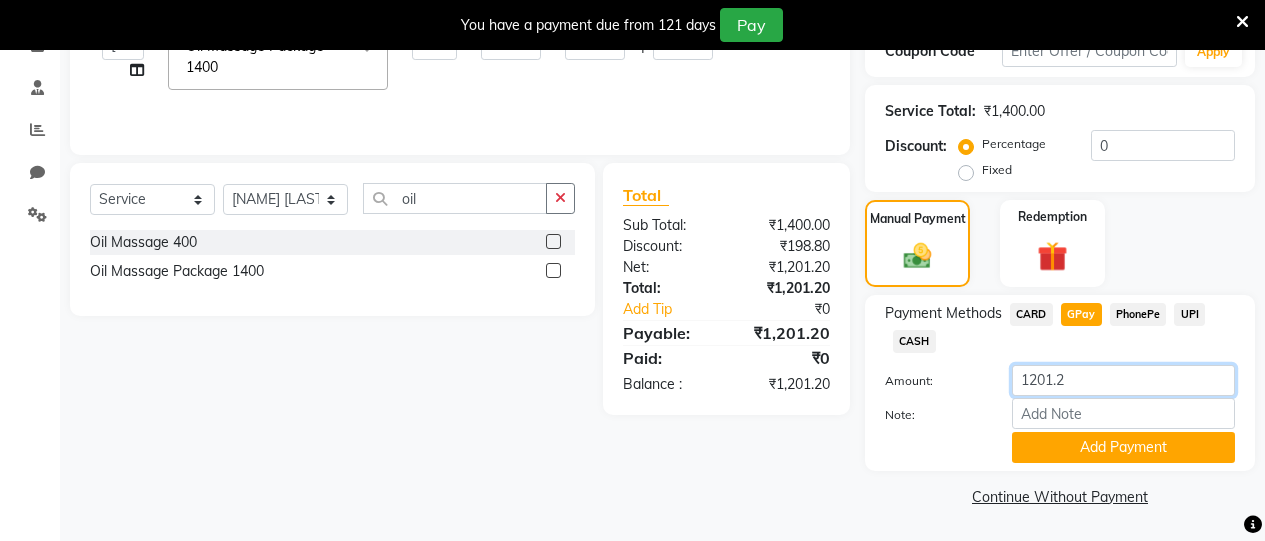 click on "1201.2" 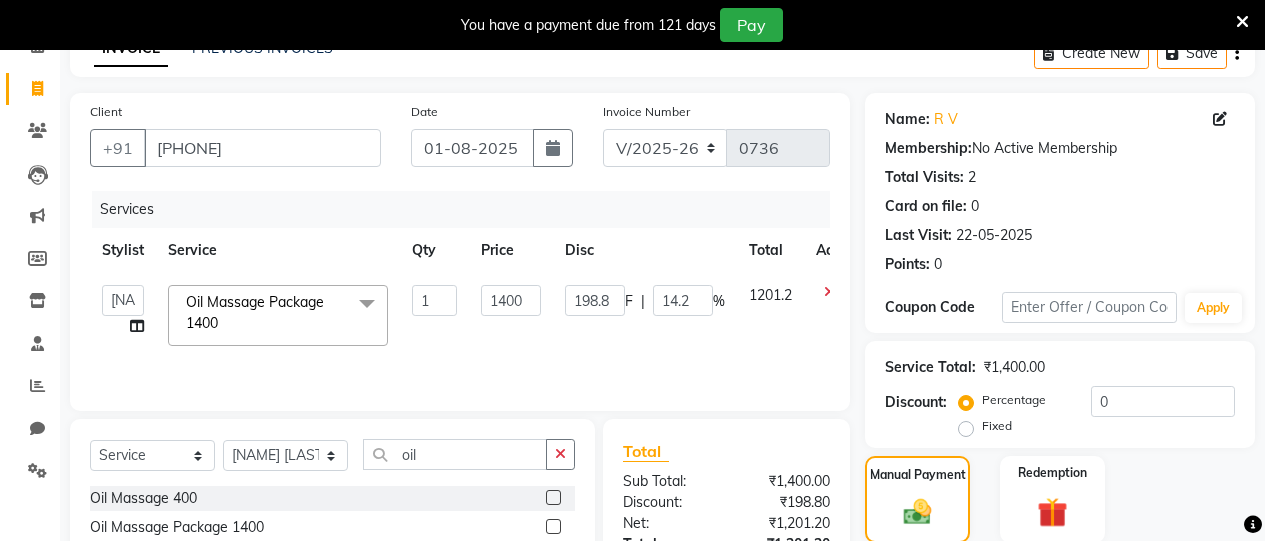scroll, scrollTop: 105, scrollLeft: 0, axis: vertical 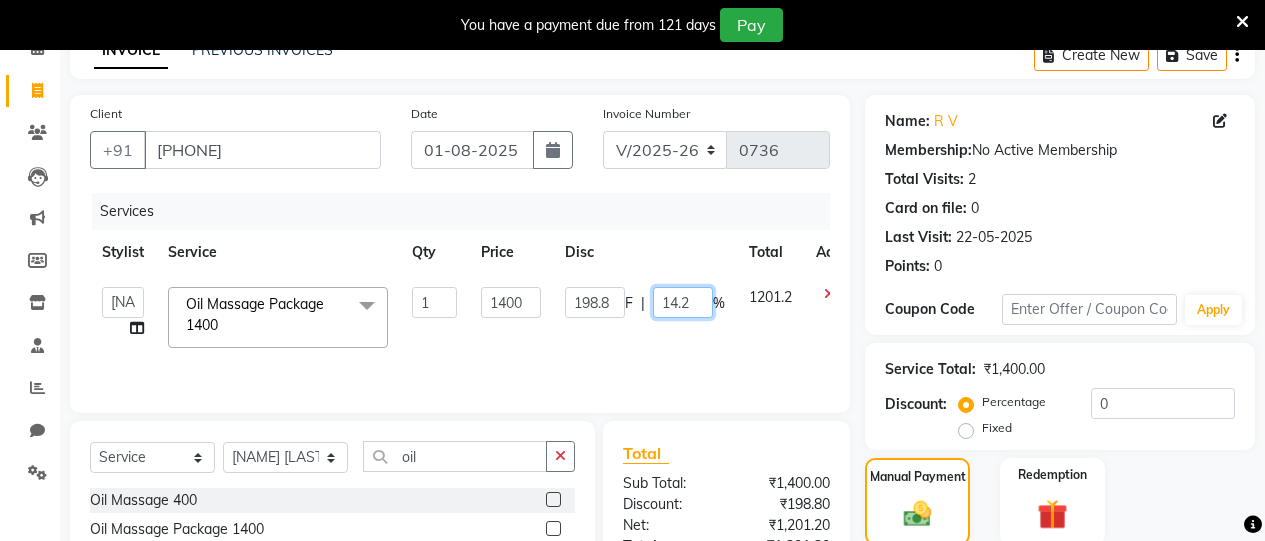 click on "14.2" 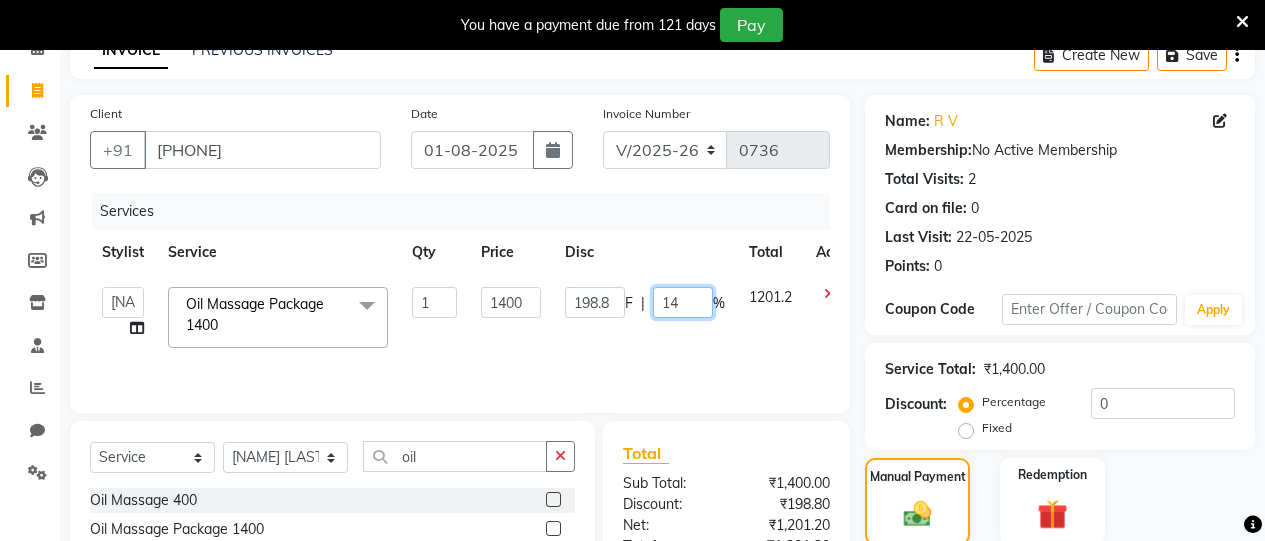 type on "14.3" 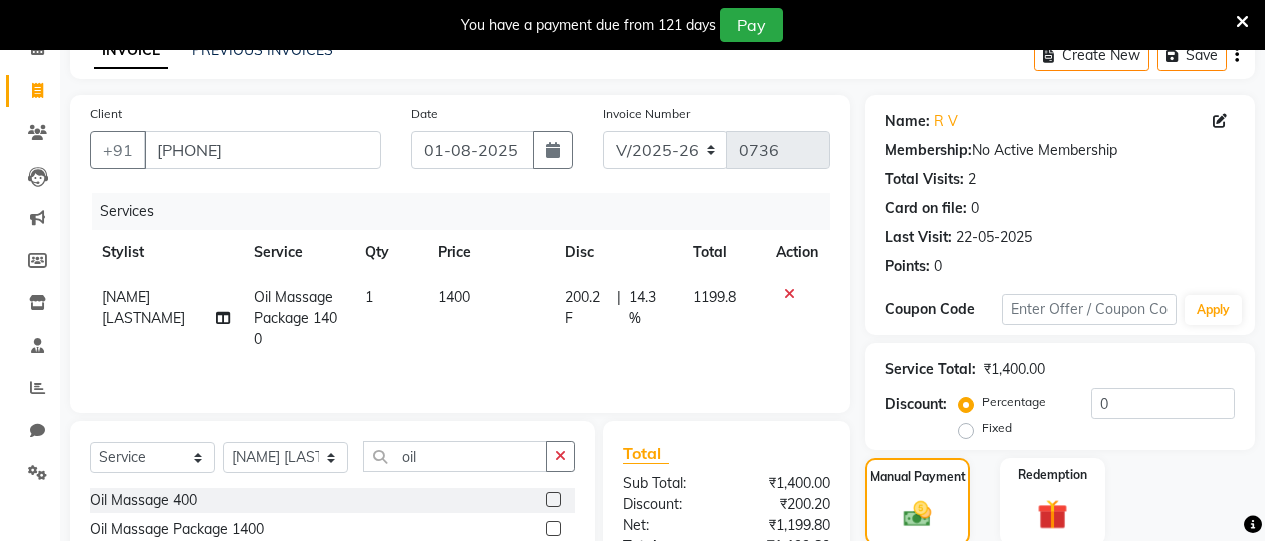click on "Kajal Joshi  Oil  Massage Package 1400 1 1400 200.2 F | 14.3 % 1199.8" 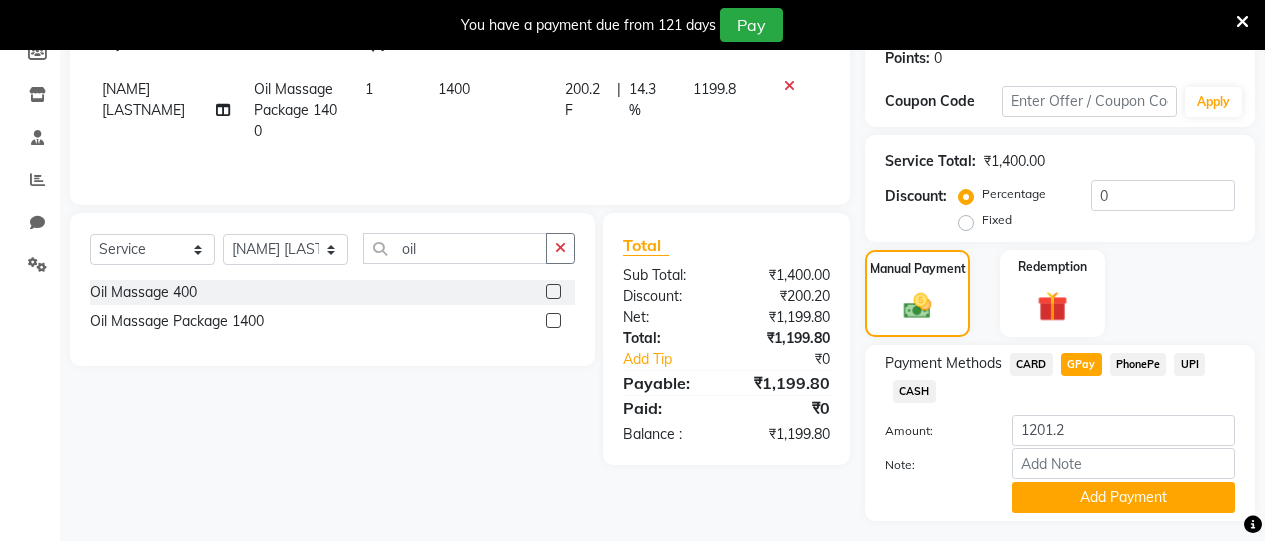 scroll, scrollTop: 320, scrollLeft: 0, axis: vertical 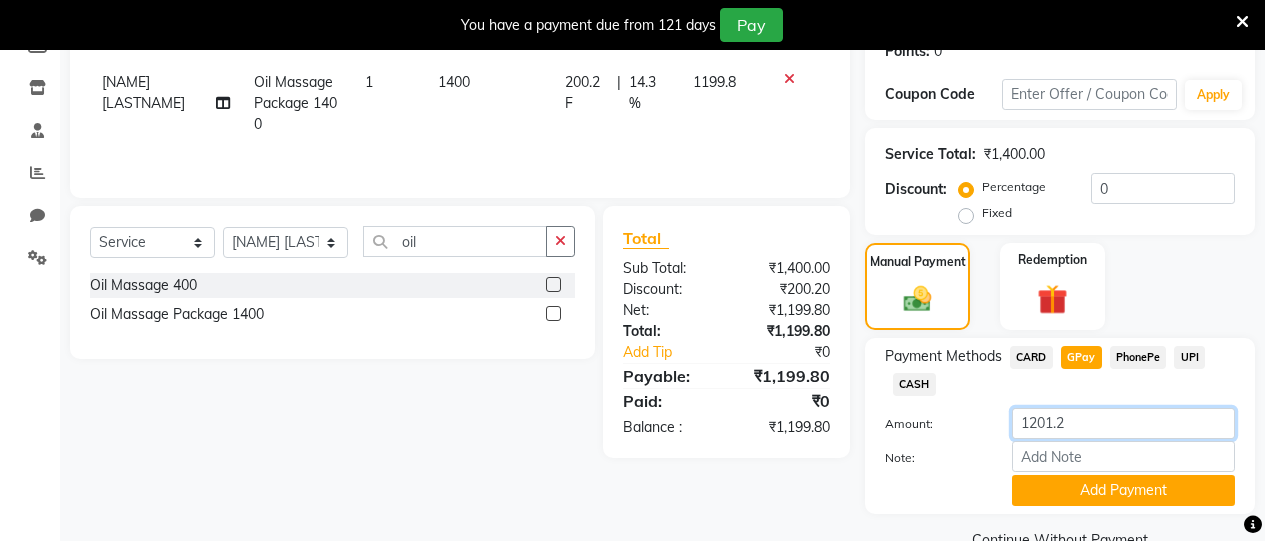 click on "1201.2" 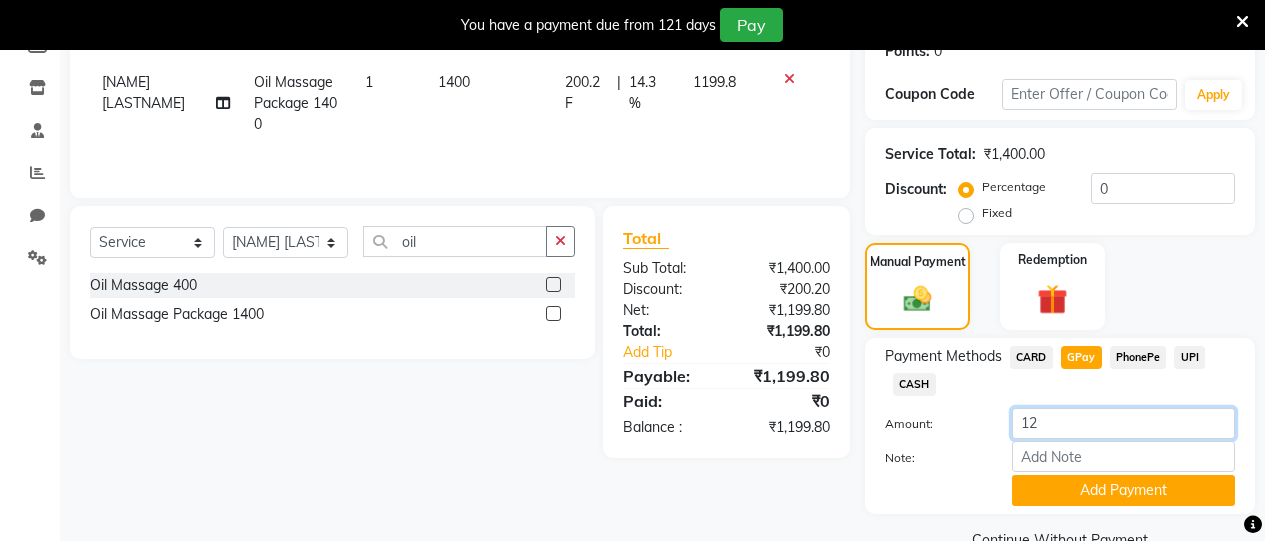 type on "1" 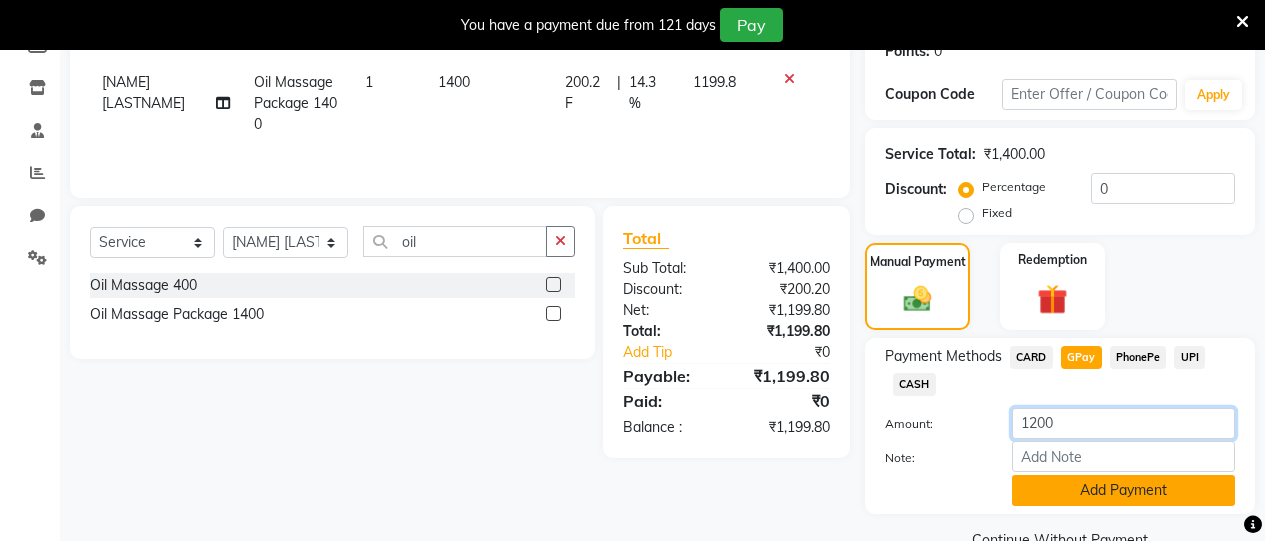 type on "1200" 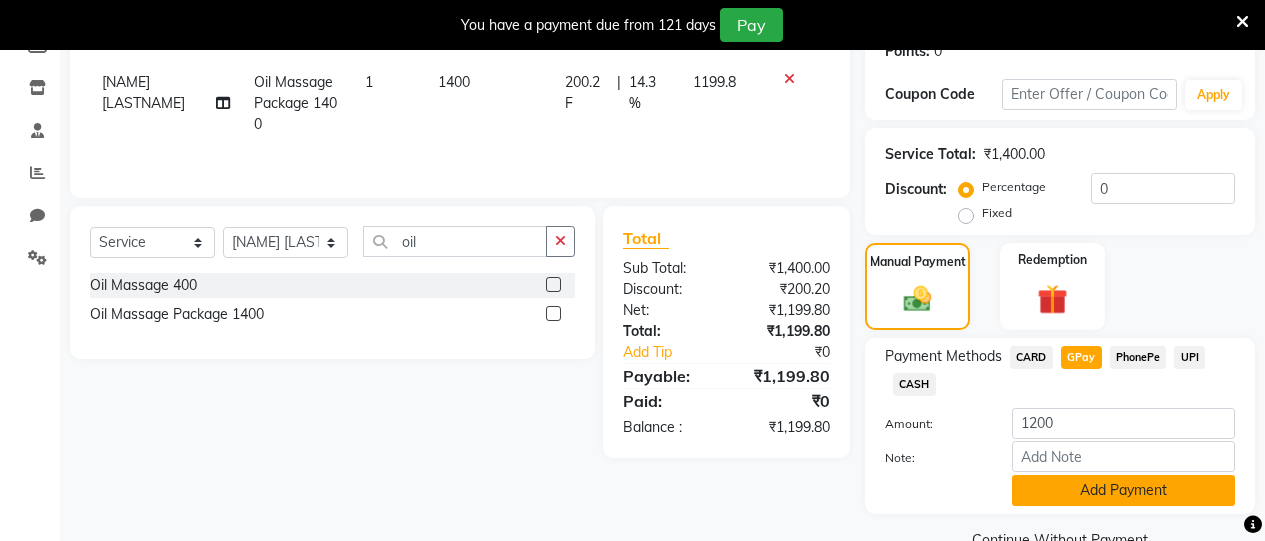 click on "Add Payment" 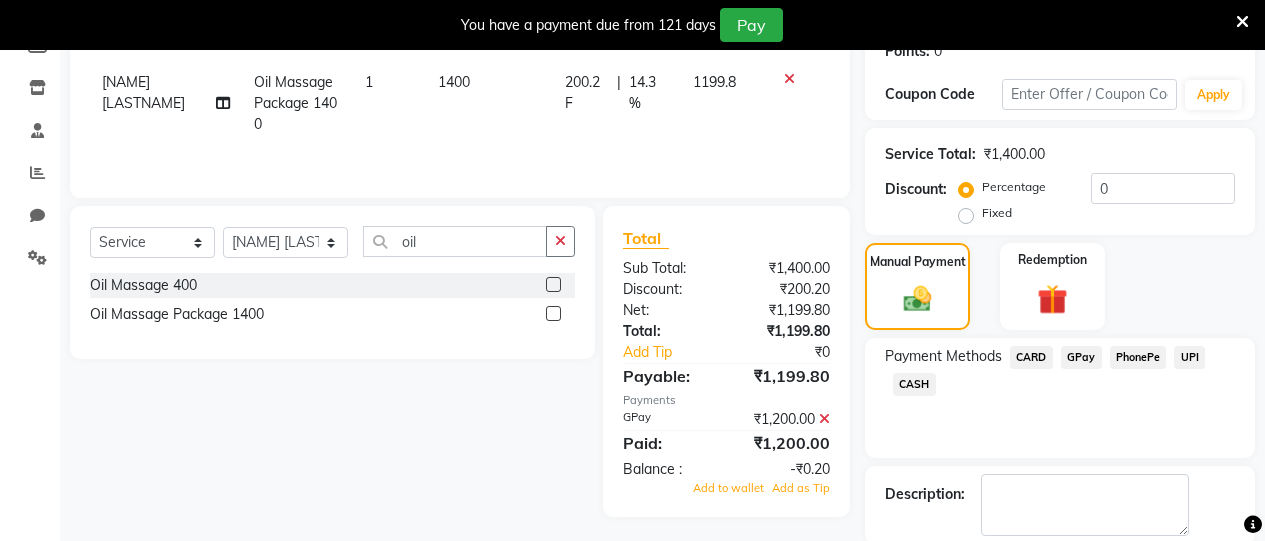 scroll, scrollTop: 421, scrollLeft: 0, axis: vertical 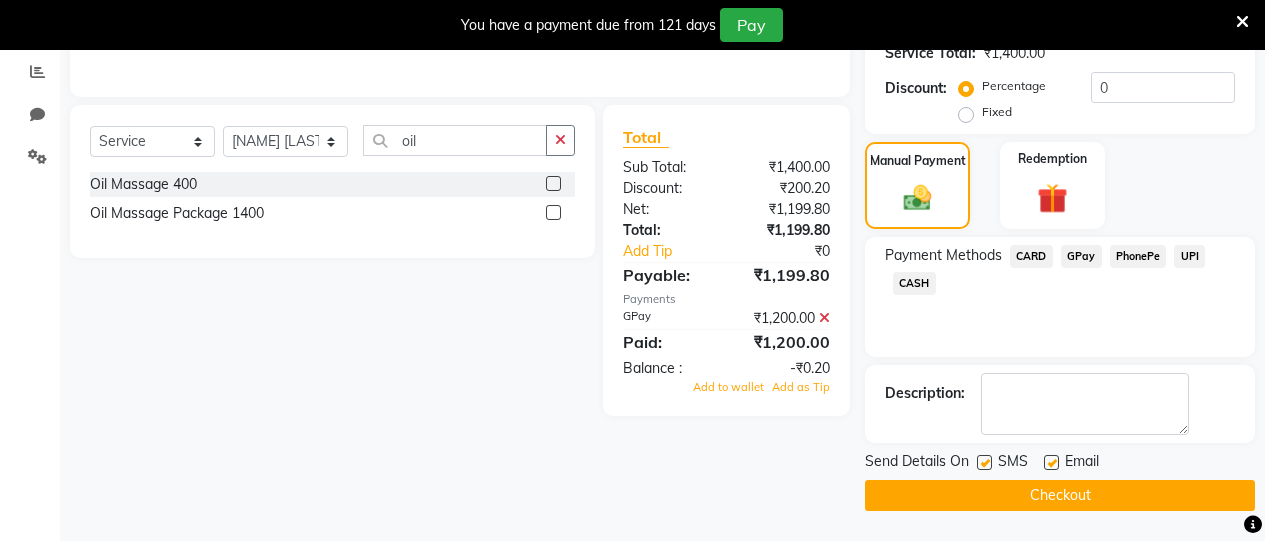 click on "Checkout" 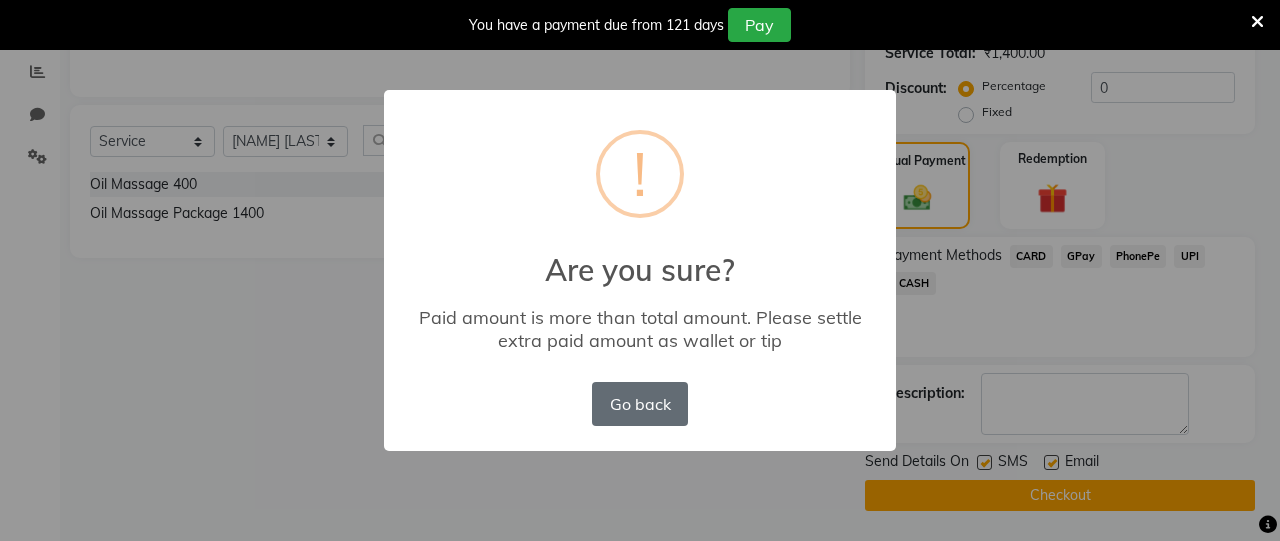 click on "Go back" at bounding box center [640, 404] 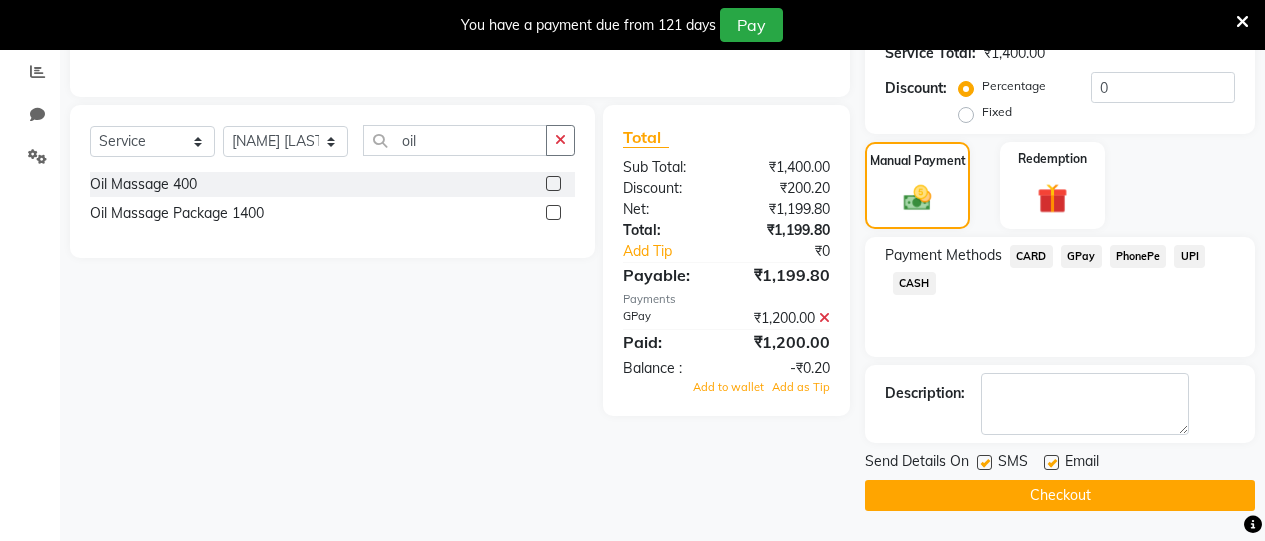 click on "GPay" 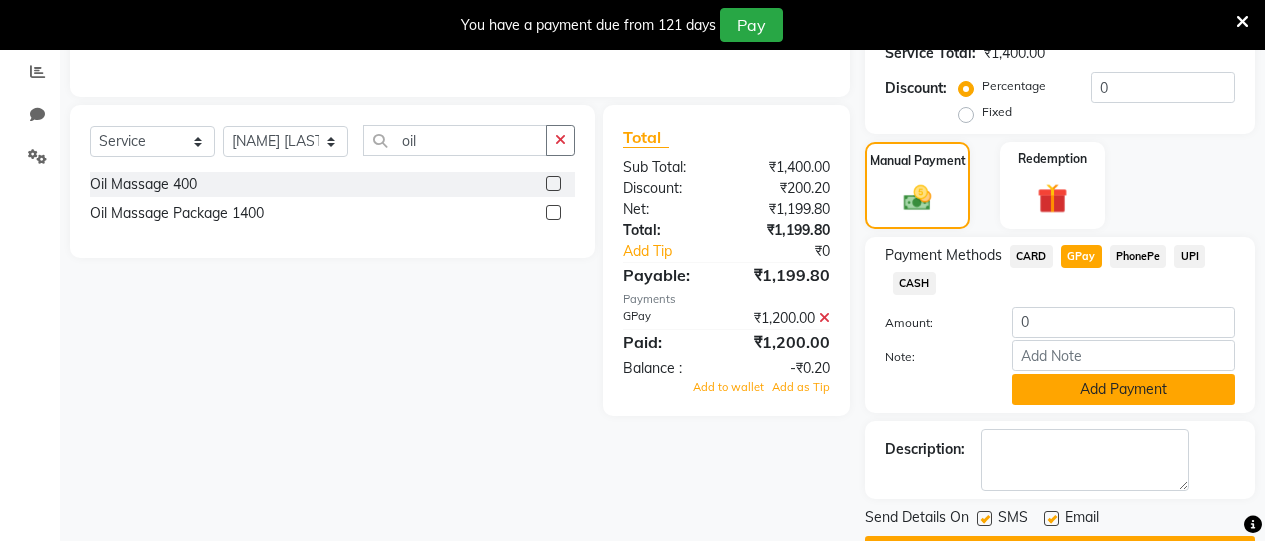 click on "Add Payment" 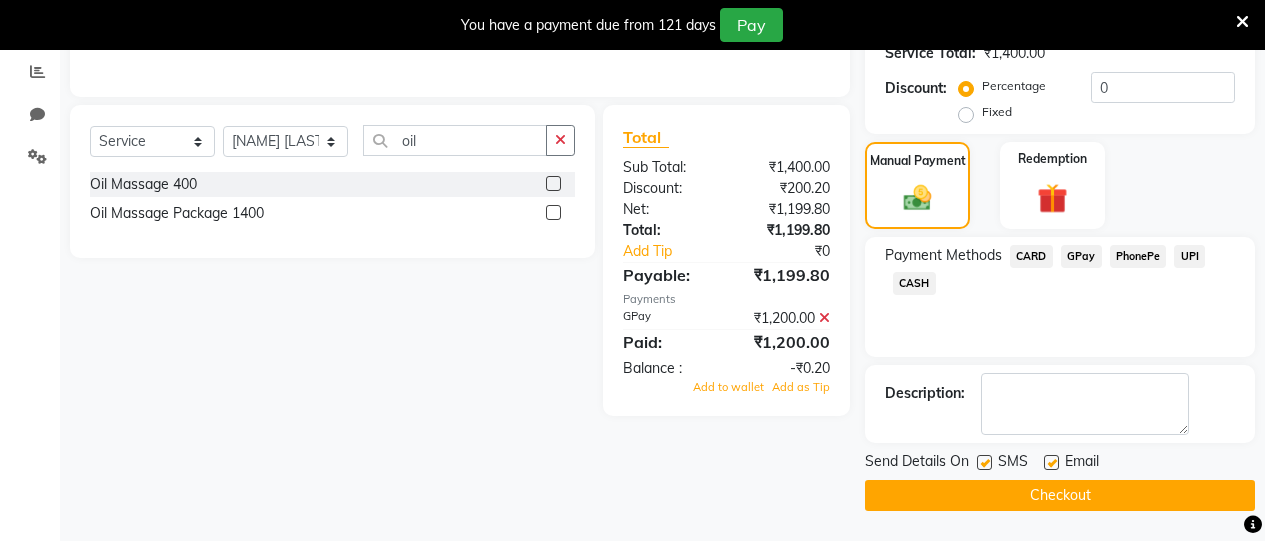 click on "Checkout" 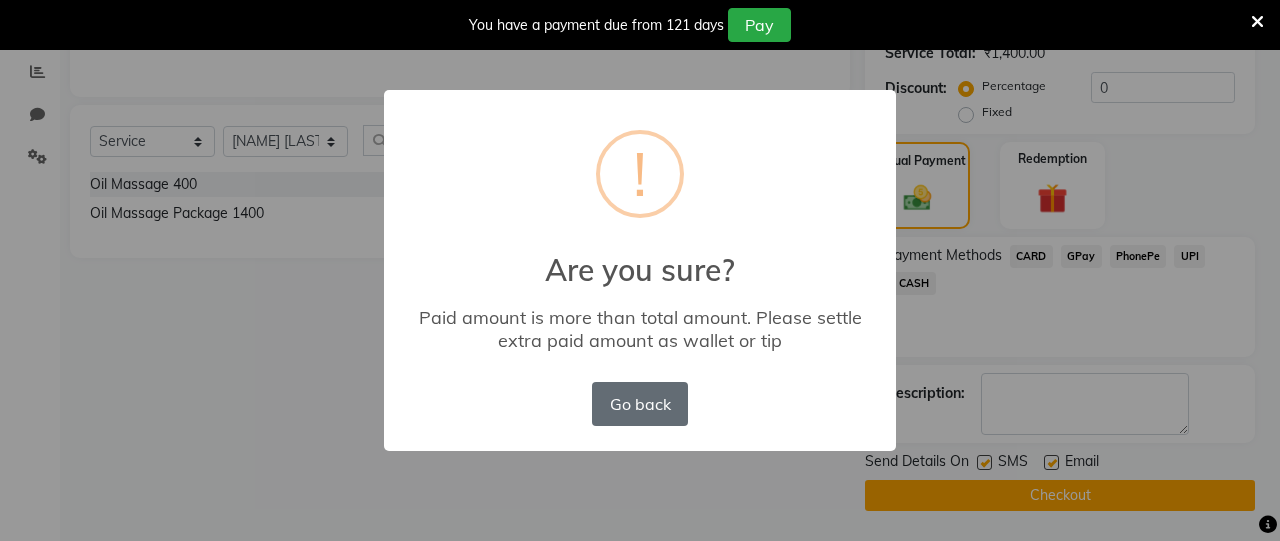 click on "Go back" at bounding box center (640, 404) 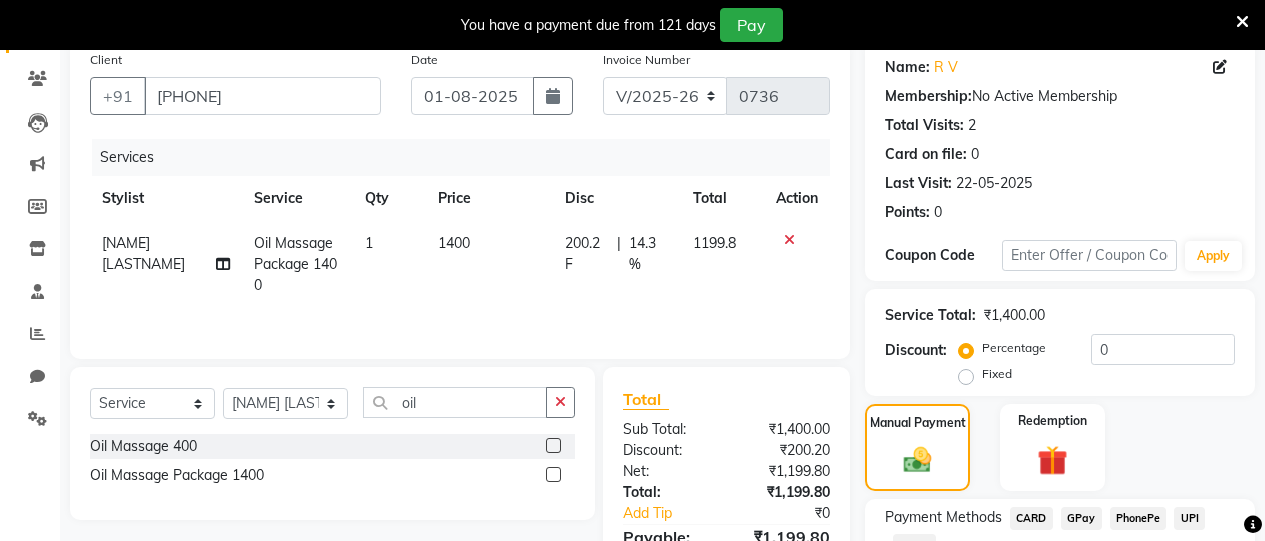 scroll, scrollTop: 153, scrollLeft: 0, axis: vertical 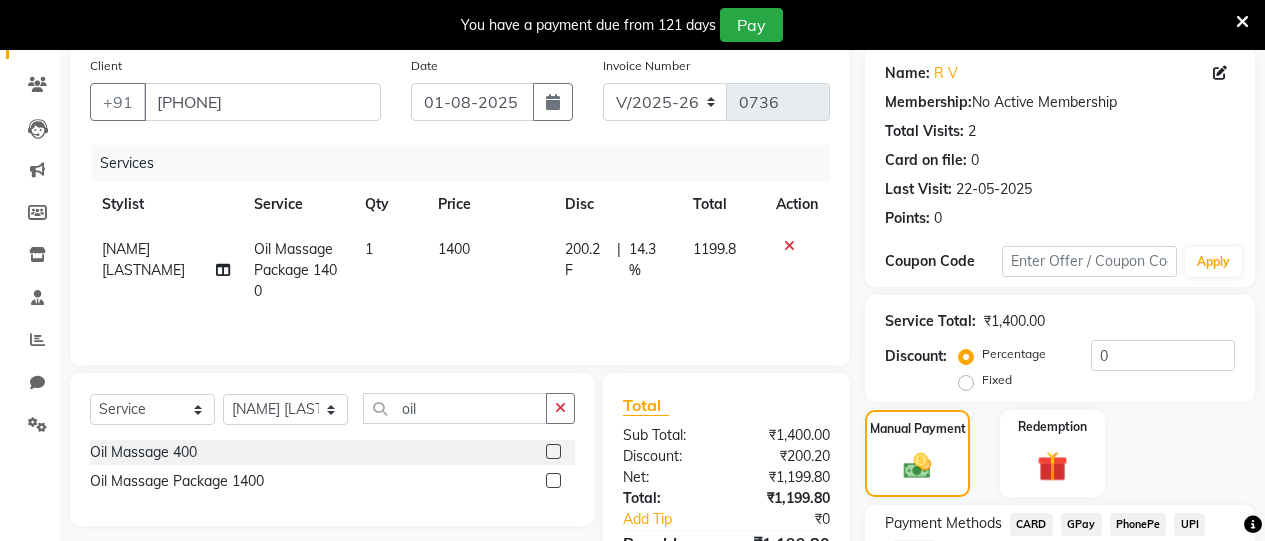 click on "14.3 %" 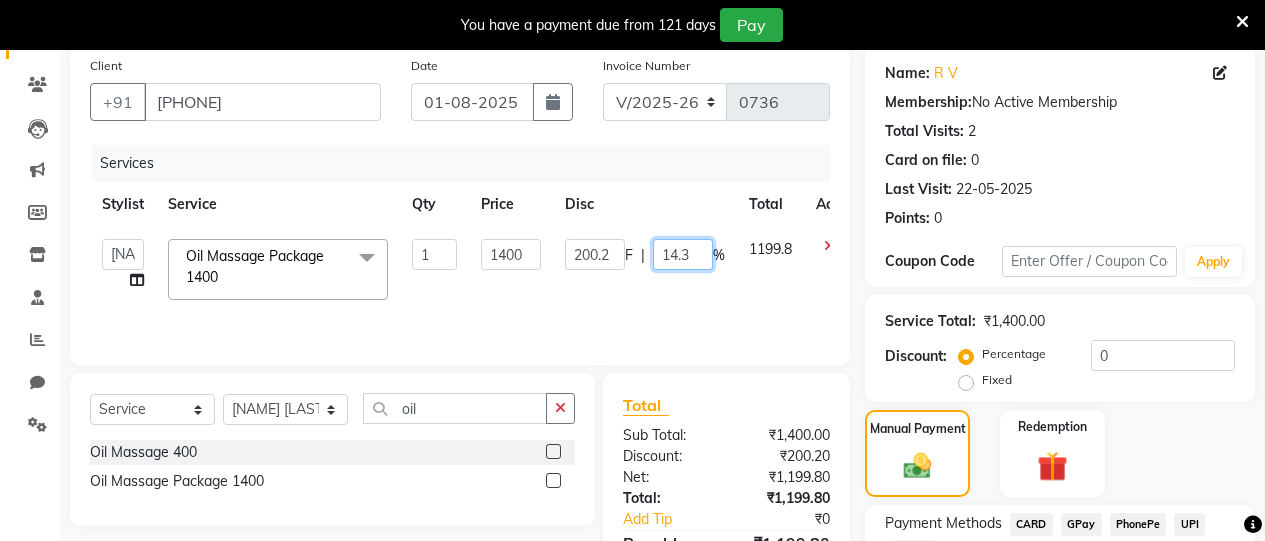 click on "14.3" 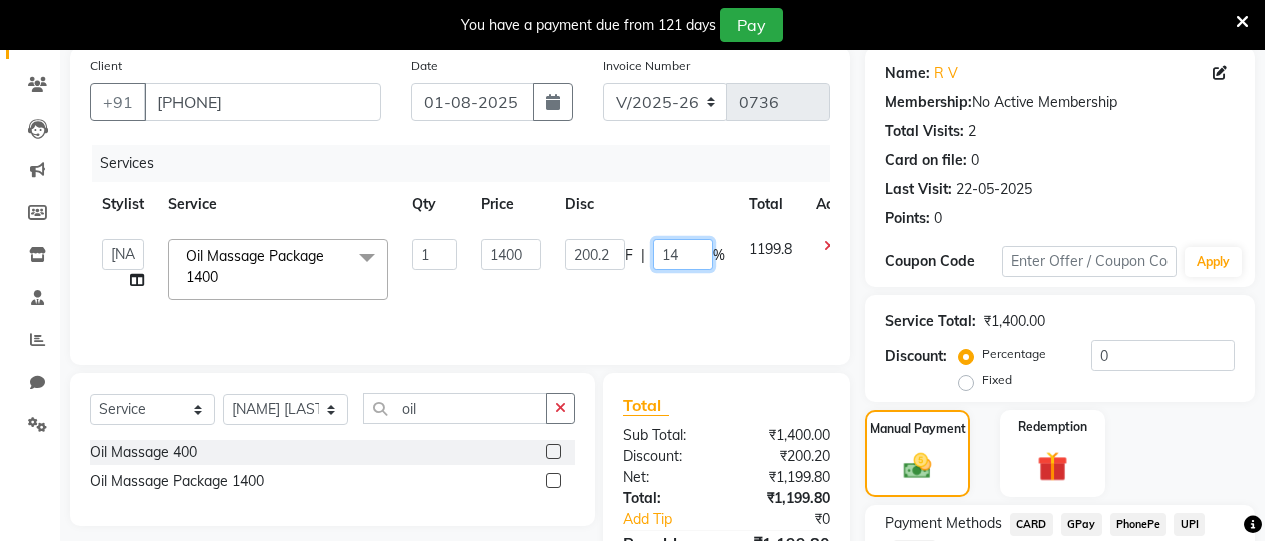 type on "1" 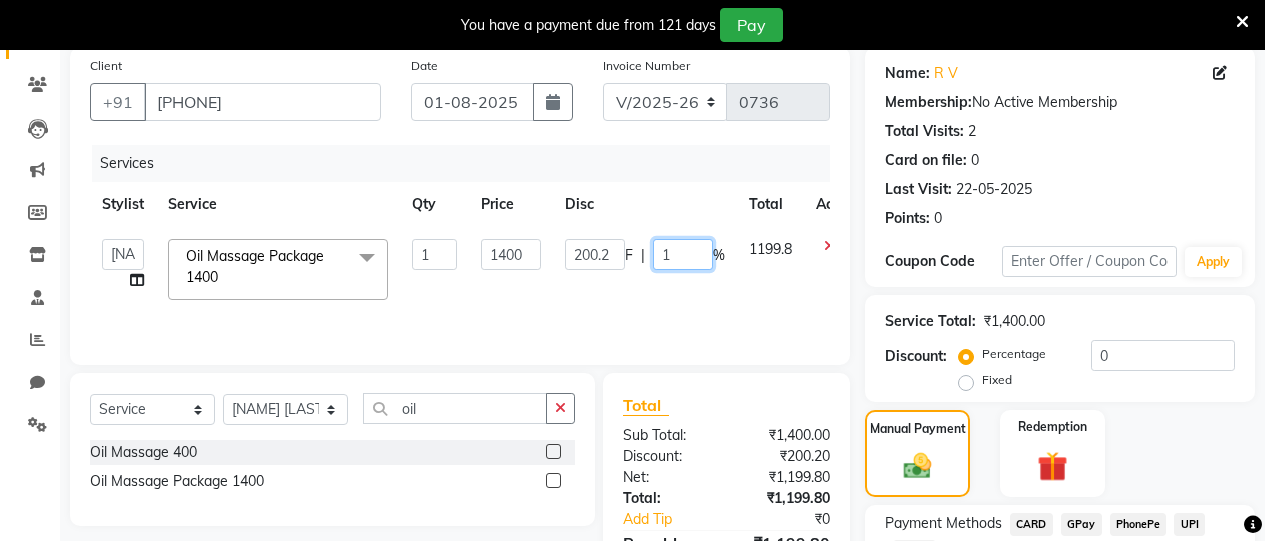 type 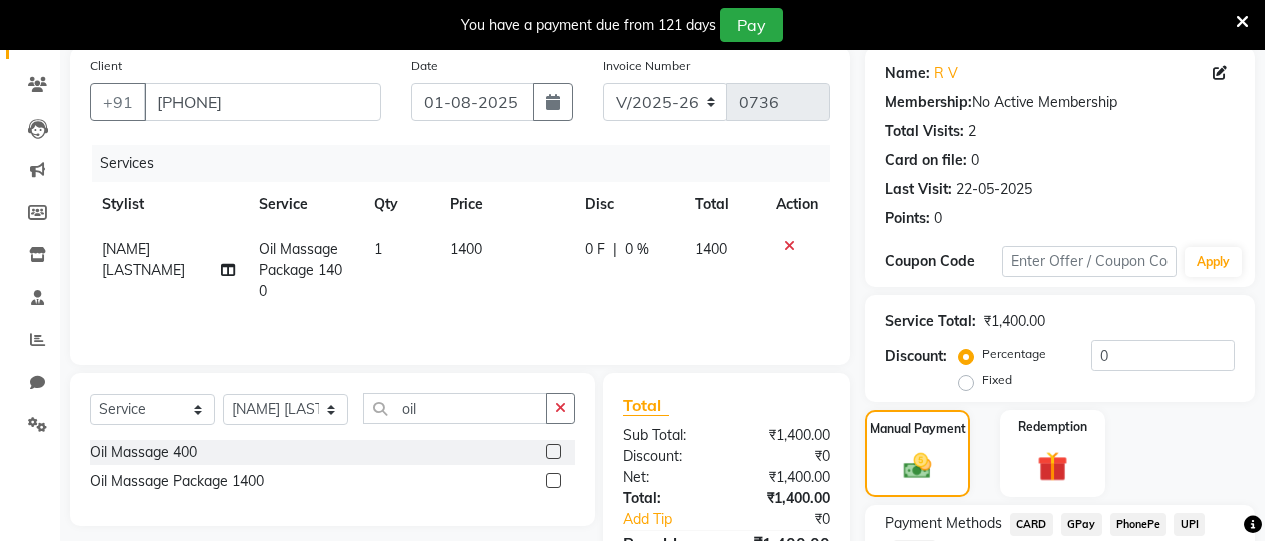 click on "Services Stylist Service Qty Price Disc Total Action Kajal Joshi  Oil  Massage Package 1400 1 1400 0 F | 0 % 1400" 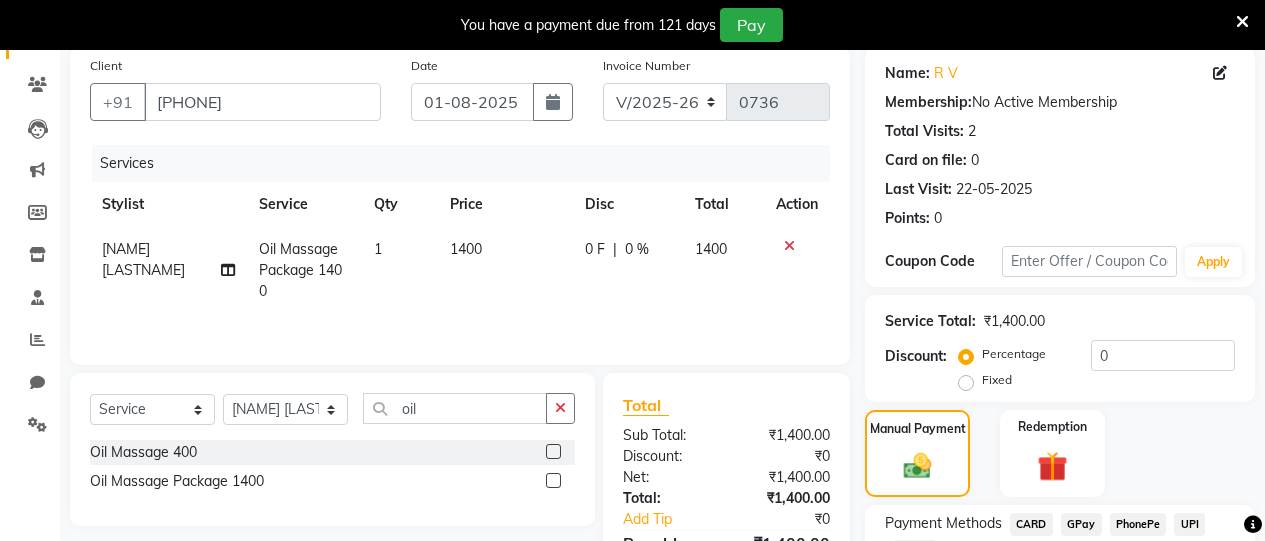 click on "1400" 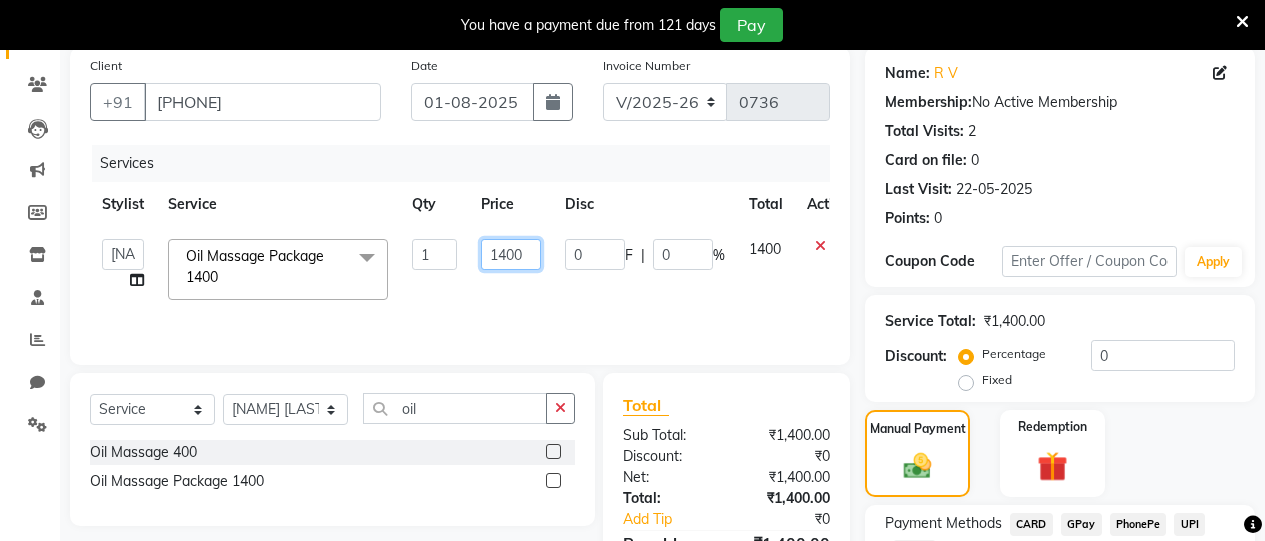 click on "1400" 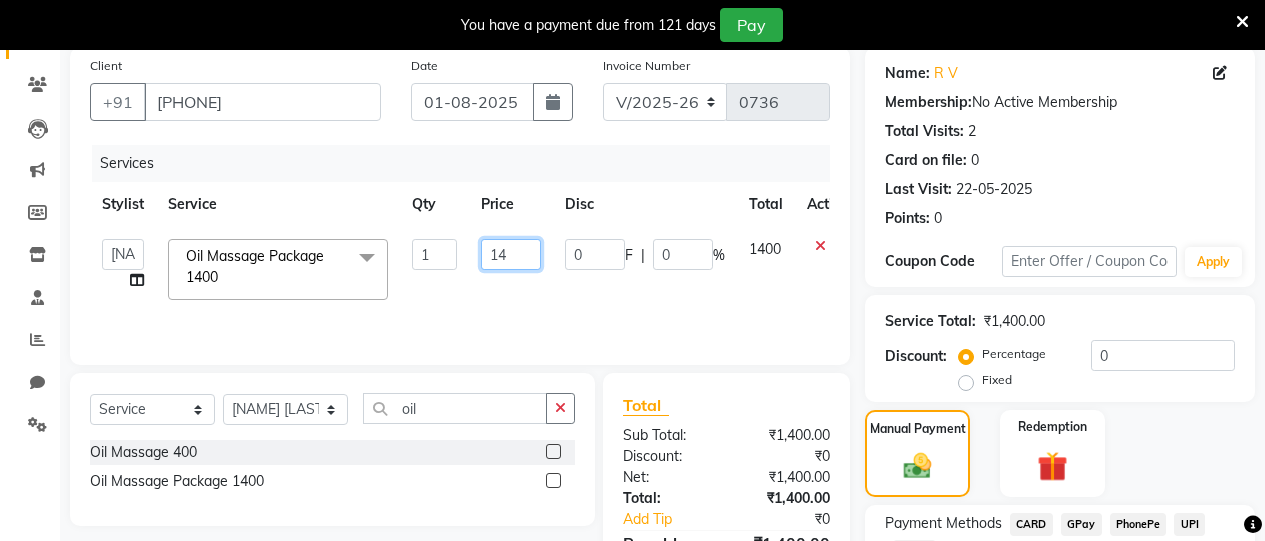 type on "1" 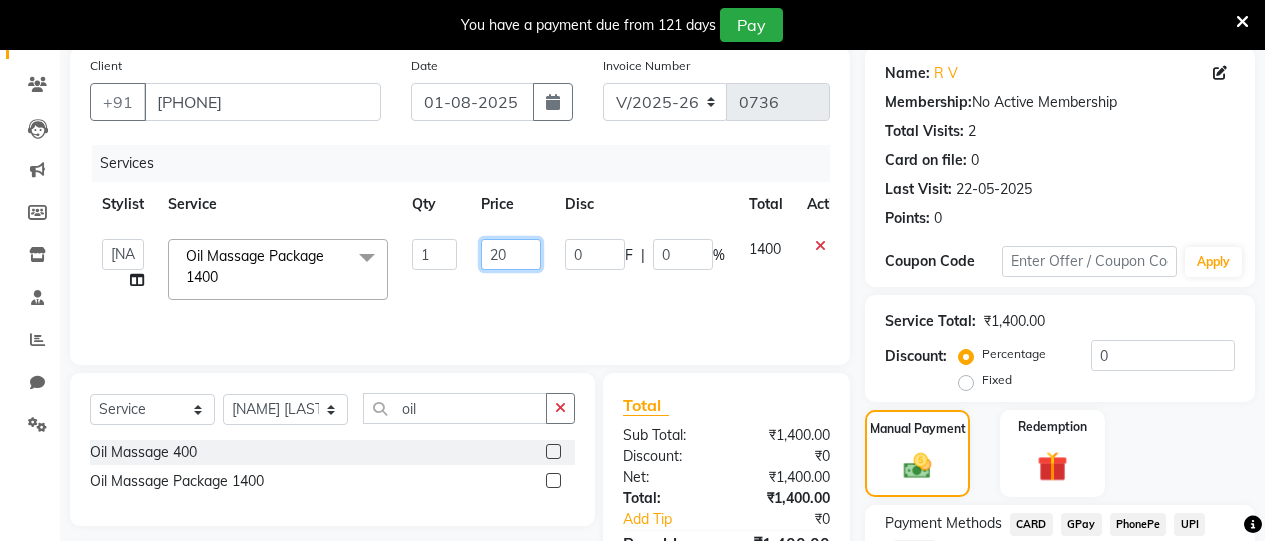 type on "2" 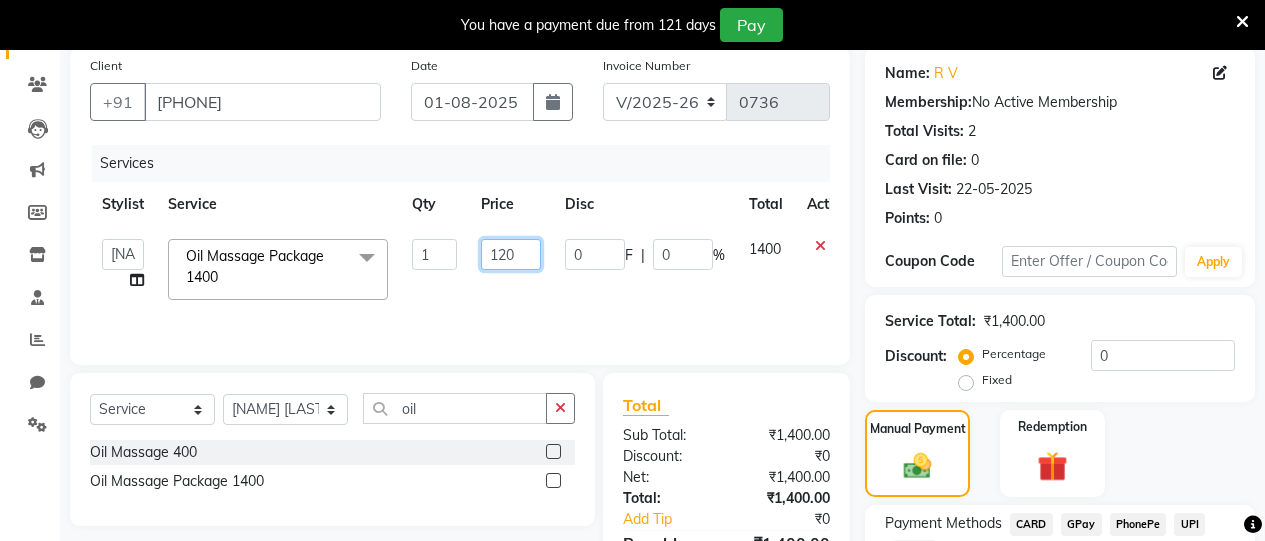 type on "1200" 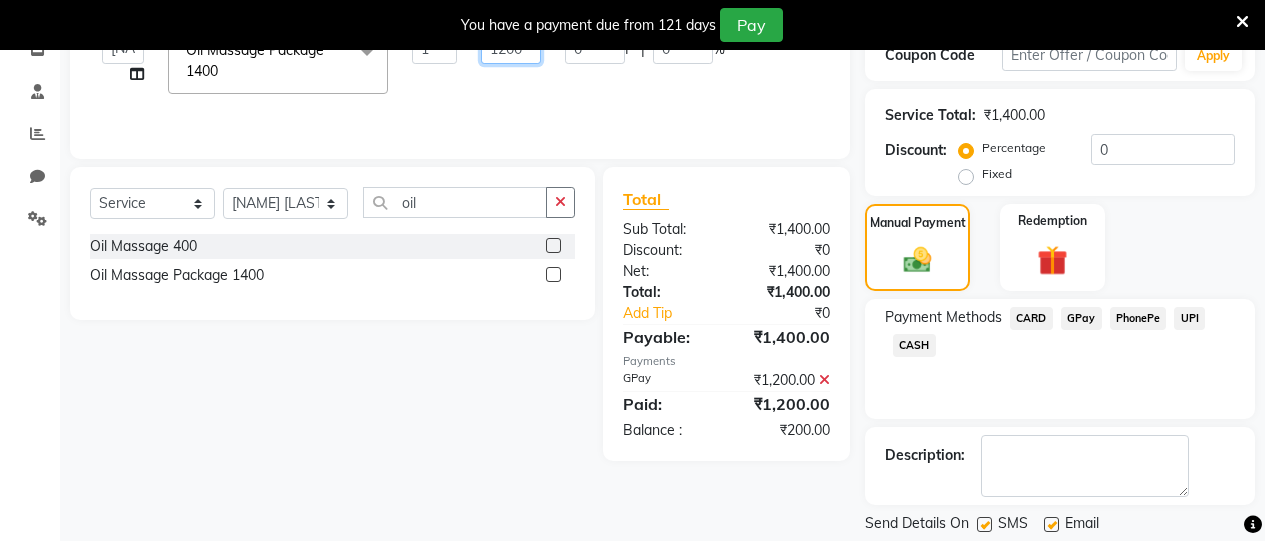 scroll, scrollTop: 421, scrollLeft: 0, axis: vertical 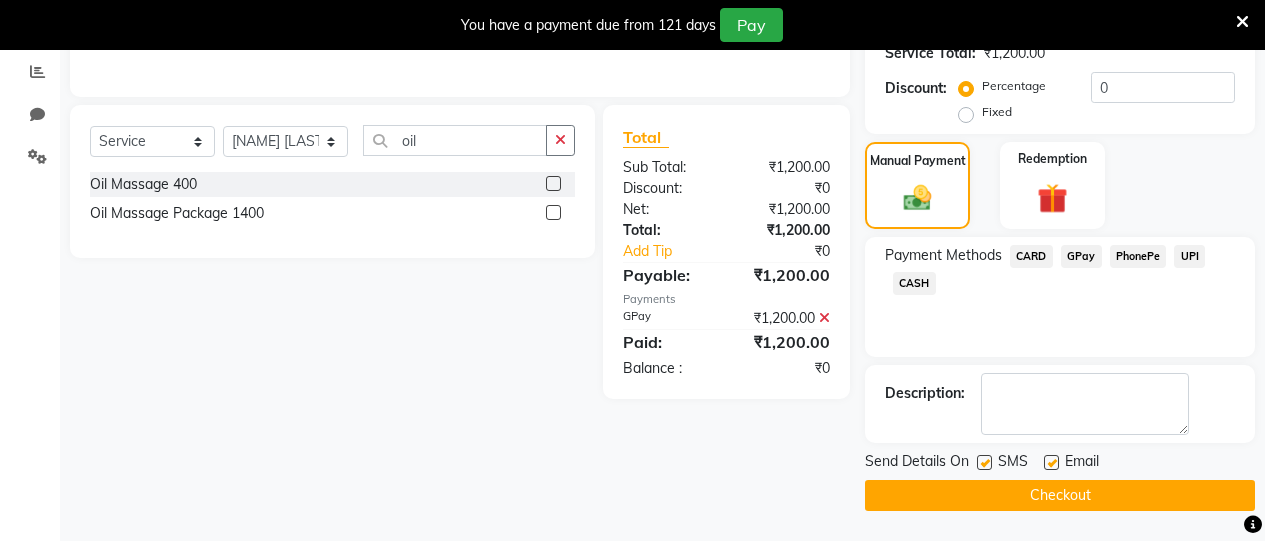 click on "GPay" 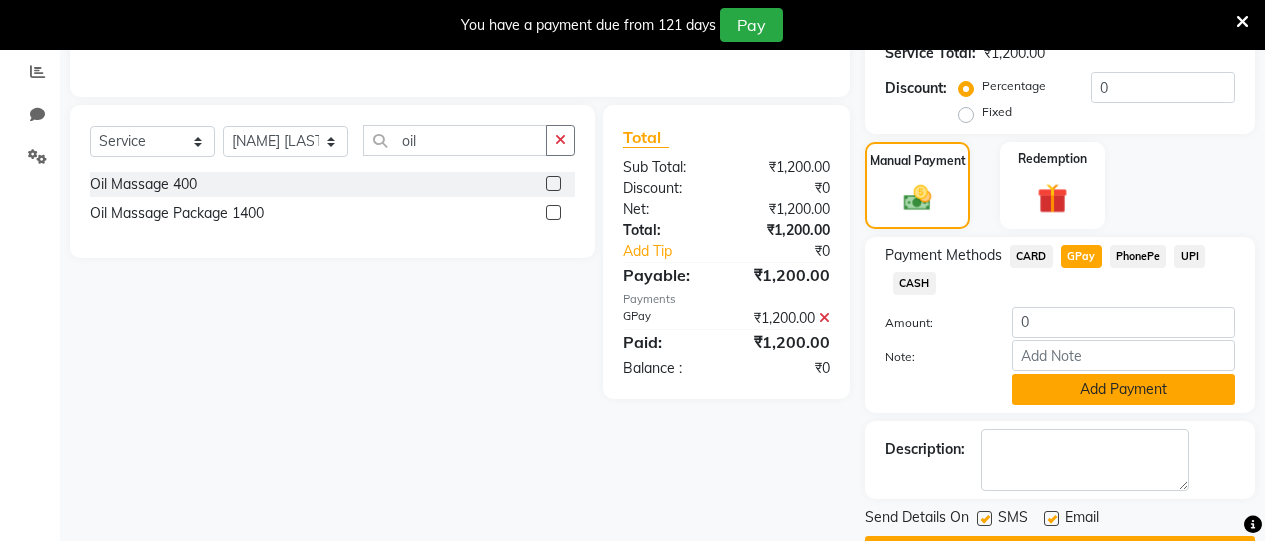 click on "Add Payment" 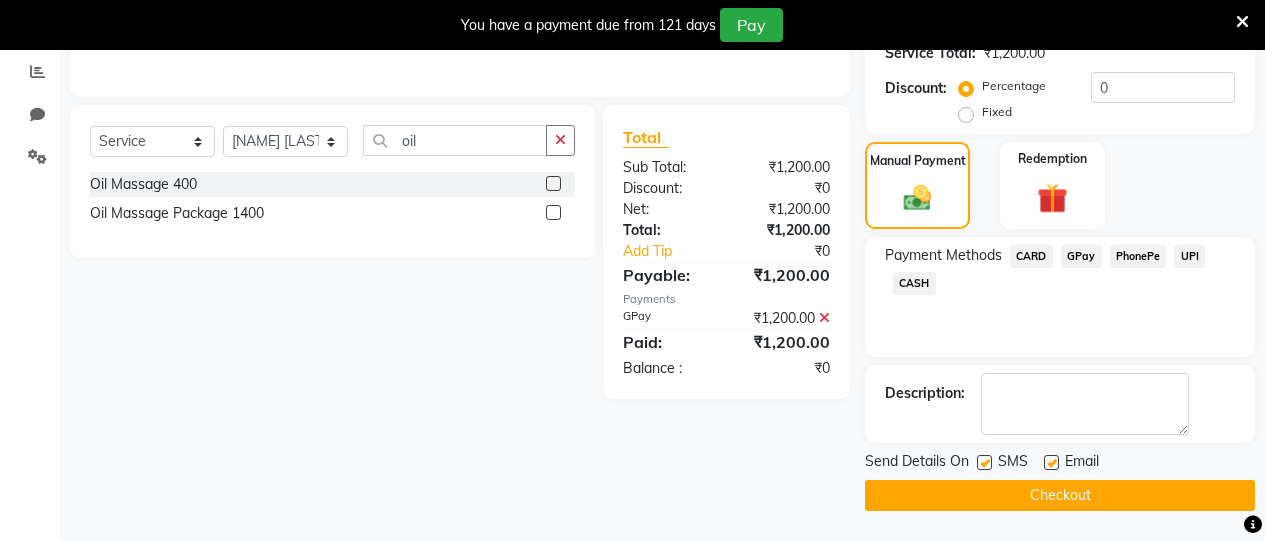 click on "Checkout" 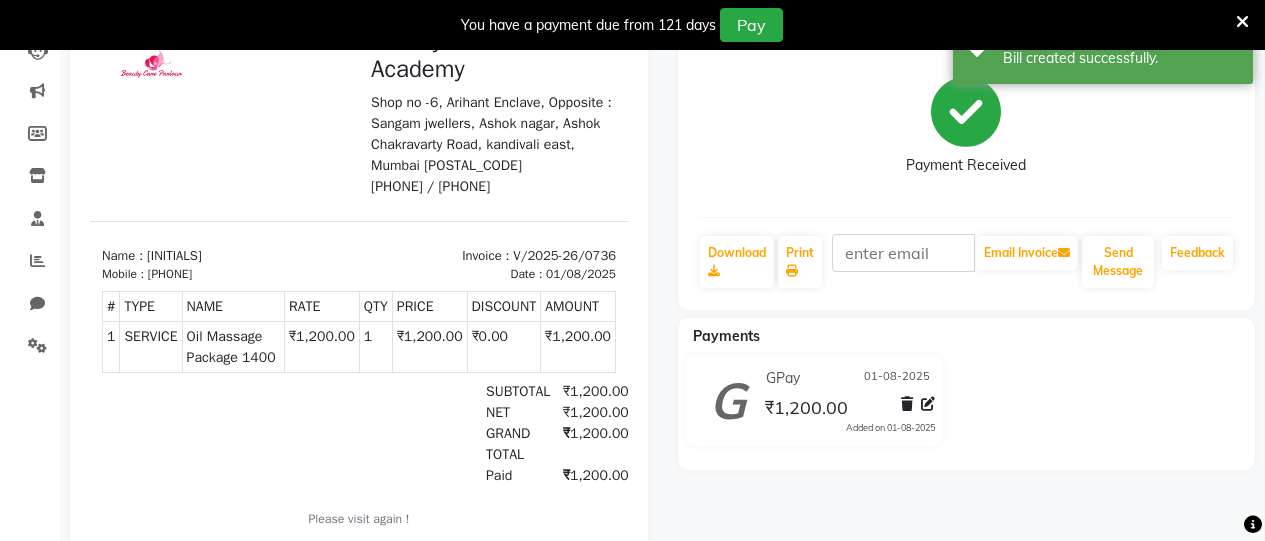 scroll, scrollTop: 0, scrollLeft: 0, axis: both 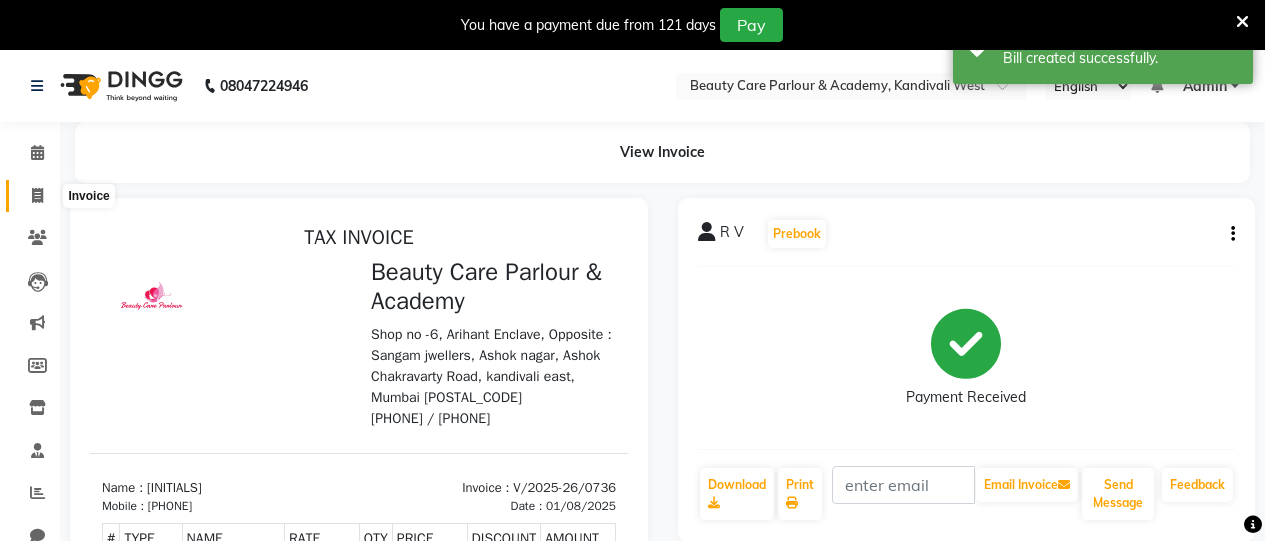 click 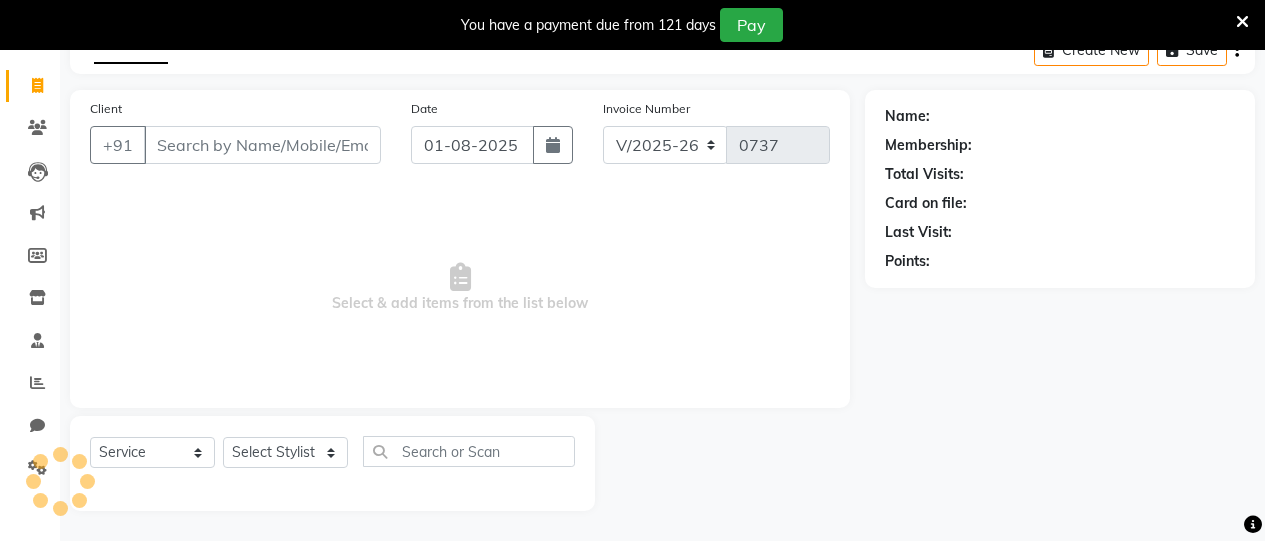 scroll, scrollTop: 0, scrollLeft: 0, axis: both 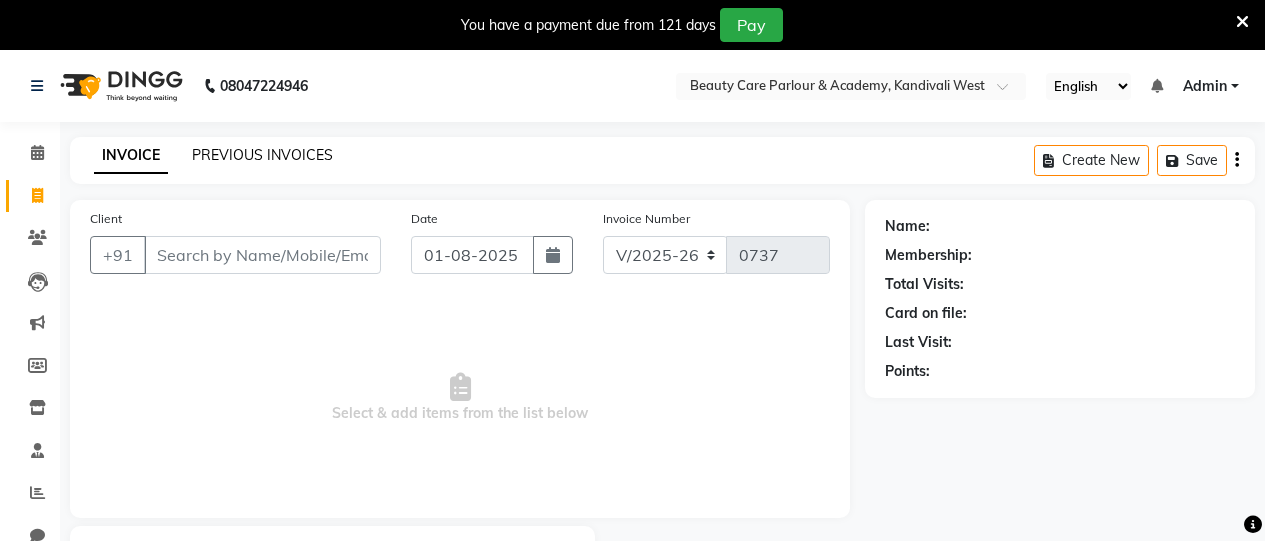 click on "PREVIOUS INVOICES" 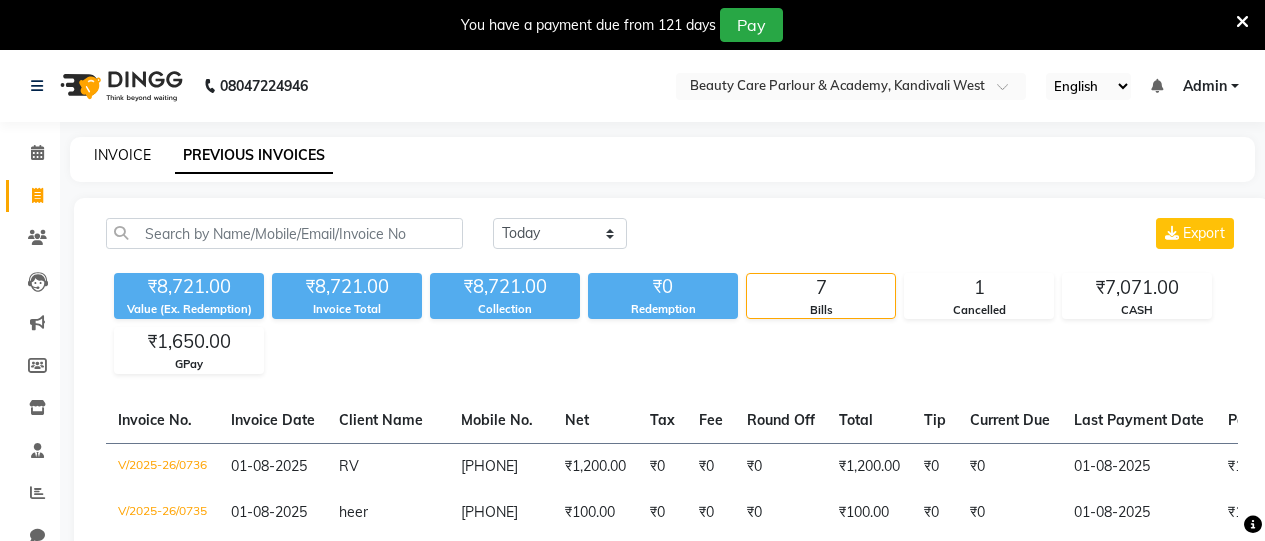 click on "INVOICE" 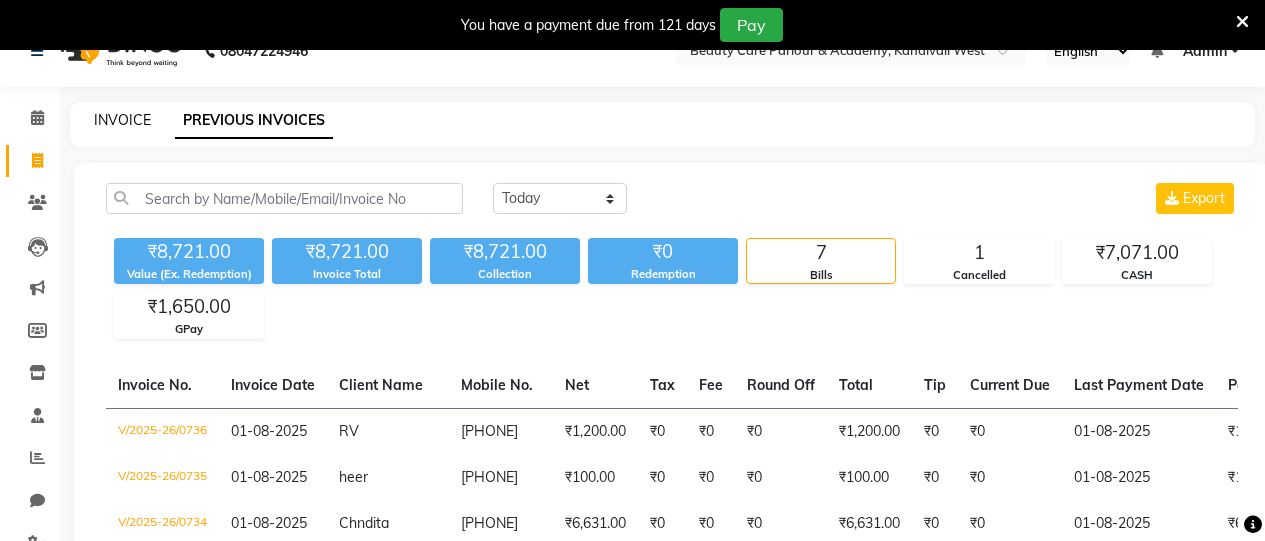 select on "8049" 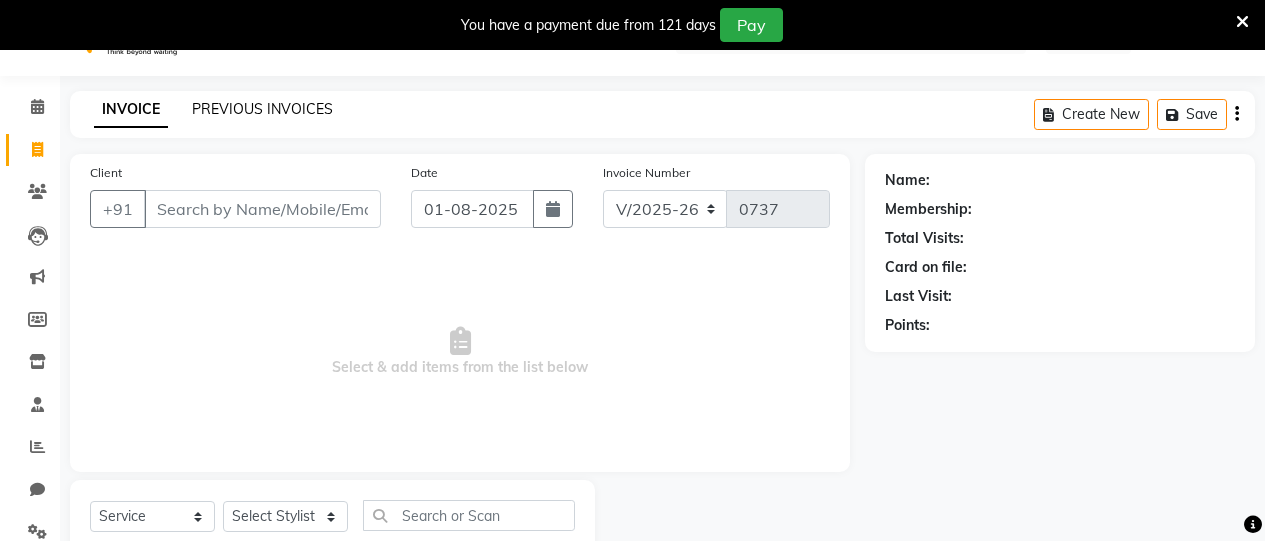 scroll, scrollTop: 39, scrollLeft: 0, axis: vertical 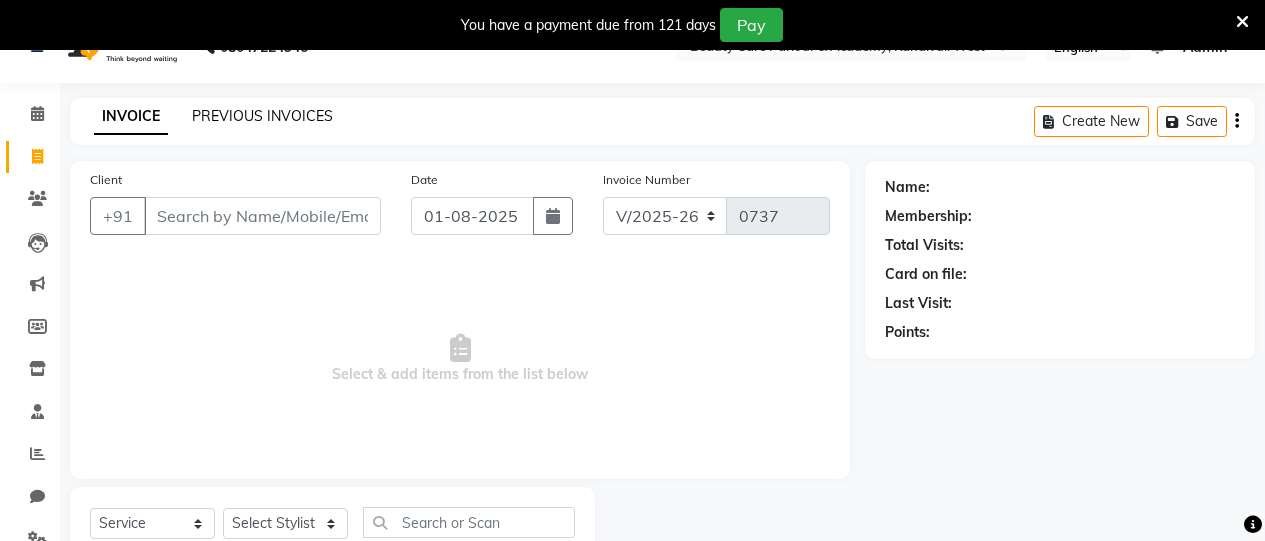click on "PREVIOUS INVOICES" 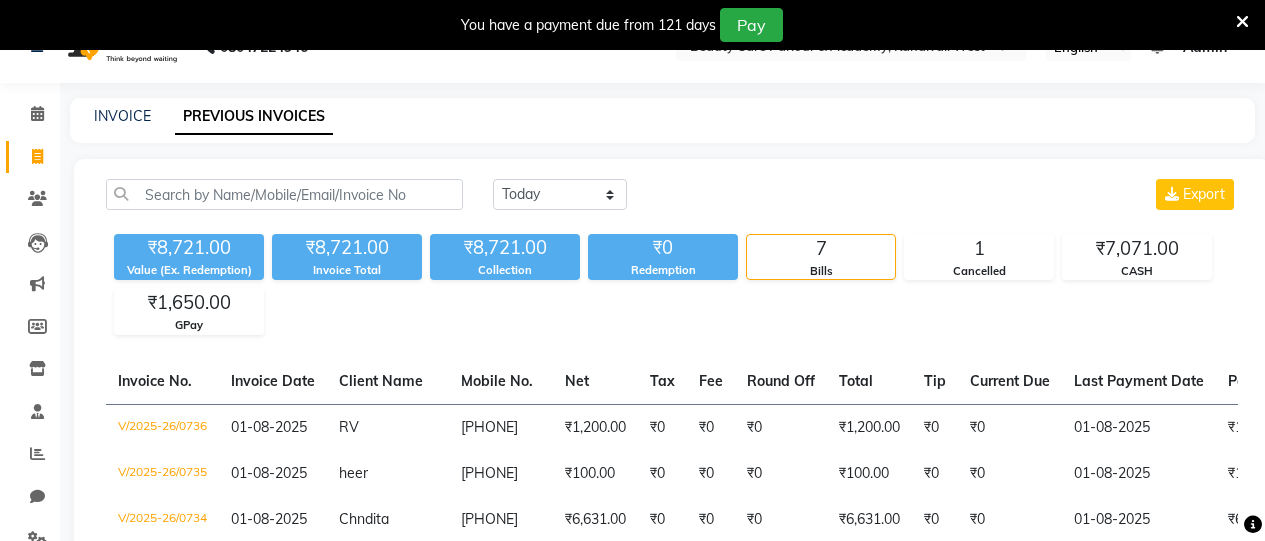 scroll, scrollTop: 0, scrollLeft: 0, axis: both 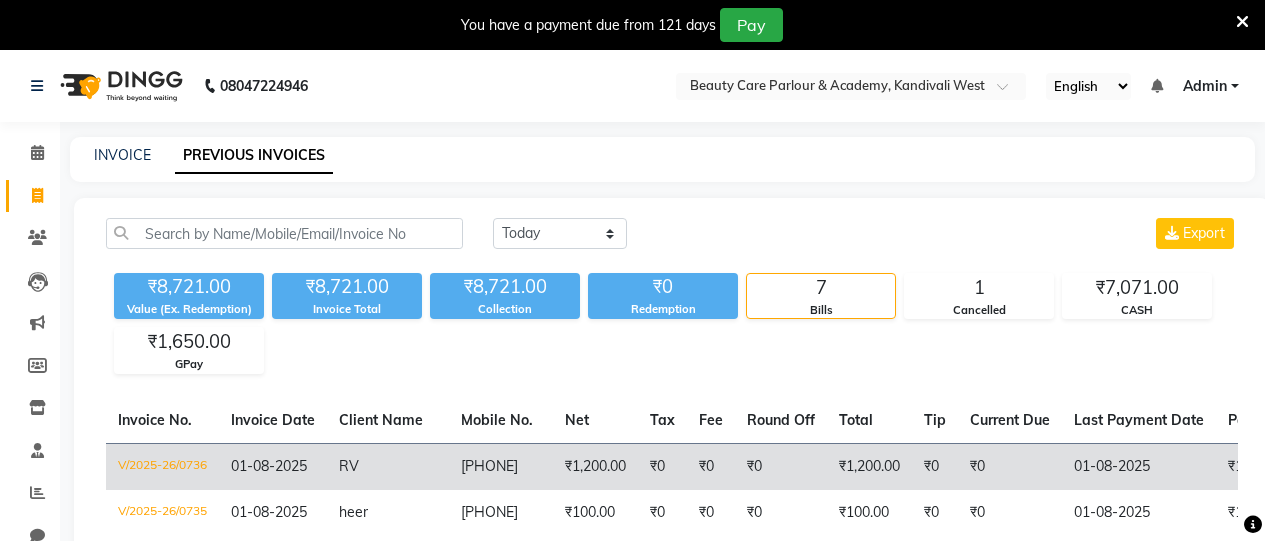 click on "8369854204" 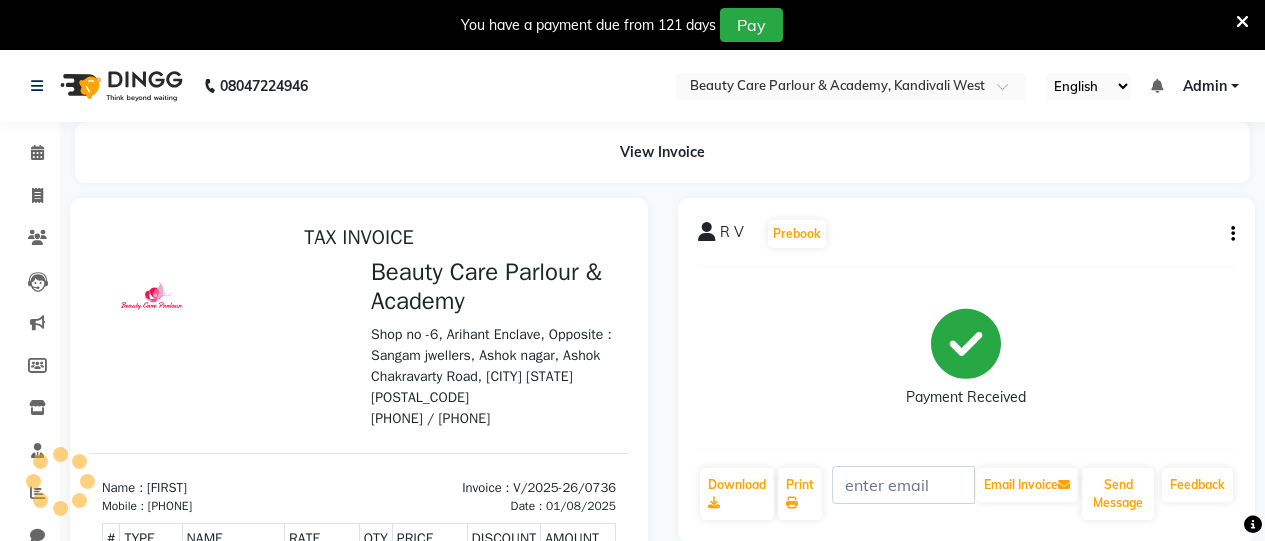 scroll, scrollTop: 0, scrollLeft: 0, axis: both 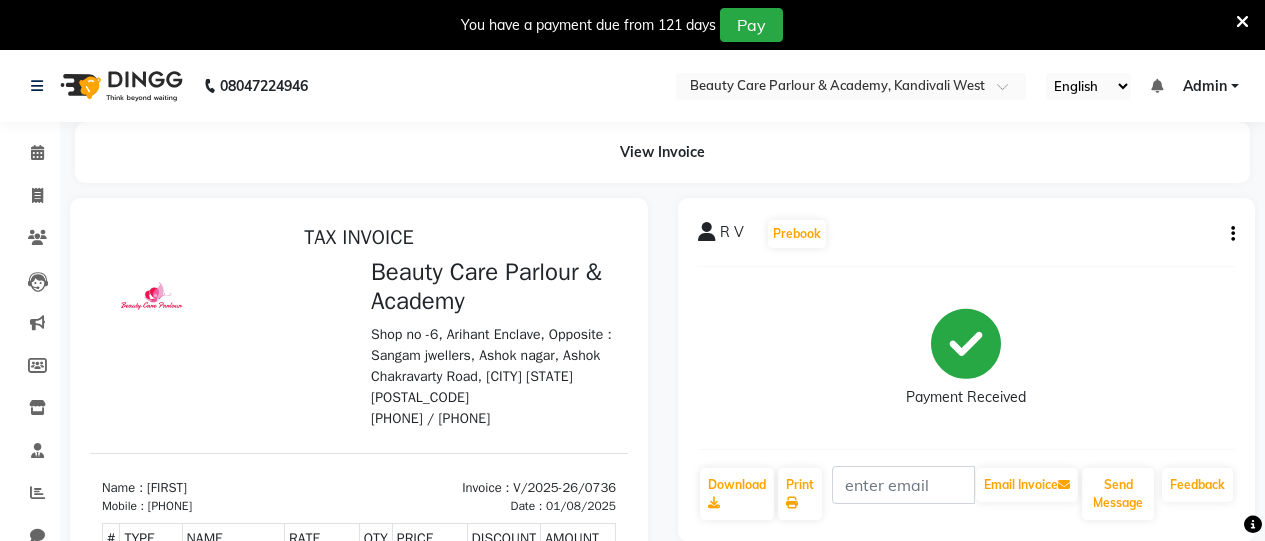 click 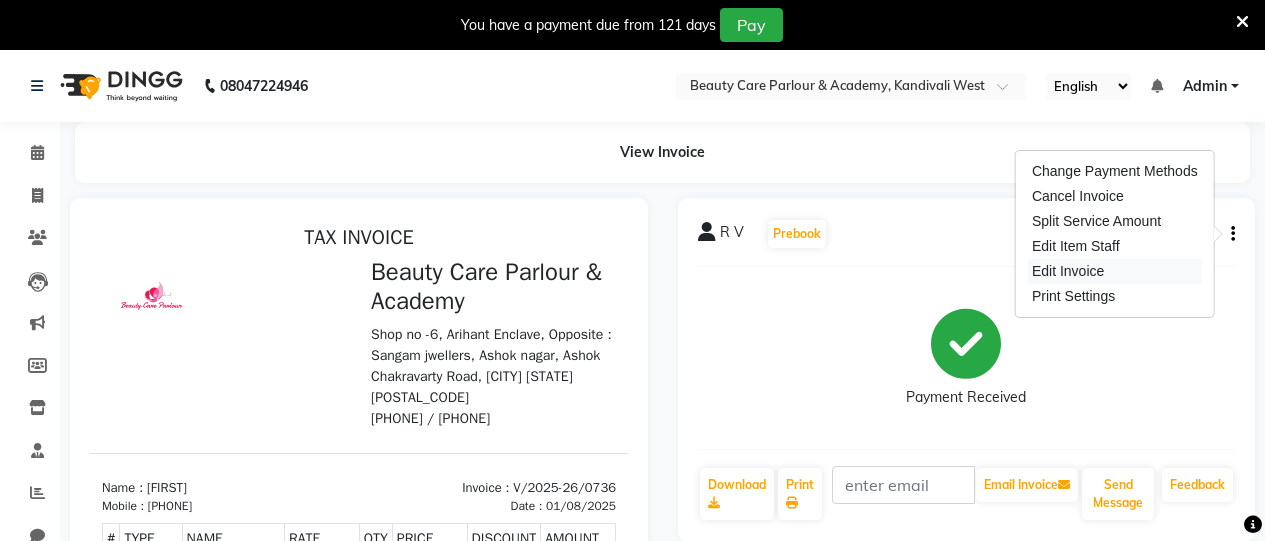 click on "Edit Invoice" at bounding box center (1115, 271) 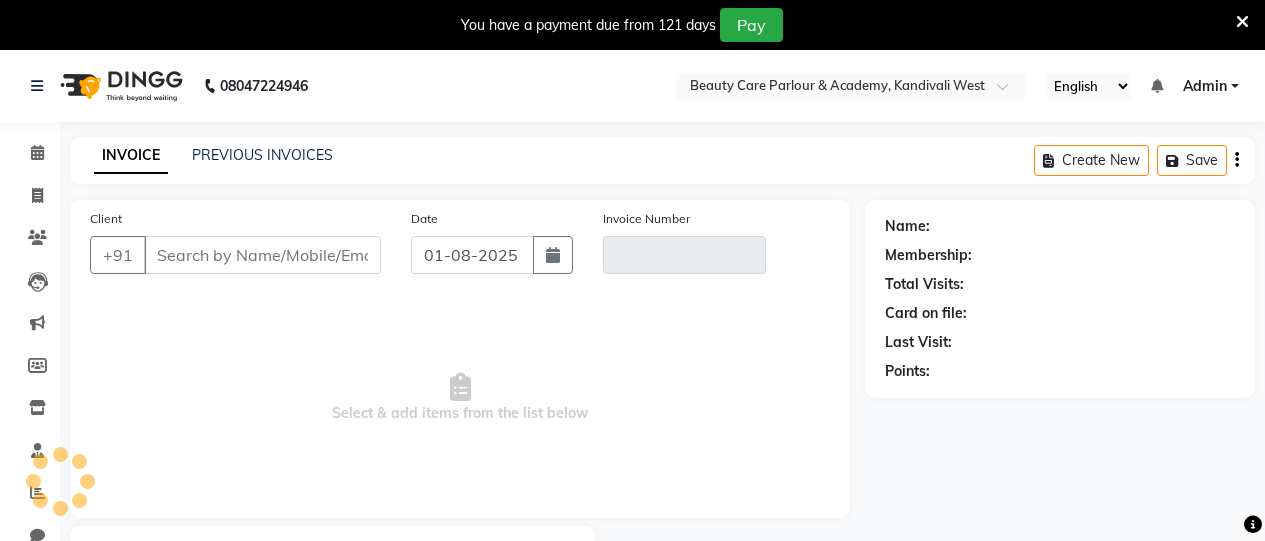 scroll, scrollTop: 110, scrollLeft: 0, axis: vertical 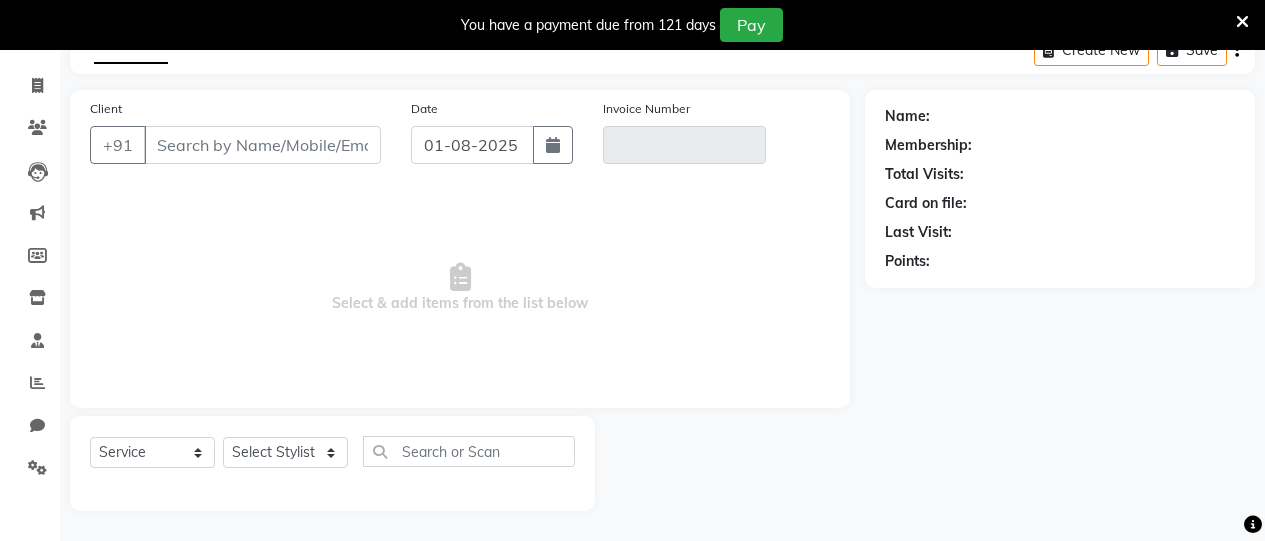 type on "8369854204" 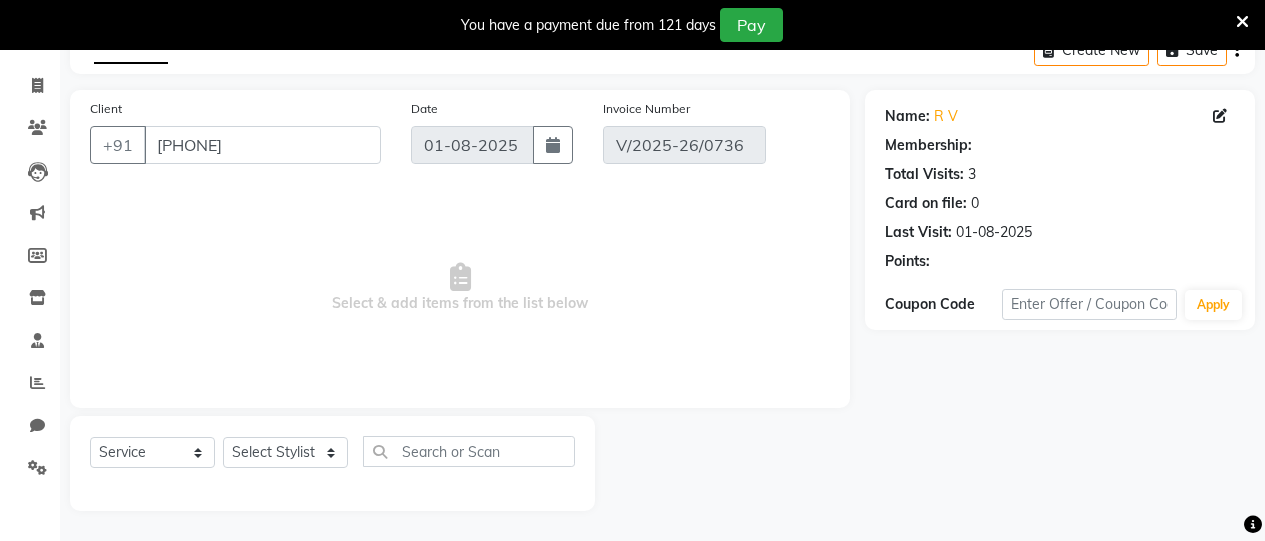 select on "select" 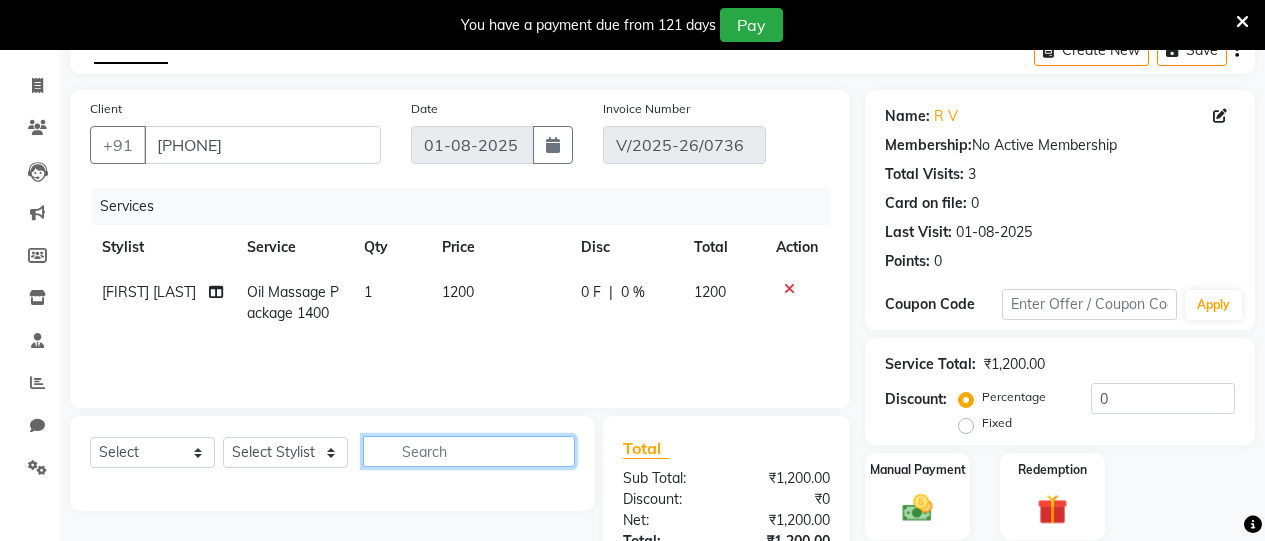 click 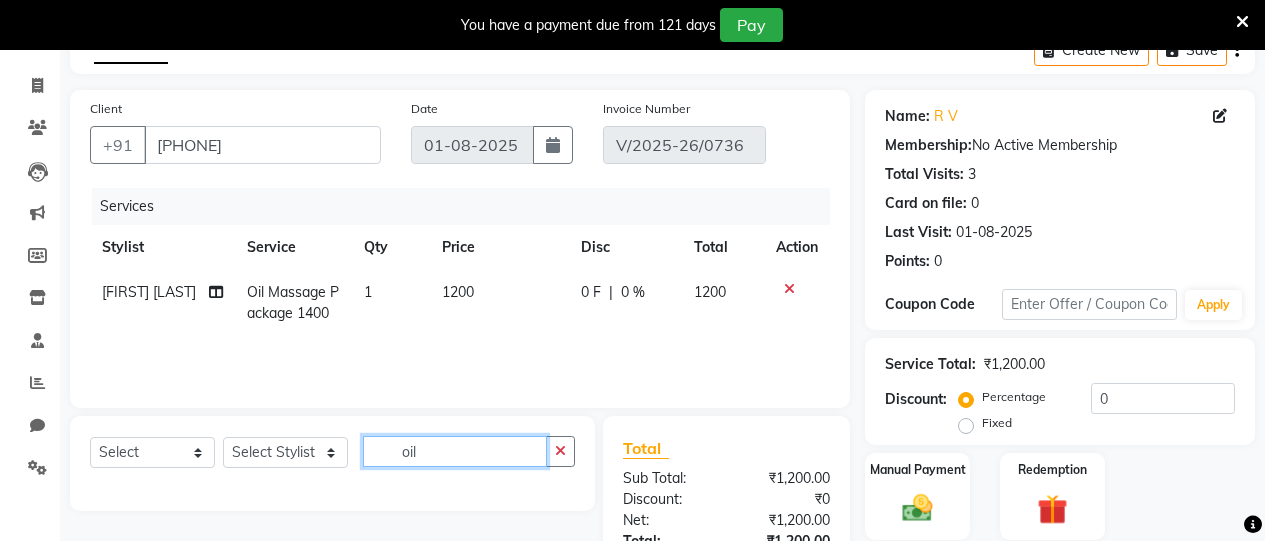 type on "oil" 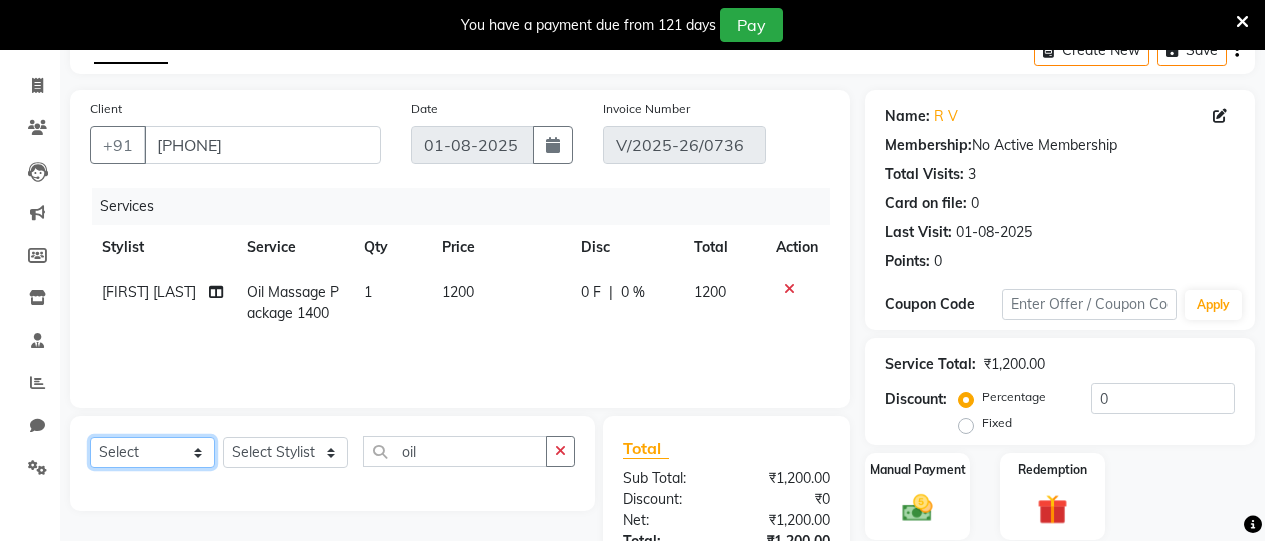 click on "Select  Service  Product  Membership  Package Voucher Prepaid Gift Card" 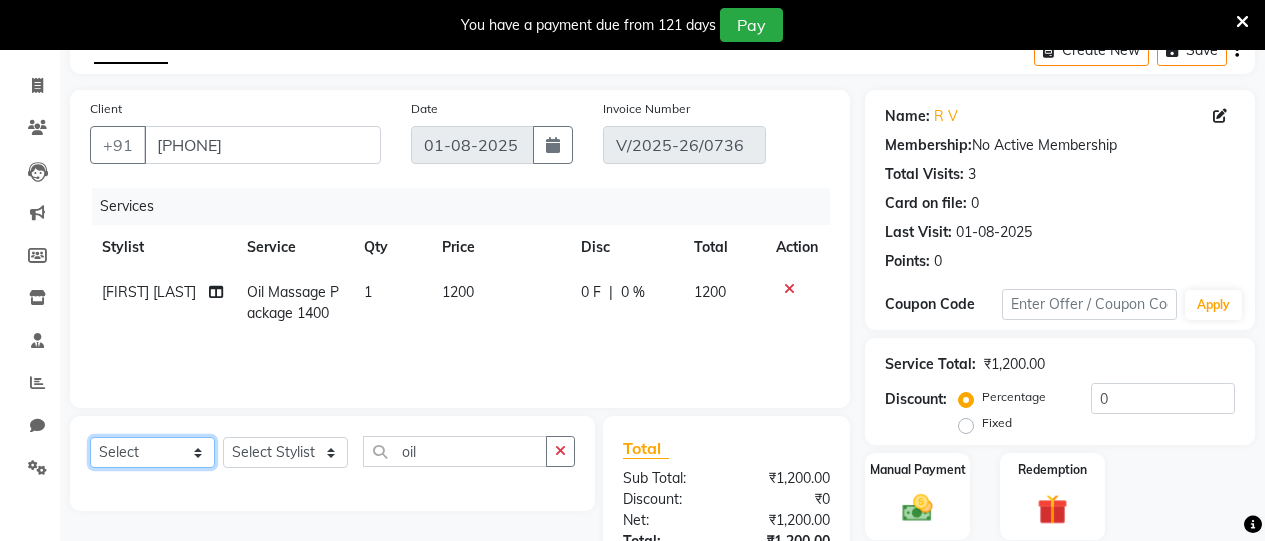 select on "service" 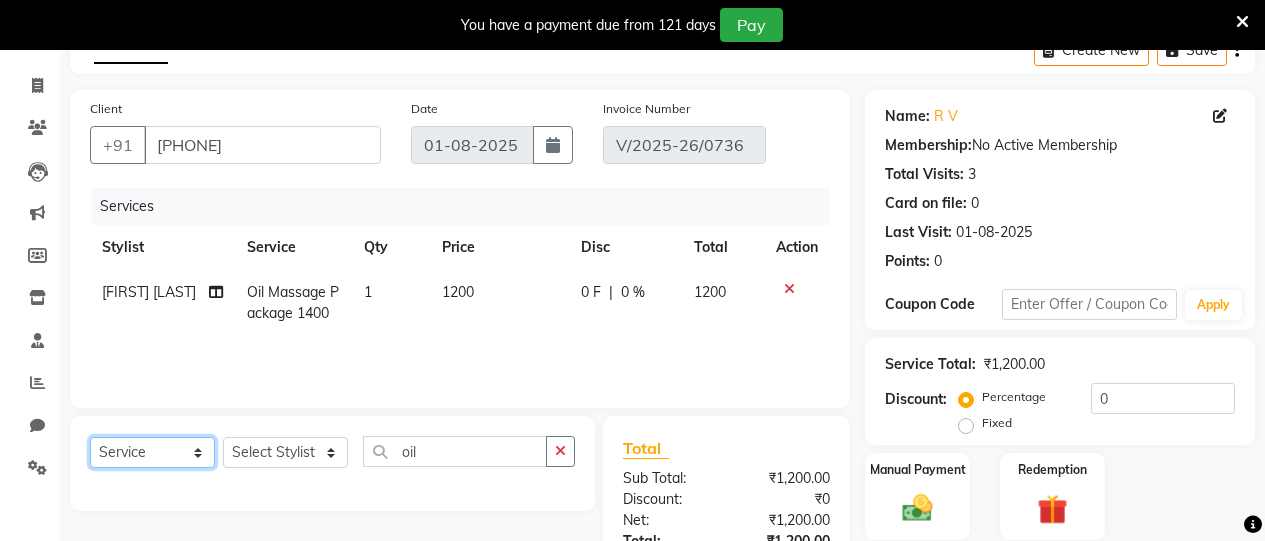 click on "Select  Service  Product  Membership  Package Voucher Prepaid Gift Card" 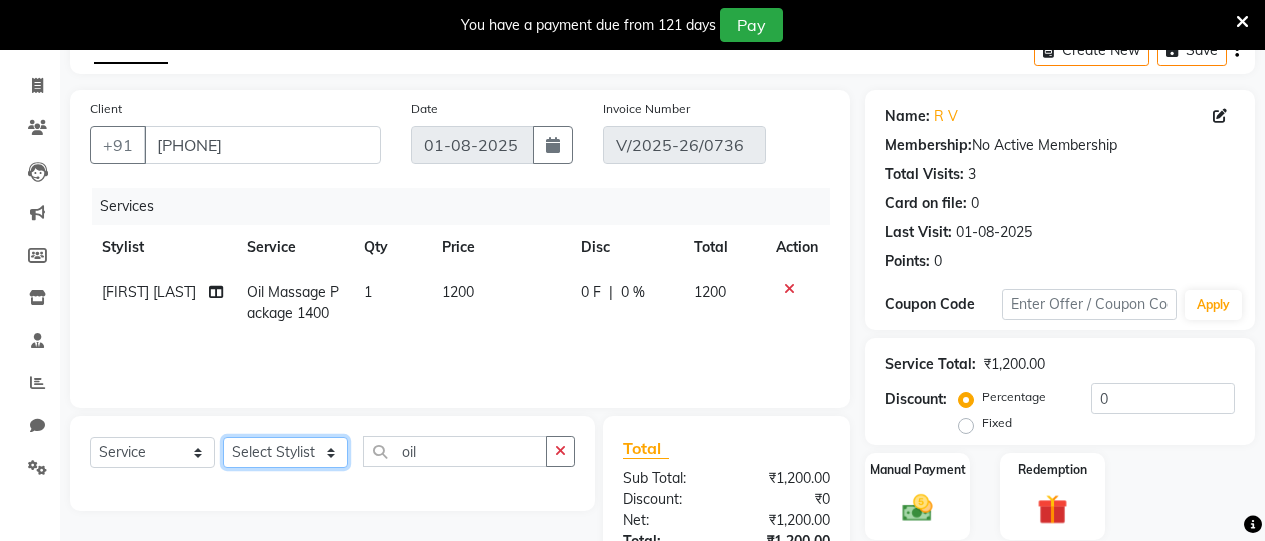 click on "Select Stylist Amita Arti Raut Jagruti Kajal Joshi rita shah menejr Rohini Sangeeta honr" 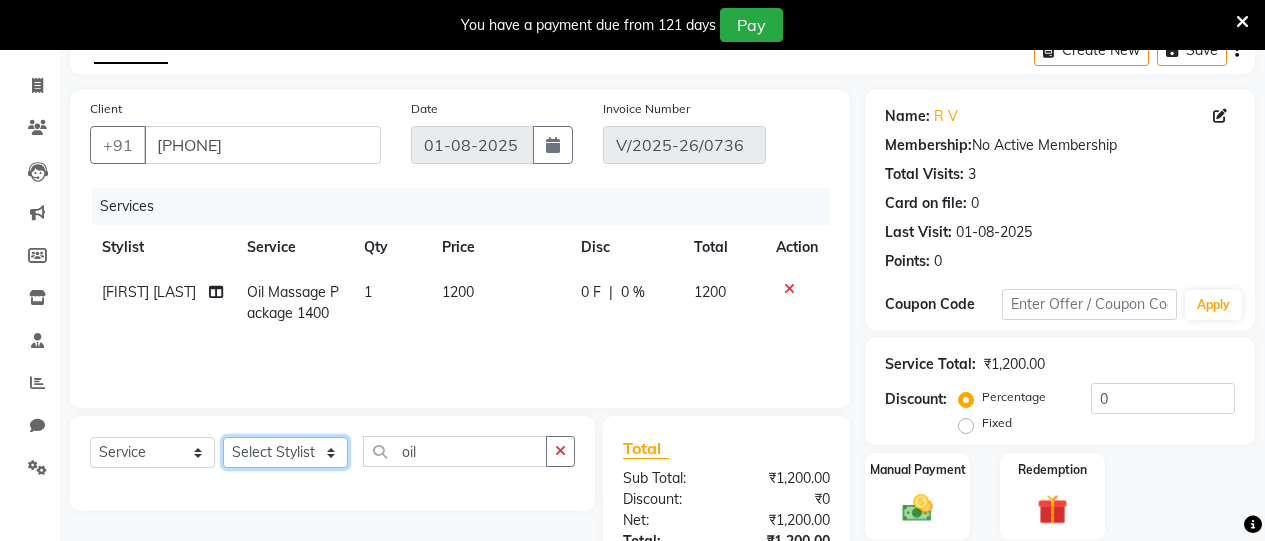 select on "72763" 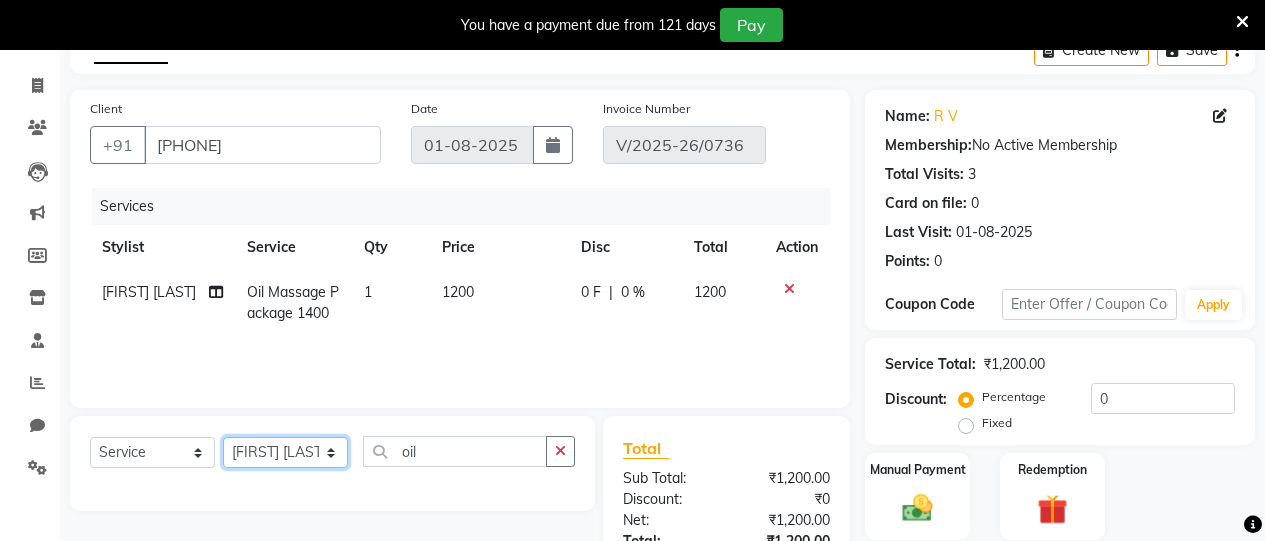 click on "Select Stylist Amita Arti Raut Jagruti Kajal Joshi rita shah menejr Rohini Sangeeta honr" 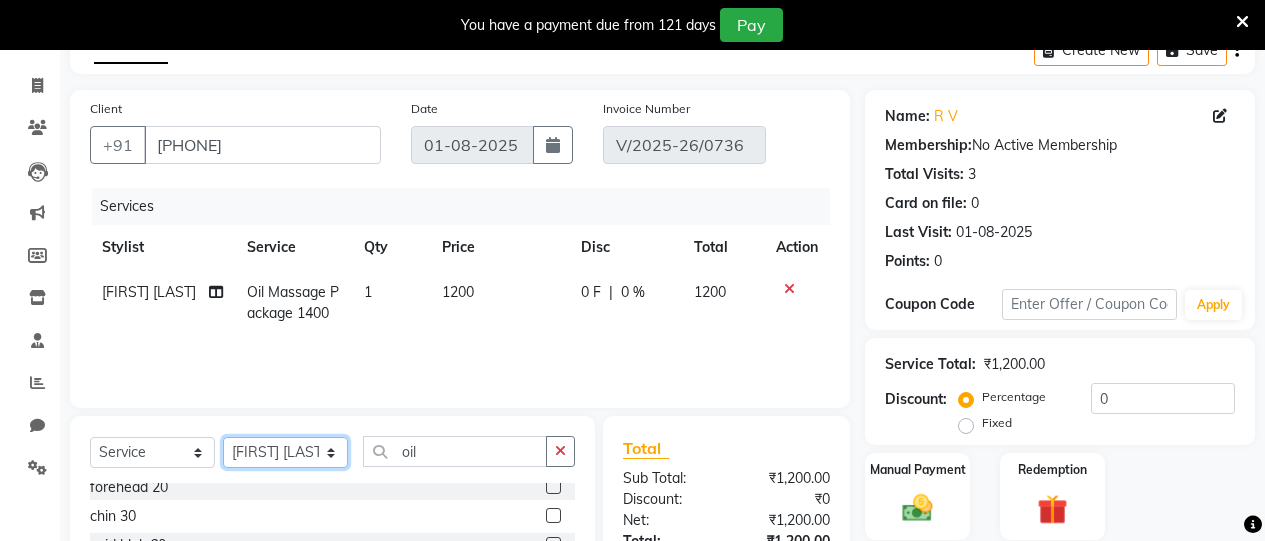 scroll, scrollTop: 54, scrollLeft: 0, axis: vertical 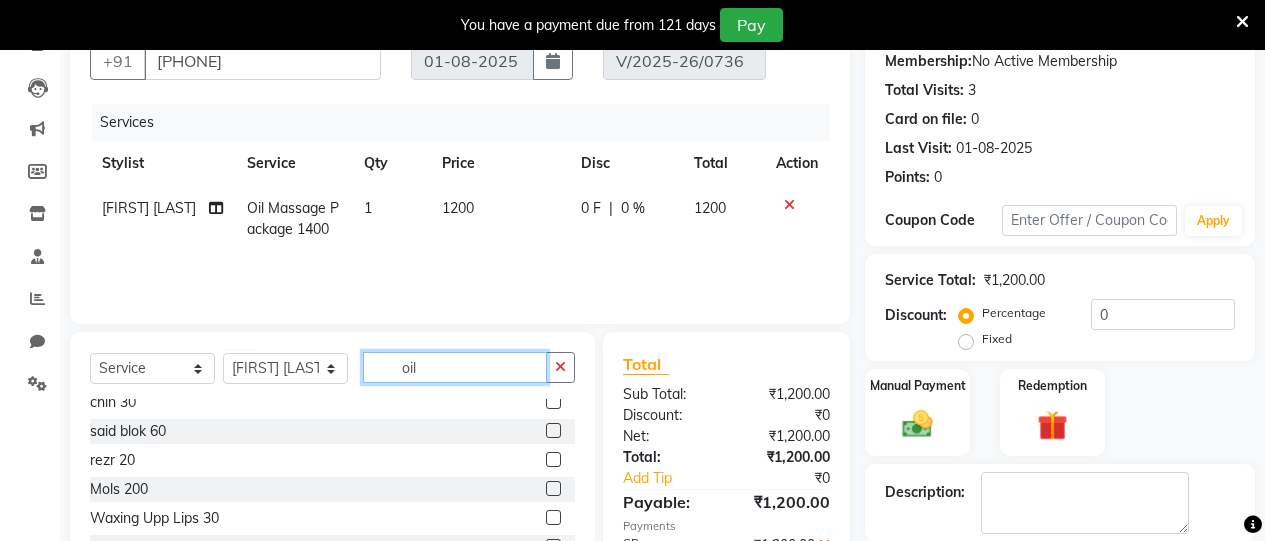 click on "oil" 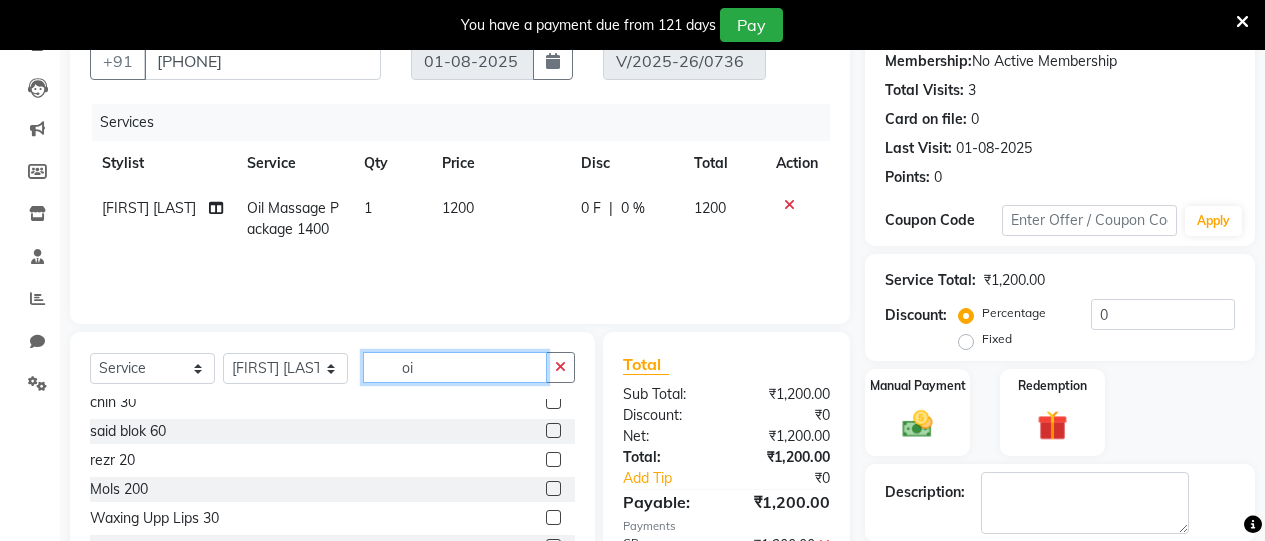 scroll, scrollTop: 0, scrollLeft: 0, axis: both 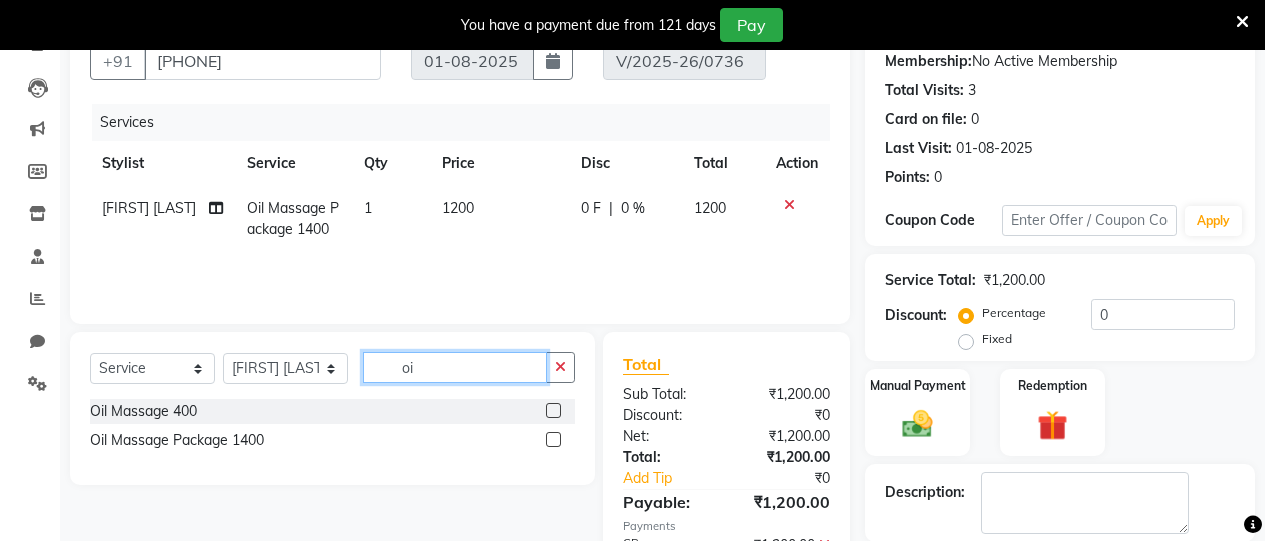 type on "o" 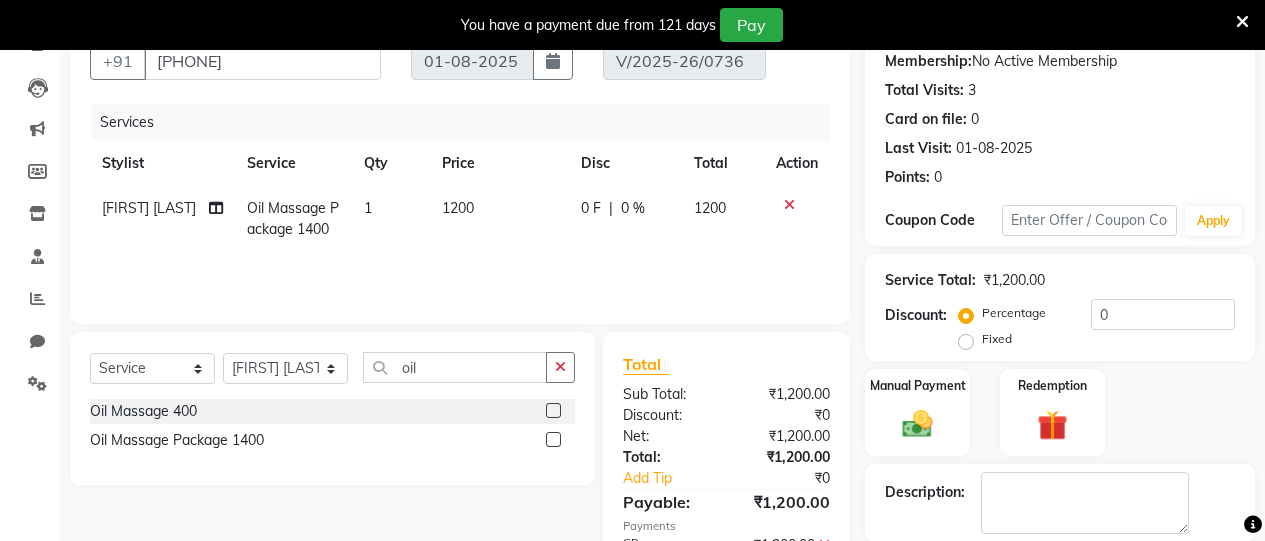 click 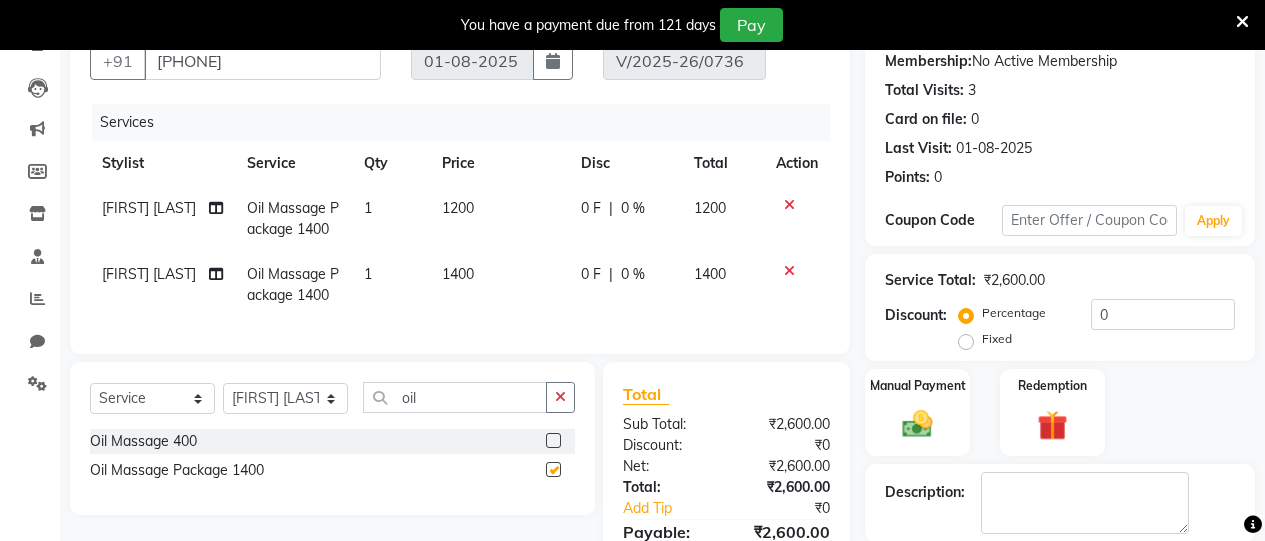 checkbox on "false" 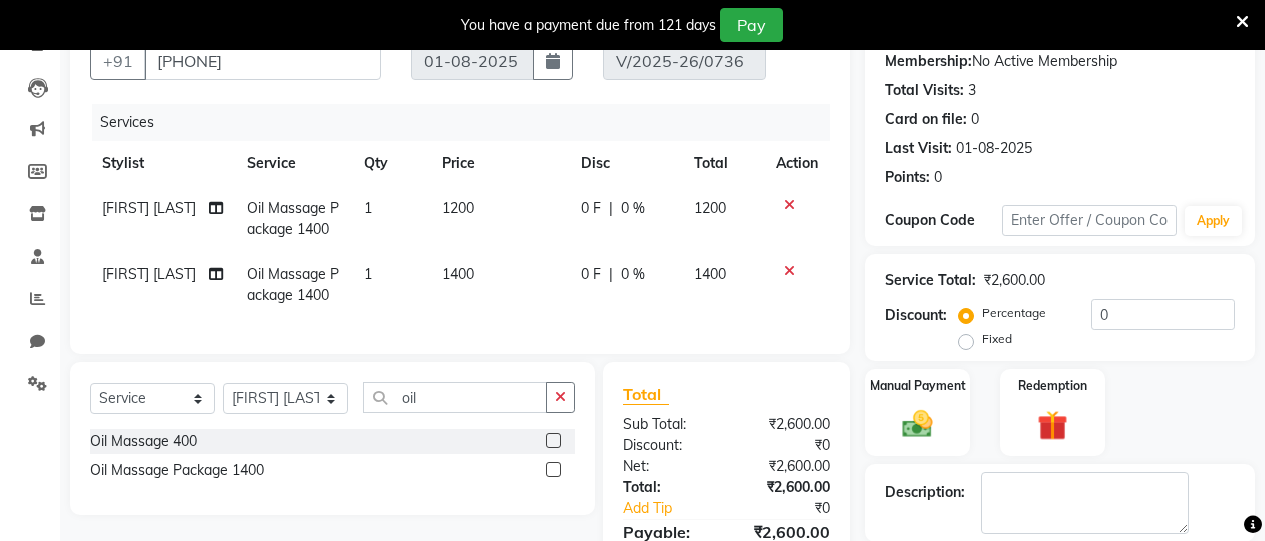 click on "1400" 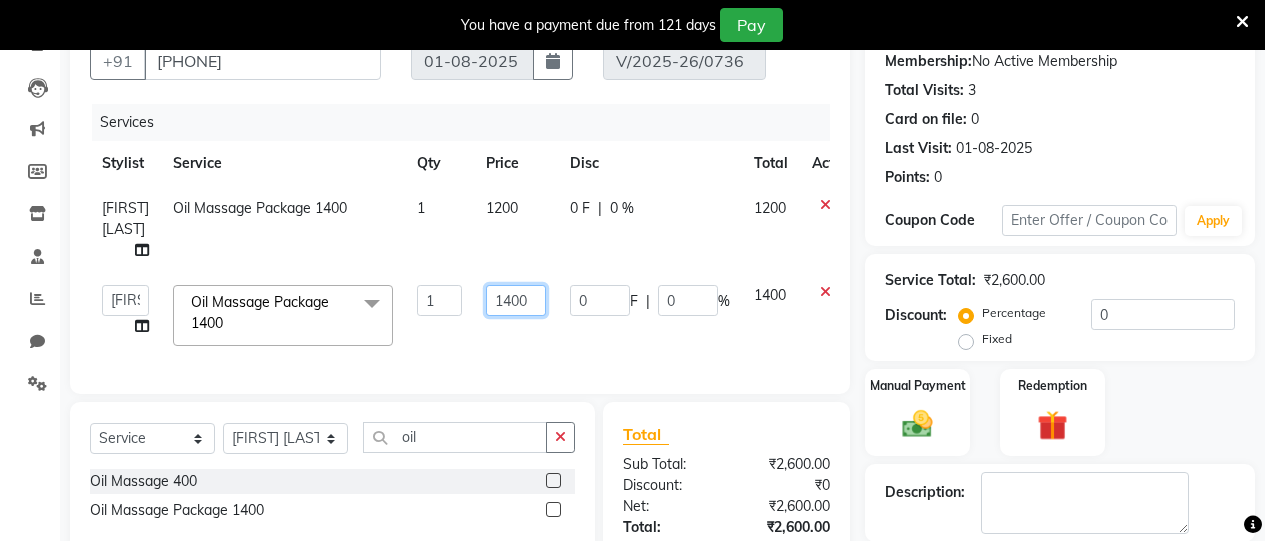 click on "1400" 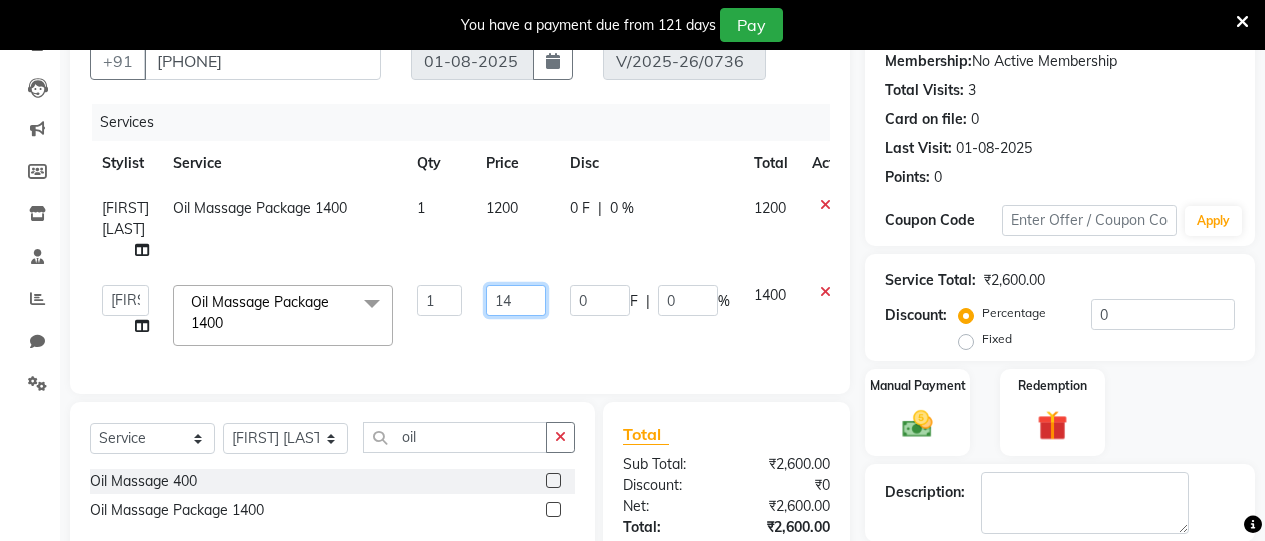 type on "1" 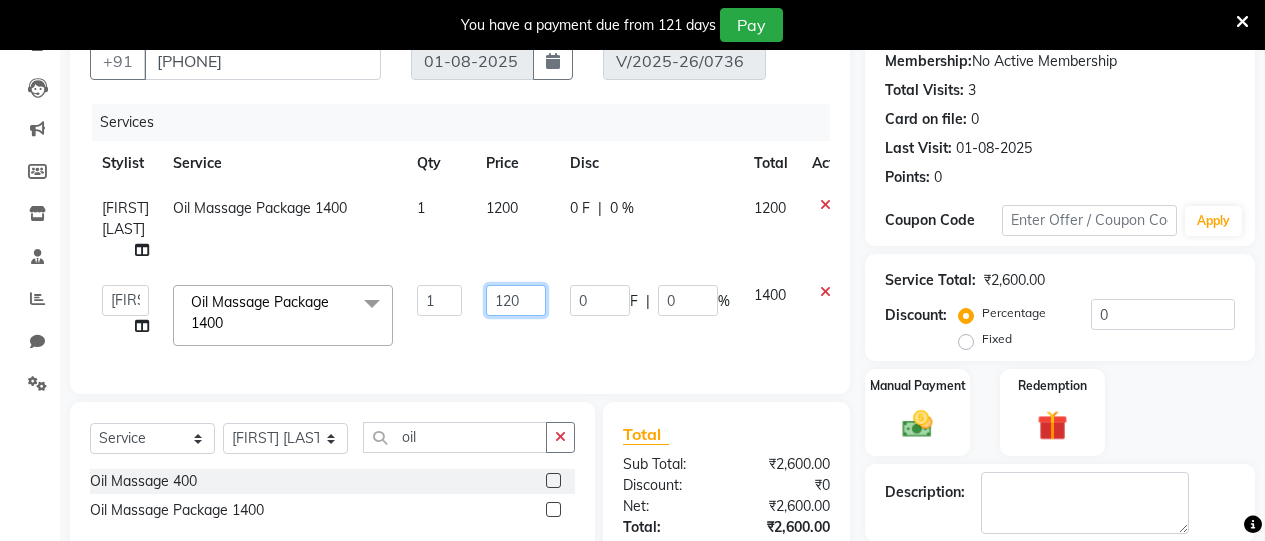 type on "1200" 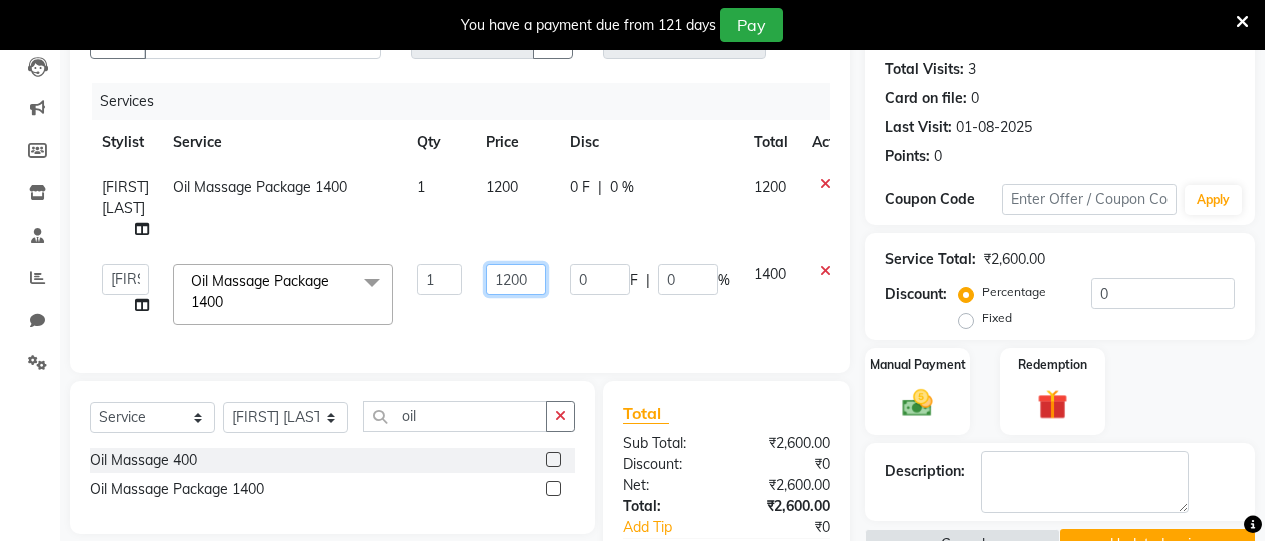scroll, scrollTop: 217, scrollLeft: 0, axis: vertical 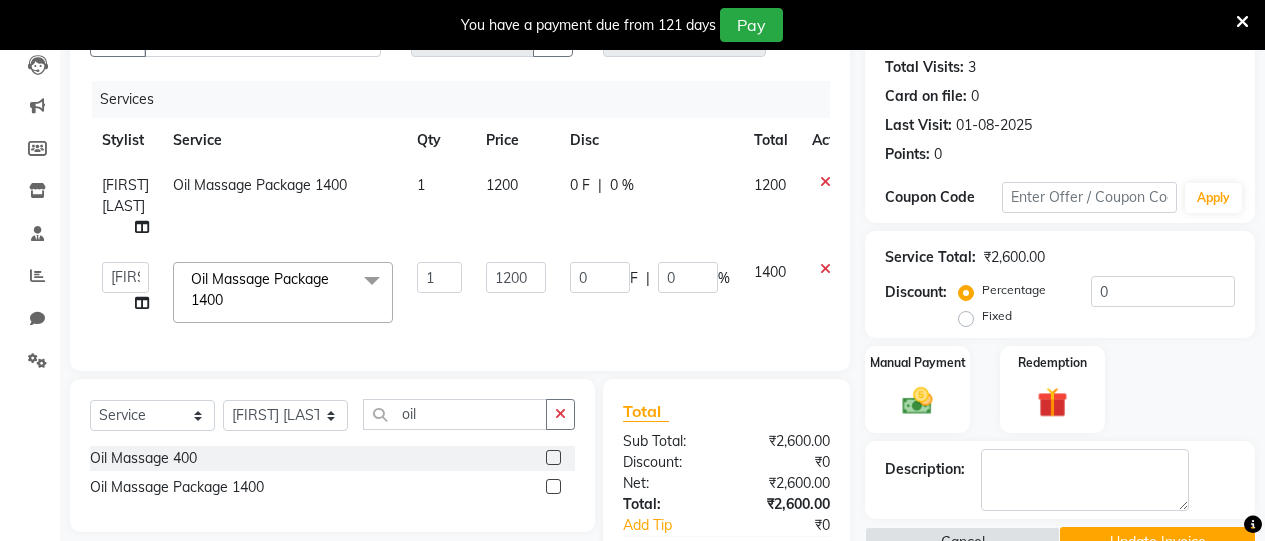 click on "Client +91 8369854204 Date 01-08-2025 Invoice Number V/2025-26/0736 Services Stylist Service Qty Price Disc Total Action Kajal Joshi  Oil  Massage Package 1400 1 1200 0 F | 0 % 1200  Amita   Arti Raut   Jagruti   Kajal Joshi   rita shah menejr   Rohini   Sangeeta honr   Oil  Massage Package 1400  x Threading  eye 50  upper lips 20  forehead 20   chin 30    said blok  60   rezr  20   Mols 200  Waxing Upp Lips 30  - Chin 50 - Side Blocks 60   full face 150 - Under Arms 80  - Full Hand 300  - Half Leg 300 - Full Leg 600  - Full Back 400  - Stomach 300  - Bikini 800  - Full Body 2200 Rica upper  lips 40 Rica Eyebrow  100 Rica  chin 60 Rica  side block 100 Rica under  arm 100 Rica full face 250 Rica  hand 400 Rica   haf leg 400 Rica full  leg 800 Rica  stomach 400 Rica back 400 Rica bikini 1200 Rica  full body 3000 Nail  paint 100 Manicure - Manicure without Bleach 300 - Manicure with Bleach 500 Manicu luxury 600 Manicu premium 800 Future massage 250 - Pedicure without Bleach 400  - Pedicure with Bleach 600 1 0 F" 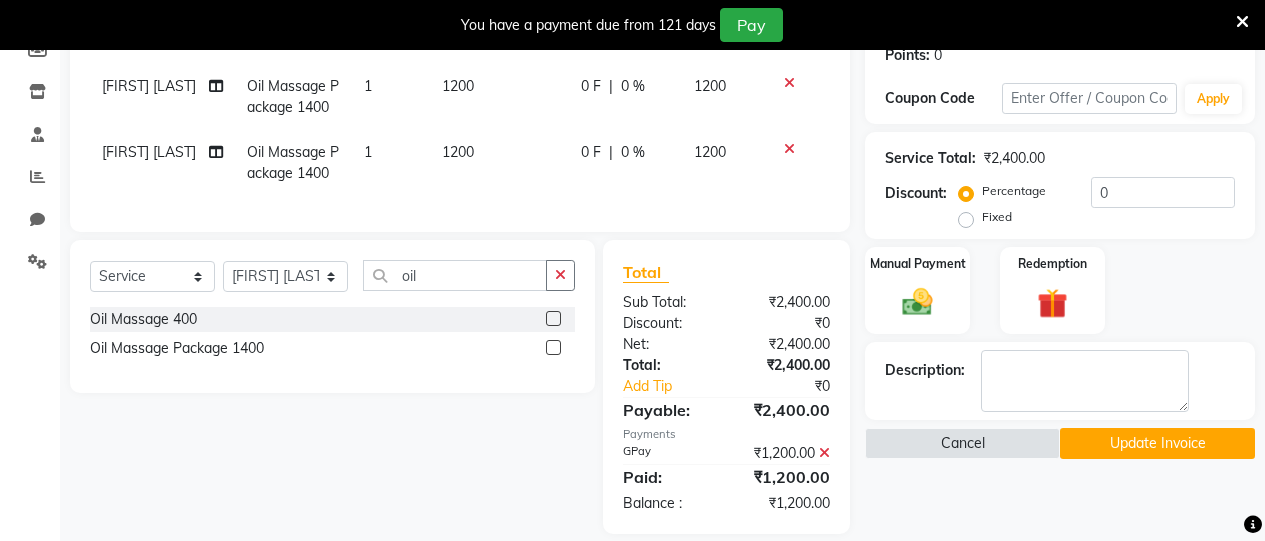 scroll, scrollTop: 317, scrollLeft: 0, axis: vertical 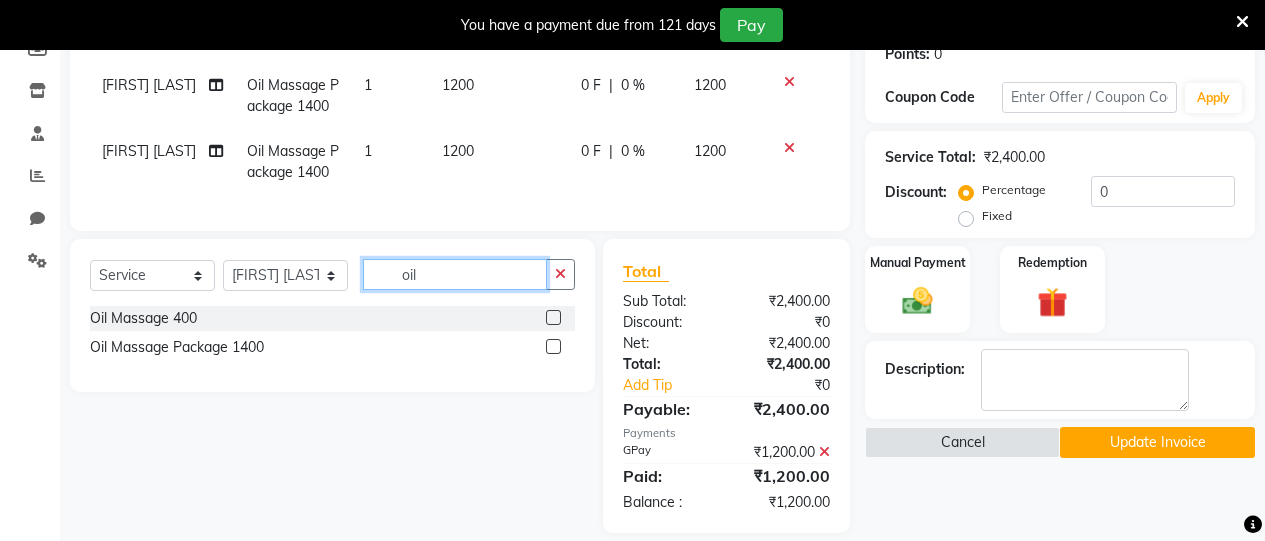 click on "oil" 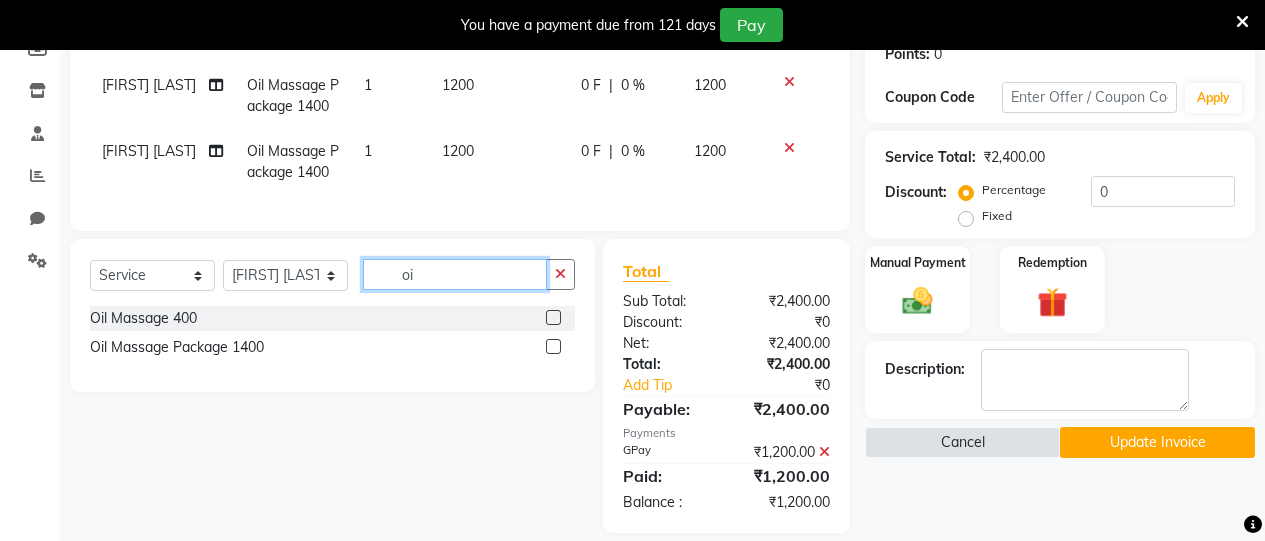 type on "o" 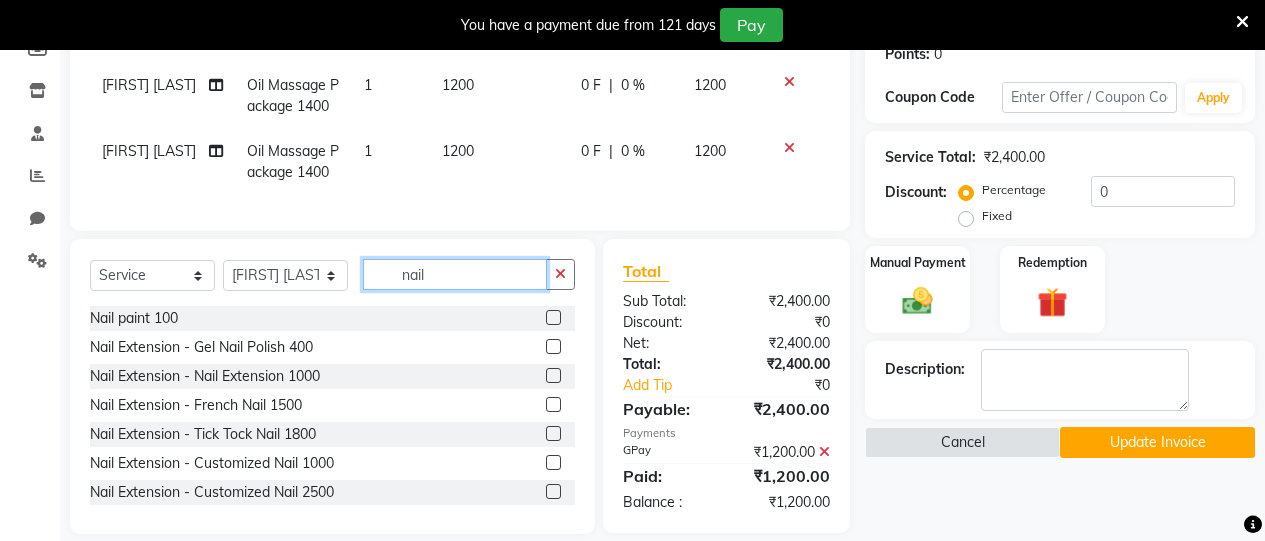 type on "nail" 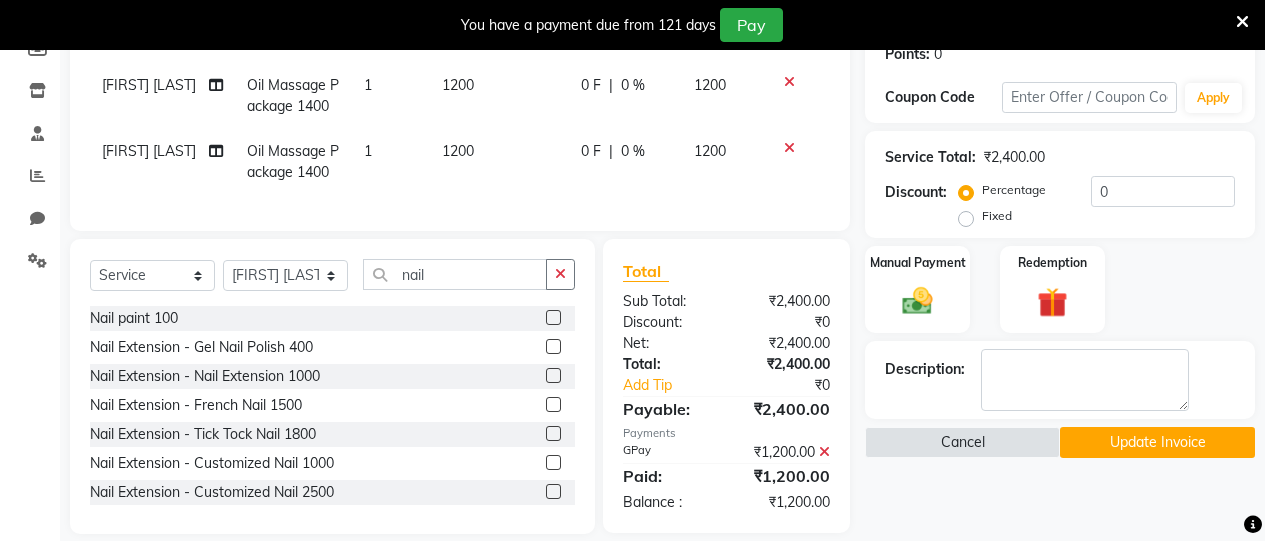 click 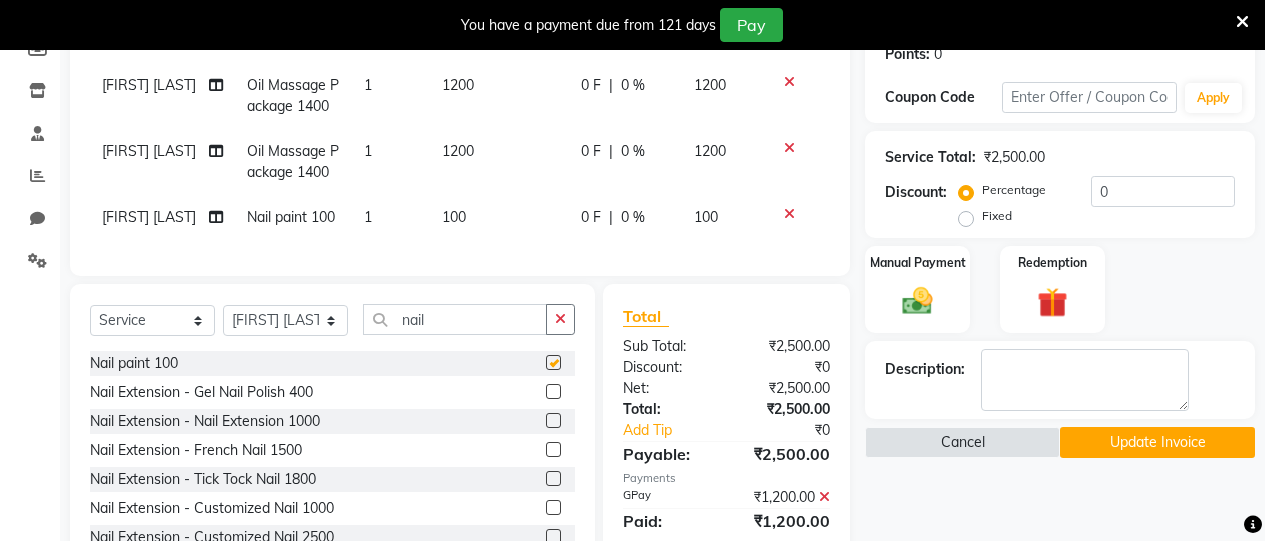 checkbox on "false" 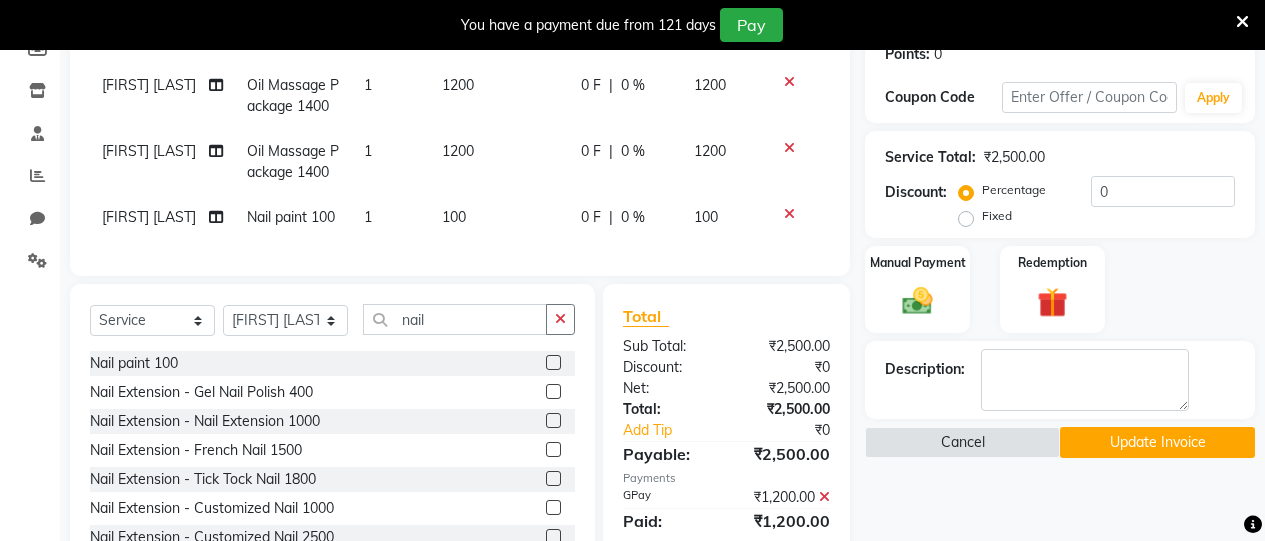 click on "100" 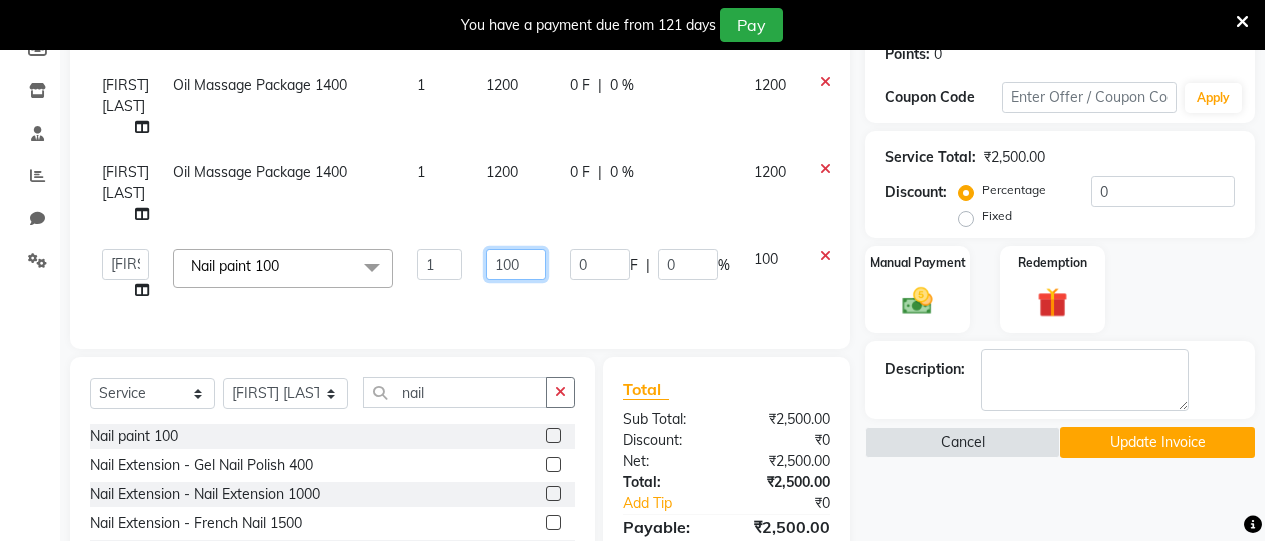 click on "100" 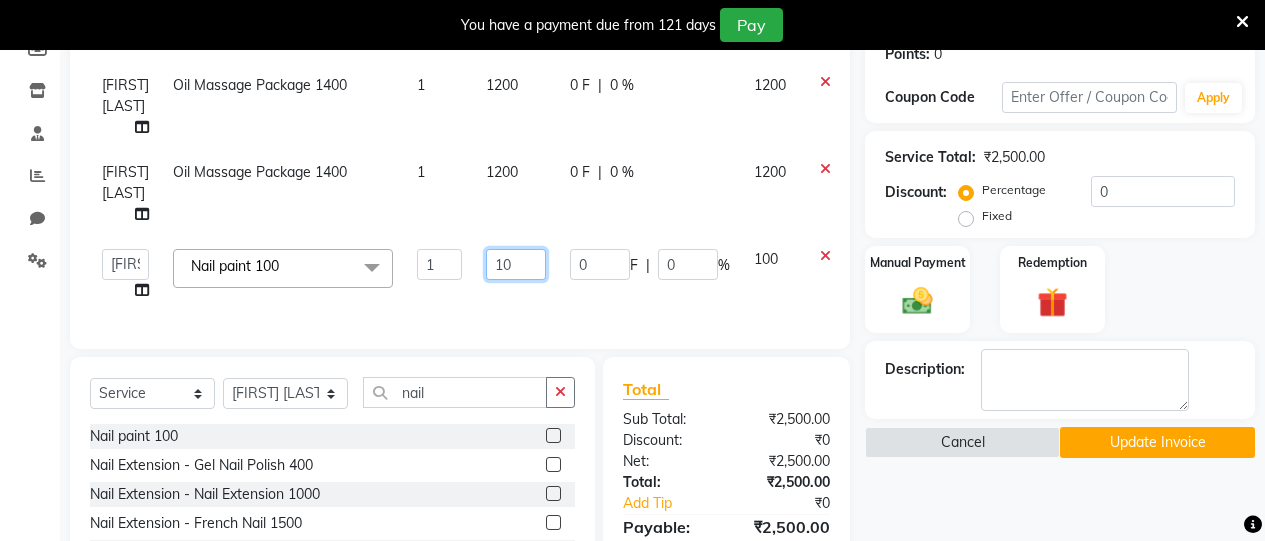 type on "1" 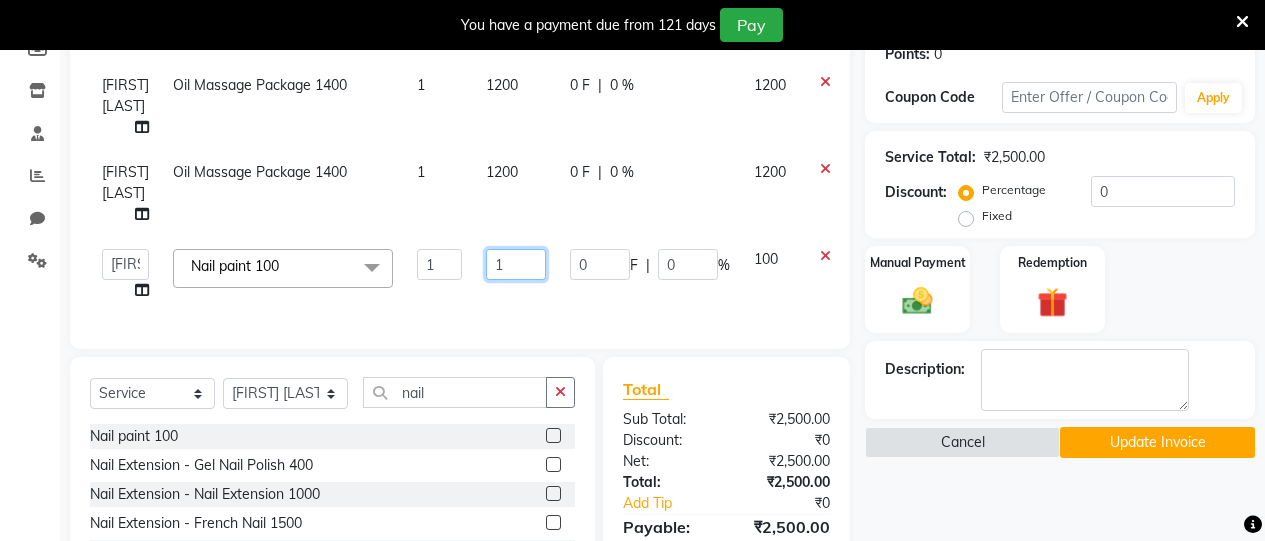 type 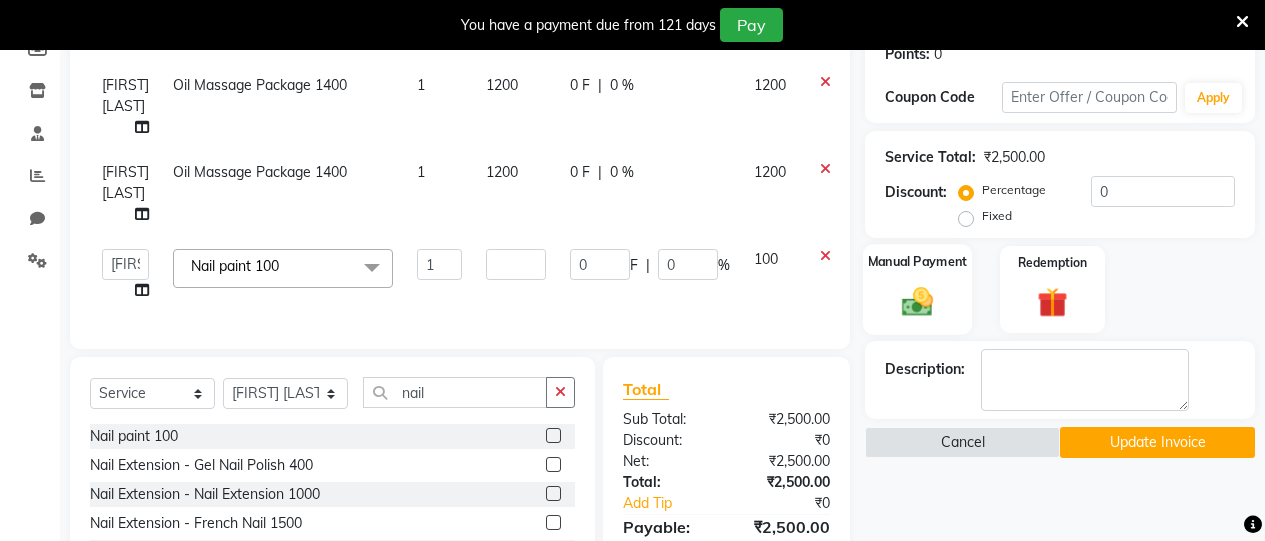 click 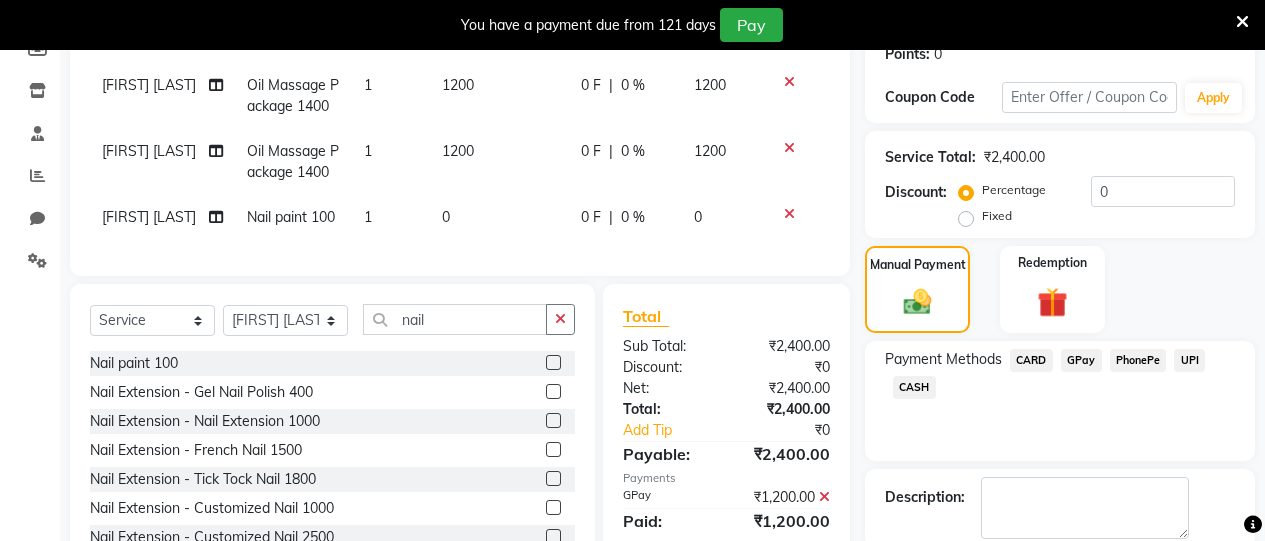 click on "CASH" 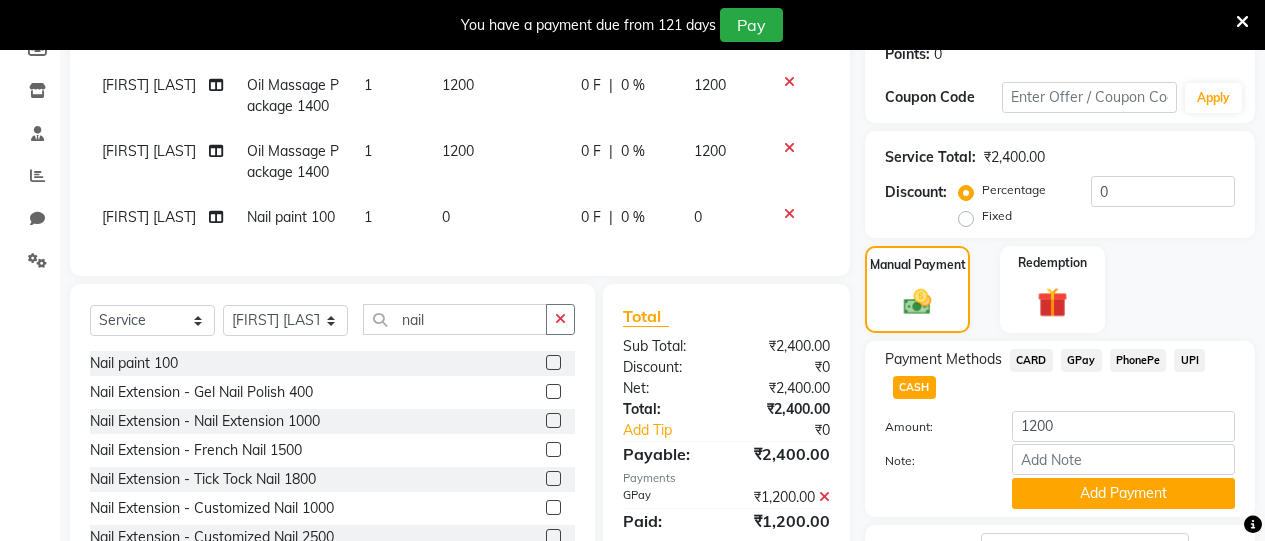 click on "GPay" 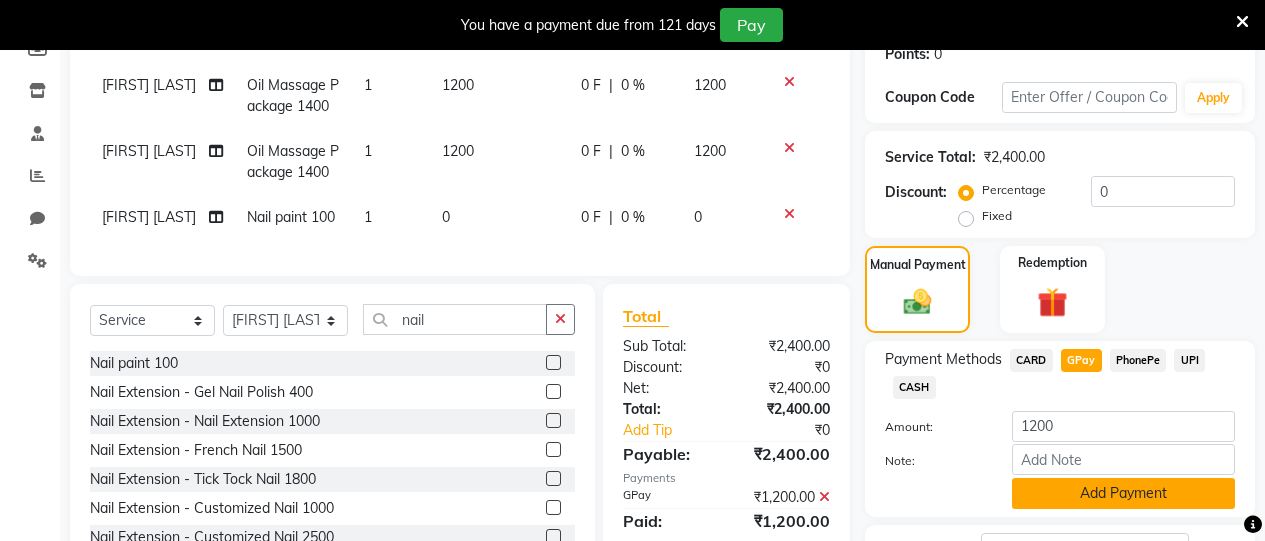 click on "Add Payment" 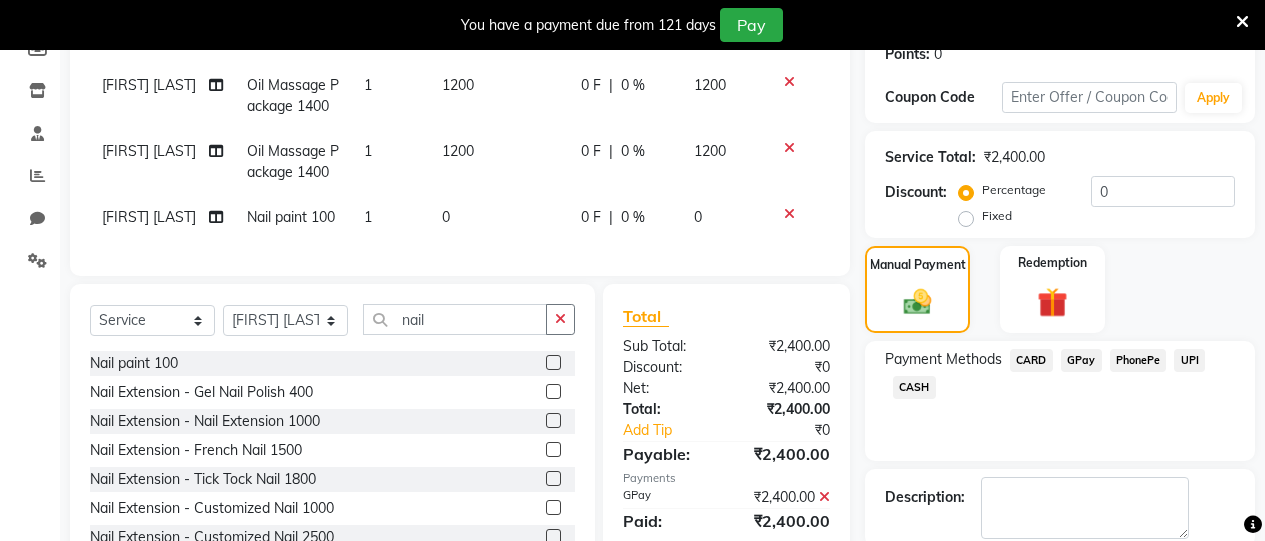 scroll, scrollTop: 400, scrollLeft: 0, axis: vertical 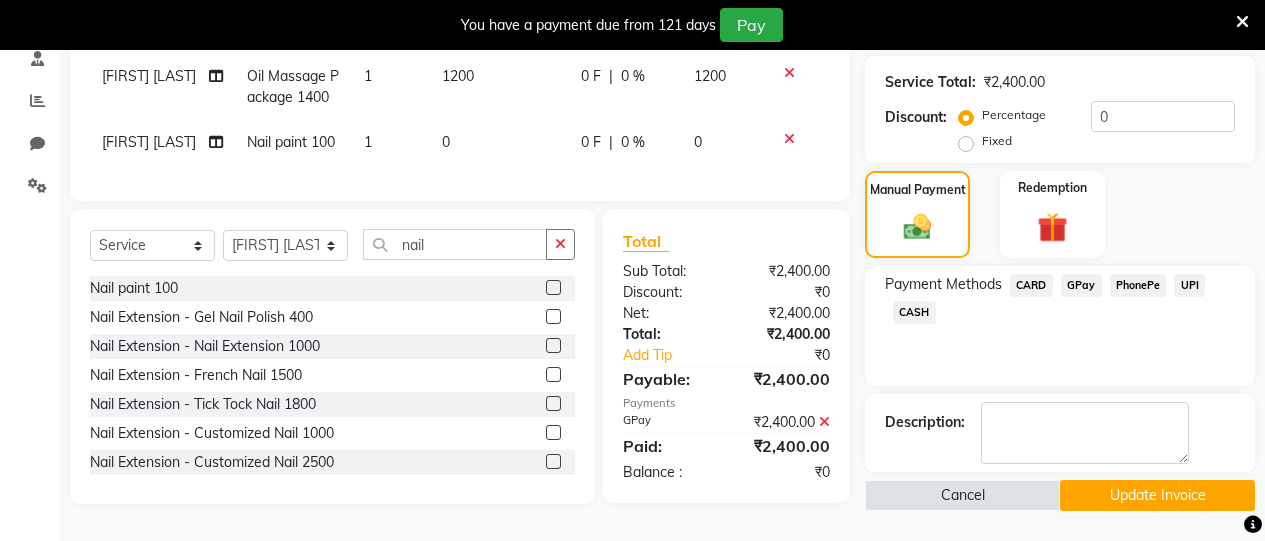 click on "Update Invoice" 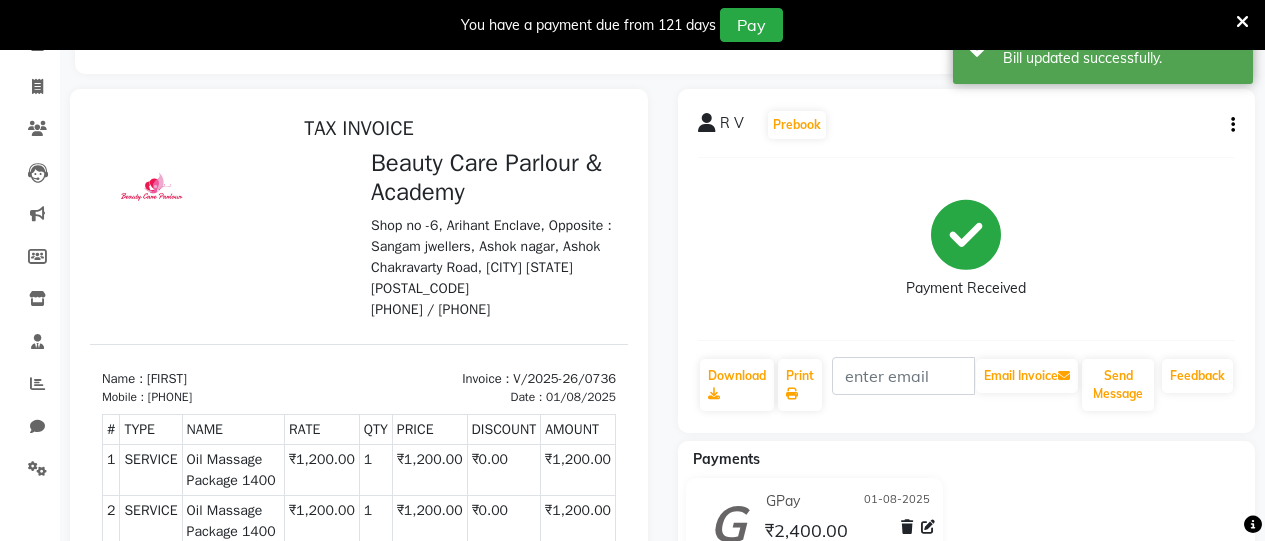 scroll, scrollTop: 0, scrollLeft: 0, axis: both 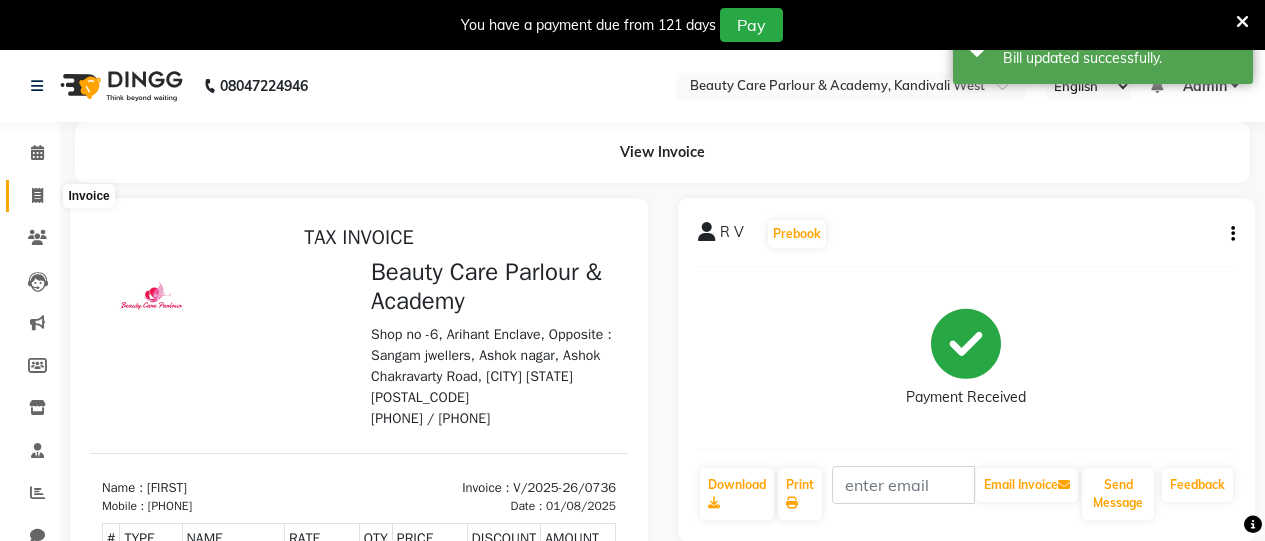 click 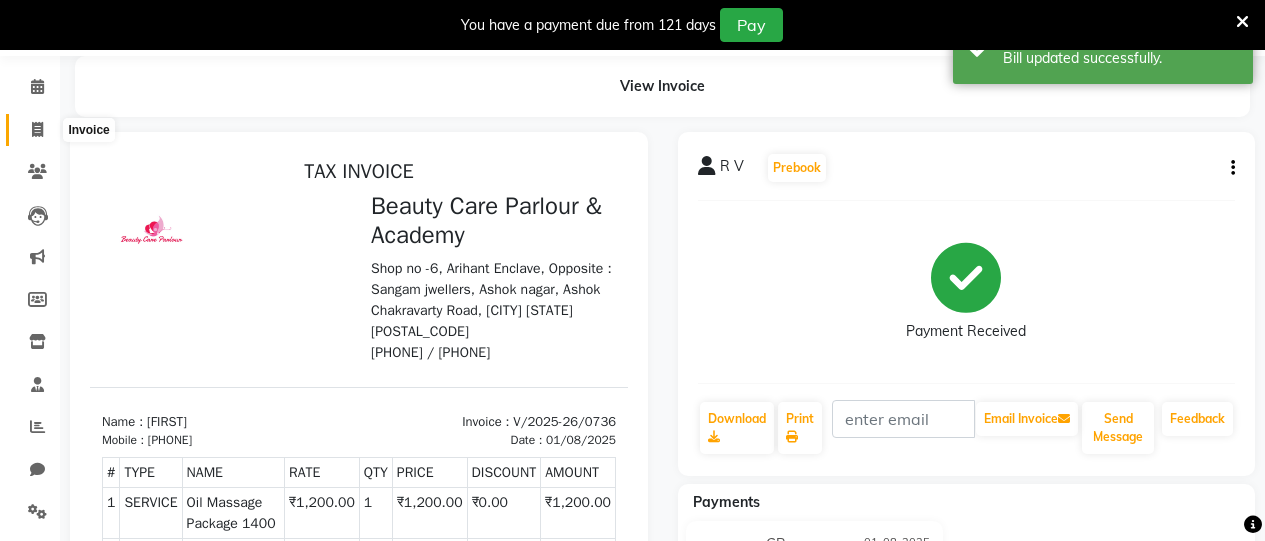 select on "service" 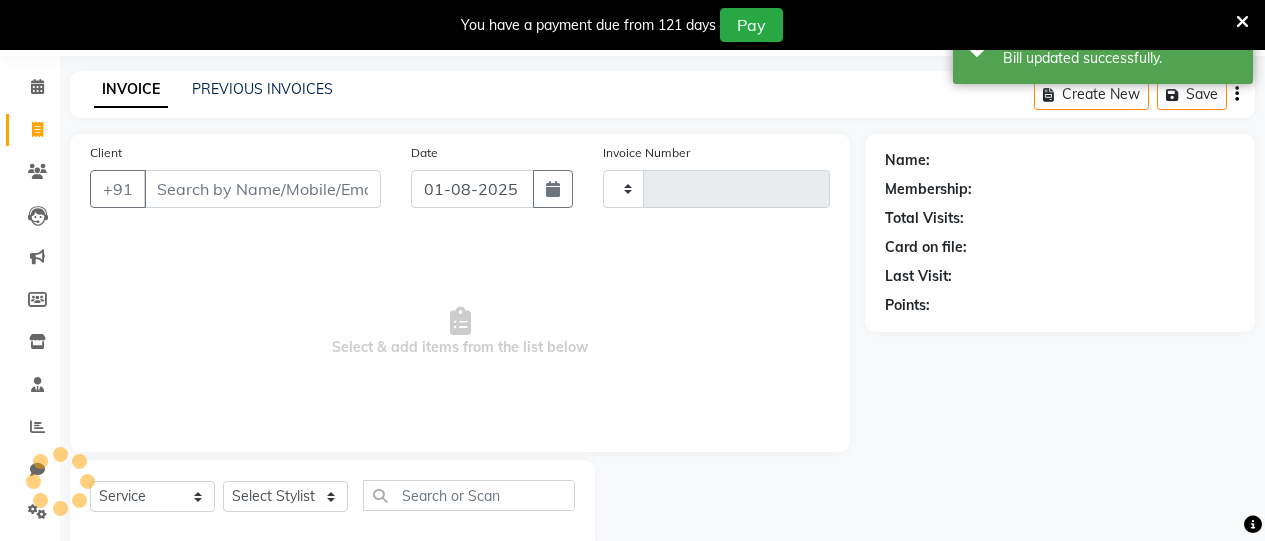 scroll, scrollTop: 110, scrollLeft: 0, axis: vertical 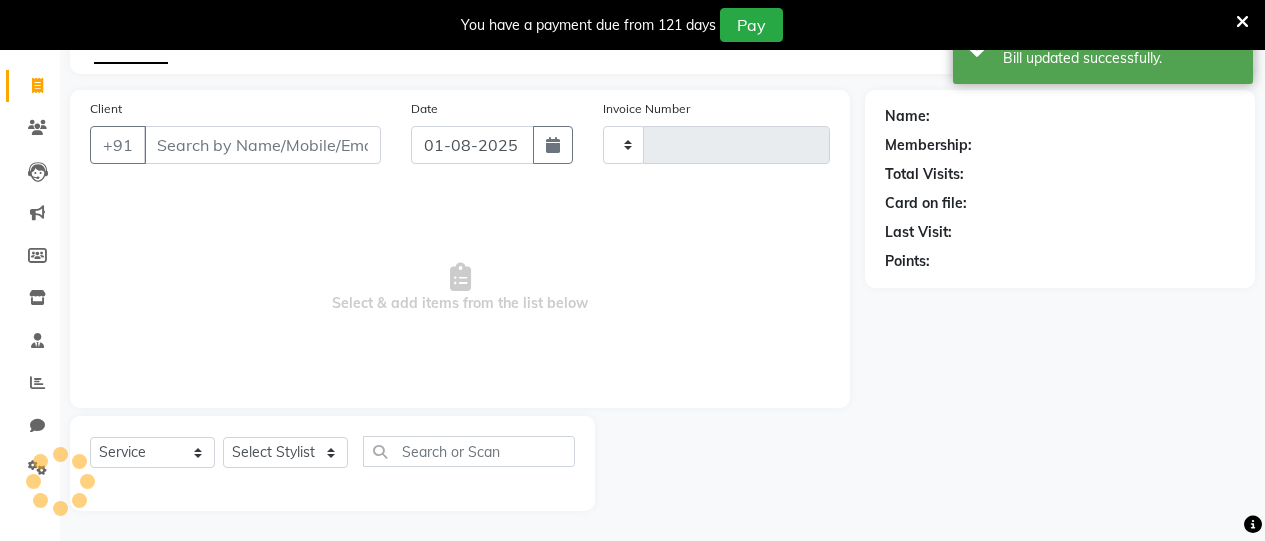 type on "0737" 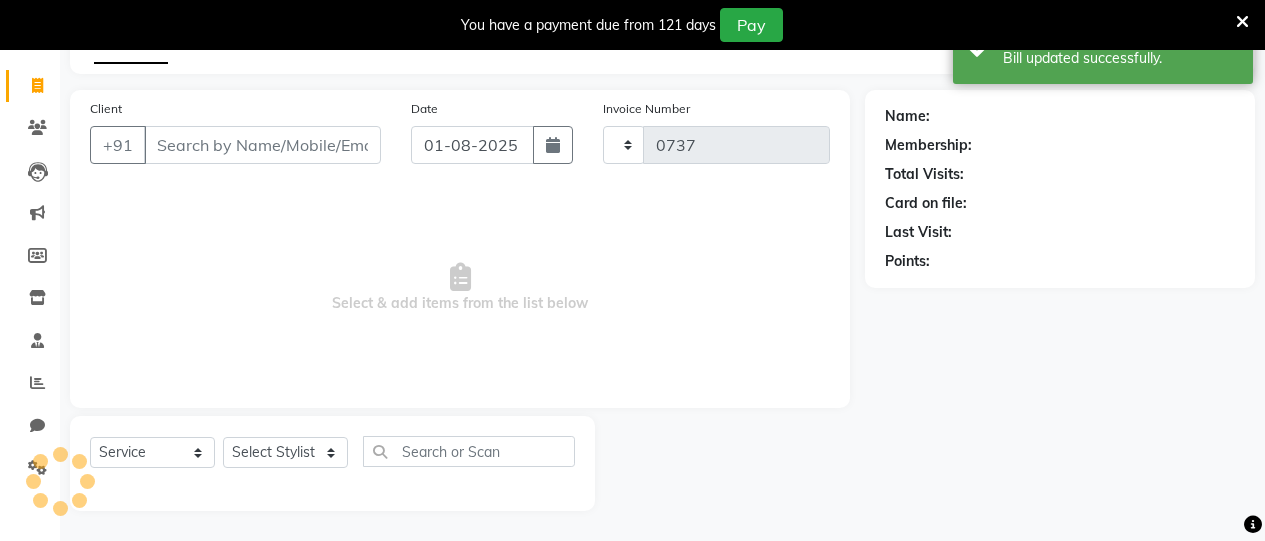 select on "8049" 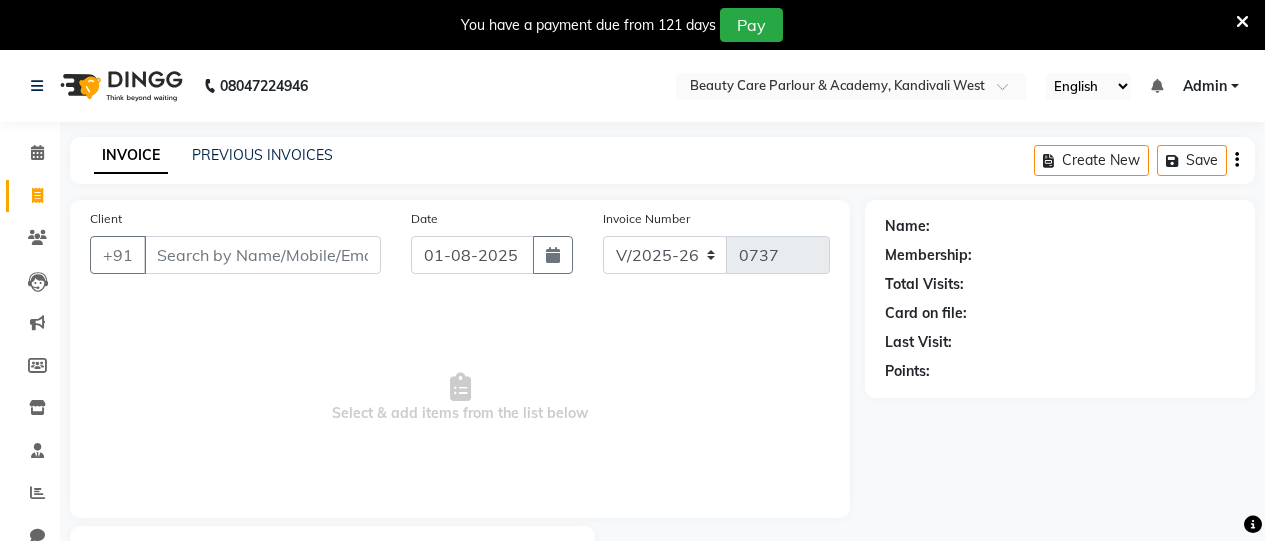 scroll, scrollTop: 2, scrollLeft: 0, axis: vertical 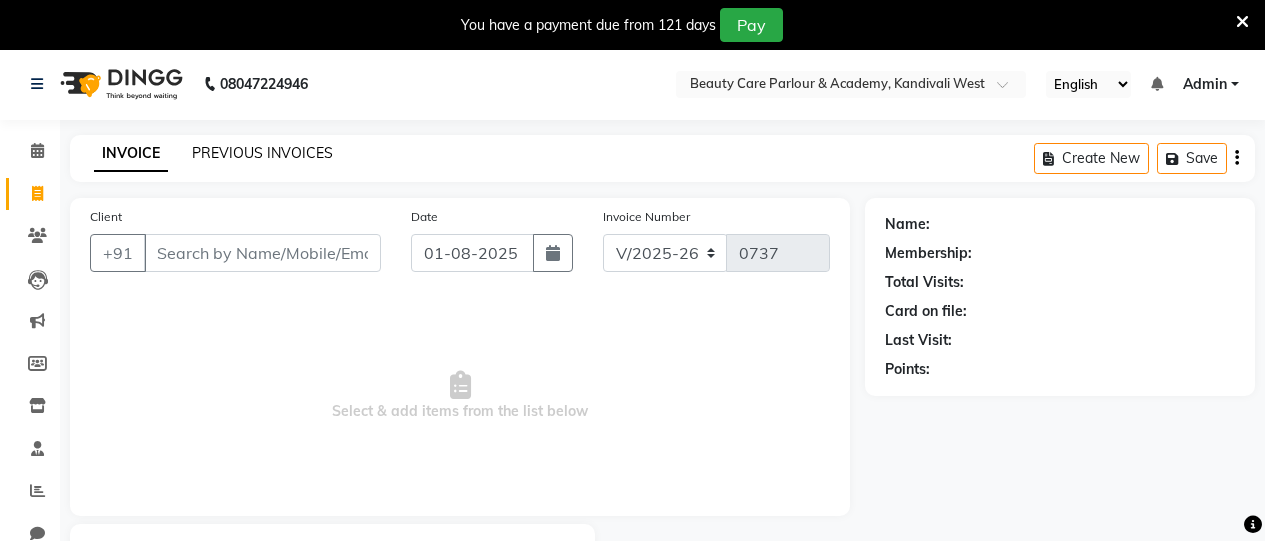 click on "PREVIOUS INVOICES" 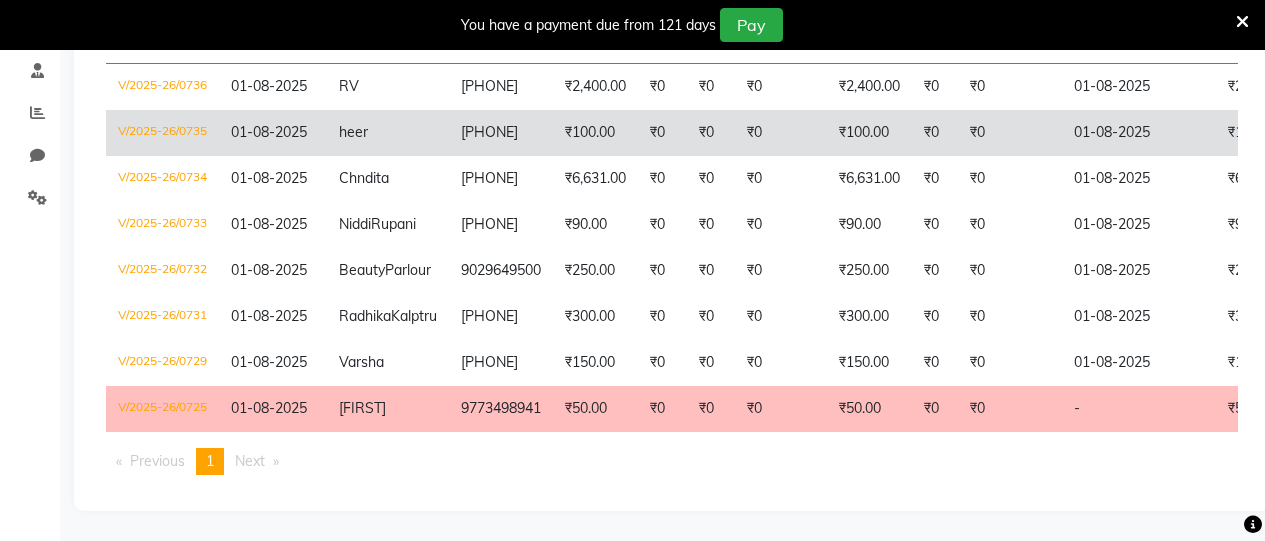 scroll, scrollTop: 426, scrollLeft: 0, axis: vertical 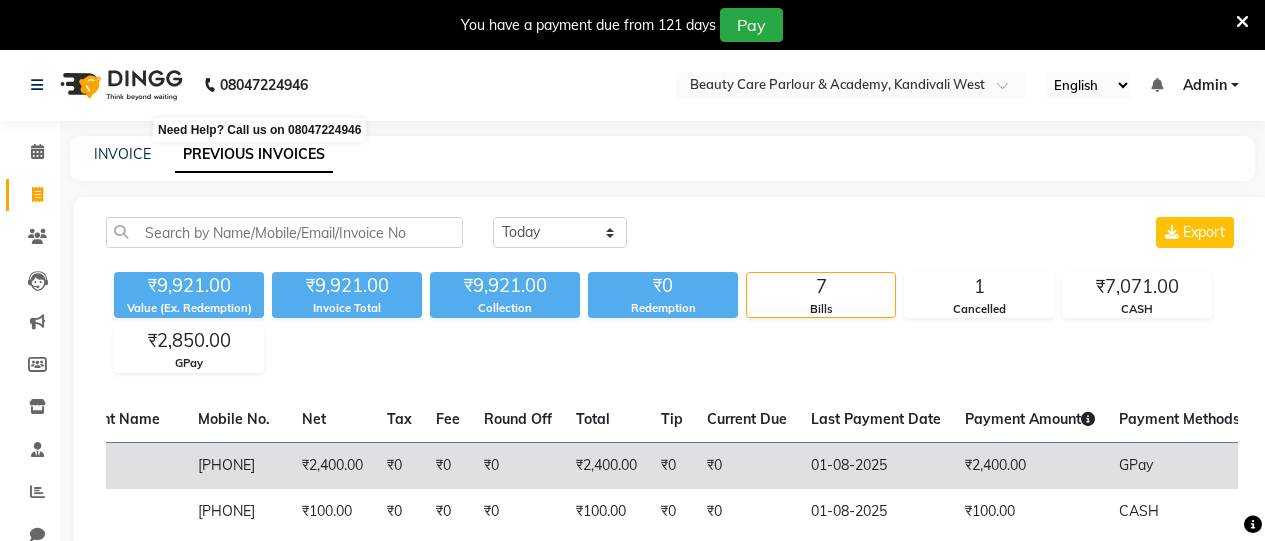 click on "08047224946" 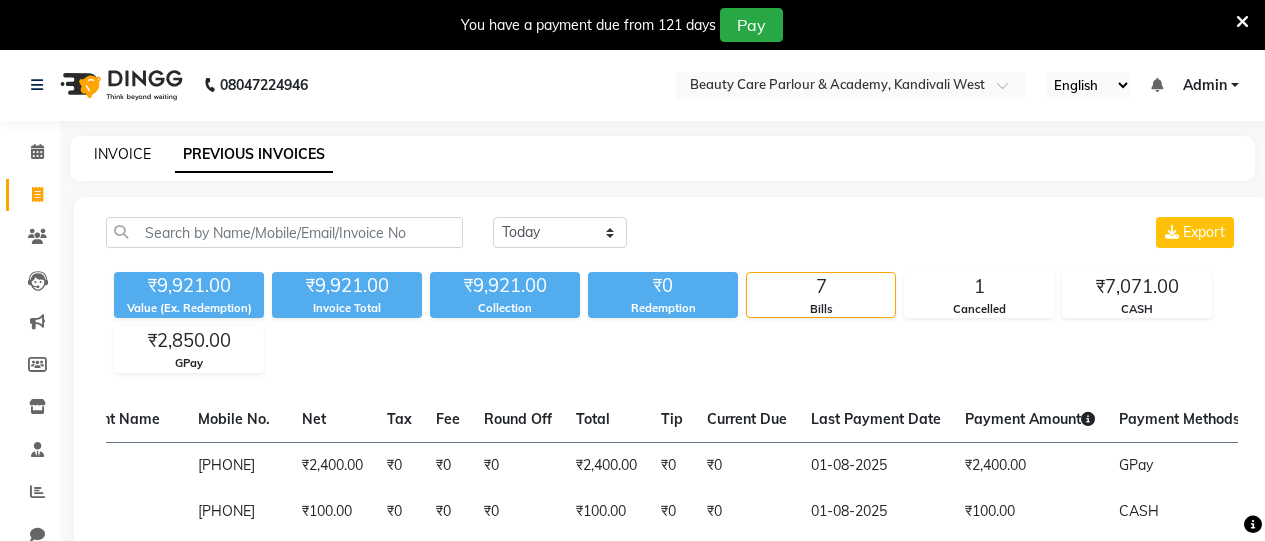 click on "INVOICE" 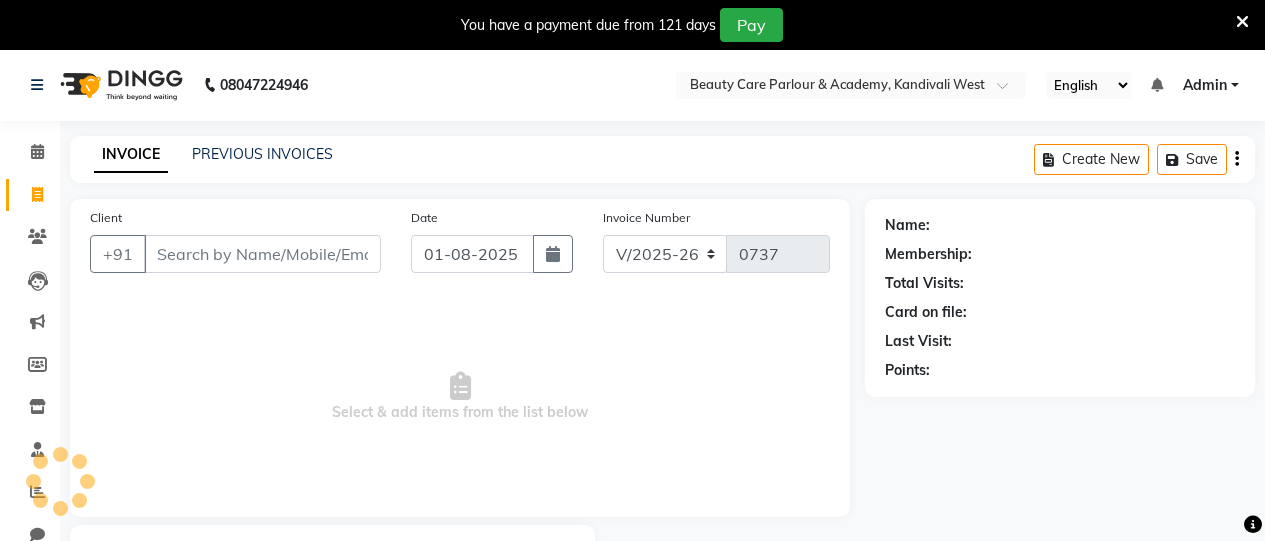 scroll, scrollTop: 110, scrollLeft: 0, axis: vertical 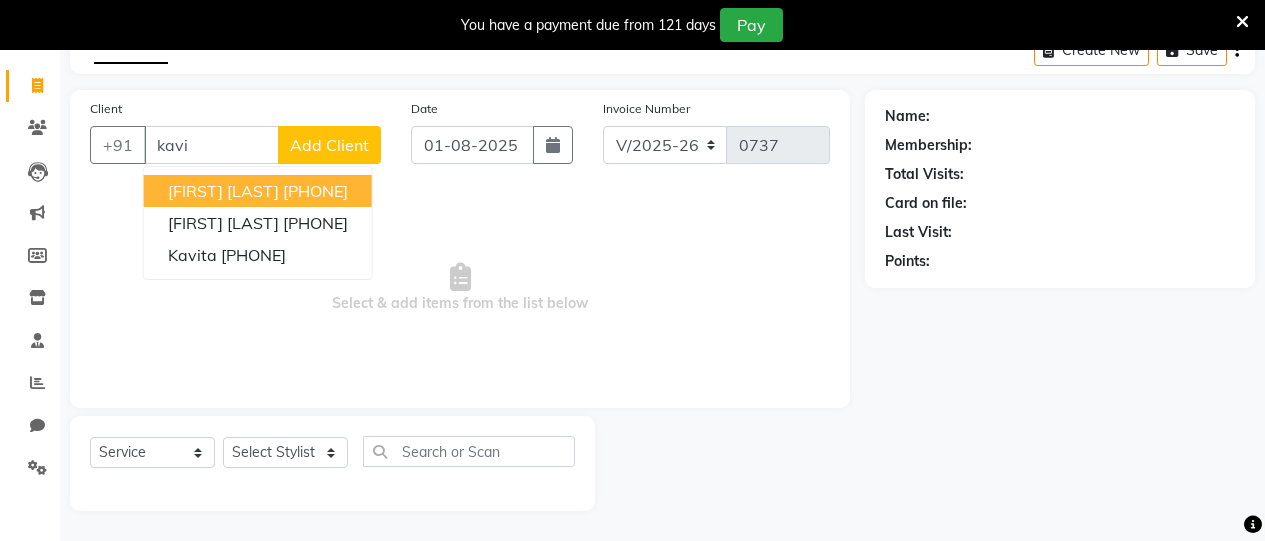 click on "9769360164" at bounding box center (315, 191) 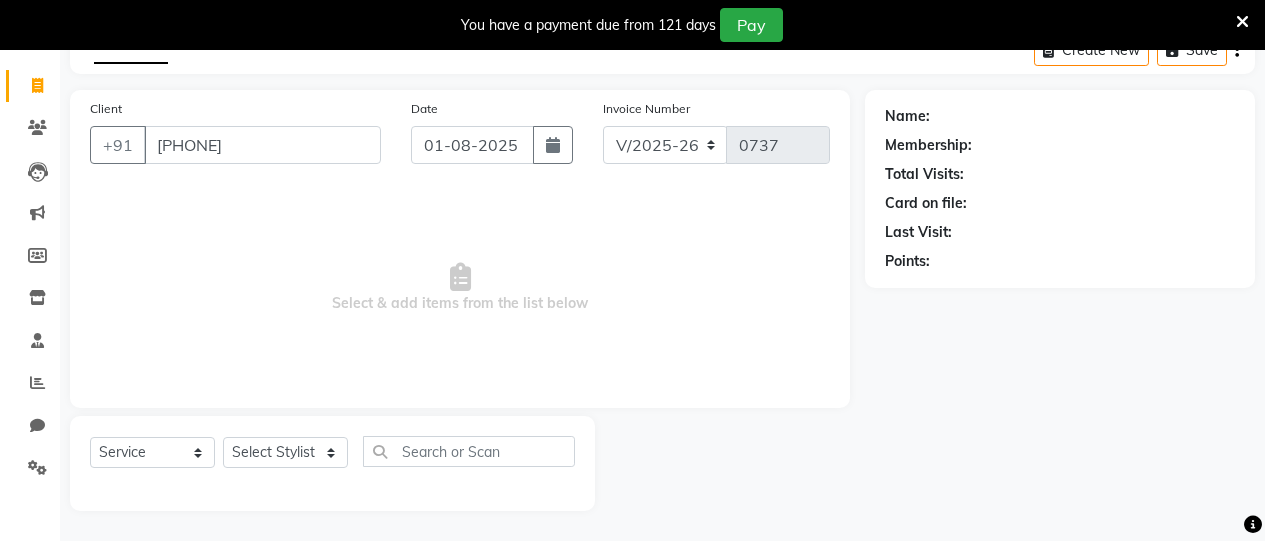 type on "9769360164" 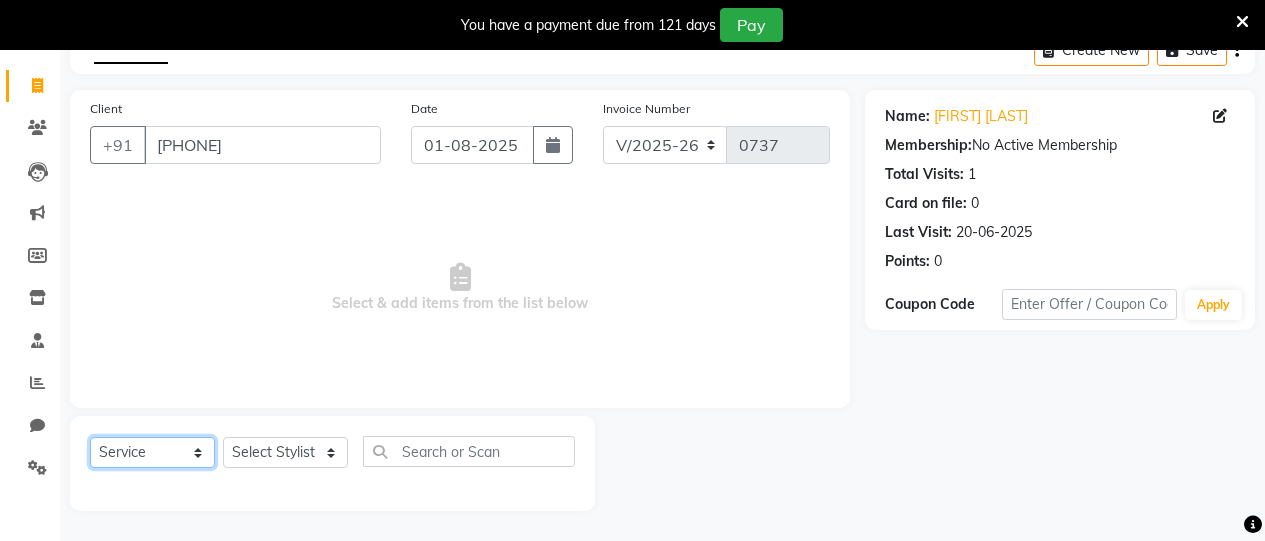 click on "Select  Service  Product  Membership  Package Voucher Prepaid Gift Card" 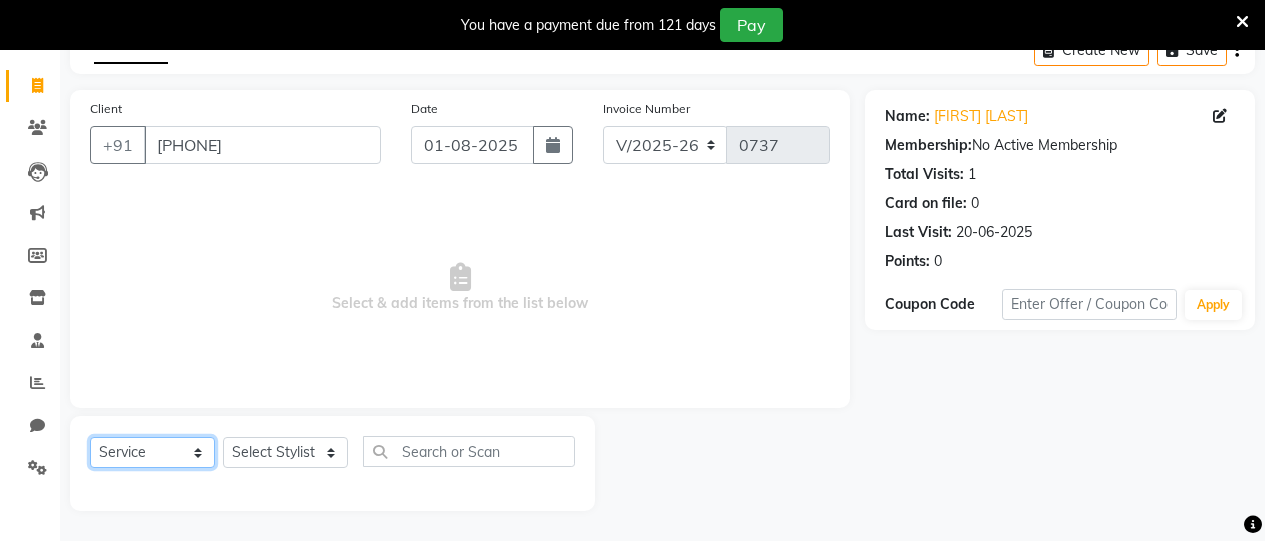 click on "Select  Service  Product  Membership  Package Voucher Prepaid Gift Card" 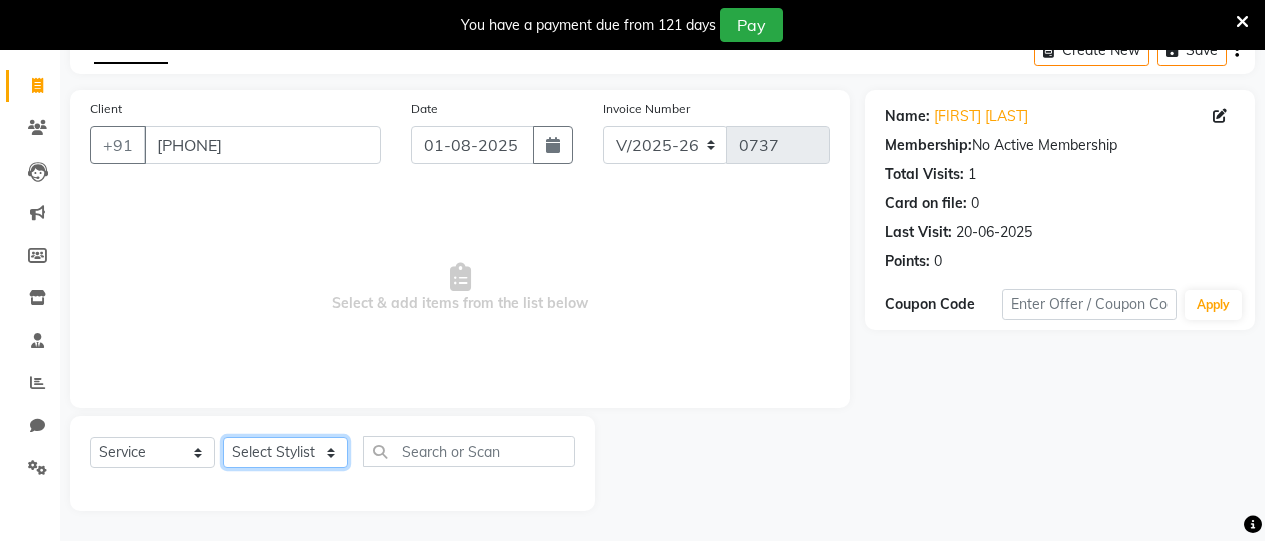 click on "Select Stylist Amita Arti Raut Jagruti Kajal Joshi rita shah menejr Rohini Sangeeta honr" 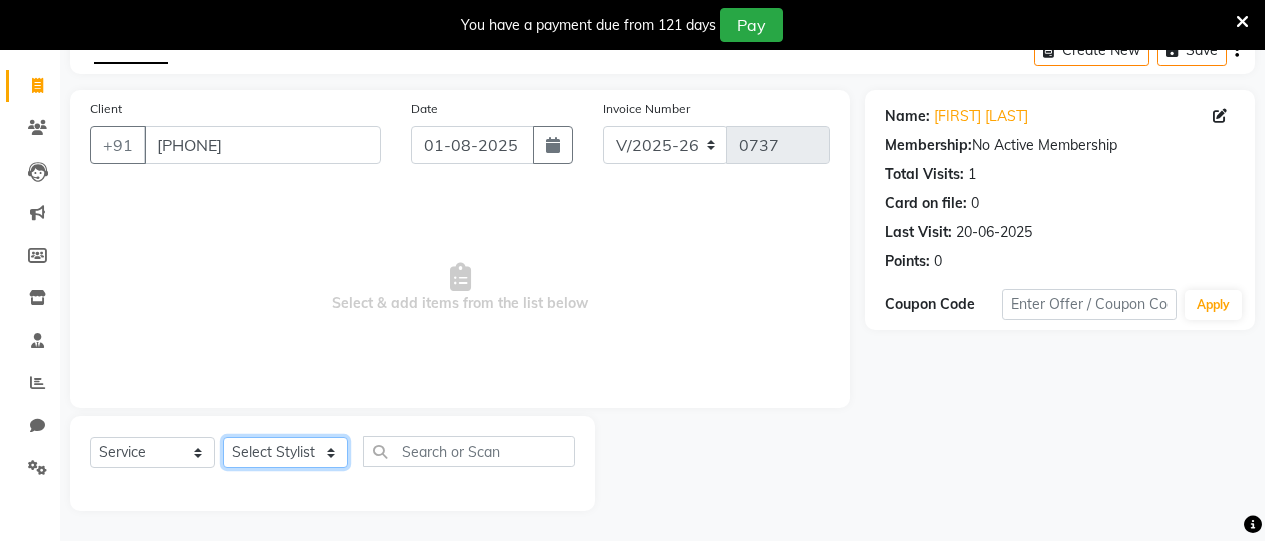 select on "76923" 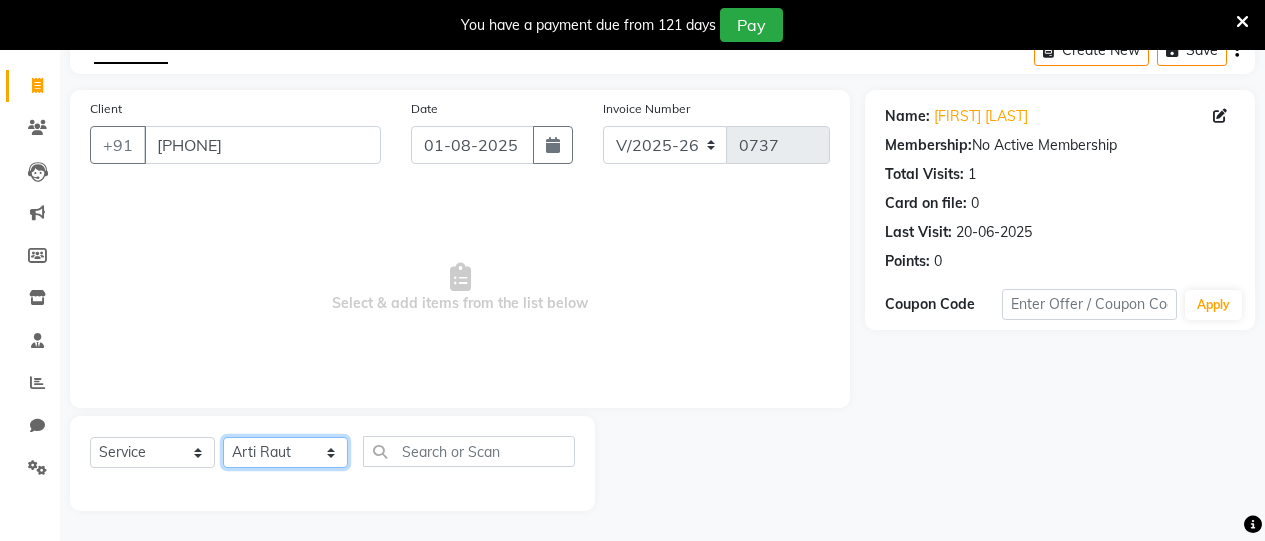 click on "Select Stylist Amita Arti Raut Jagruti Kajal Joshi rita shah menejr Rohini Sangeeta honr" 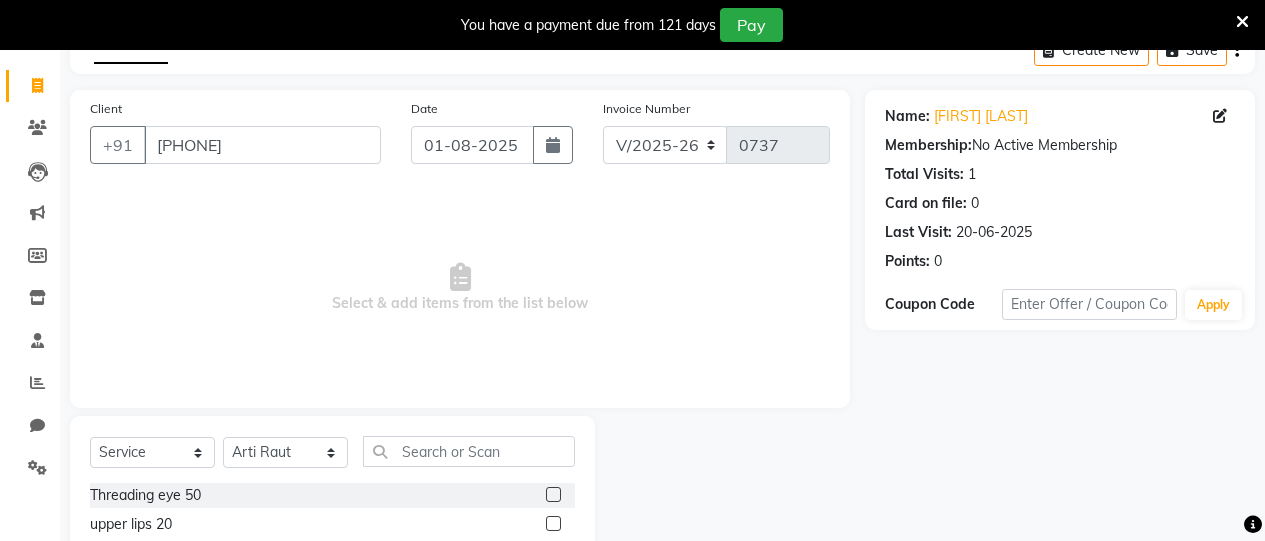 click 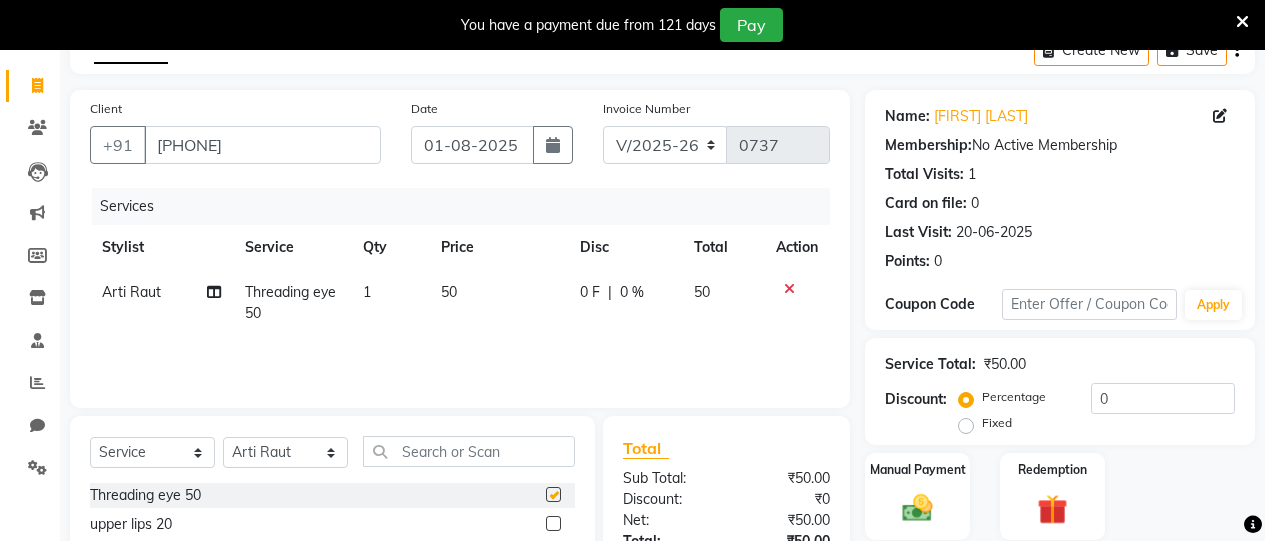 checkbox on "false" 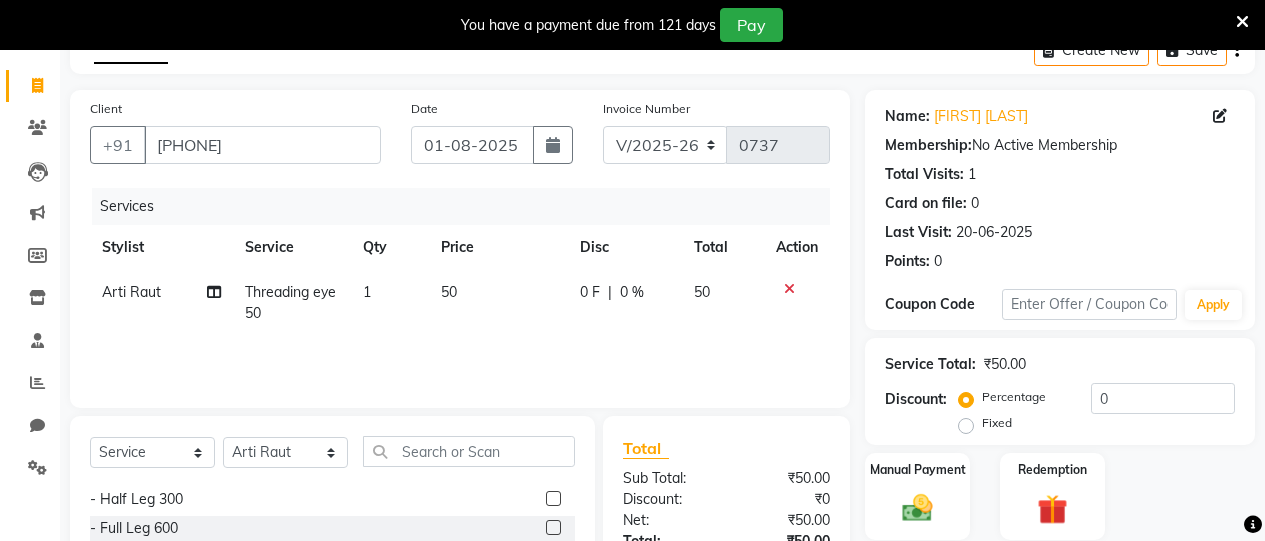 scroll, scrollTop: 380, scrollLeft: 0, axis: vertical 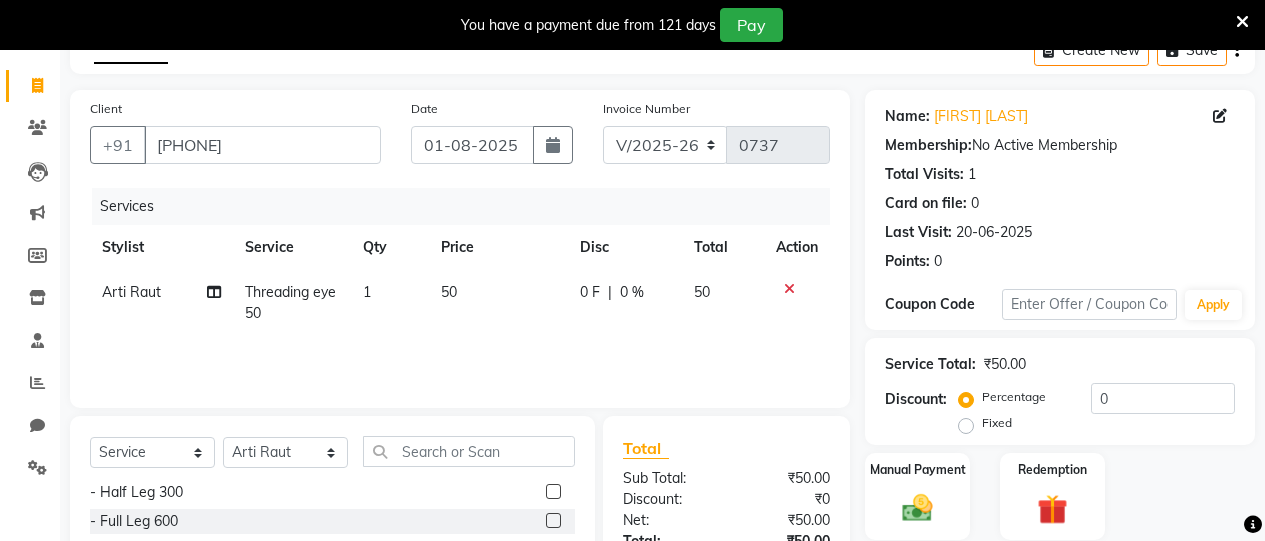 click 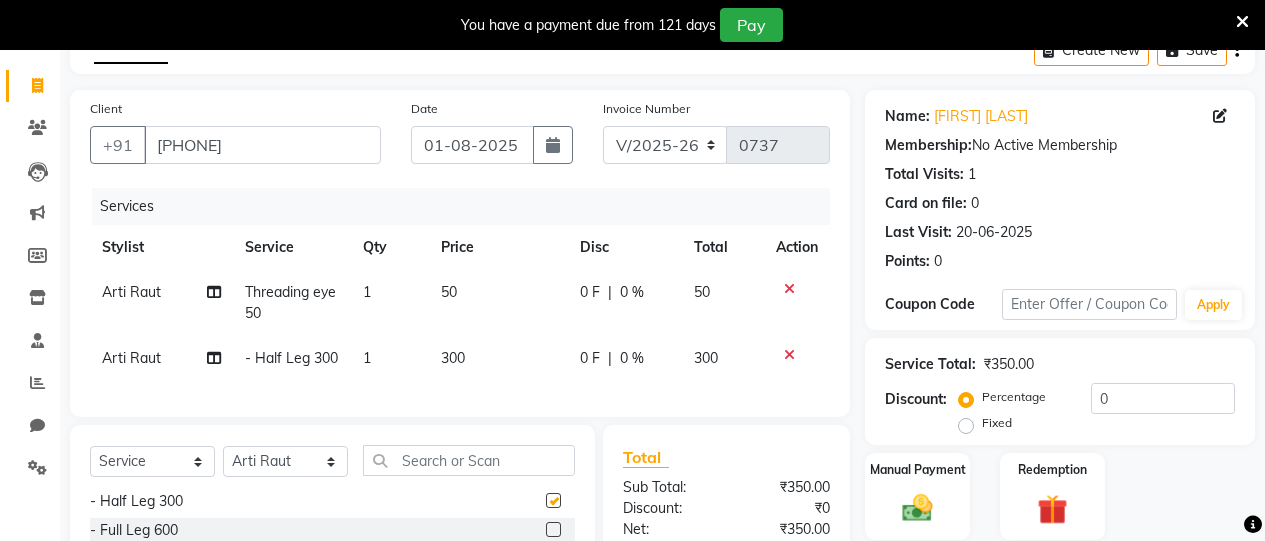 checkbox on "false" 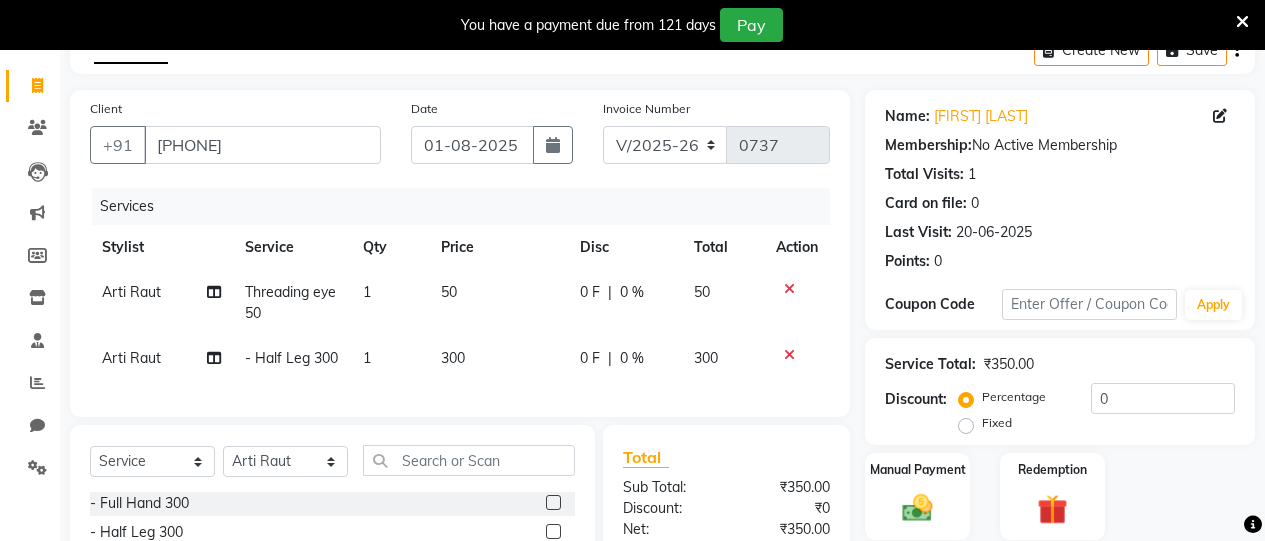scroll, scrollTop: 348, scrollLeft: 0, axis: vertical 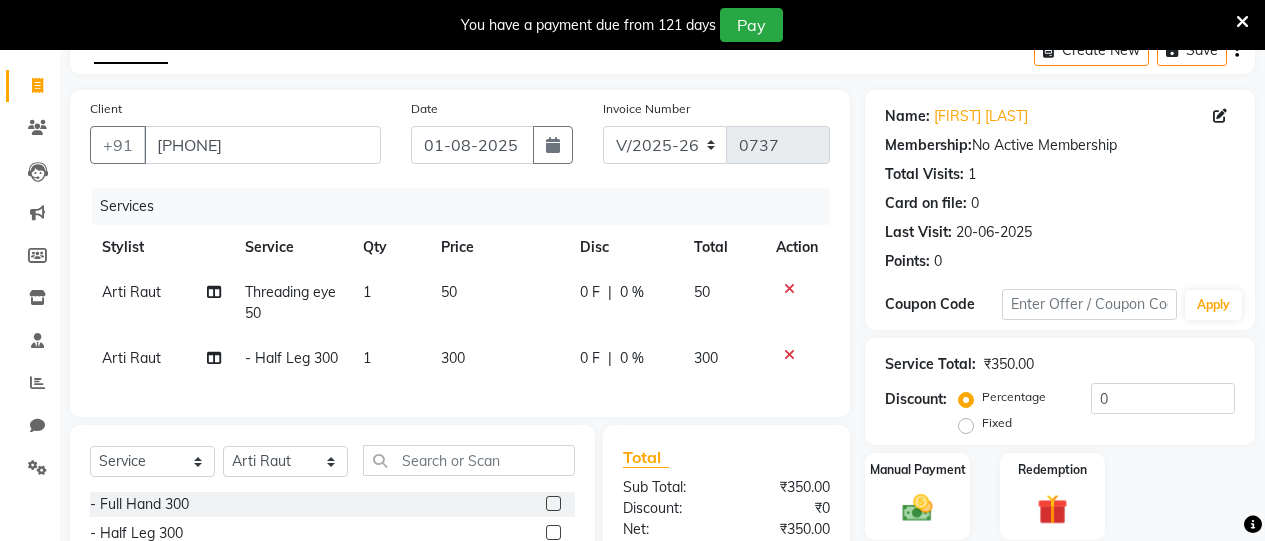click 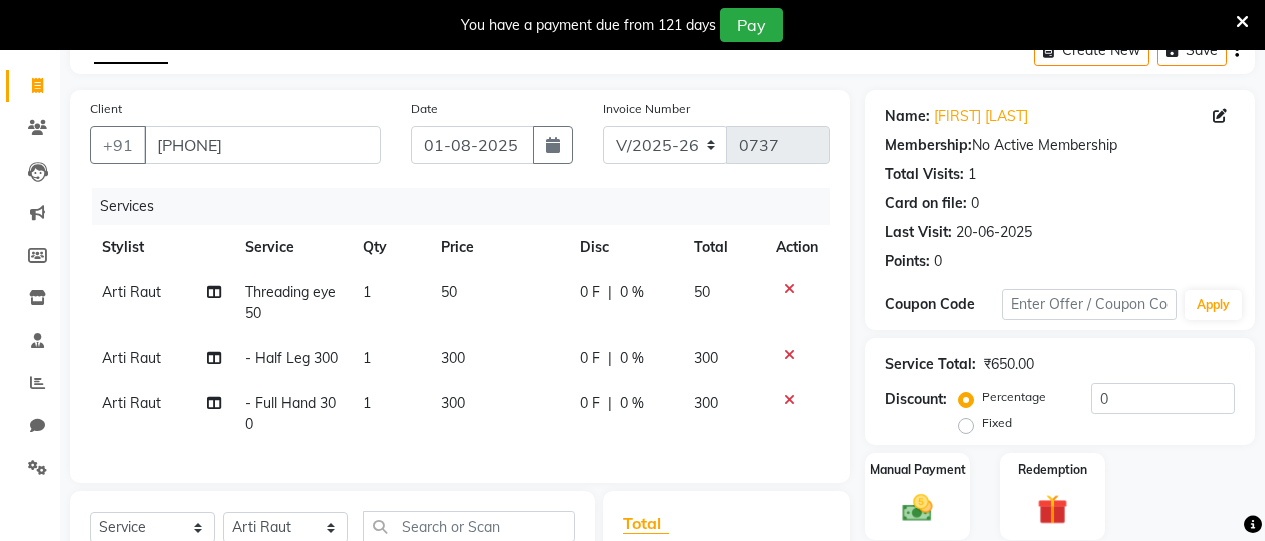 checkbox on "false" 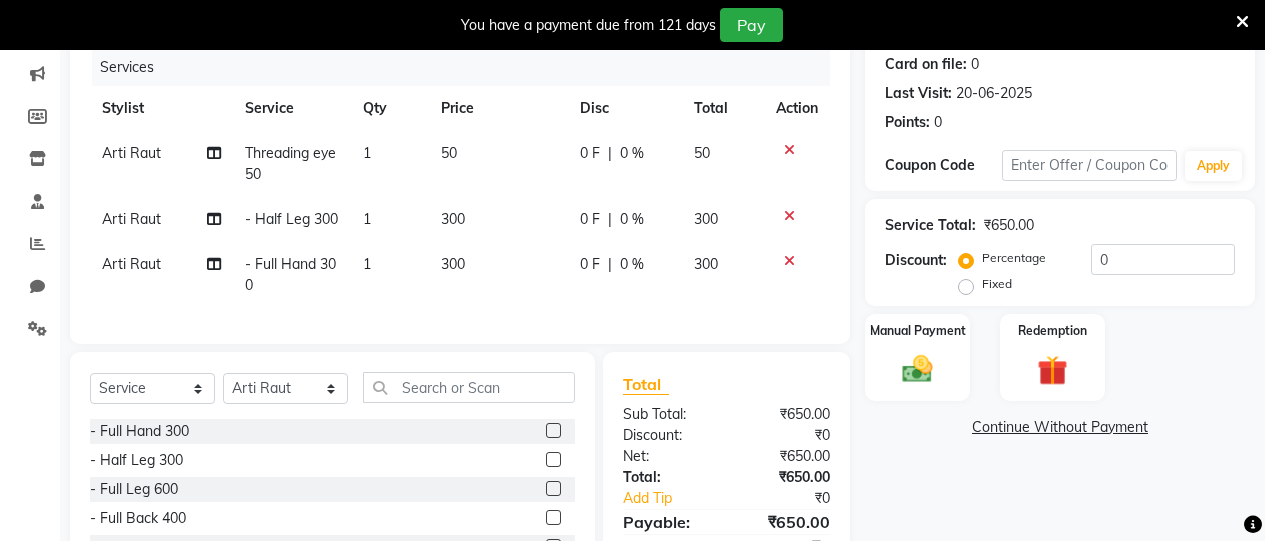 scroll, scrollTop: 258, scrollLeft: 0, axis: vertical 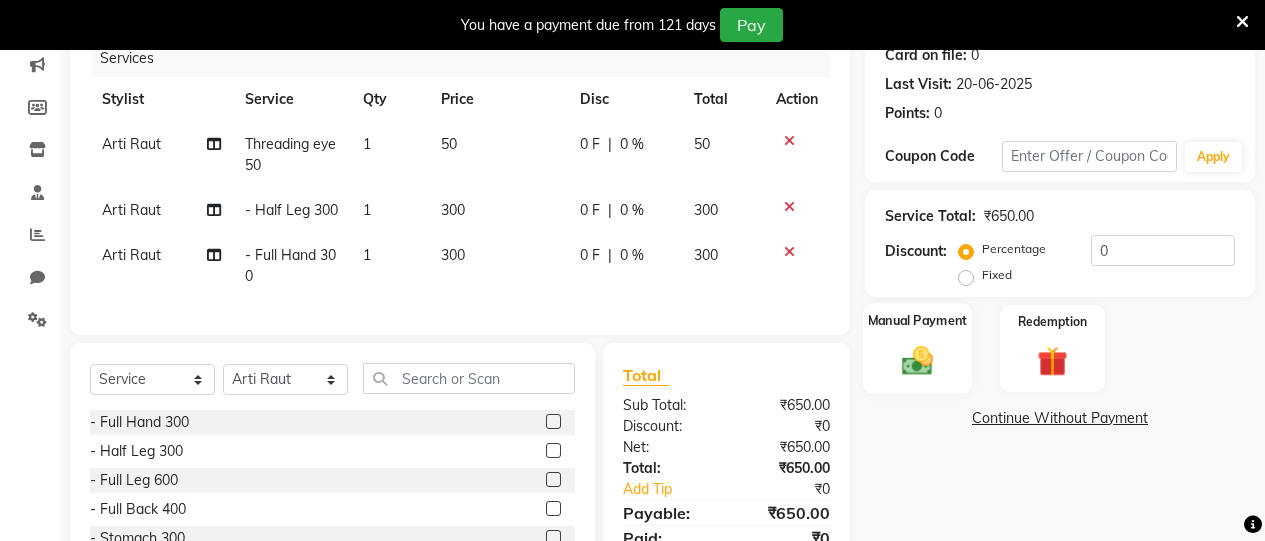 click 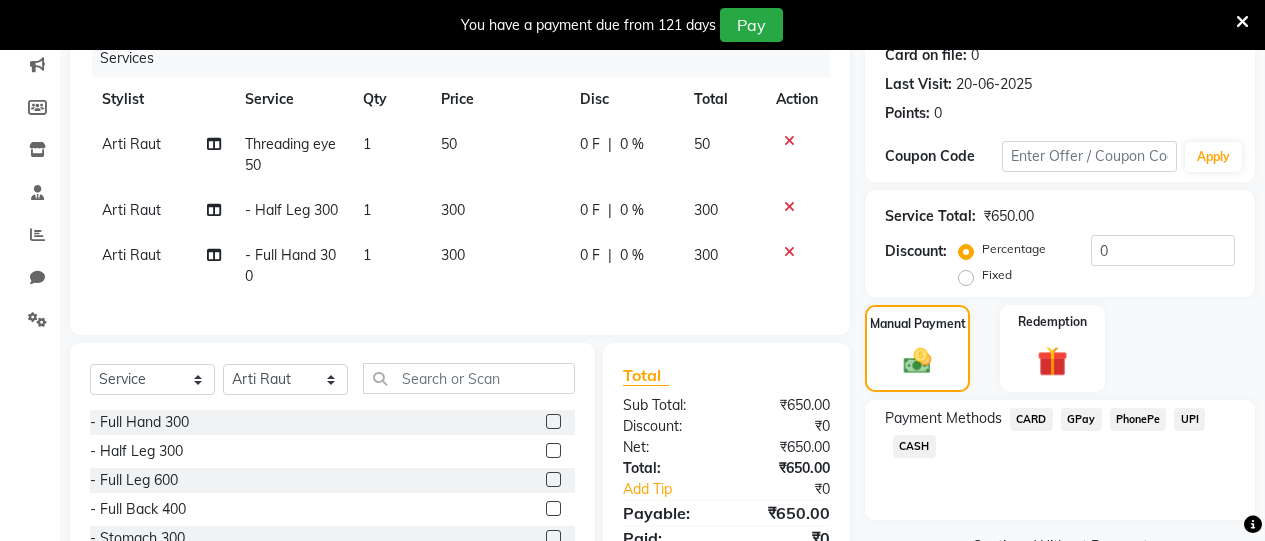click on "CASH" 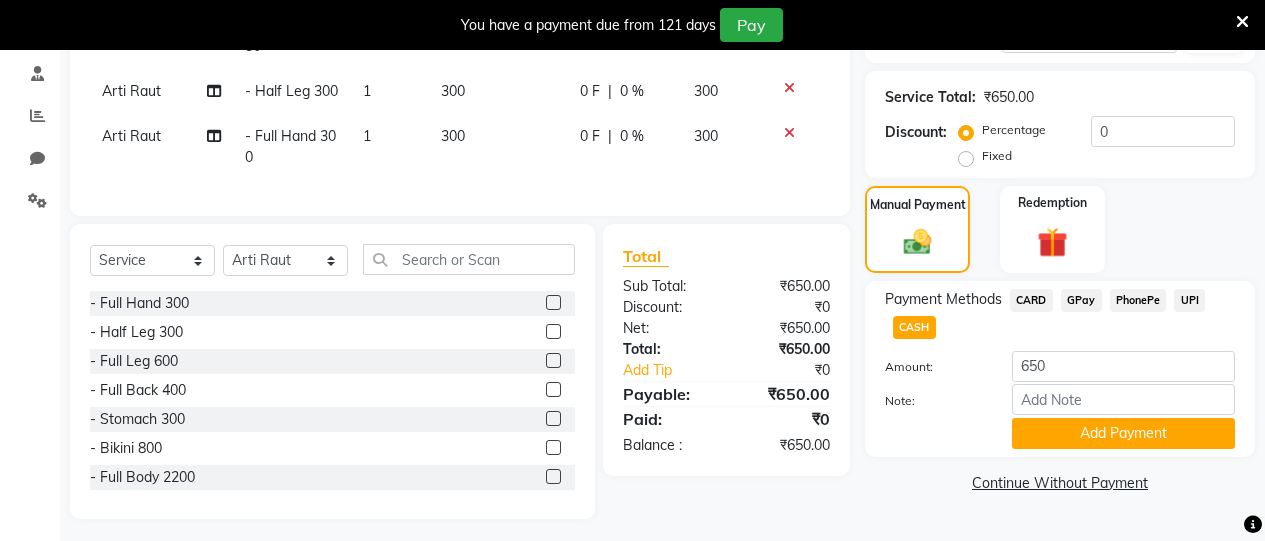 scroll, scrollTop: 379, scrollLeft: 0, axis: vertical 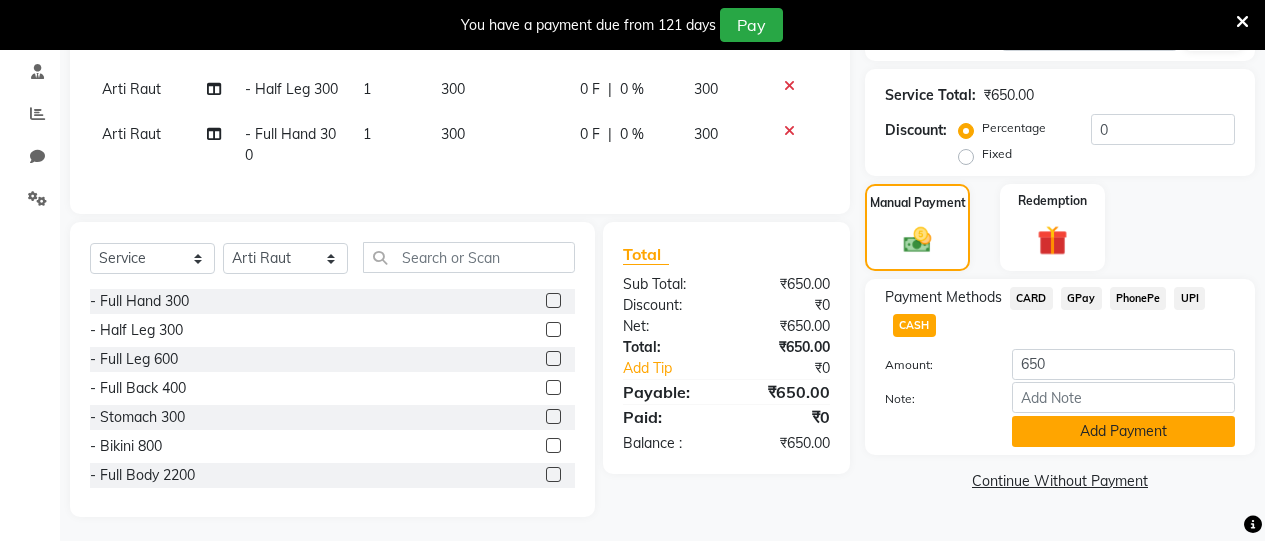 click on "Add Payment" 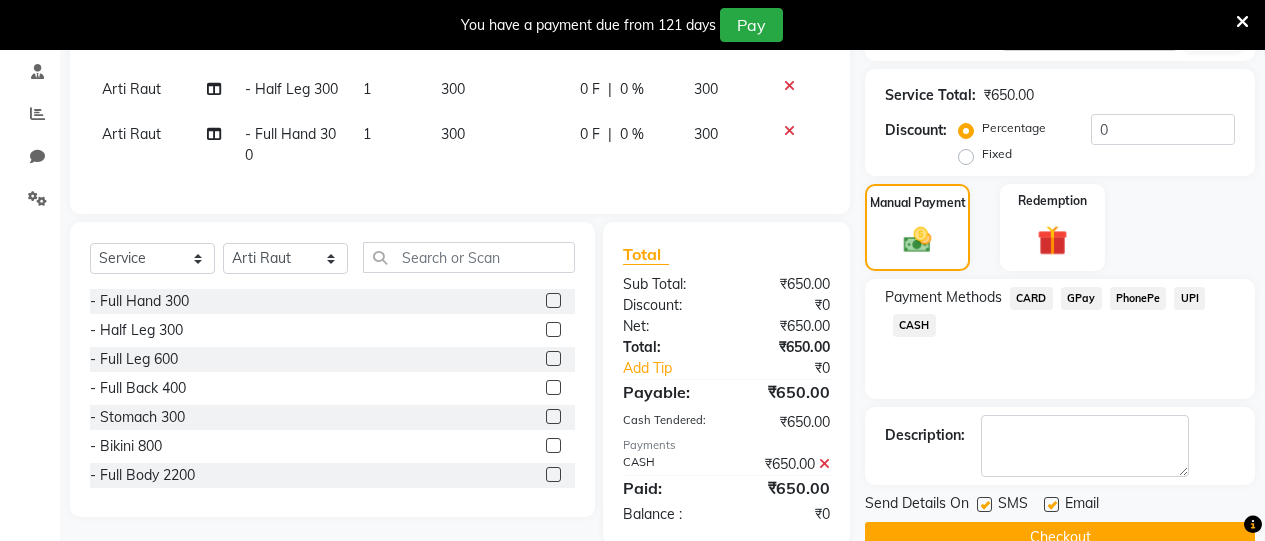 click on "Checkout" 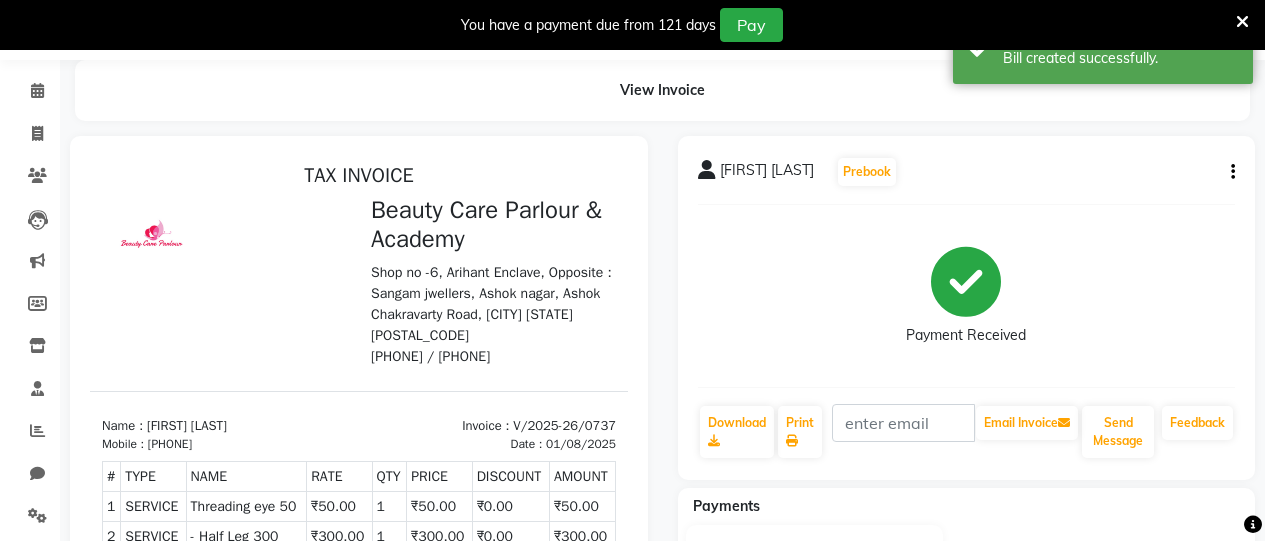scroll, scrollTop: 61, scrollLeft: 0, axis: vertical 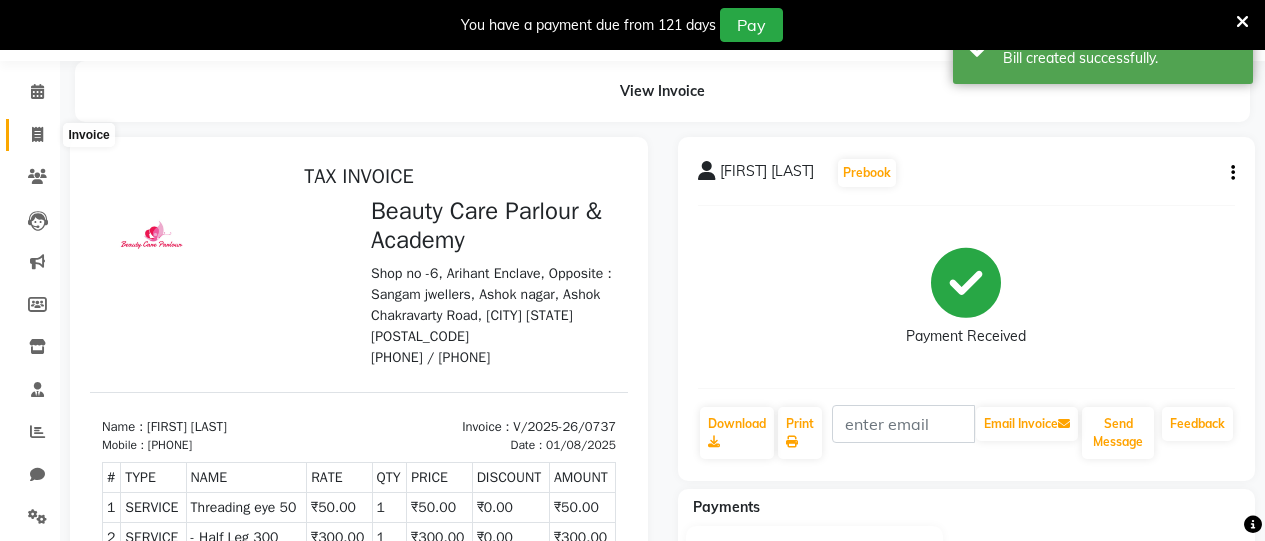 click 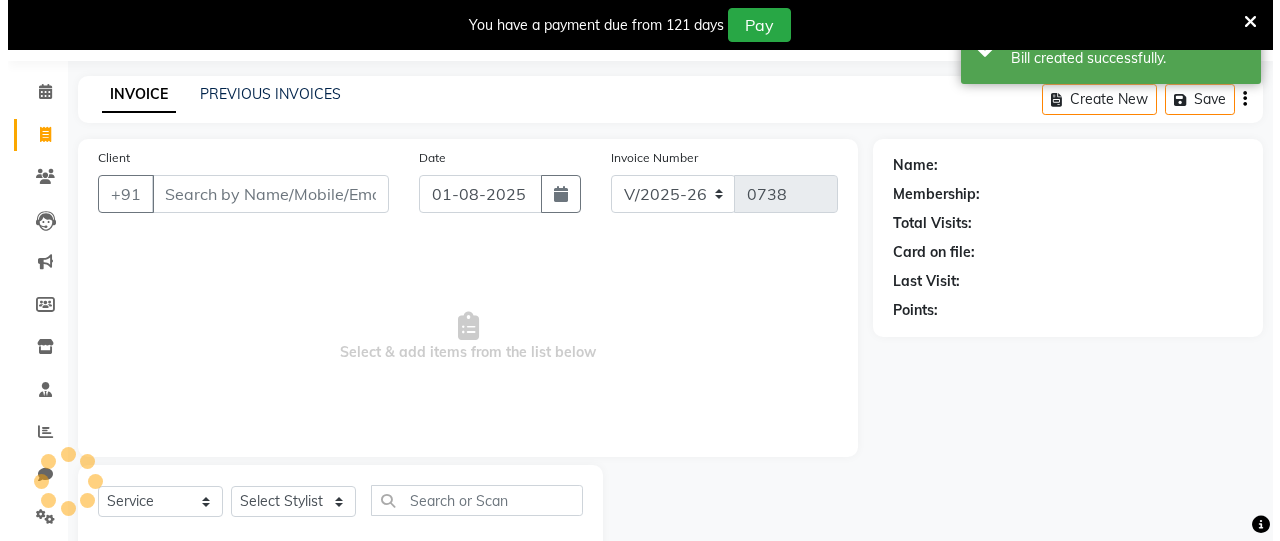 scroll, scrollTop: 110, scrollLeft: 0, axis: vertical 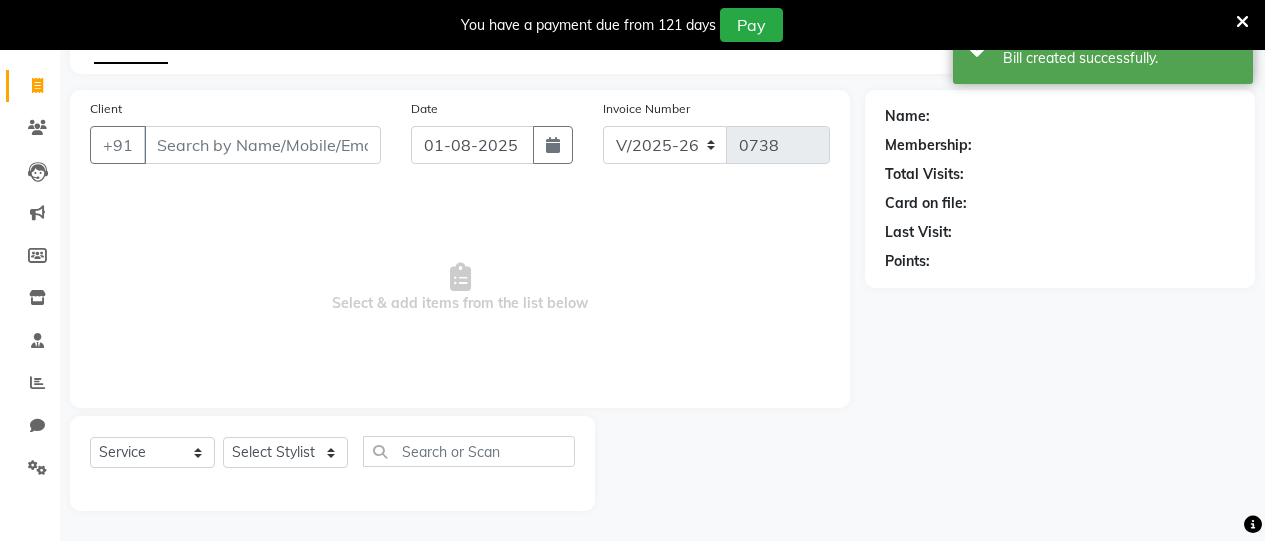 click on "Client" at bounding box center [262, 145] 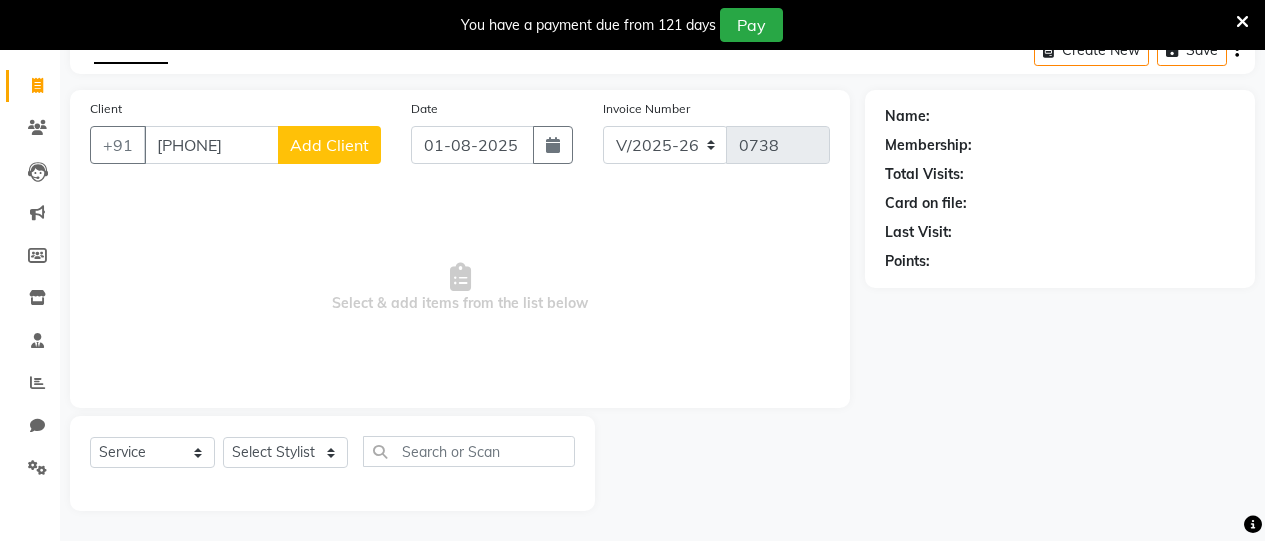 type on "9818681275" 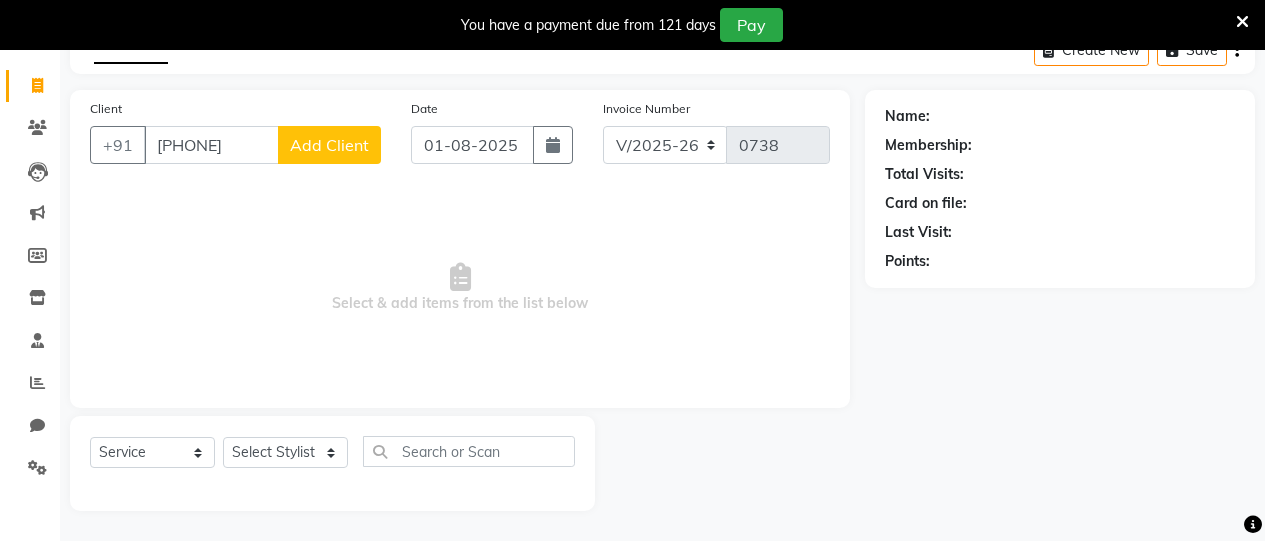 click on "Add Client" 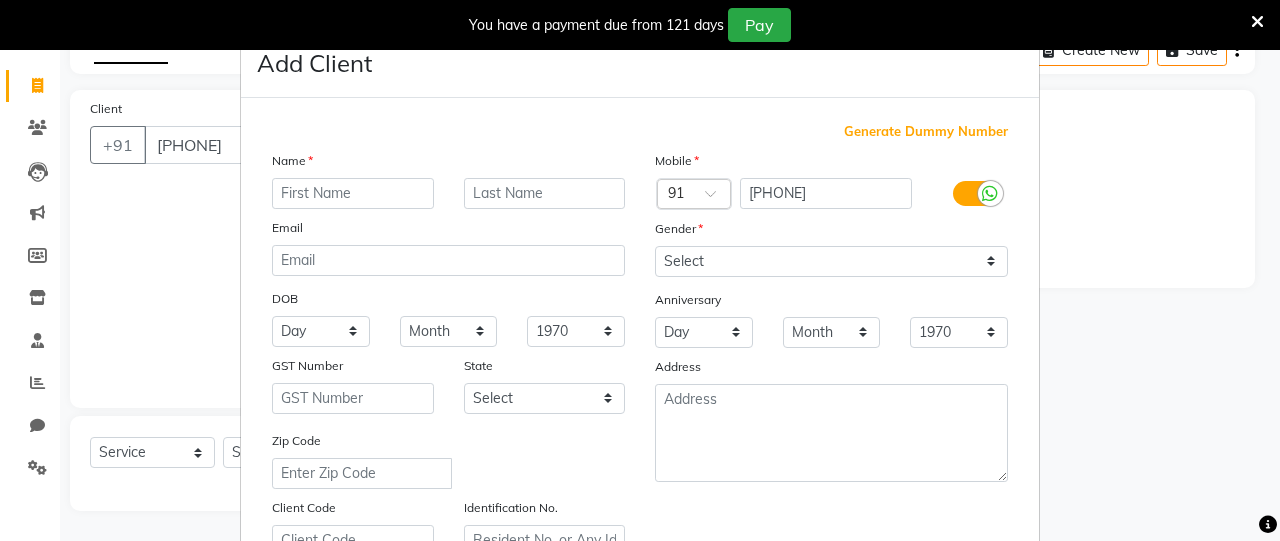 click at bounding box center (353, 193) 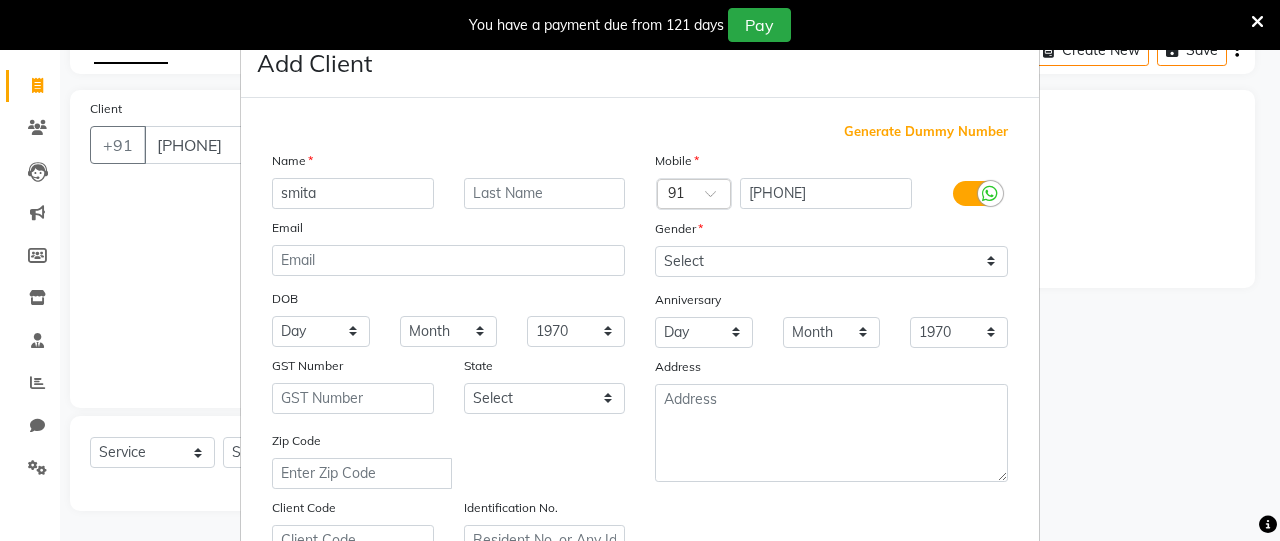 type on "smita" 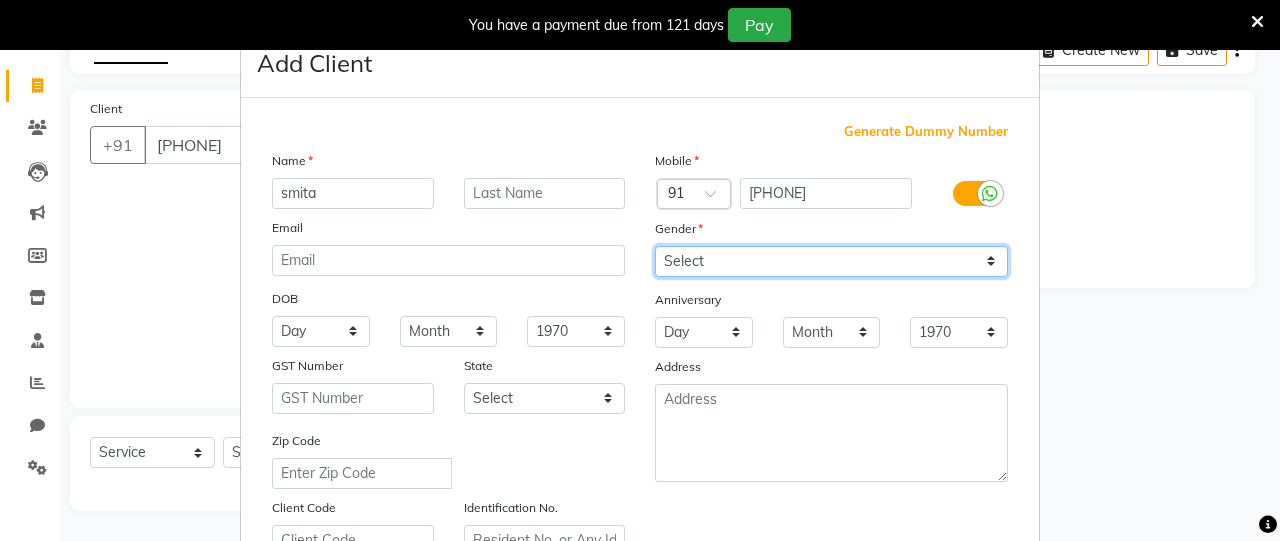 click on "Select Male Female Other Prefer Not To Say" at bounding box center [831, 261] 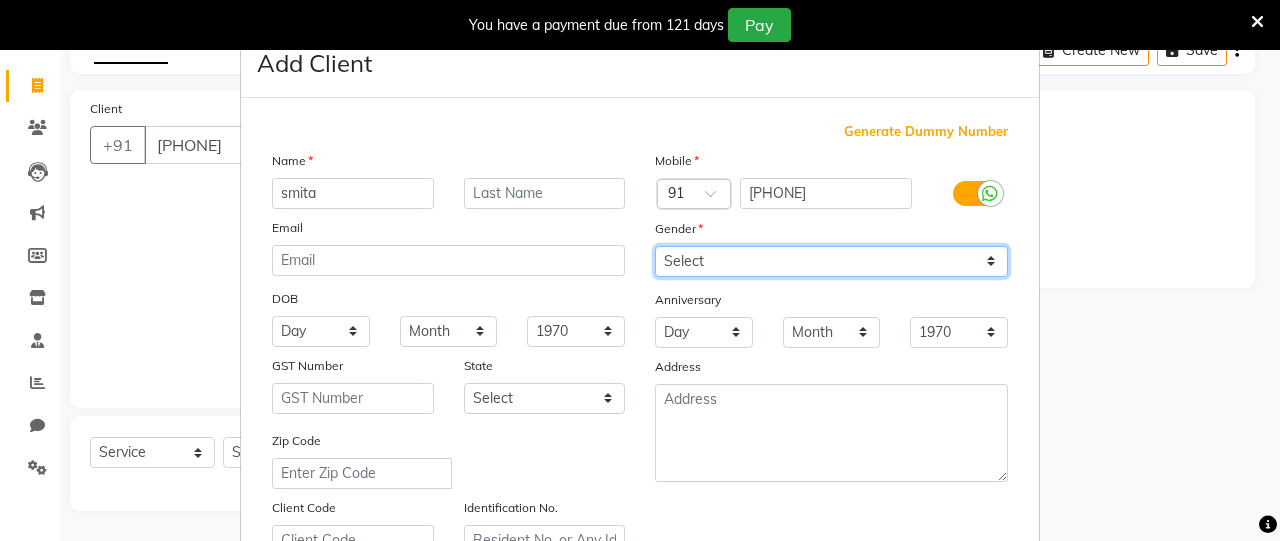 select on "female" 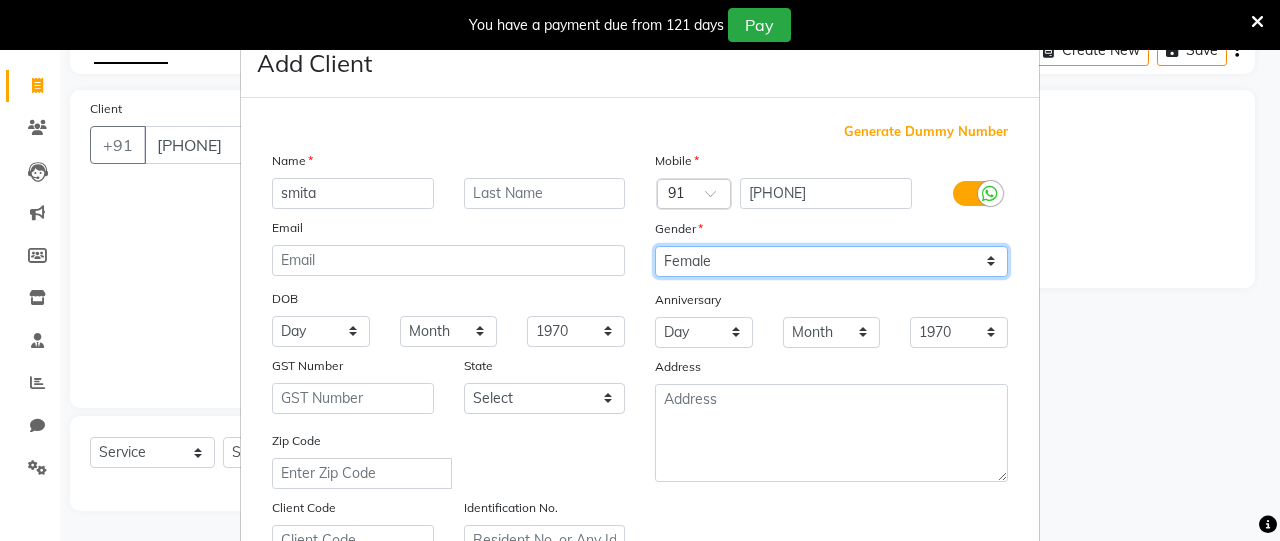 click on "Select Male Female Other Prefer Not To Say" at bounding box center [831, 261] 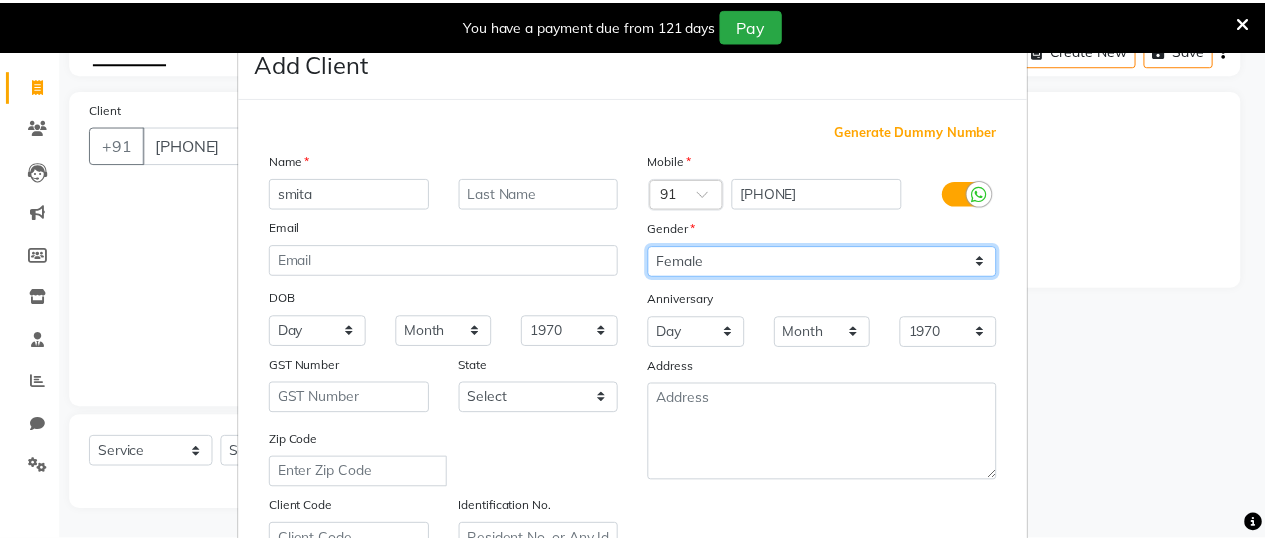 scroll, scrollTop: 385, scrollLeft: 0, axis: vertical 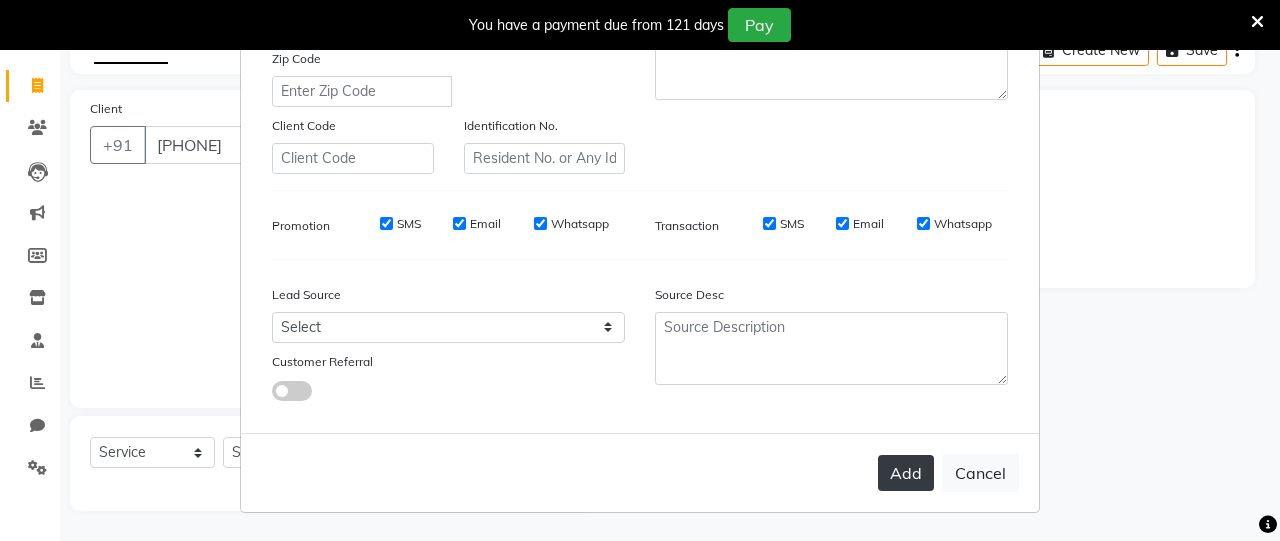 click on "Add" at bounding box center [906, 473] 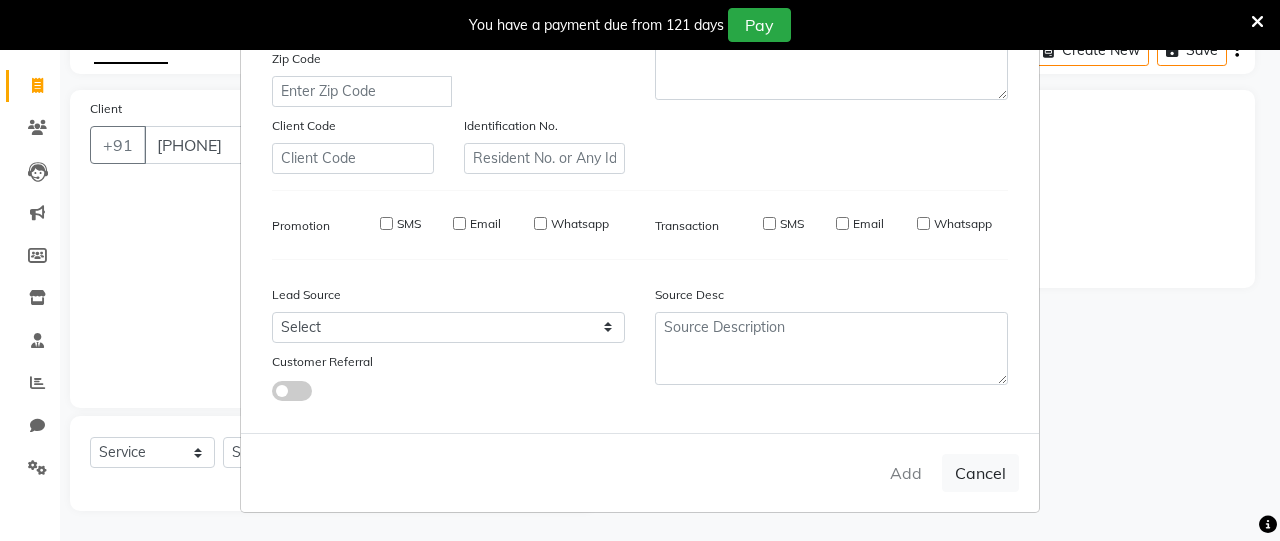 type 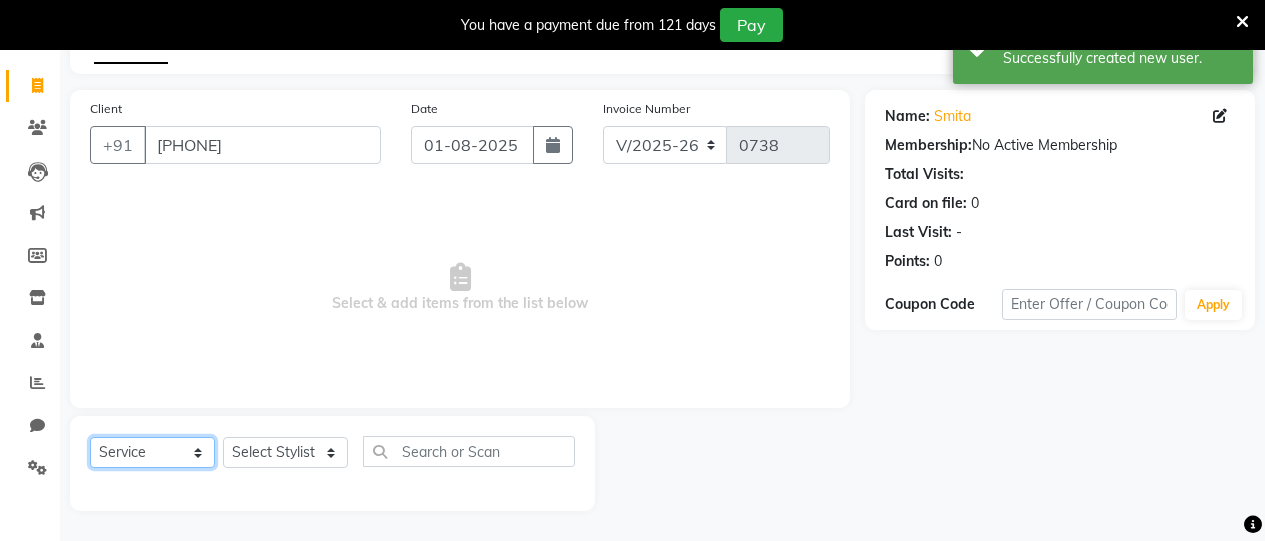 click on "Select  Service  Product  Membership  Package Voucher Prepaid Gift Card" 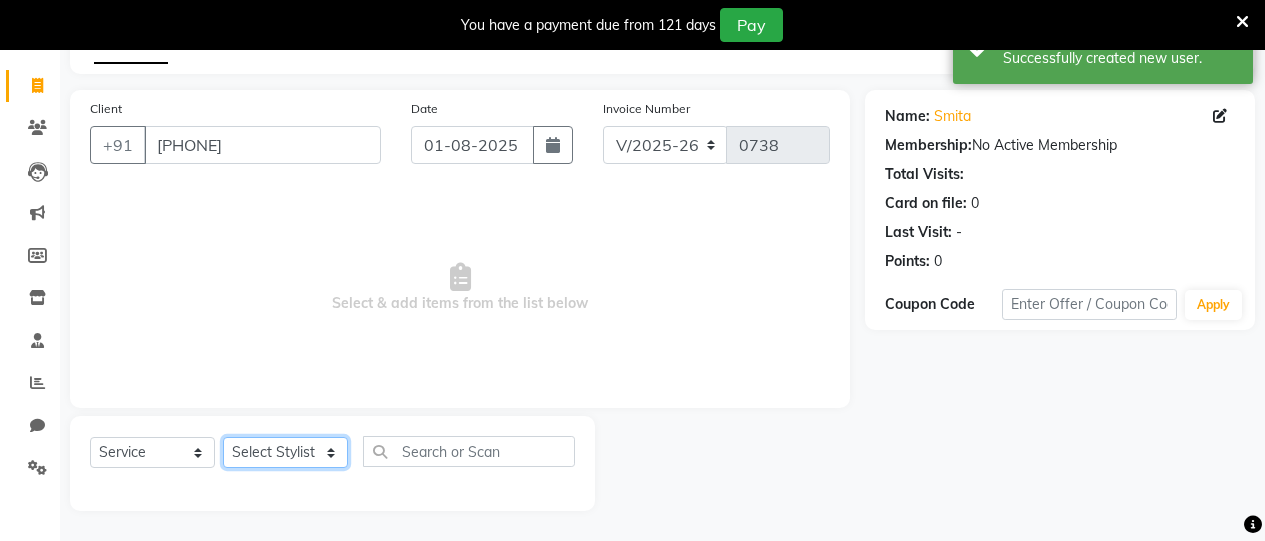 click on "Select Stylist Amita Arti Raut Jagruti Kajal Joshi rita shah menejr Rohini Sangeeta honr" 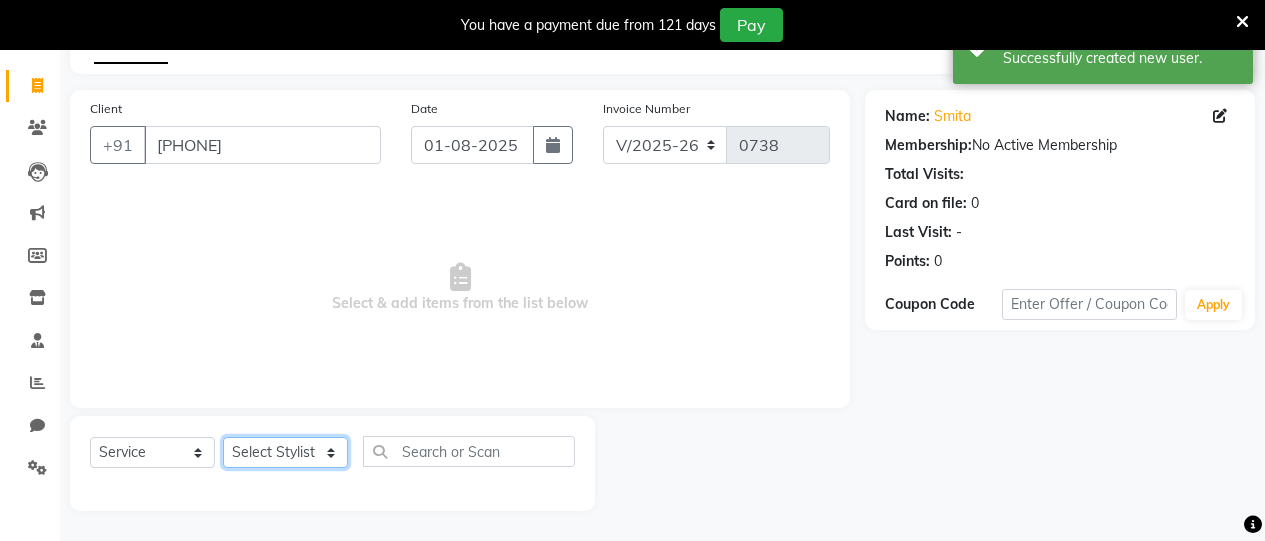 select on "80219" 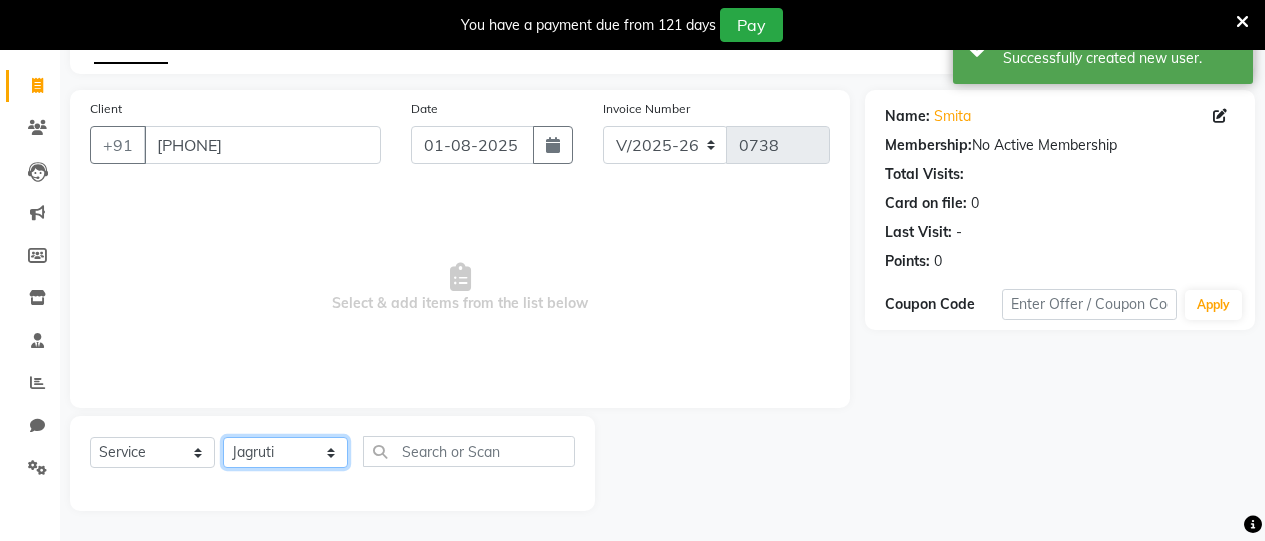 click on "Select Stylist Amita Arti Raut Jagruti Kajal Joshi rita shah menejr Rohini Sangeeta honr" 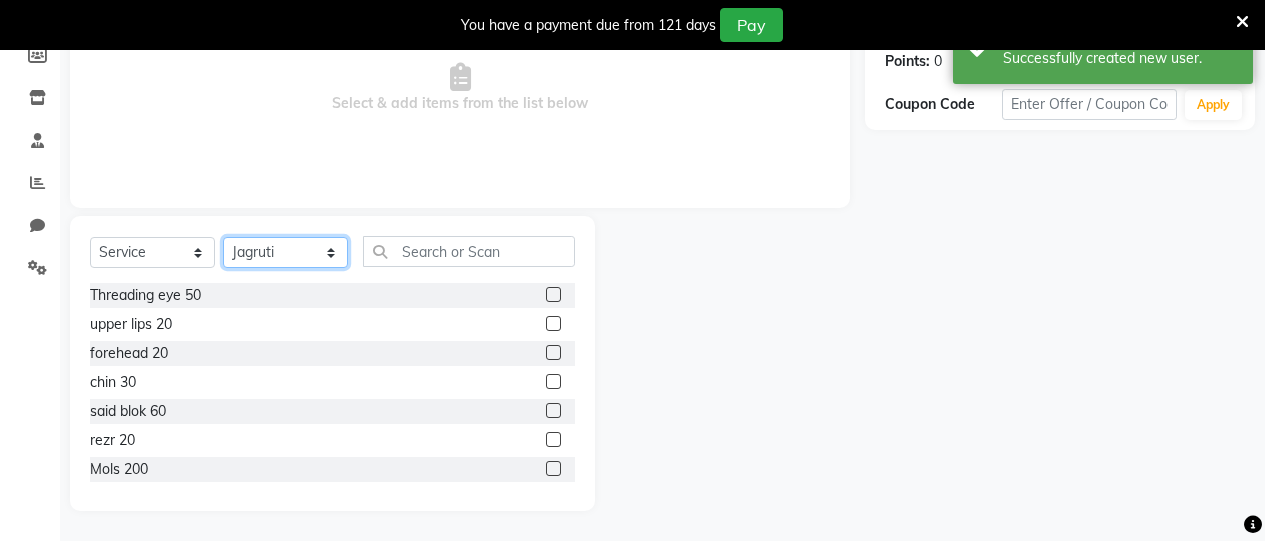 scroll, scrollTop: 308, scrollLeft: 0, axis: vertical 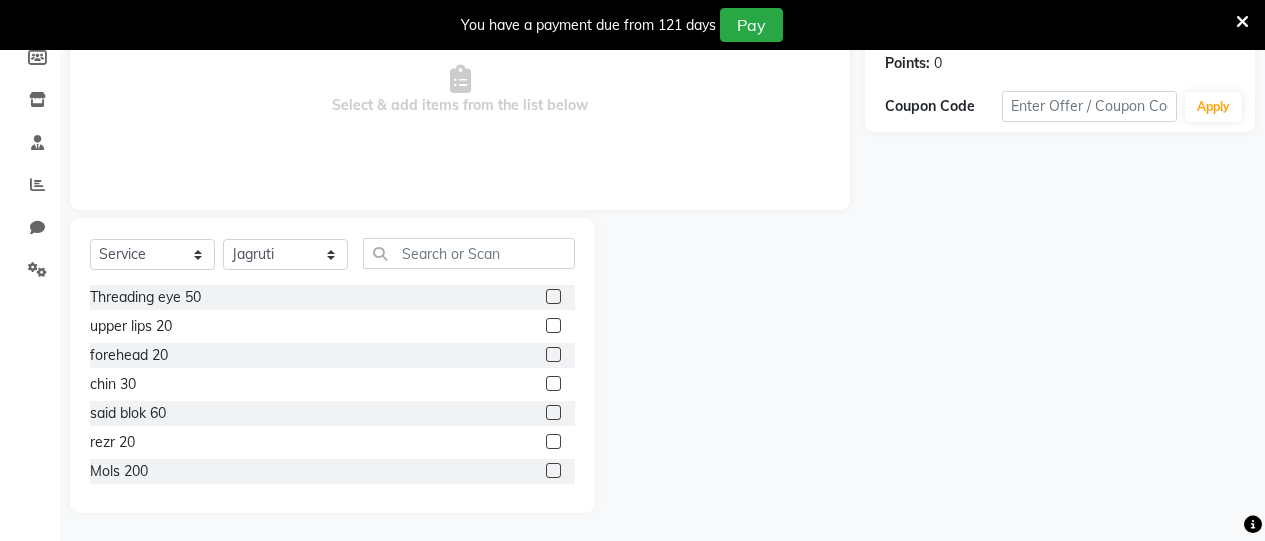 click 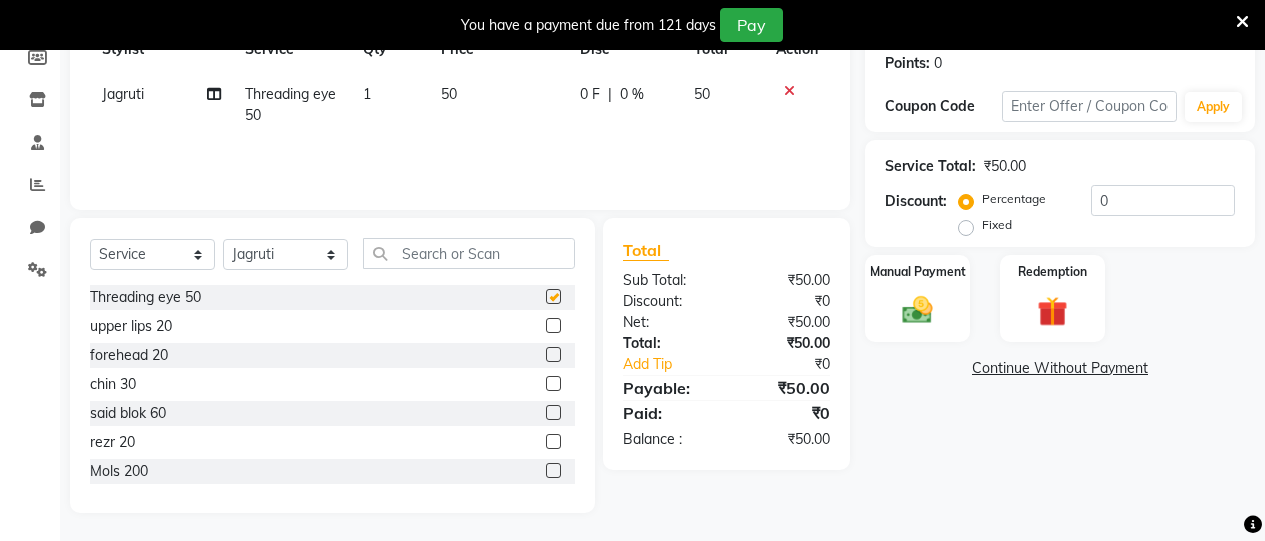 checkbox on "false" 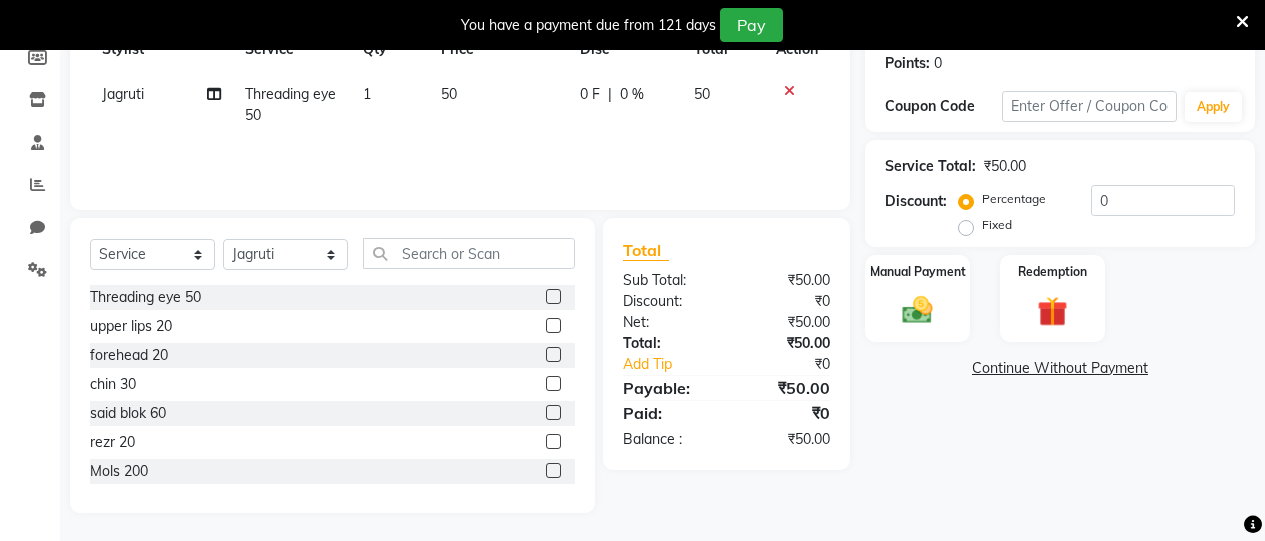 click 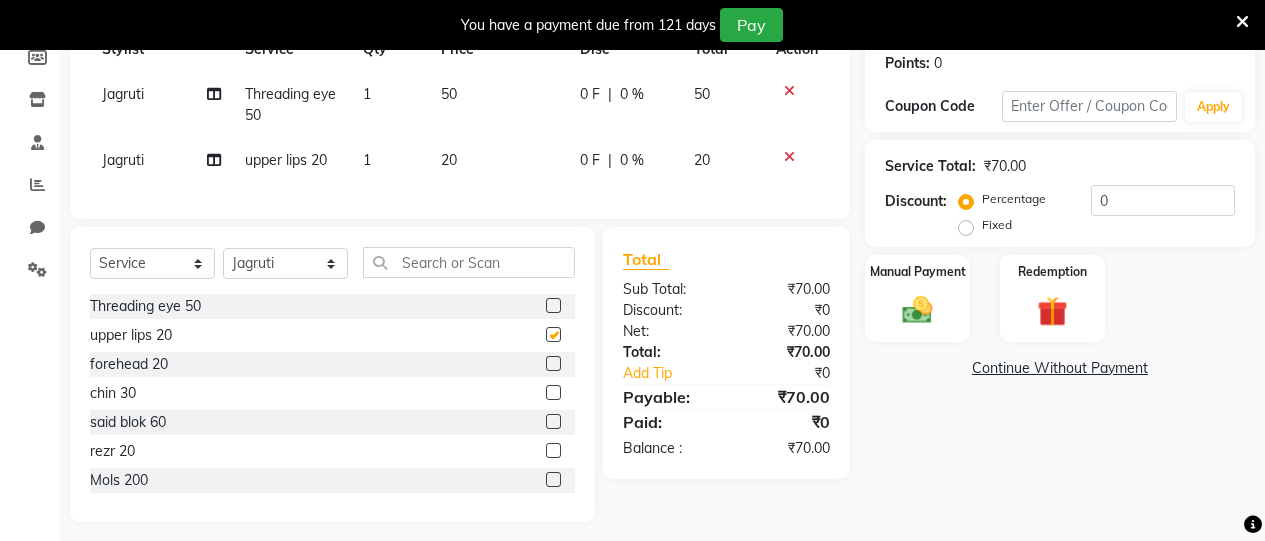 checkbox on "false" 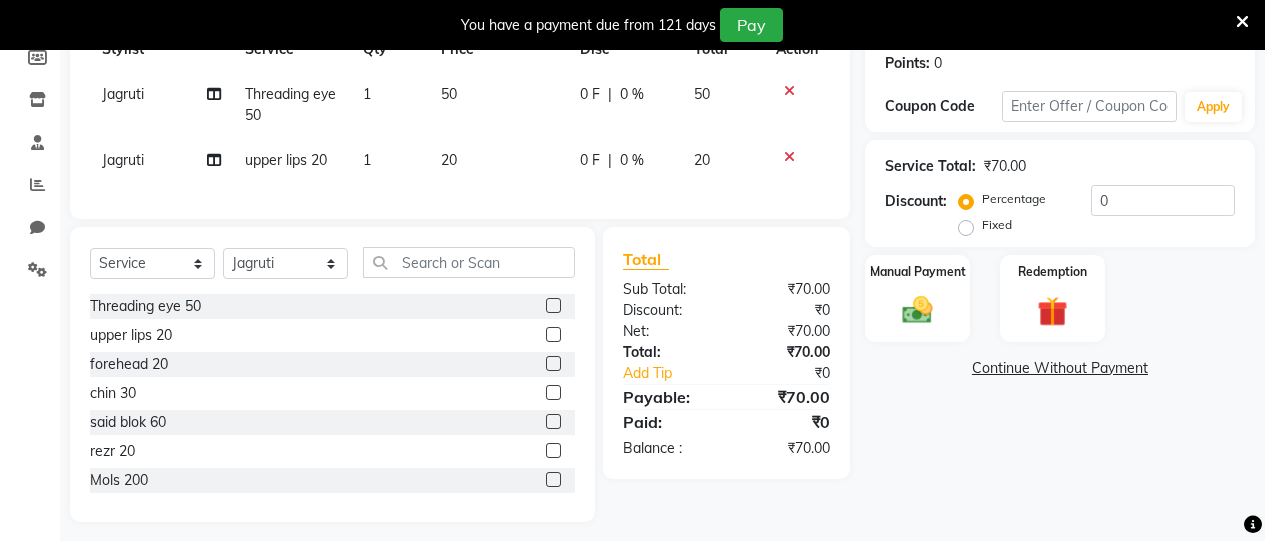 click 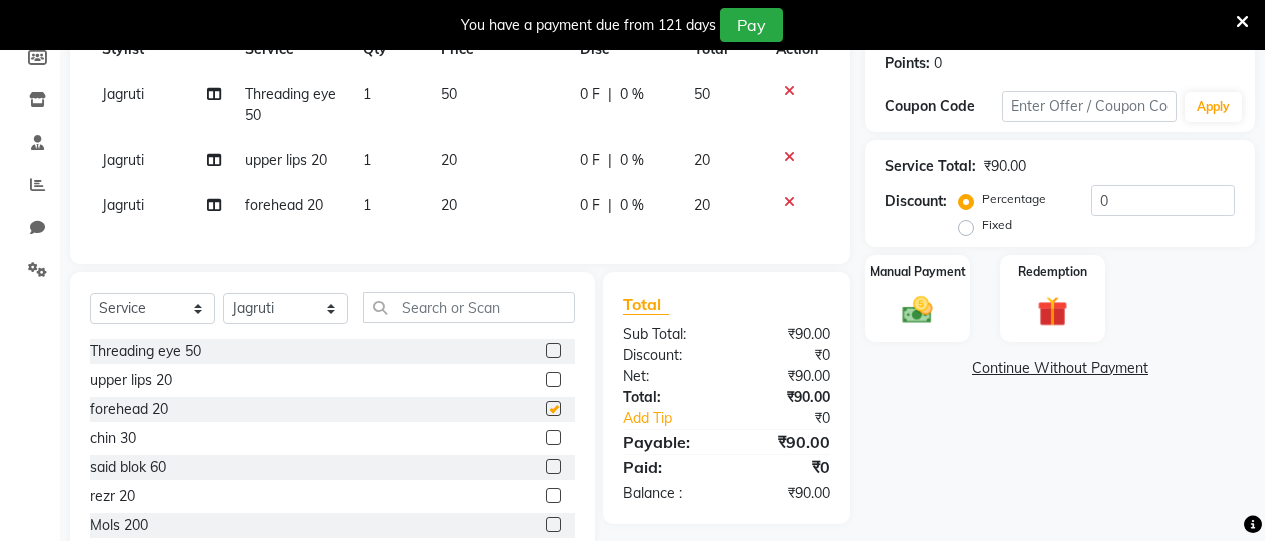 checkbox on "false" 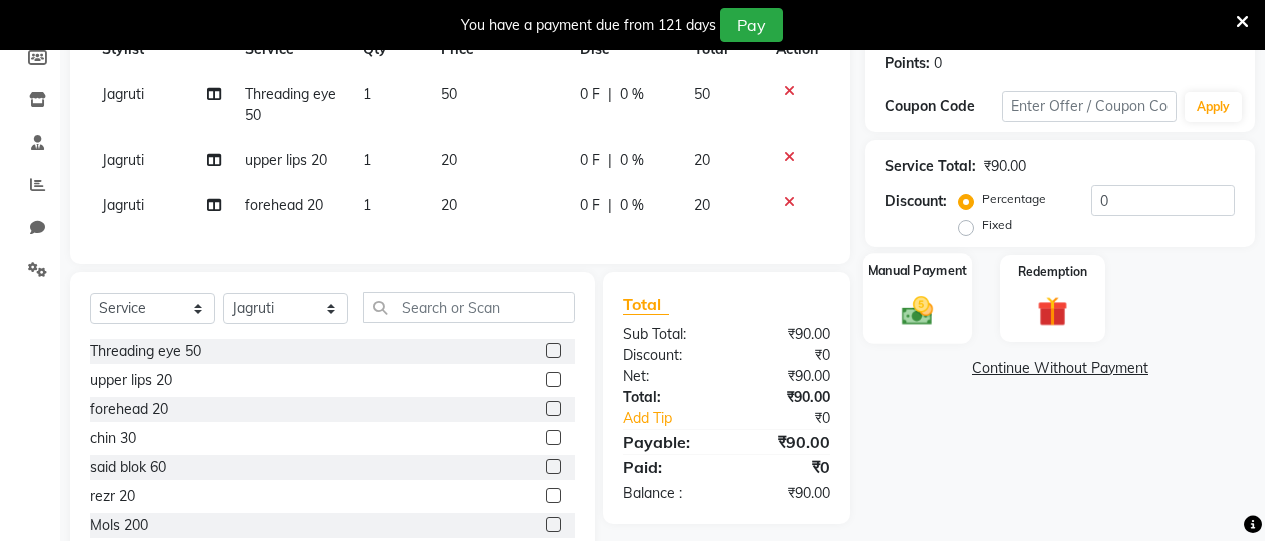 click on "Manual Payment" 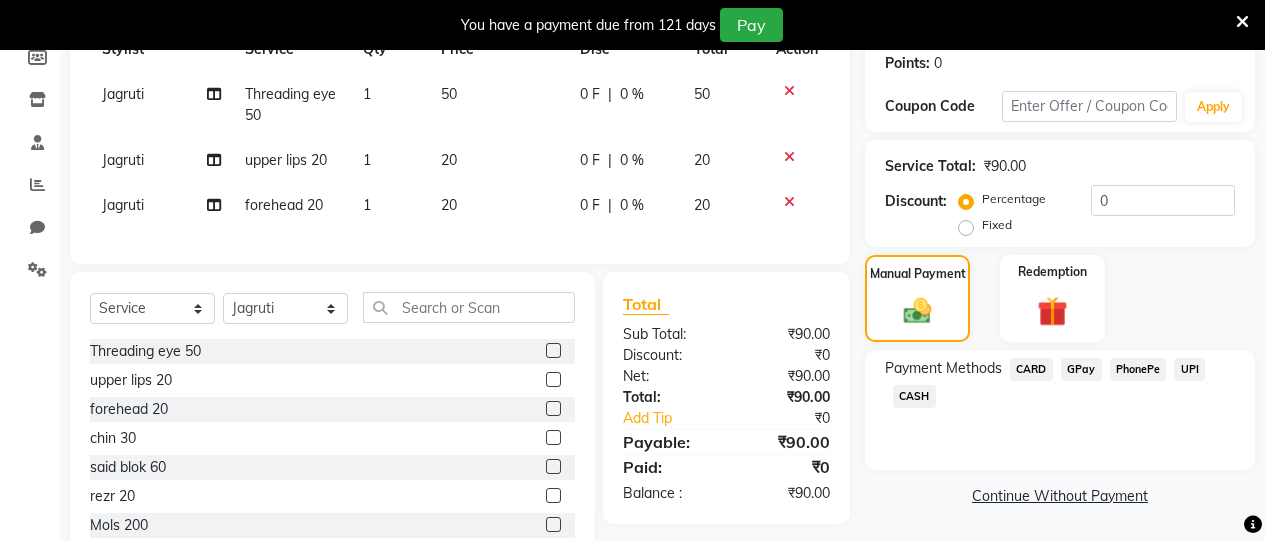 click on "CASH" 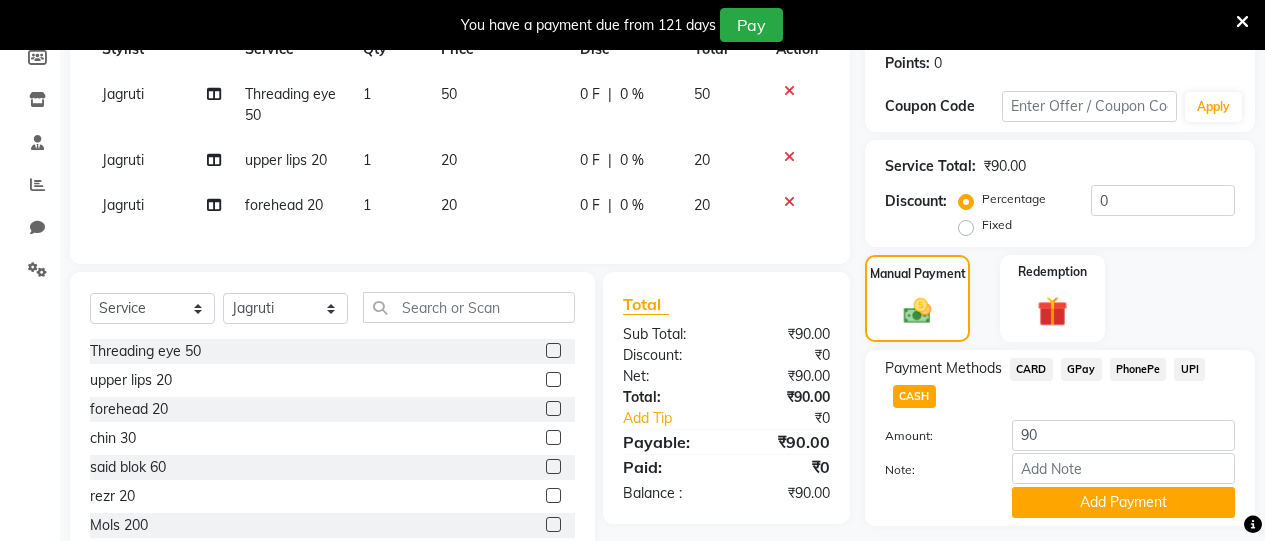 scroll, scrollTop: 379, scrollLeft: 0, axis: vertical 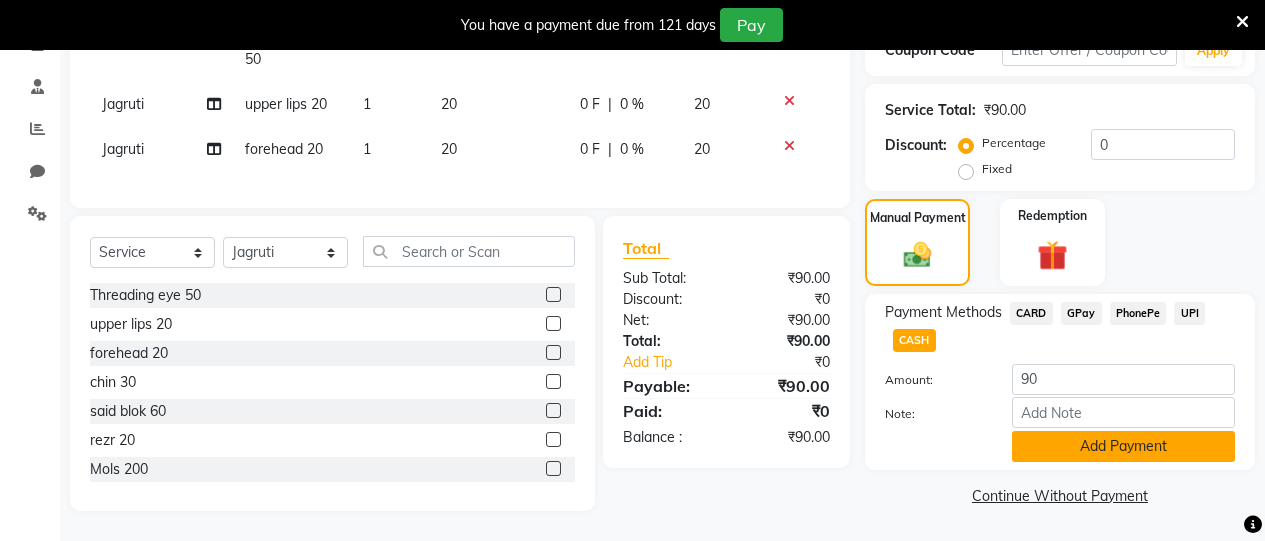 click on "Add Payment" 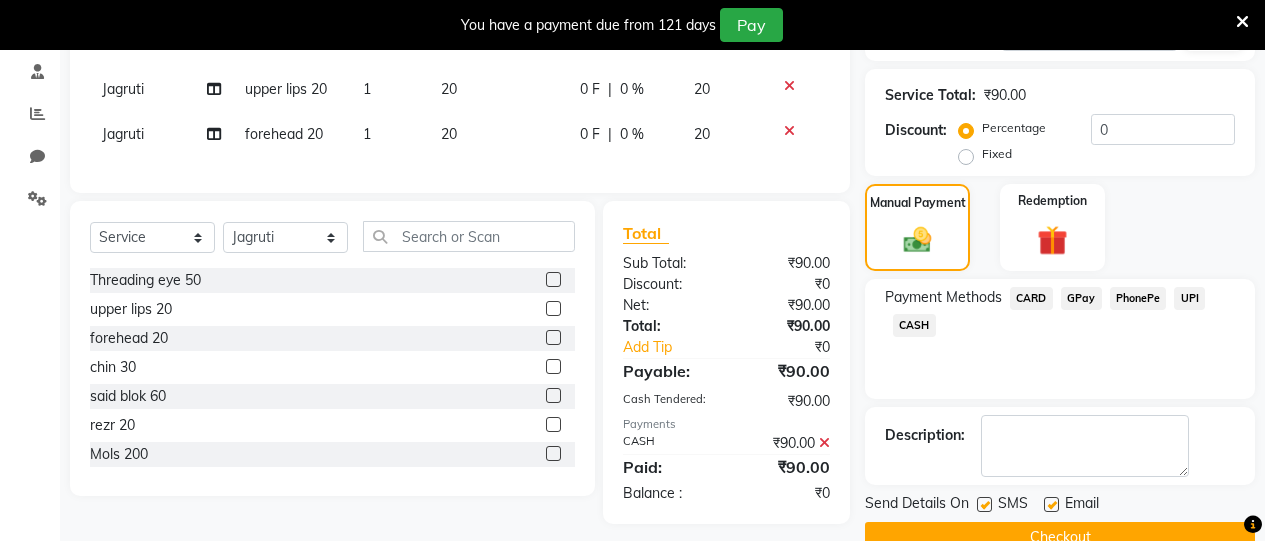 scroll, scrollTop: 421, scrollLeft: 0, axis: vertical 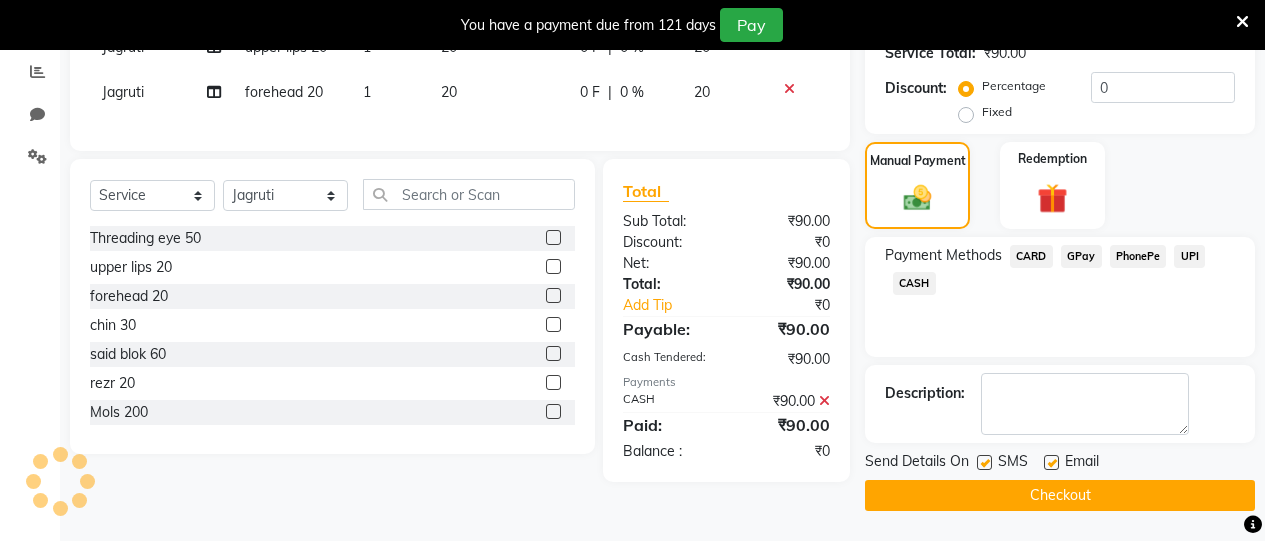 click on "Checkout" 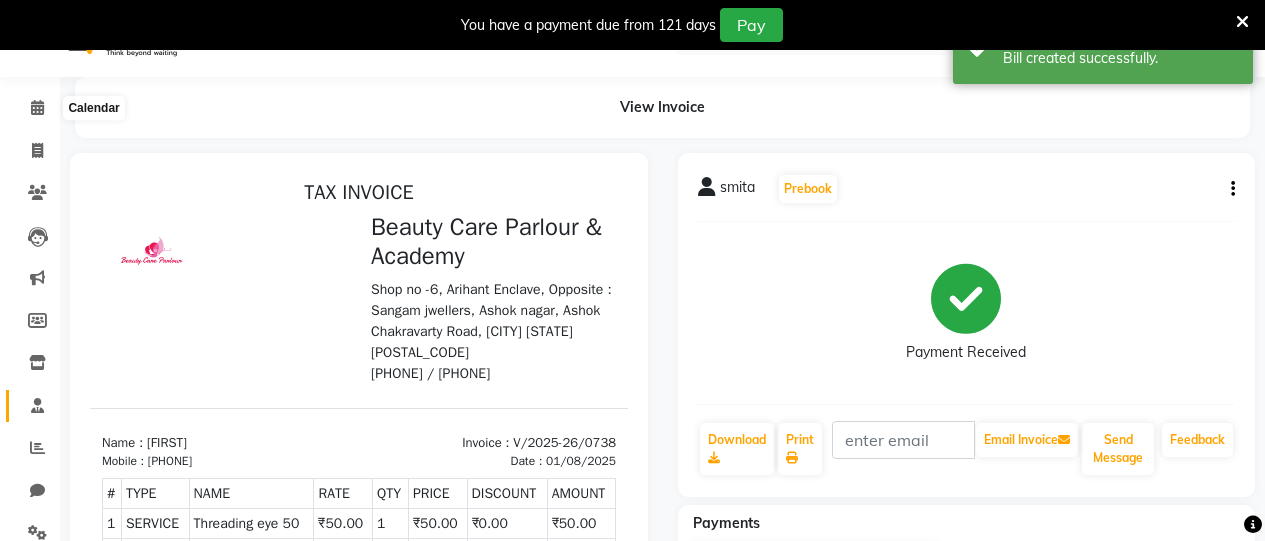 scroll, scrollTop: 39, scrollLeft: 0, axis: vertical 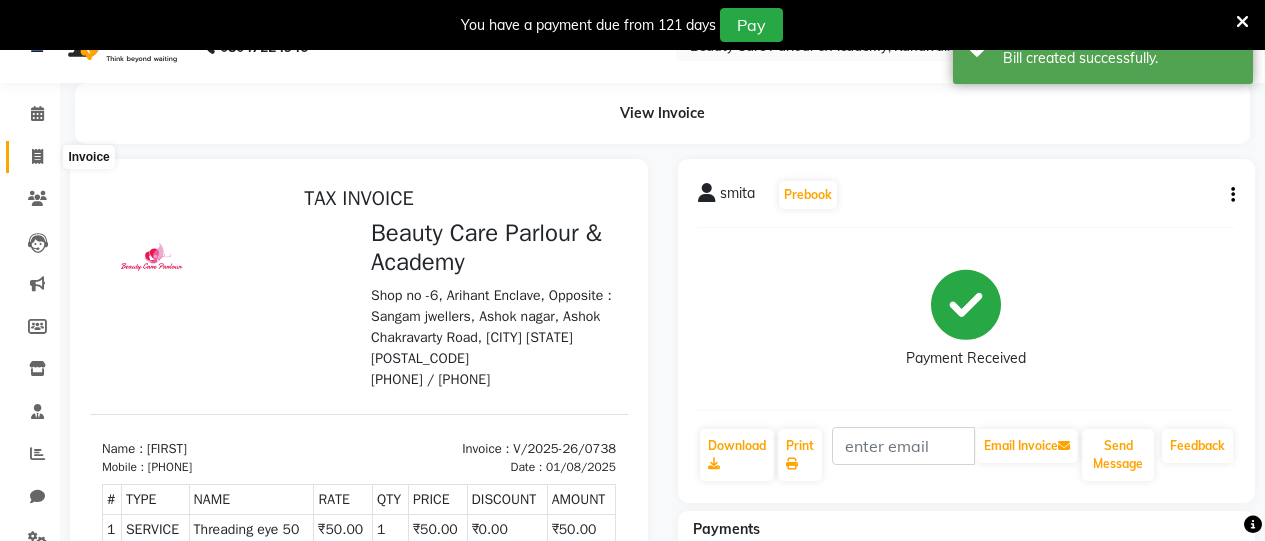 click 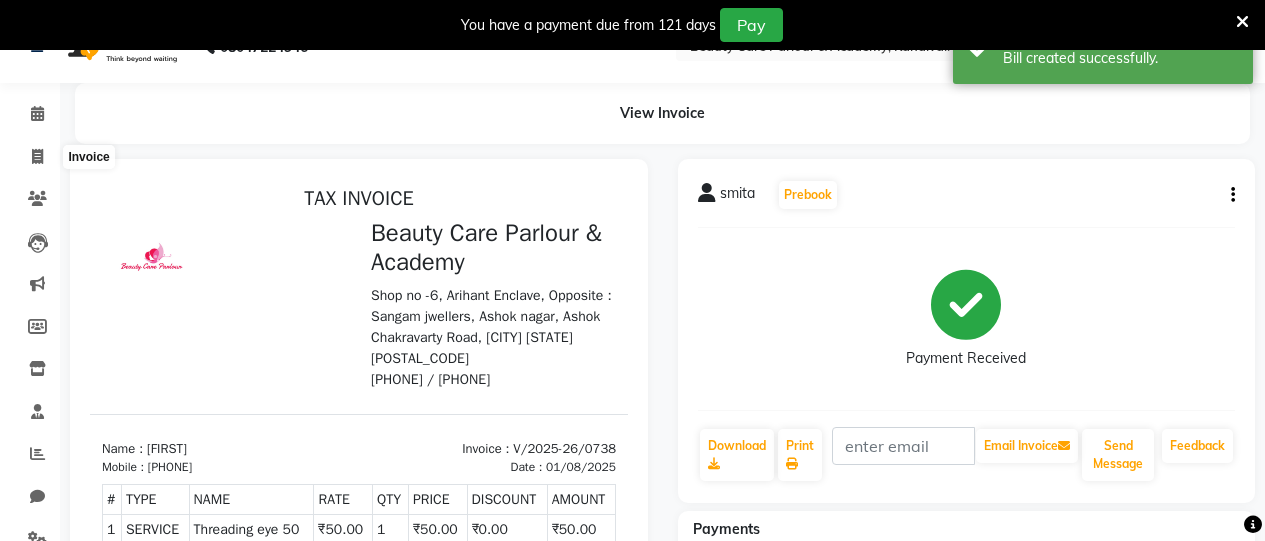 select on "8049" 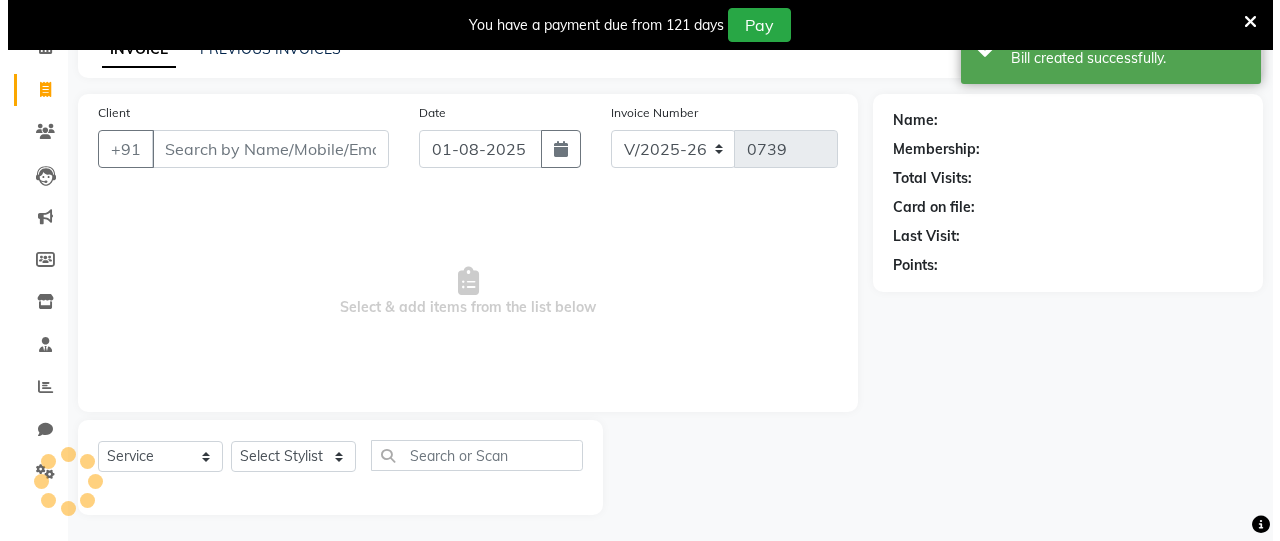 scroll, scrollTop: 110, scrollLeft: 0, axis: vertical 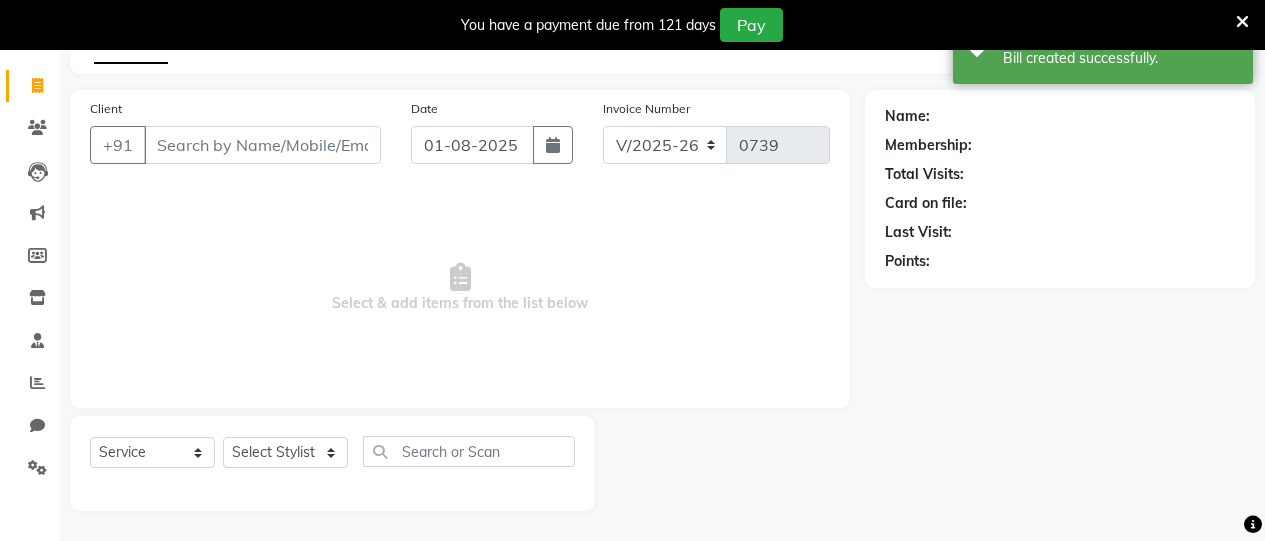 click on "Client" at bounding box center [262, 145] 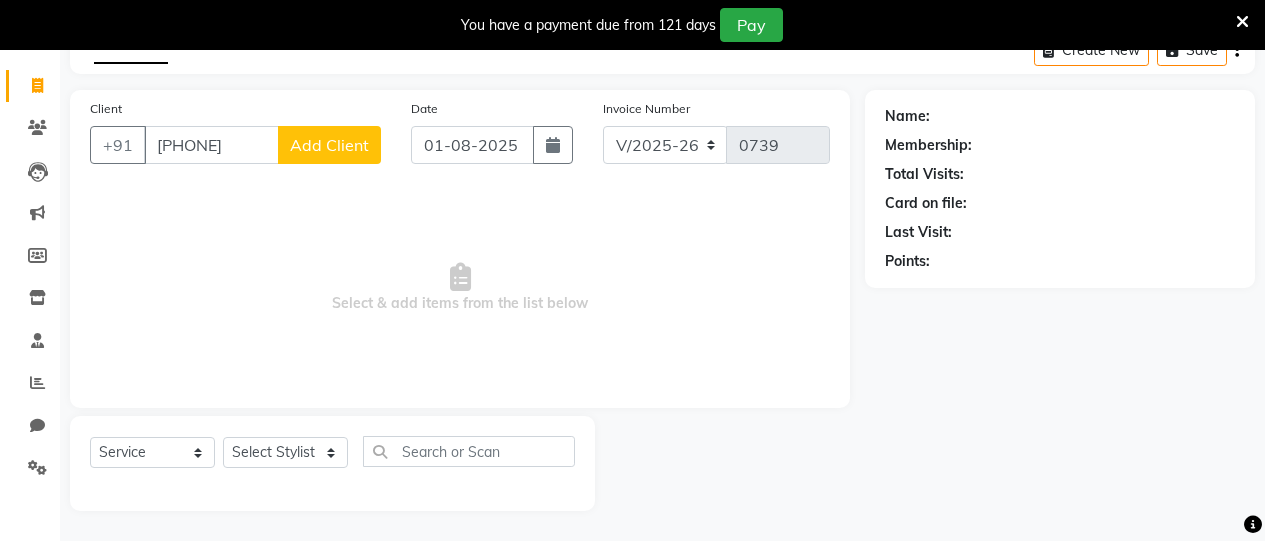 type on "9082459908" 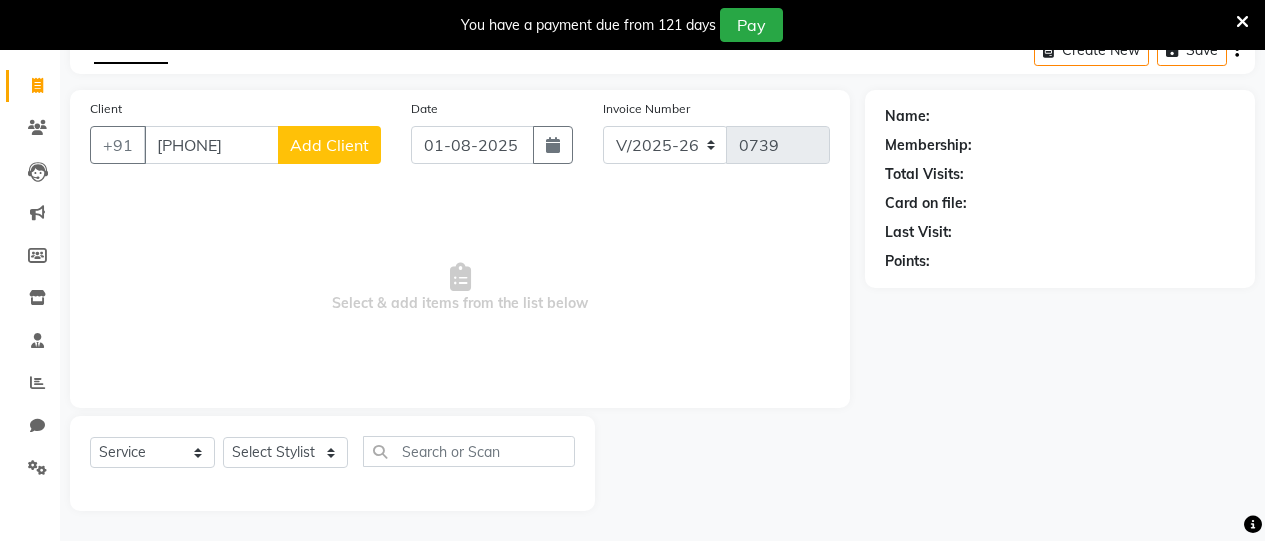 click on "Add Client" 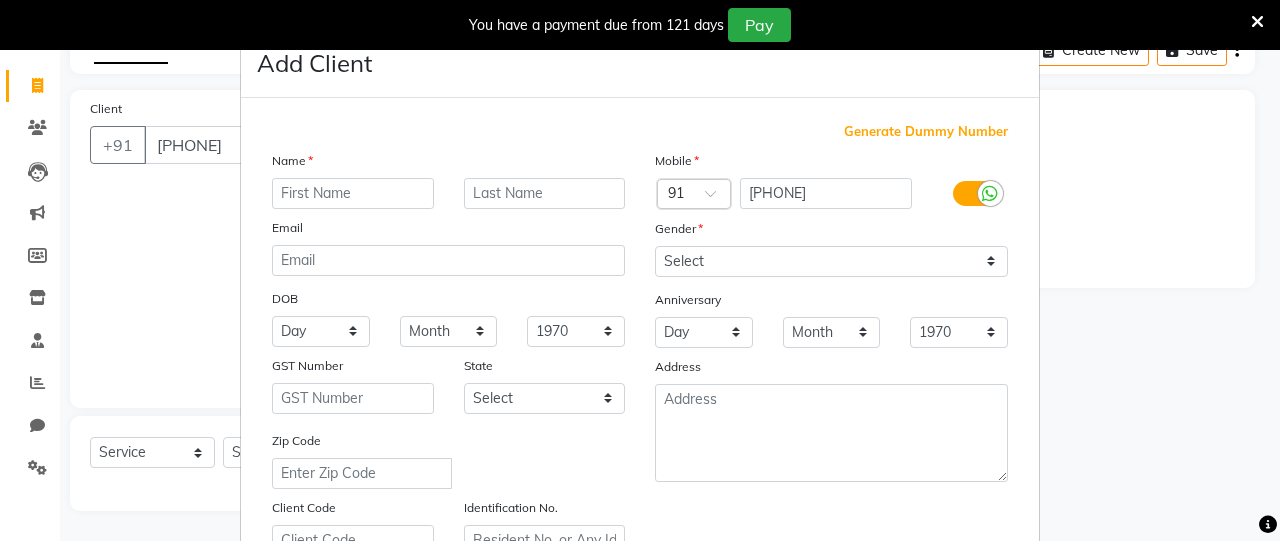 click at bounding box center (353, 193) 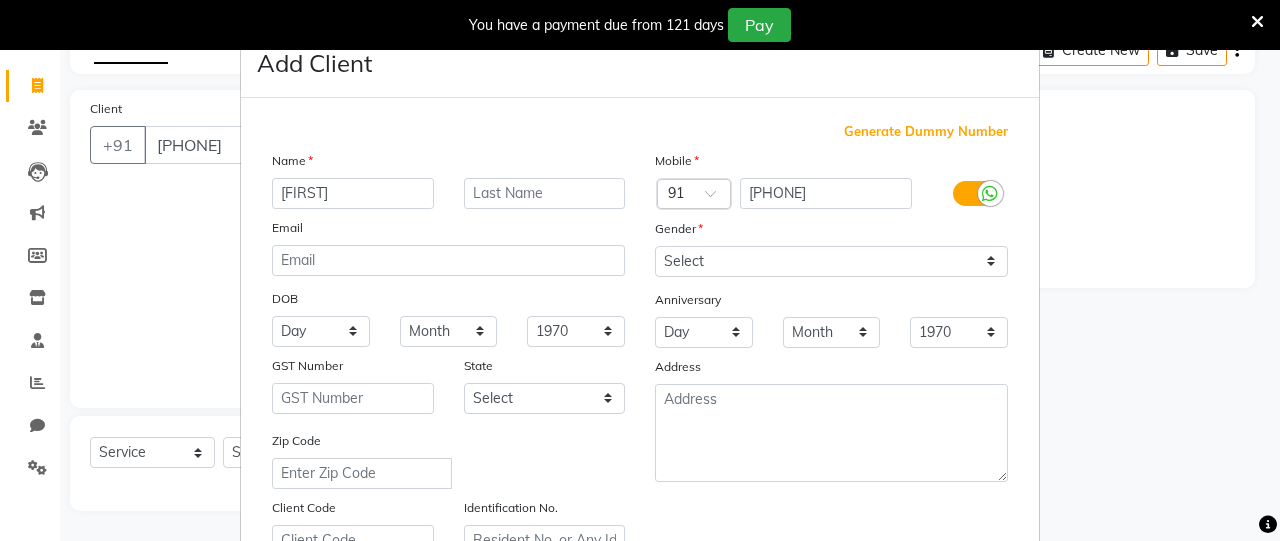 type on "prtibha" 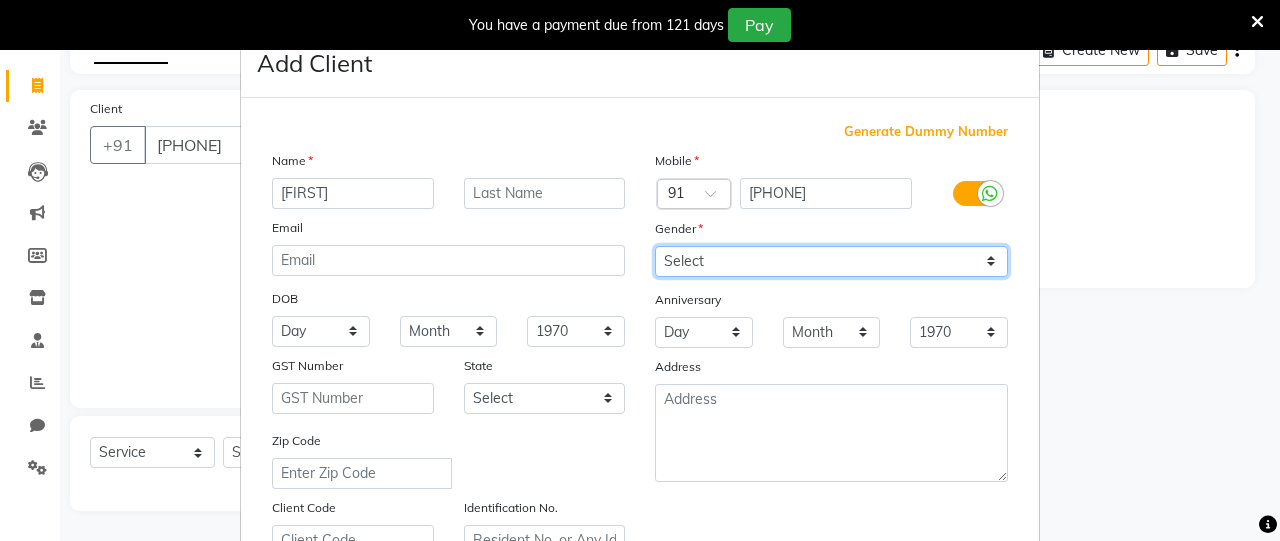 click on "Select Male Female Other Prefer Not To Say" at bounding box center (831, 261) 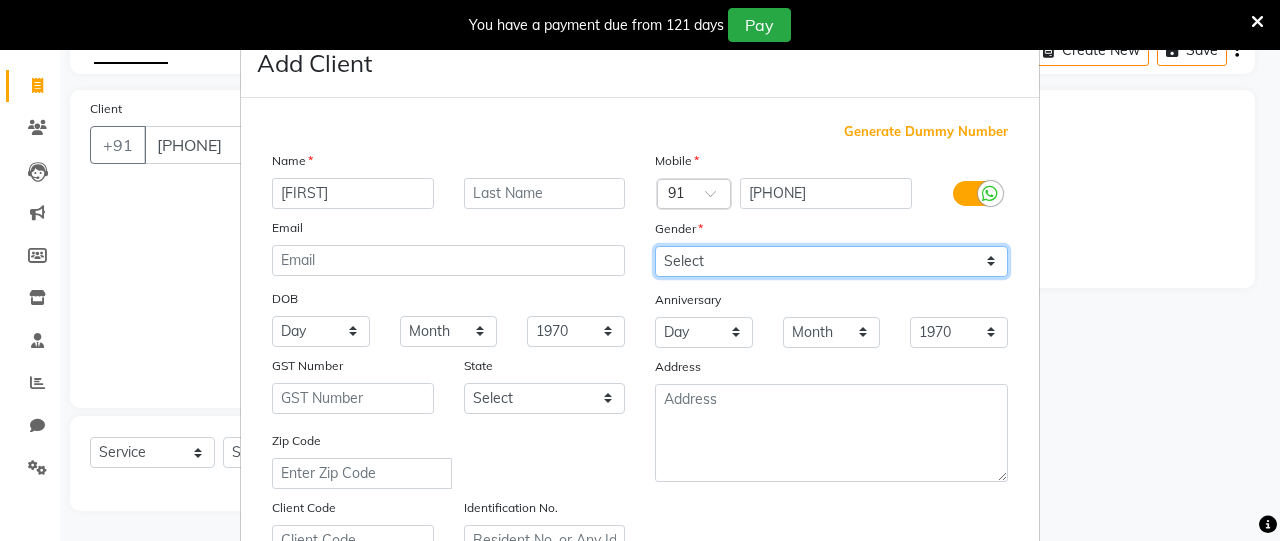 select on "female" 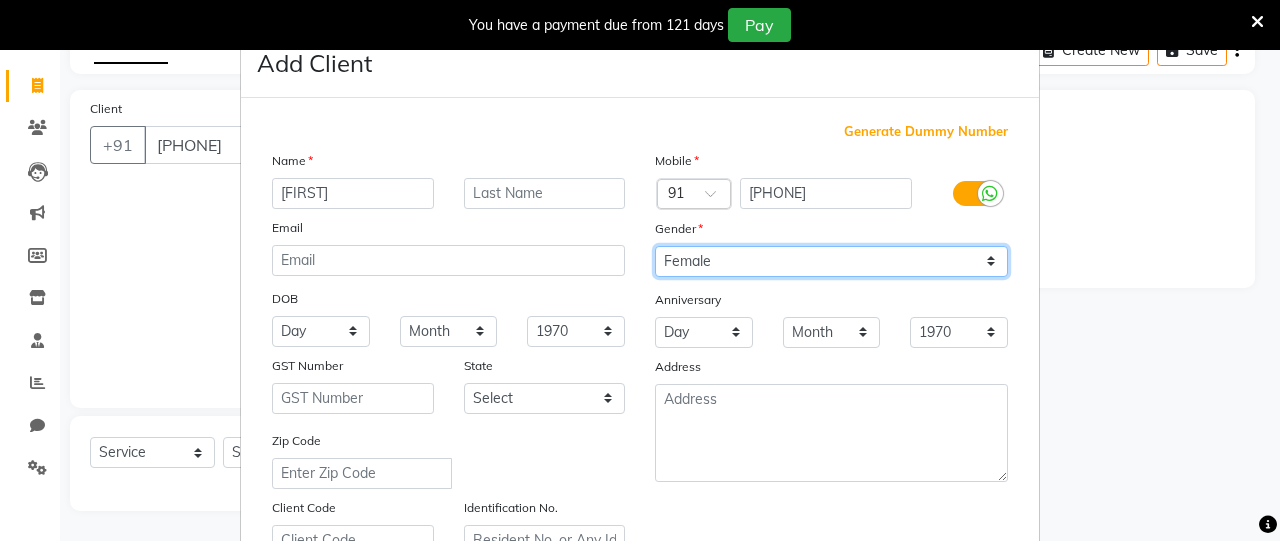 click on "Select Male Female Other Prefer Not To Say" at bounding box center [831, 261] 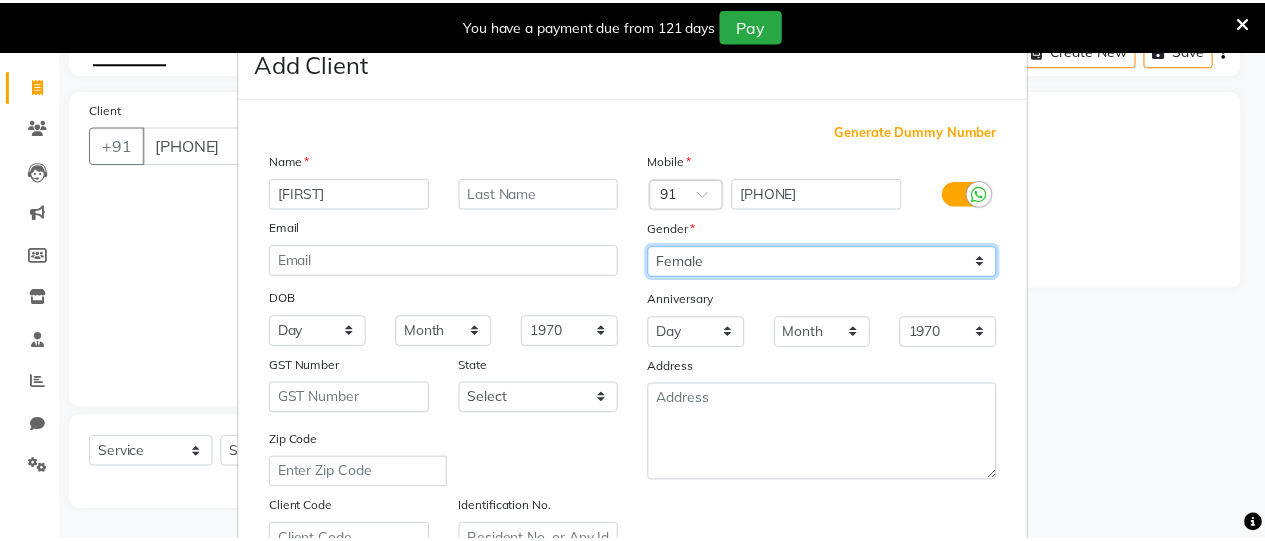 scroll, scrollTop: 385, scrollLeft: 0, axis: vertical 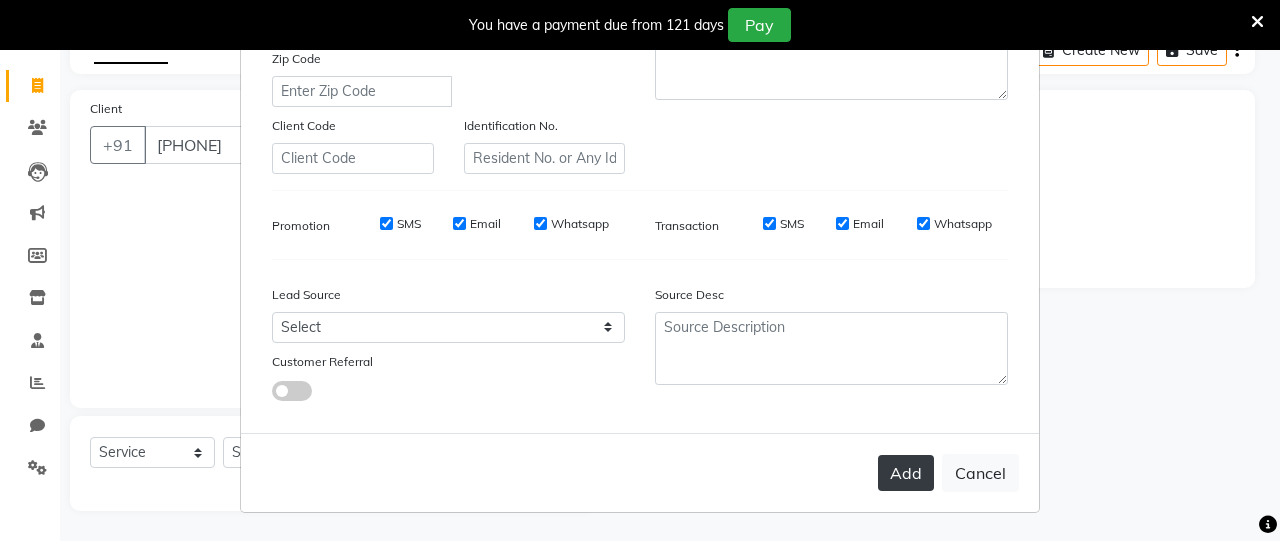 click on "Add" at bounding box center [906, 473] 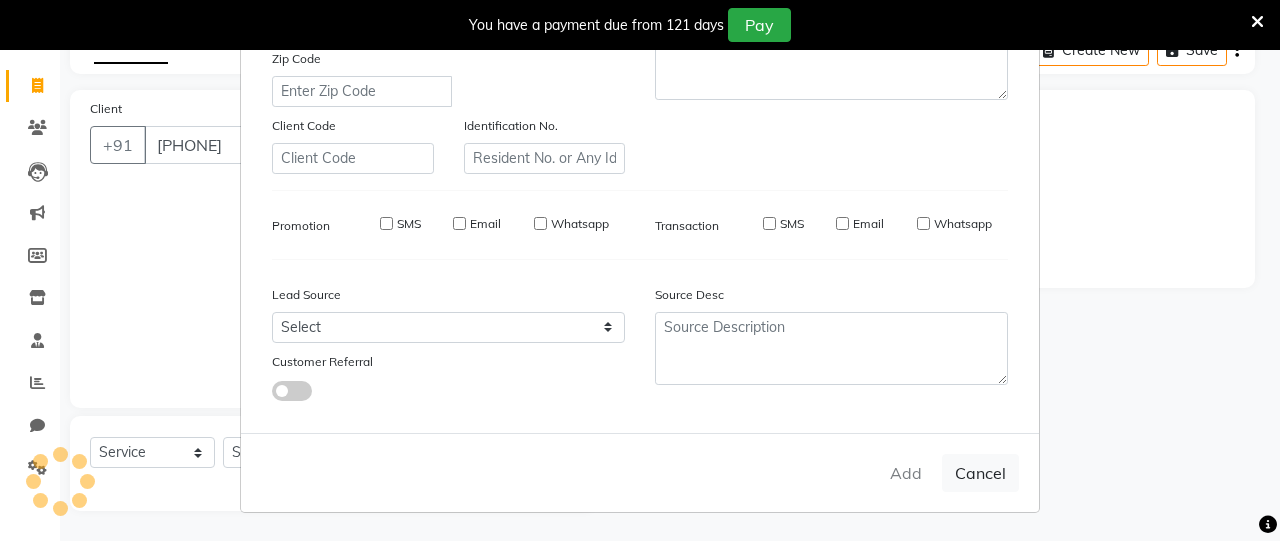 type 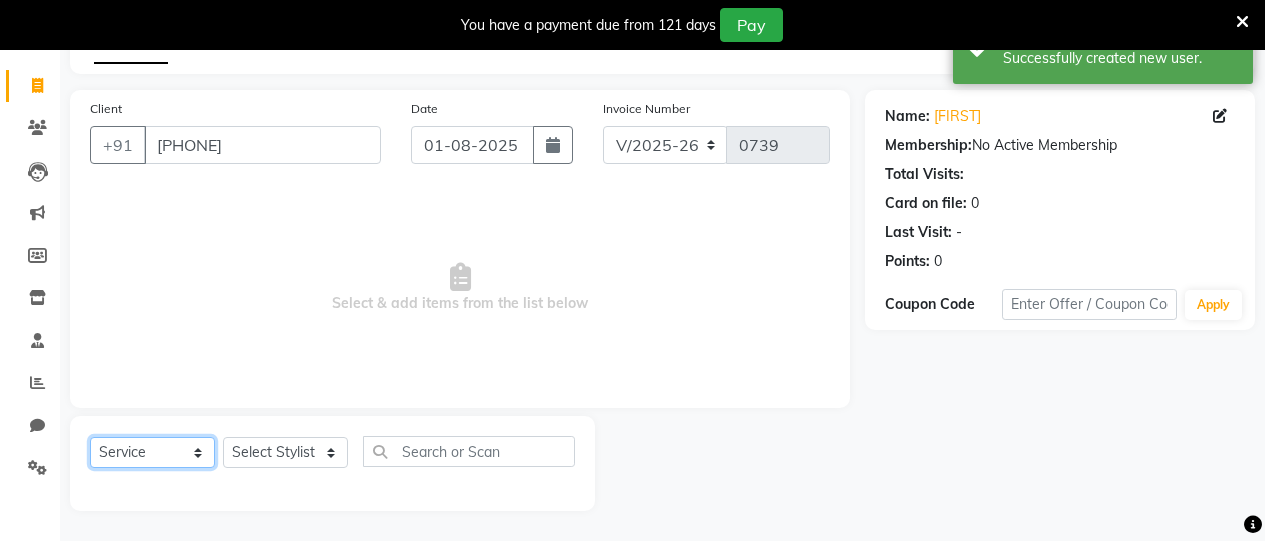 click on "Select  Service  Product  Membership  Package Voucher Prepaid Gift Card" 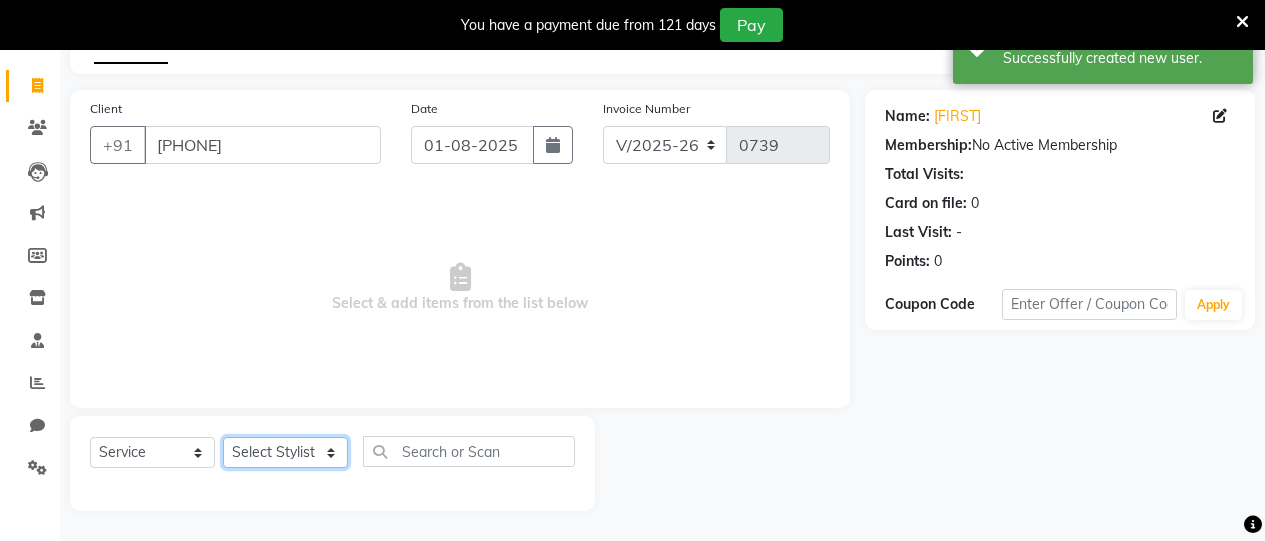 click on "Select Stylist Amita Arti Raut Jagruti Kajal Joshi rita shah menejr Rohini Sangeeta honr" 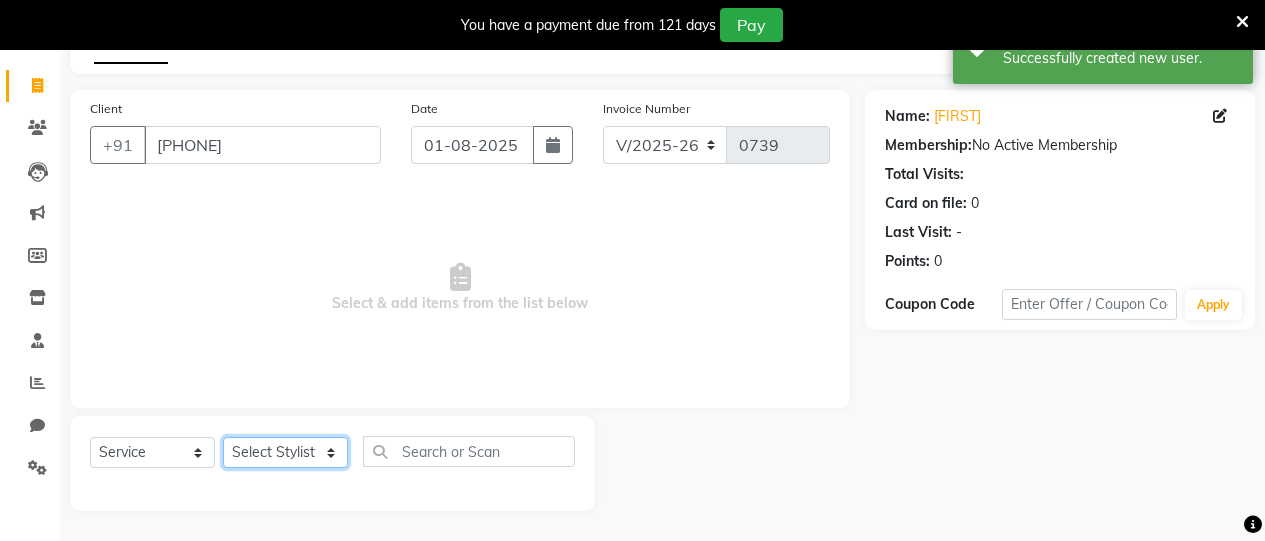 select on "80219" 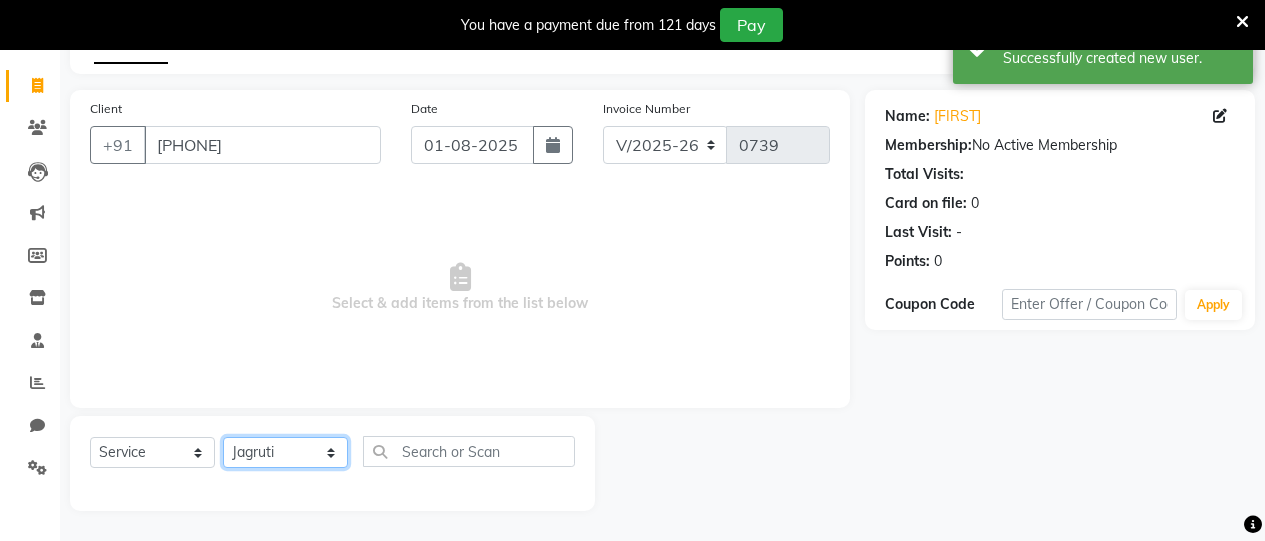 click on "Select Stylist Amita Arti Raut Jagruti Kajal Joshi rita shah menejr Rohini Sangeeta honr" 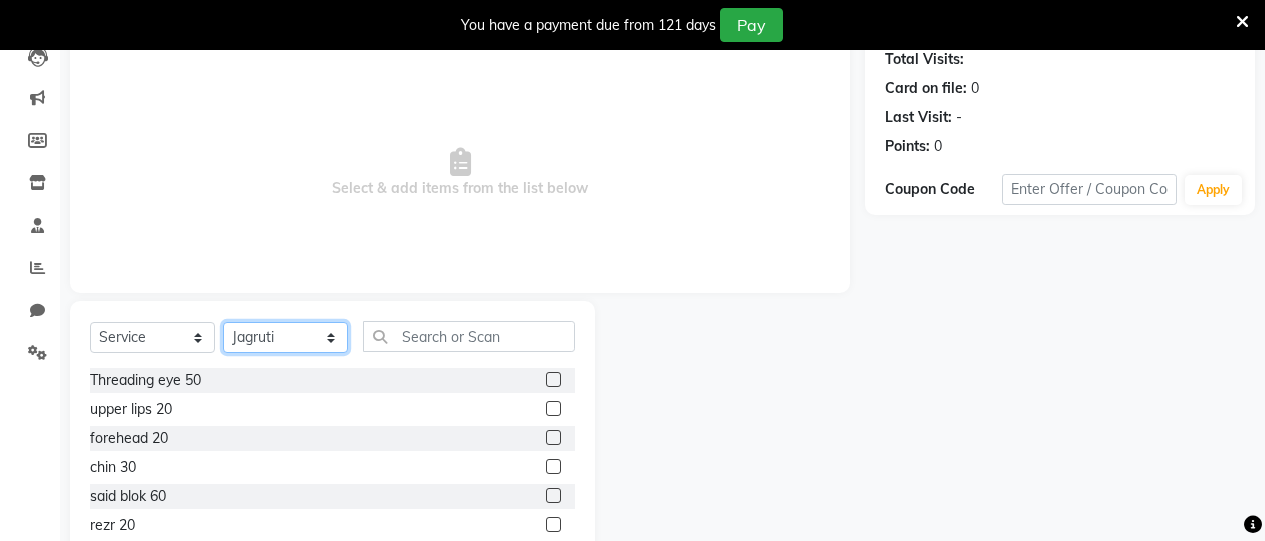 scroll, scrollTop: 224, scrollLeft: 0, axis: vertical 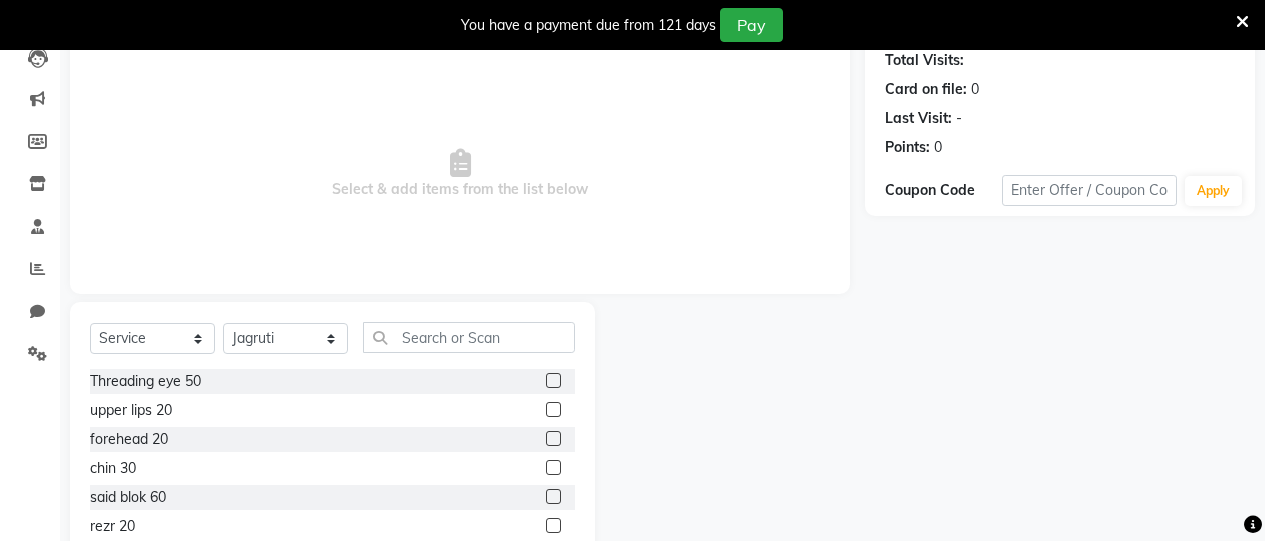 click 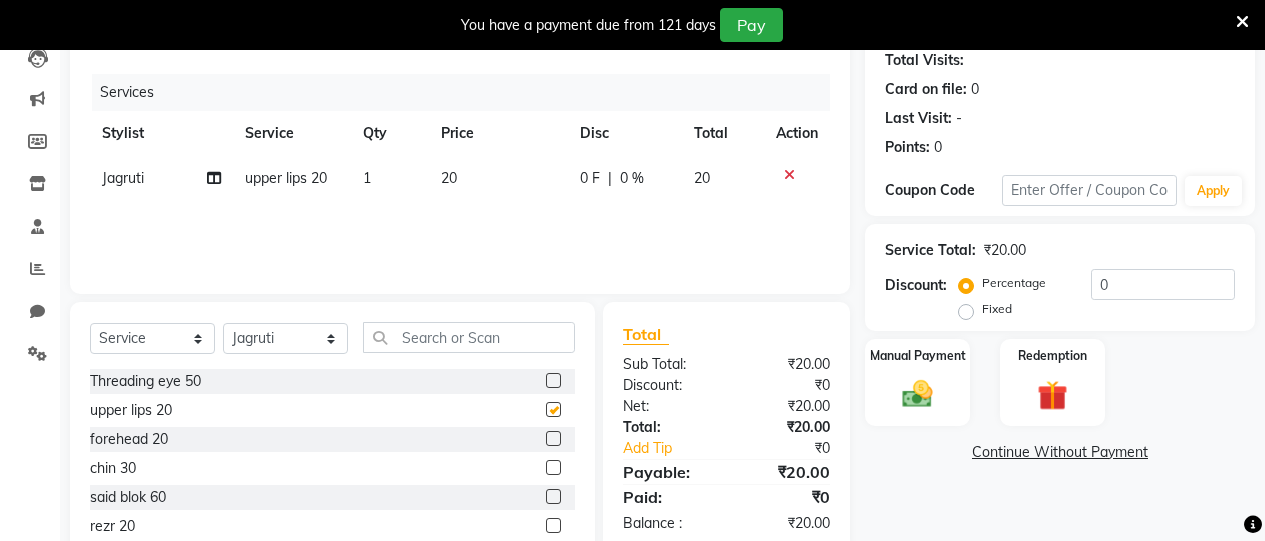 checkbox on "false" 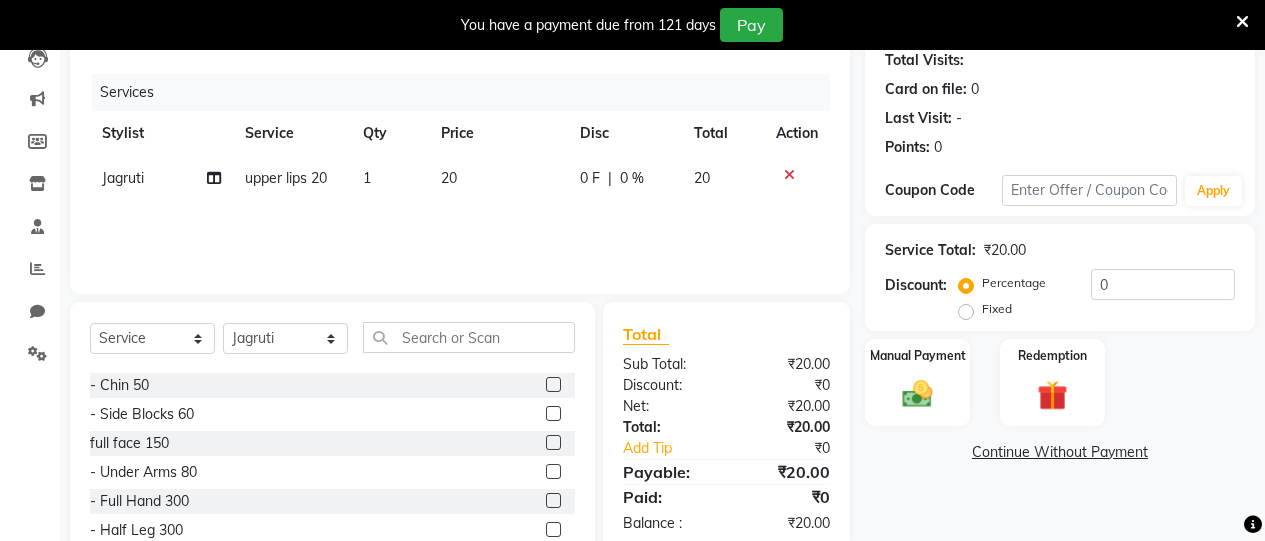 scroll, scrollTop: 230, scrollLeft: 0, axis: vertical 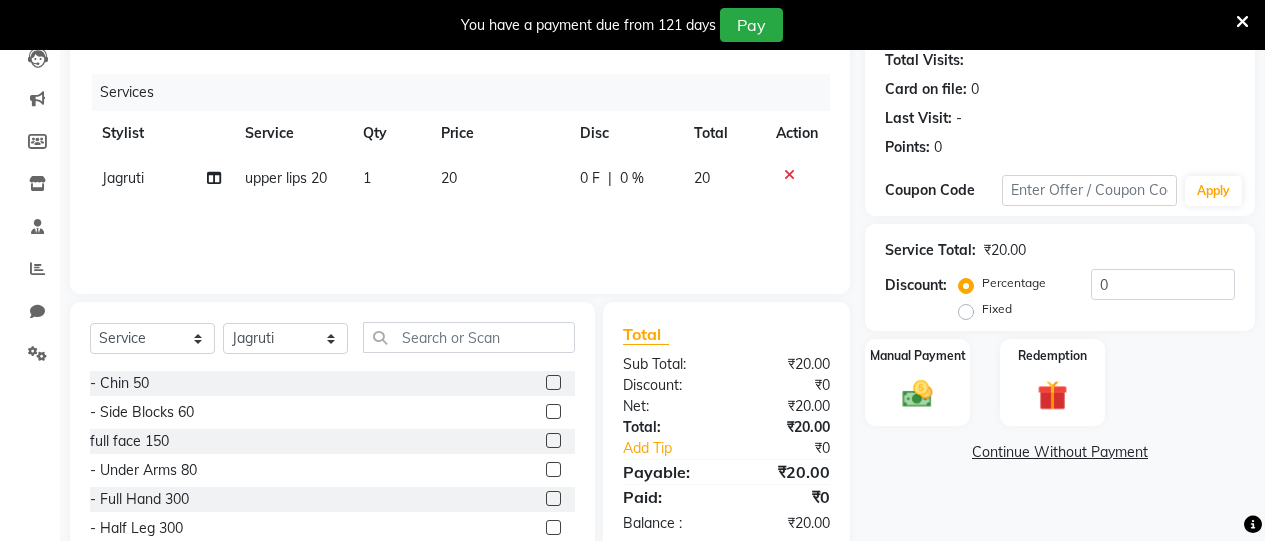 click 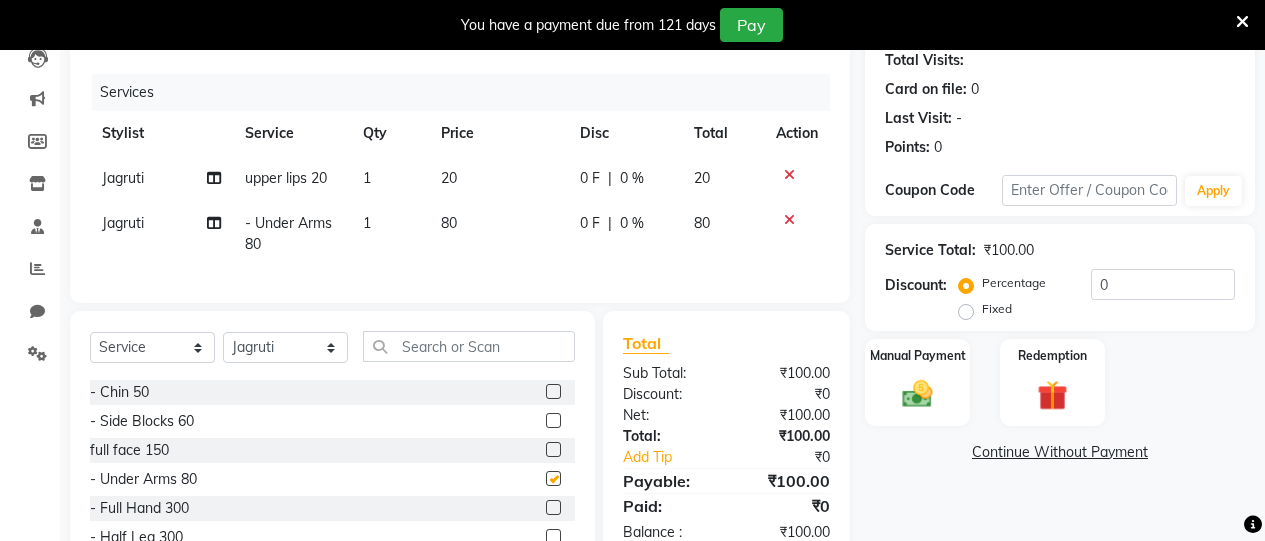 checkbox on "false" 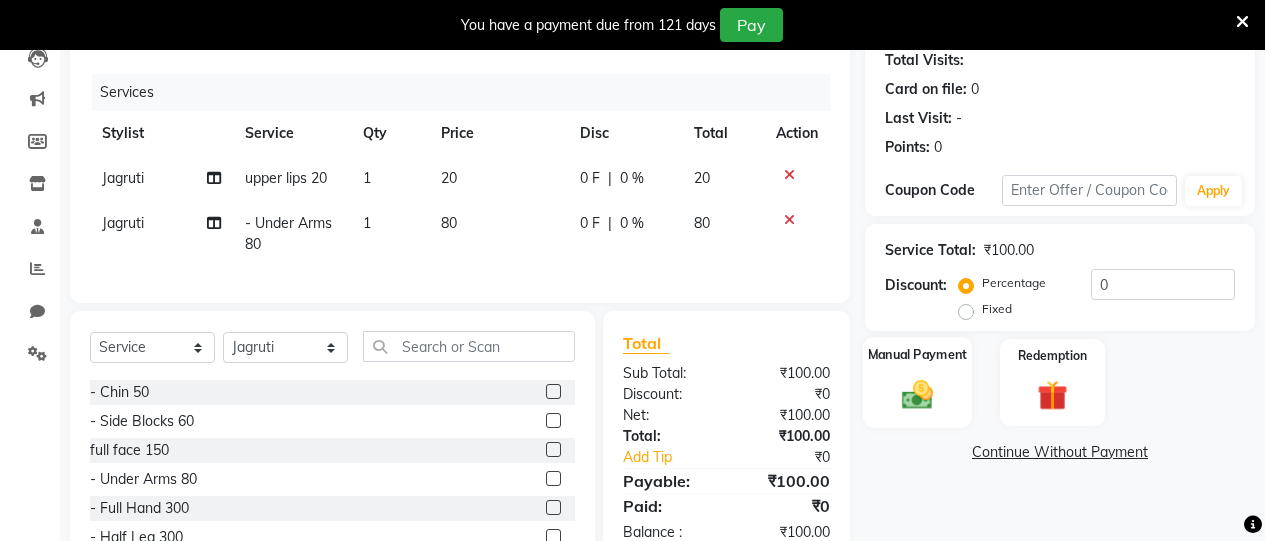click 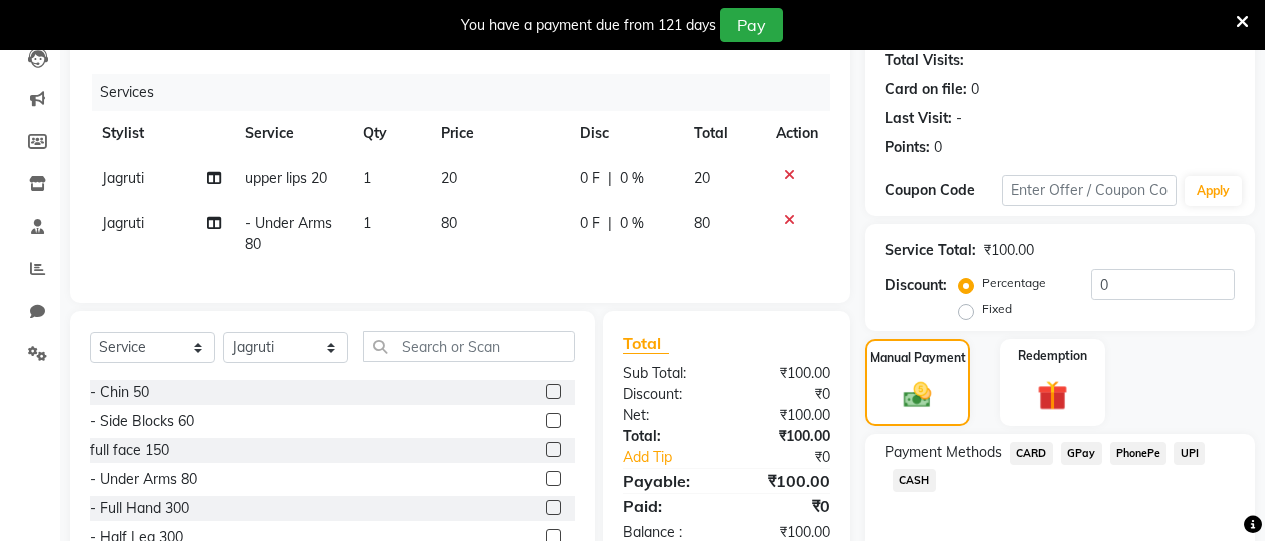 click on "CASH" 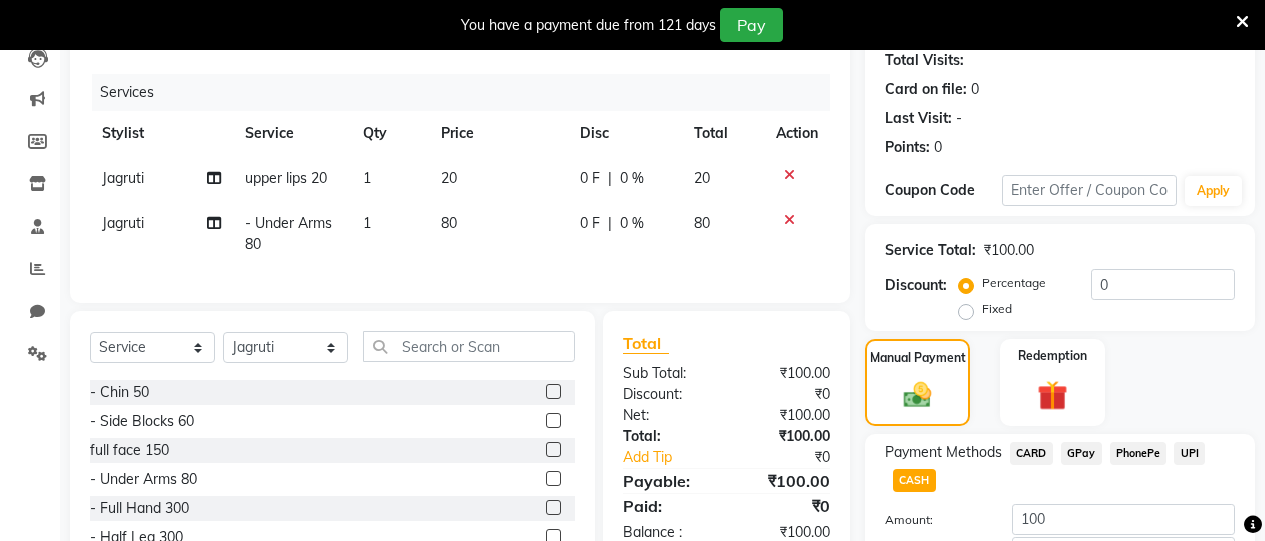 scroll, scrollTop: 364, scrollLeft: 0, axis: vertical 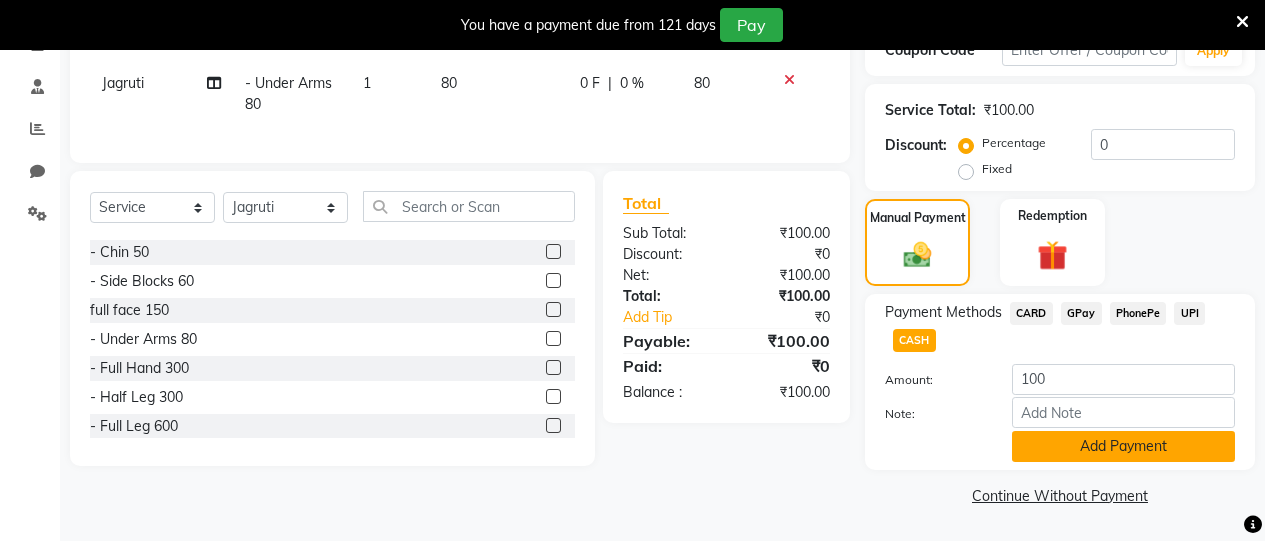 click on "Add Payment" 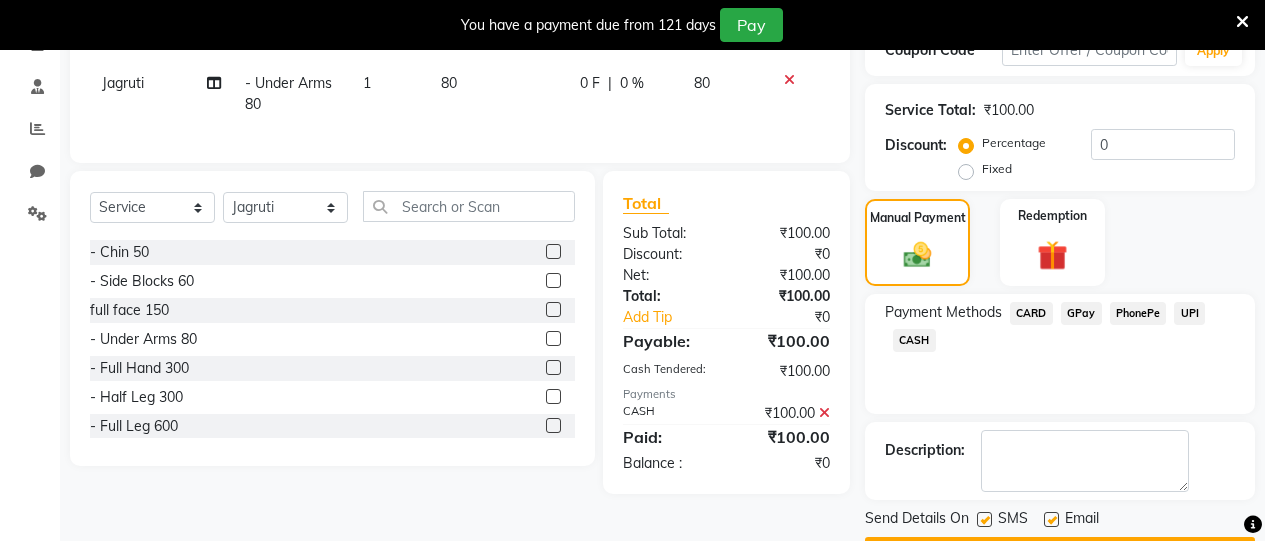 scroll, scrollTop: 421, scrollLeft: 0, axis: vertical 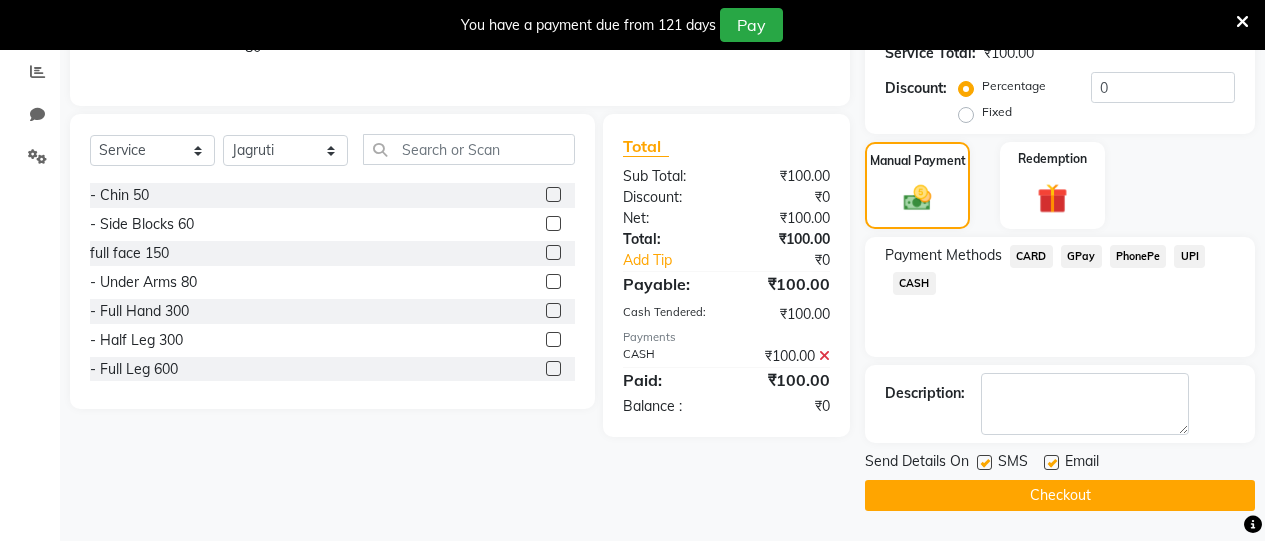 click on "Checkout" 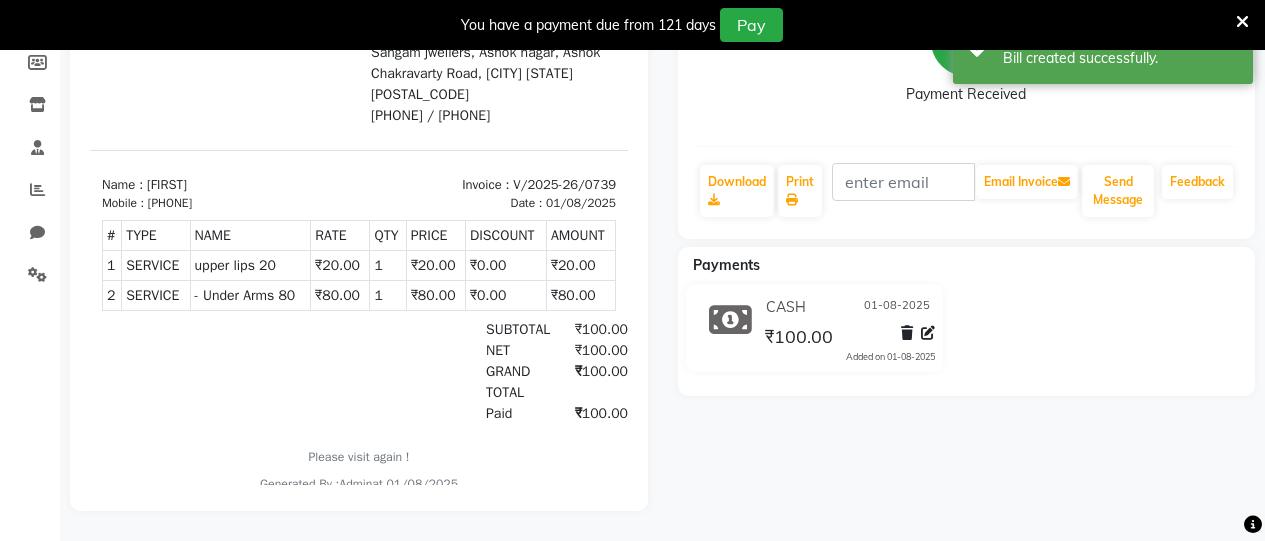 scroll, scrollTop: 0, scrollLeft: 0, axis: both 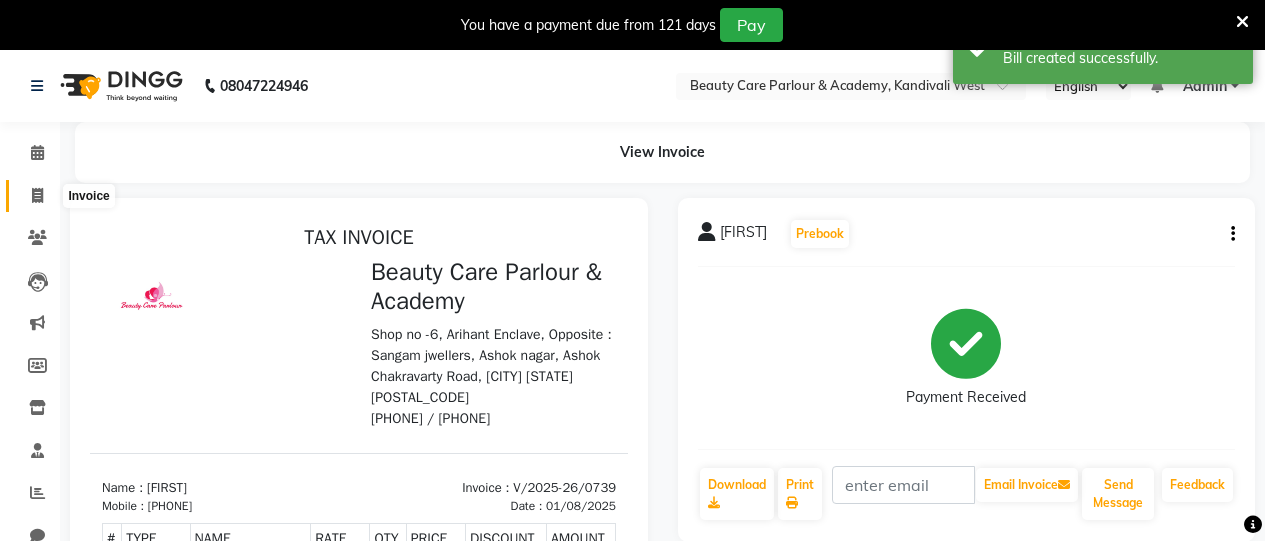 click 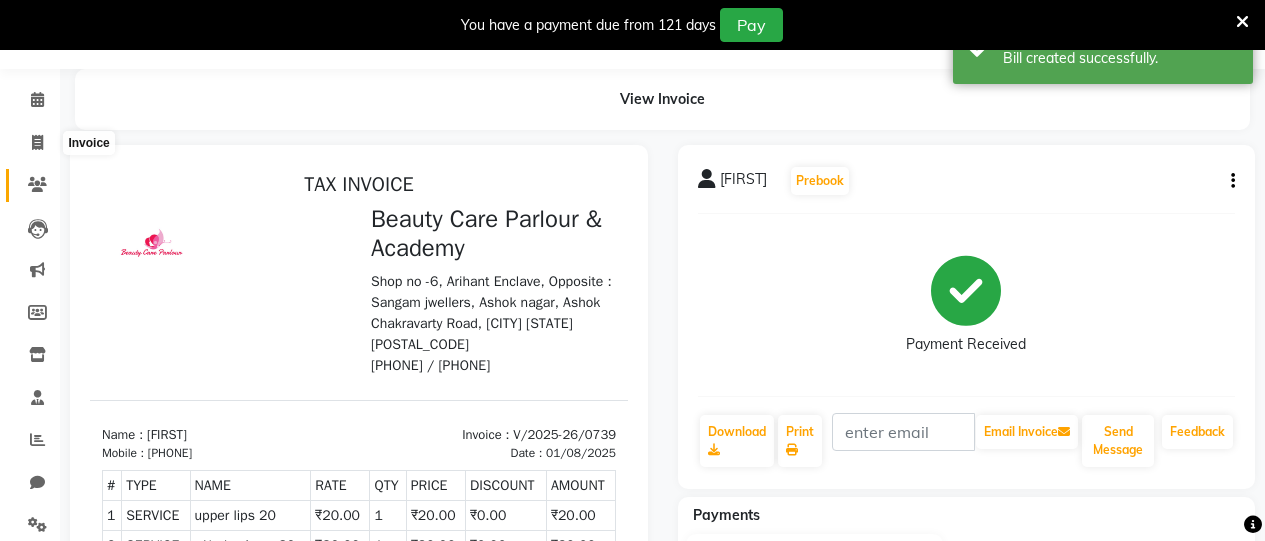 select on "8049" 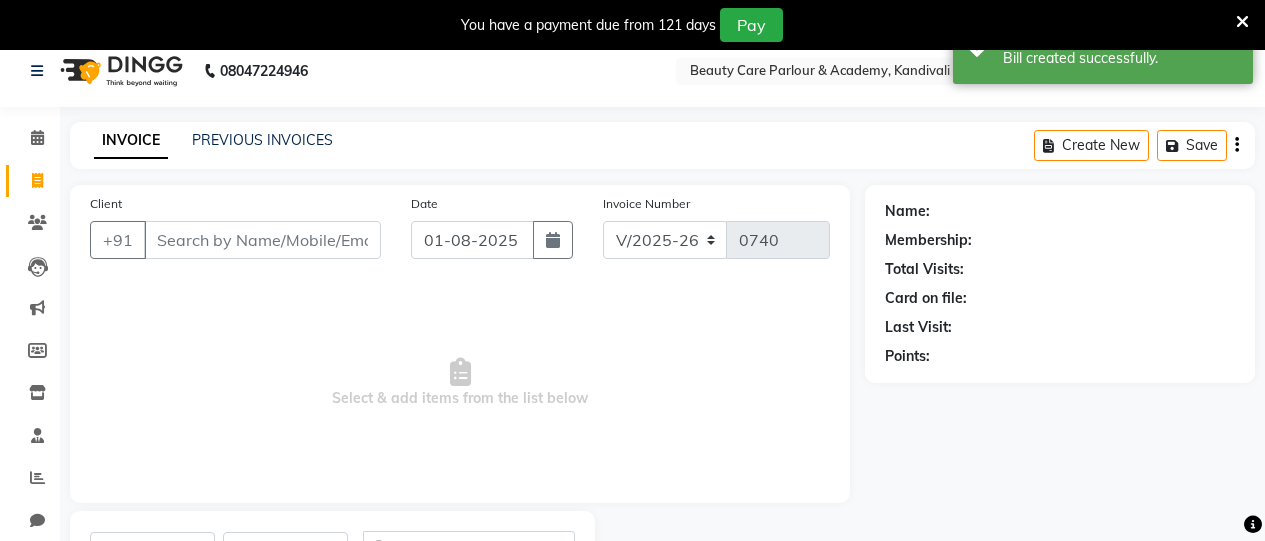 scroll, scrollTop: 11, scrollLeft: 0, axis: vertical 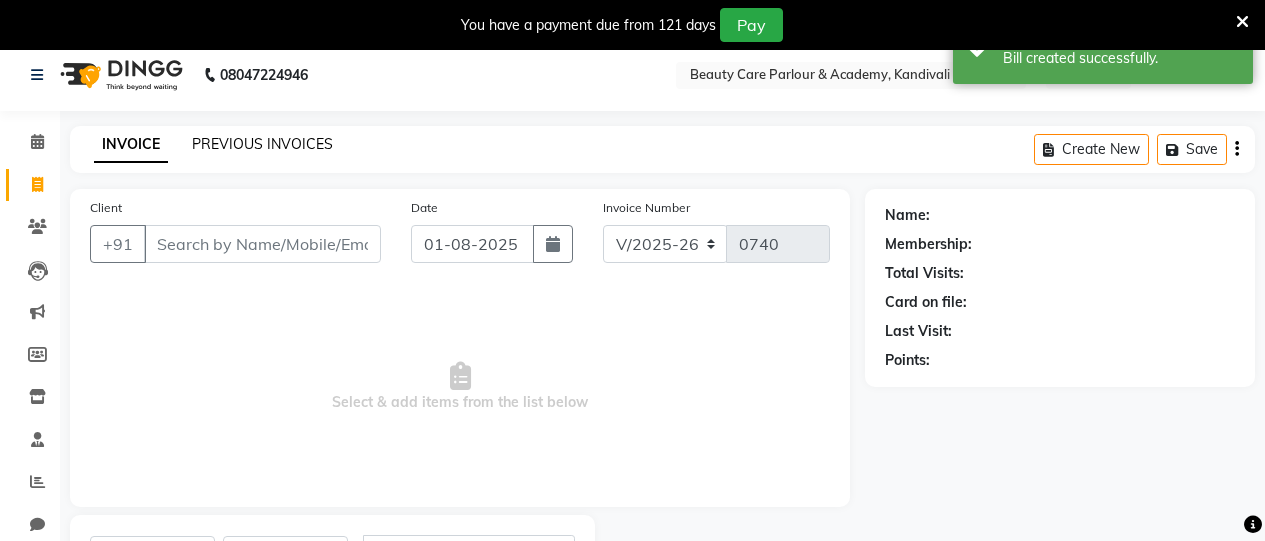 click on "PREVIOUS INVOICES" 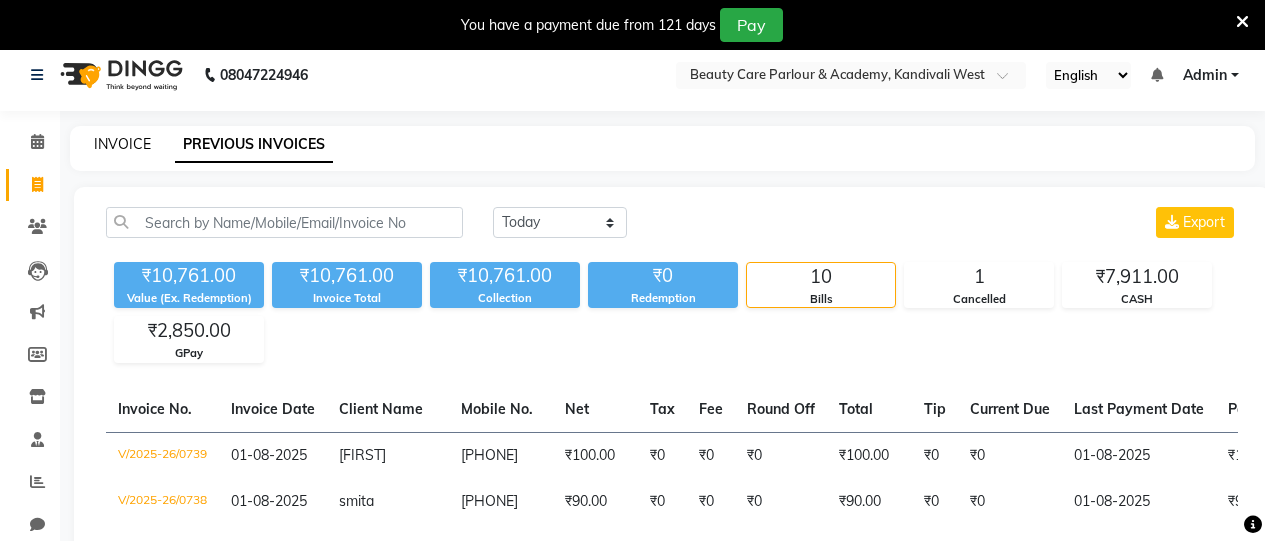 click on "INVOICE" 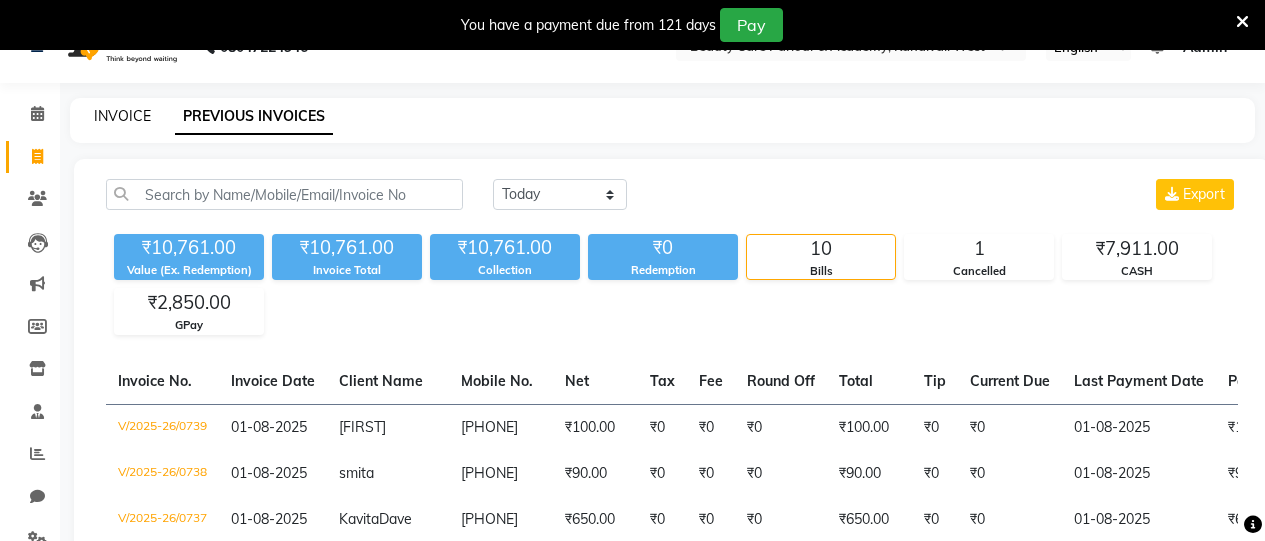 select on "8049" 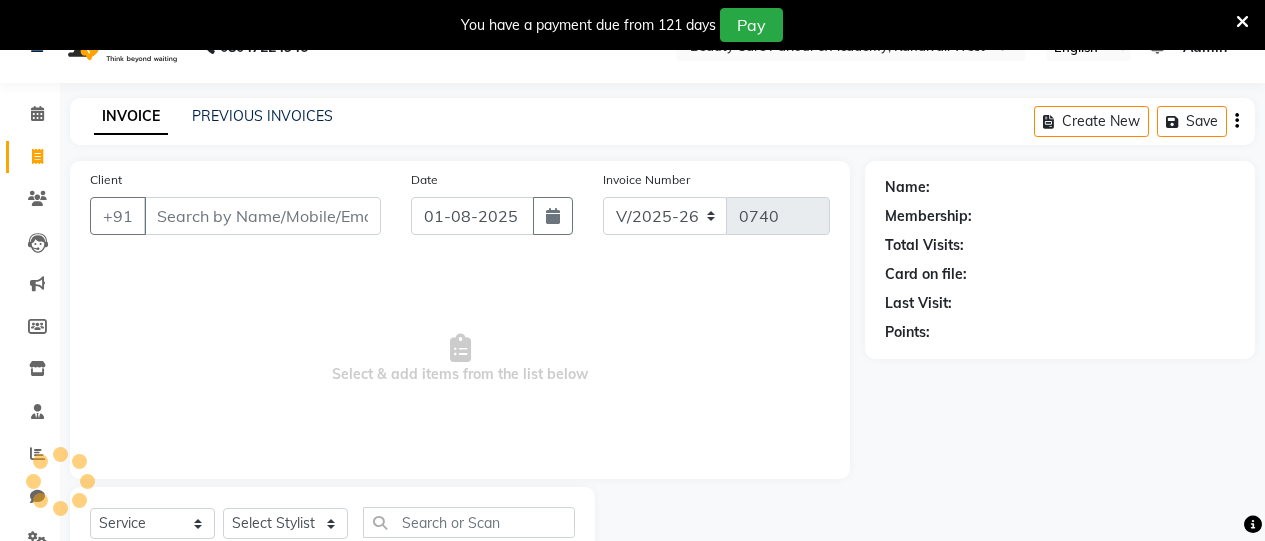 scroll, scrollTop: 110, scrollLeft: 0, axis: vertical 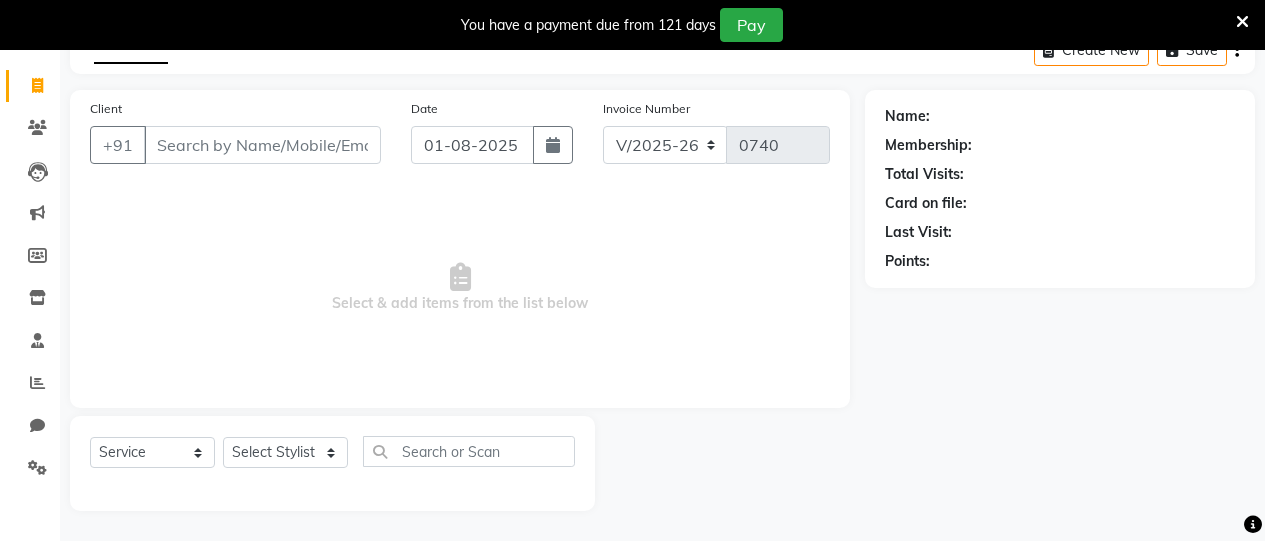 click on "Client" at bounding box center [262, 145] 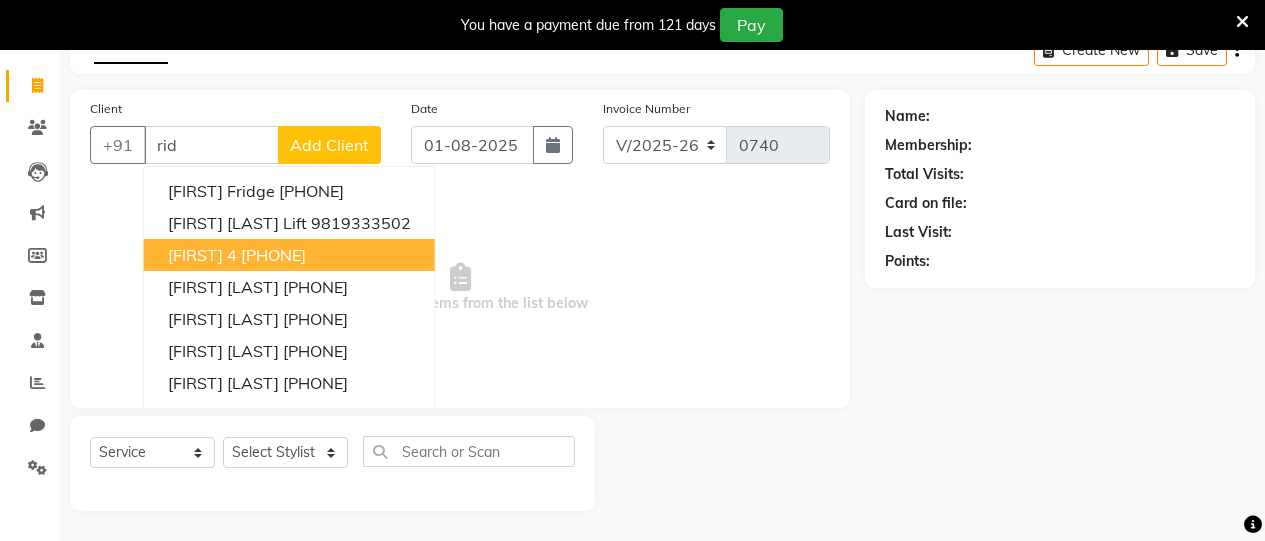 click on "8080660415" at bounding box center (273, 255) 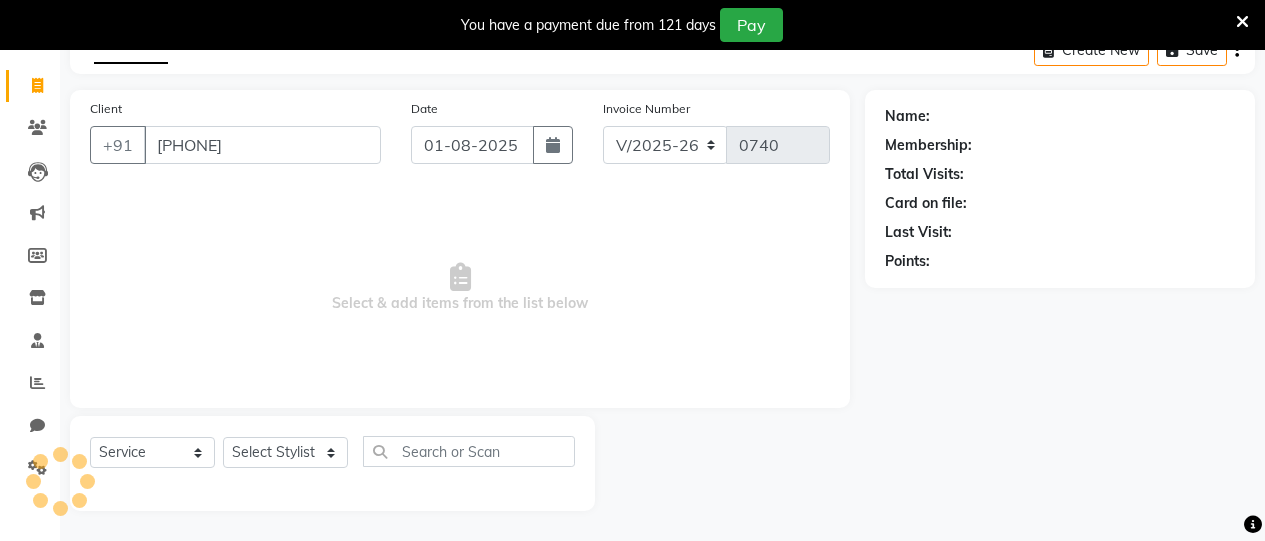 type on "8080660415" 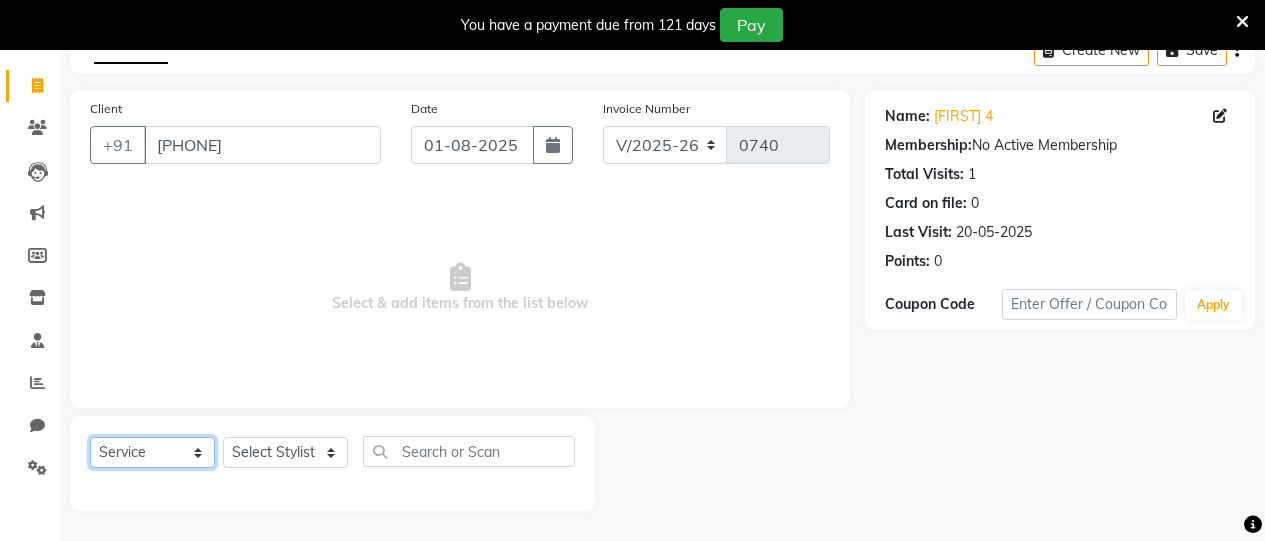 click on "Select  Service  Product  Membership  Package Voucher Prepaid Gift Card" 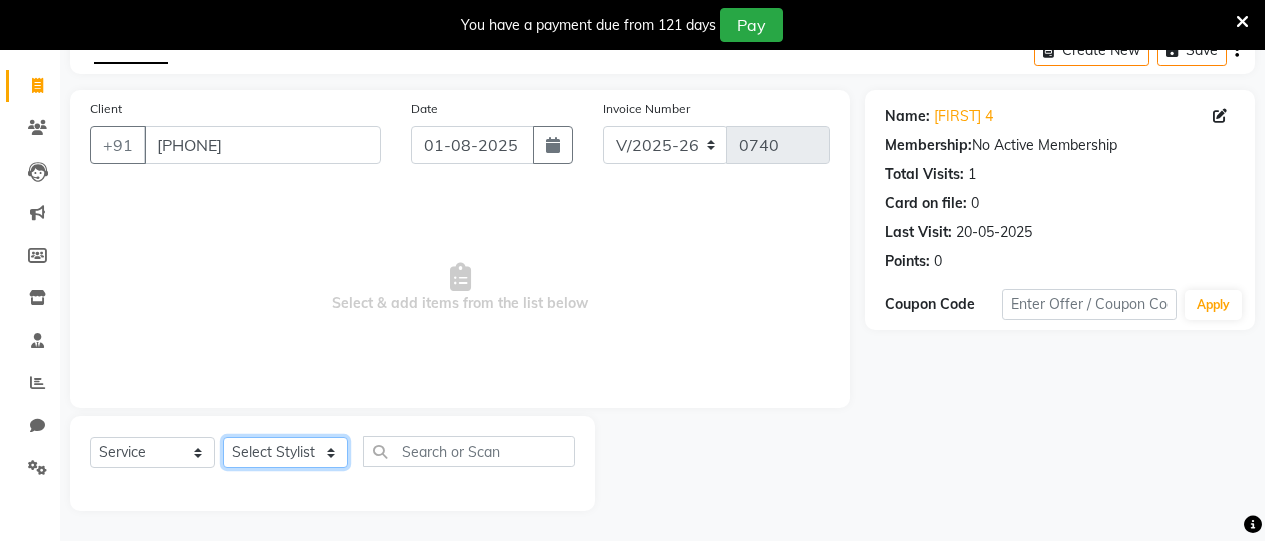 click on "Select Stylist Amita Arti Raut Jagruti Kajal Joshi rita shah menejr Rohini Sangeeta honr" 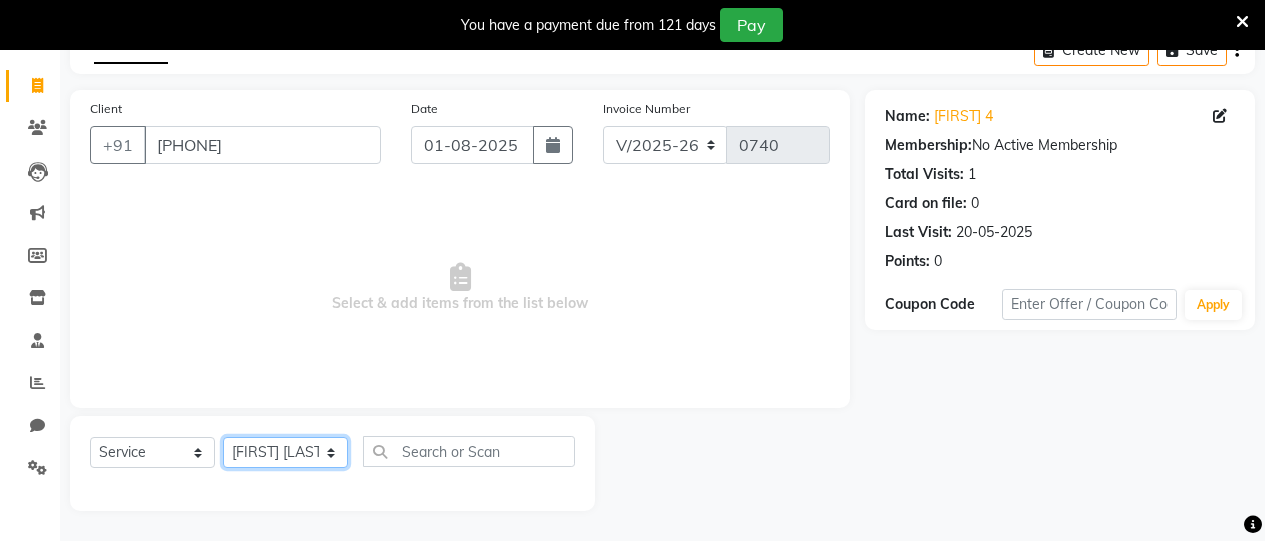 click on "Select Stylist Amita Arti Raut Jagruti Kajal Joshi rita shah menejr Rohini Sangeeta honr" 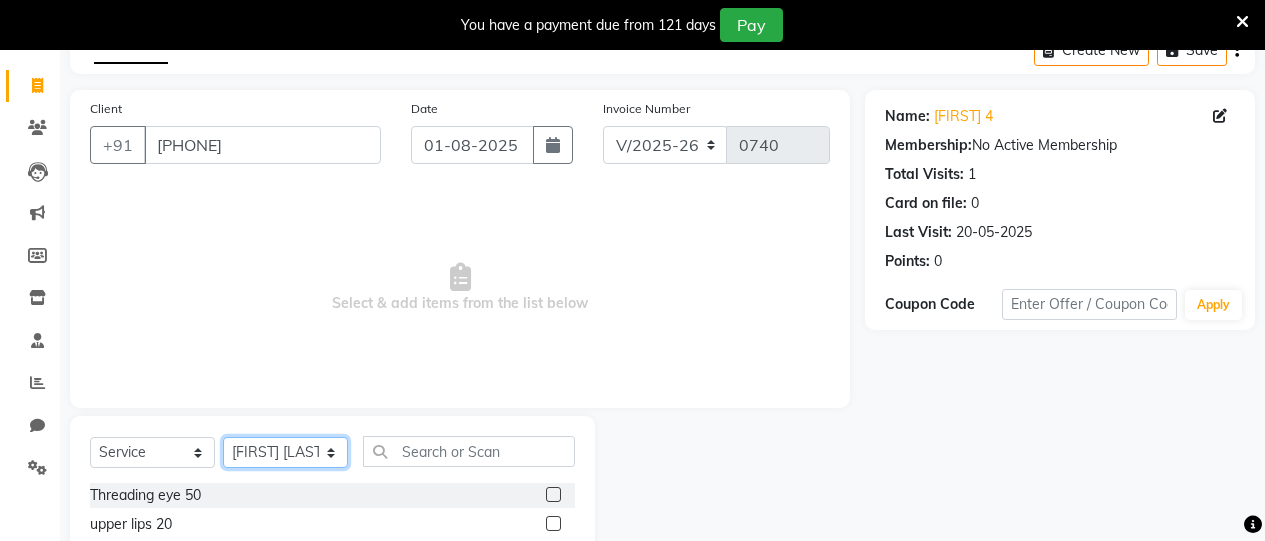 click on "Select Stylist Amita Arti Raut Jagruti Kajal Joshi rita shah menejr Rohini Sangeeta honr" 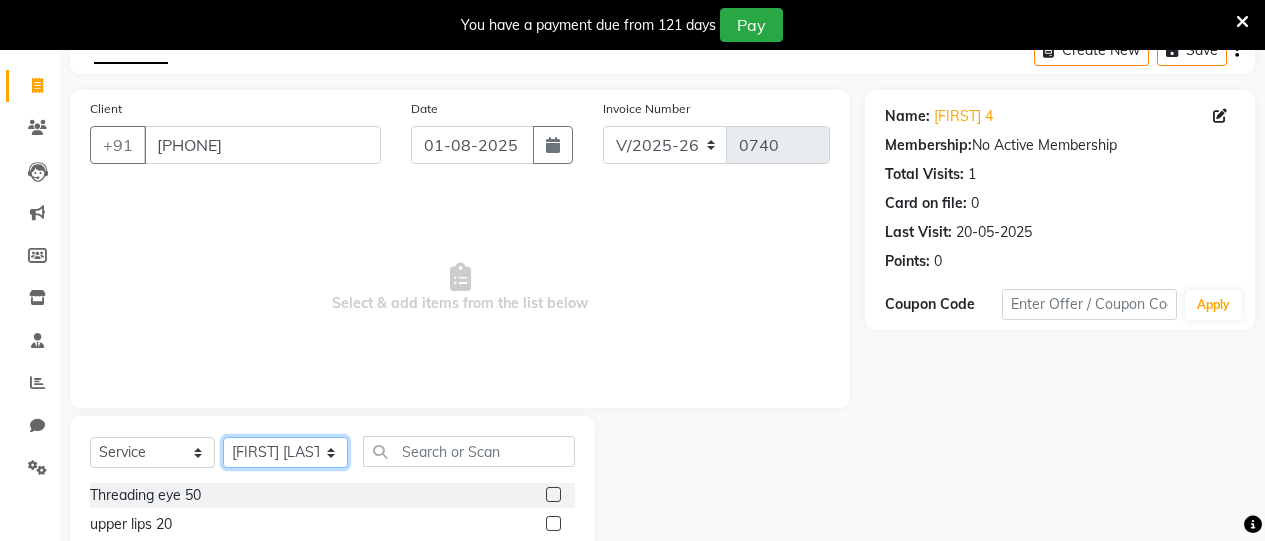 select on "80220" 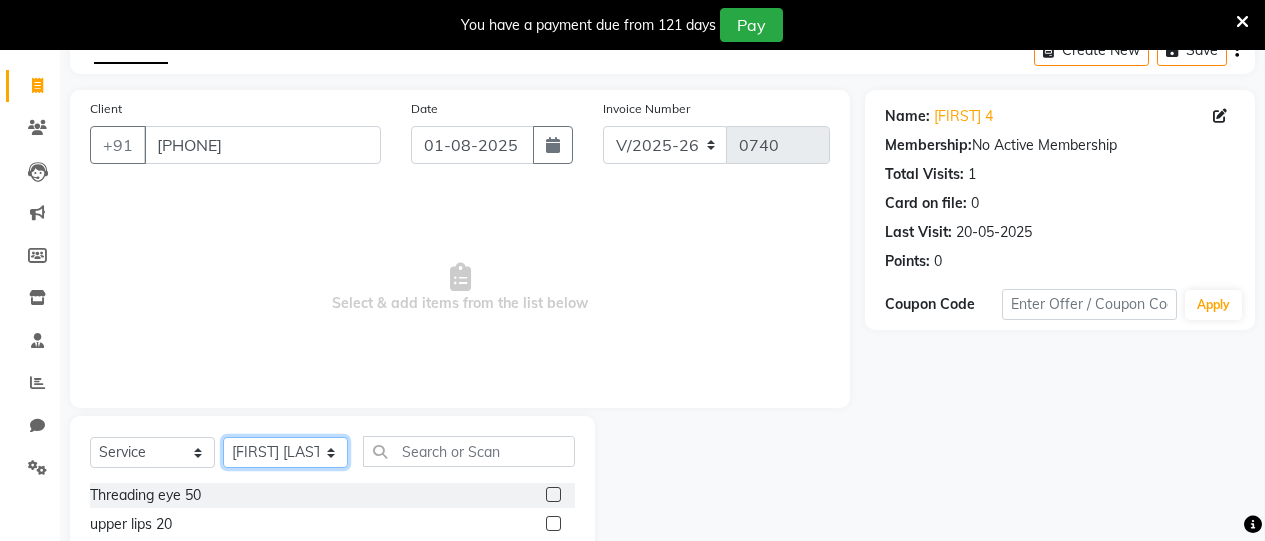 click on "Select Stylist Amita Arti Raut Jagruti Kajal Joshi rita shah menejr Rohini Sangeeta honr" 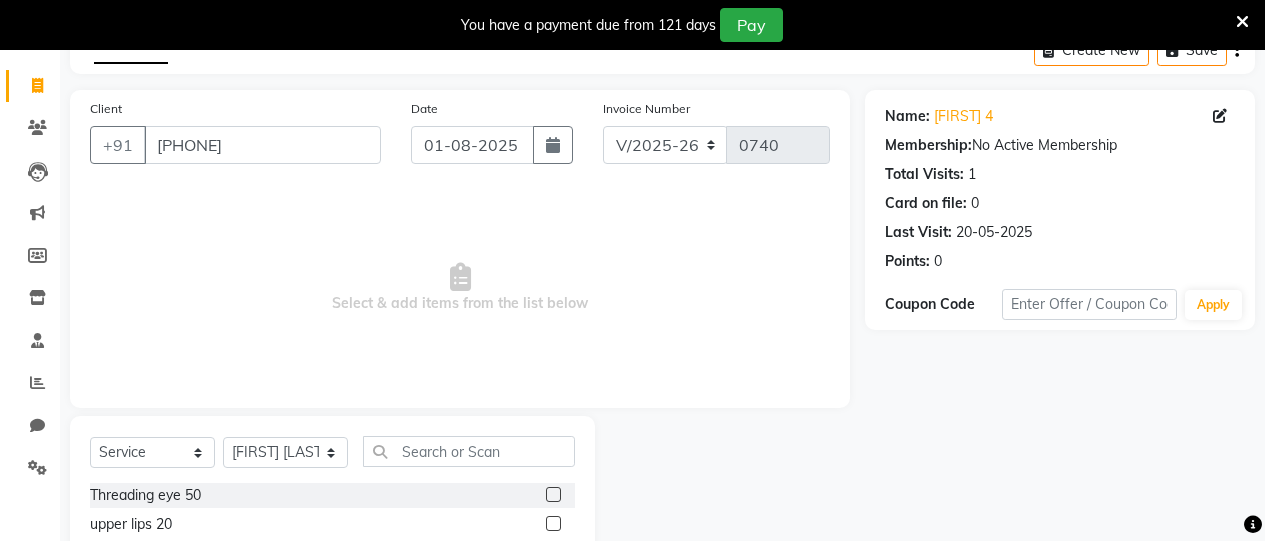 click 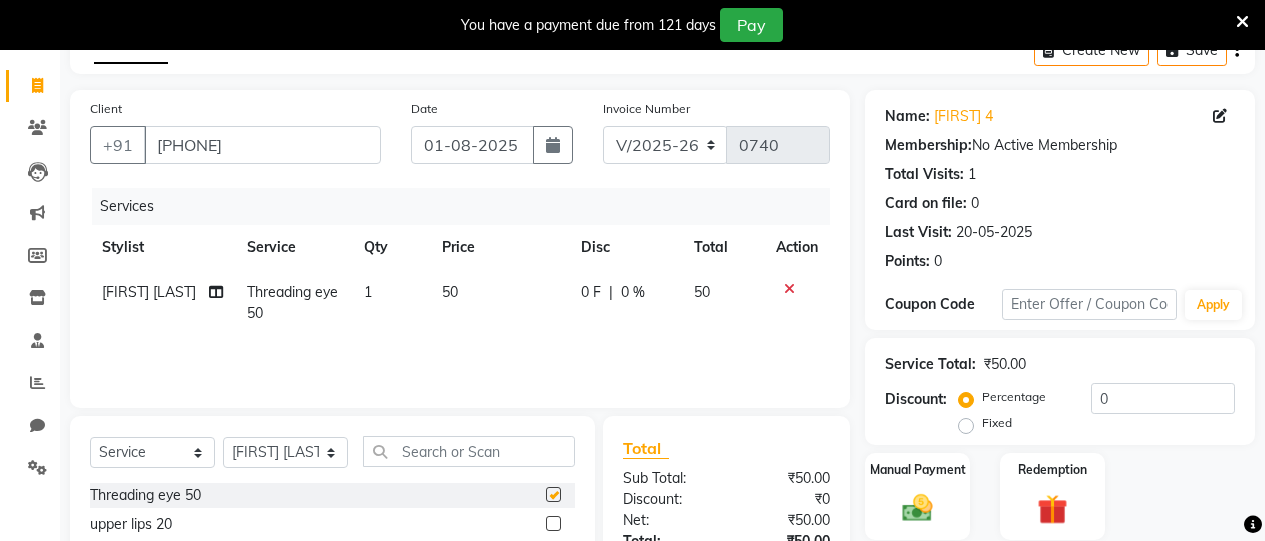 checkbox on "false" 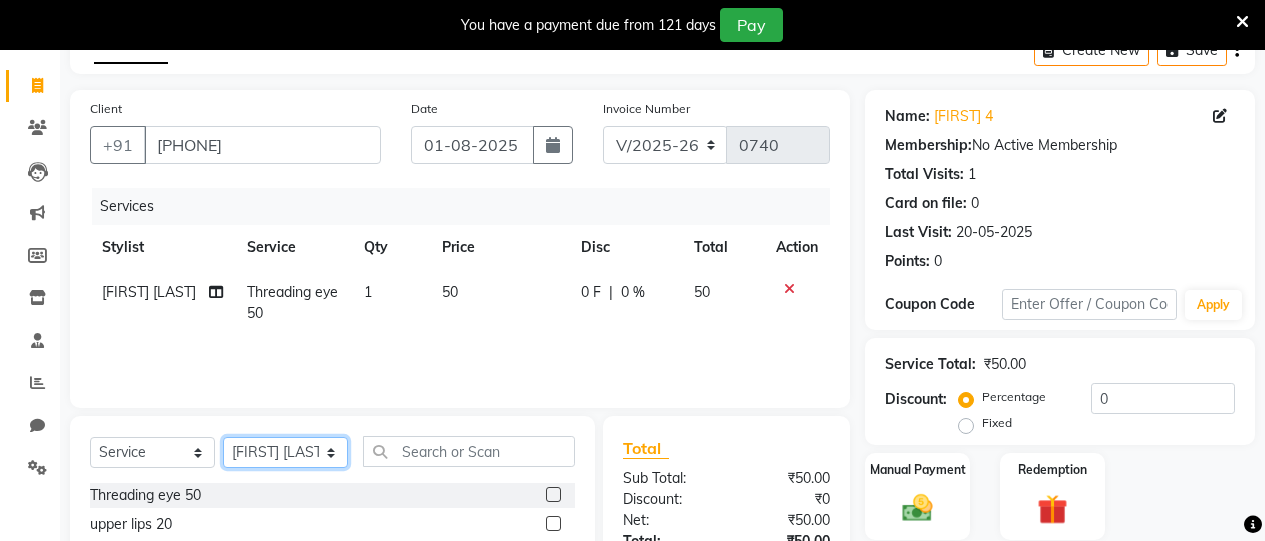 click on "Select Stylist Amita Arti Raut Jagruti Kajal Joshi rita shah menejr Rohini Sangeeta honr" 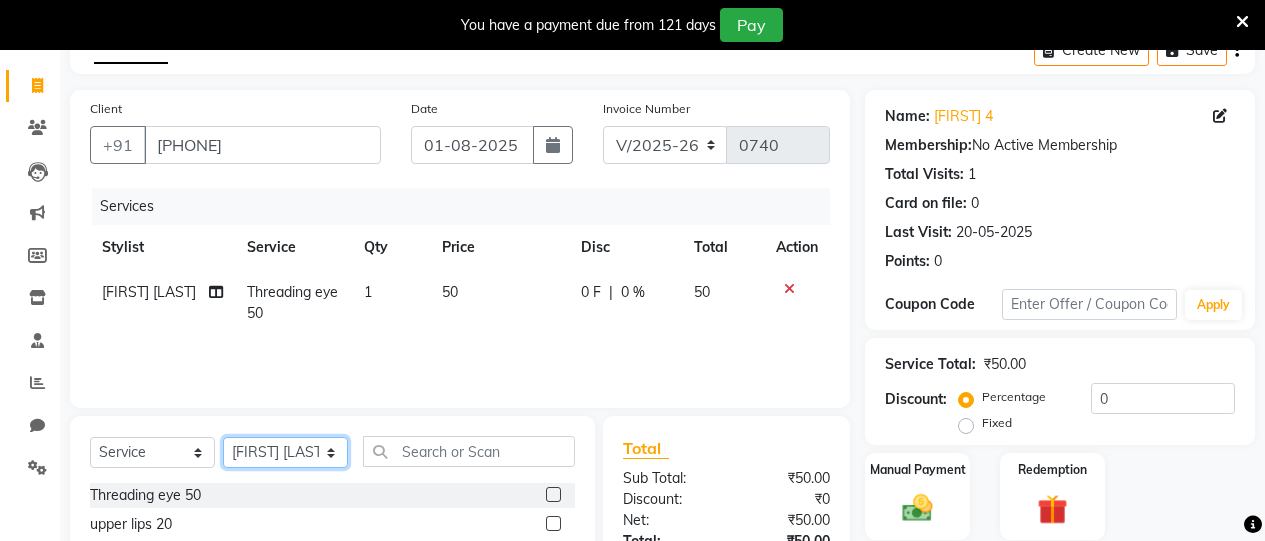 select on "72762" 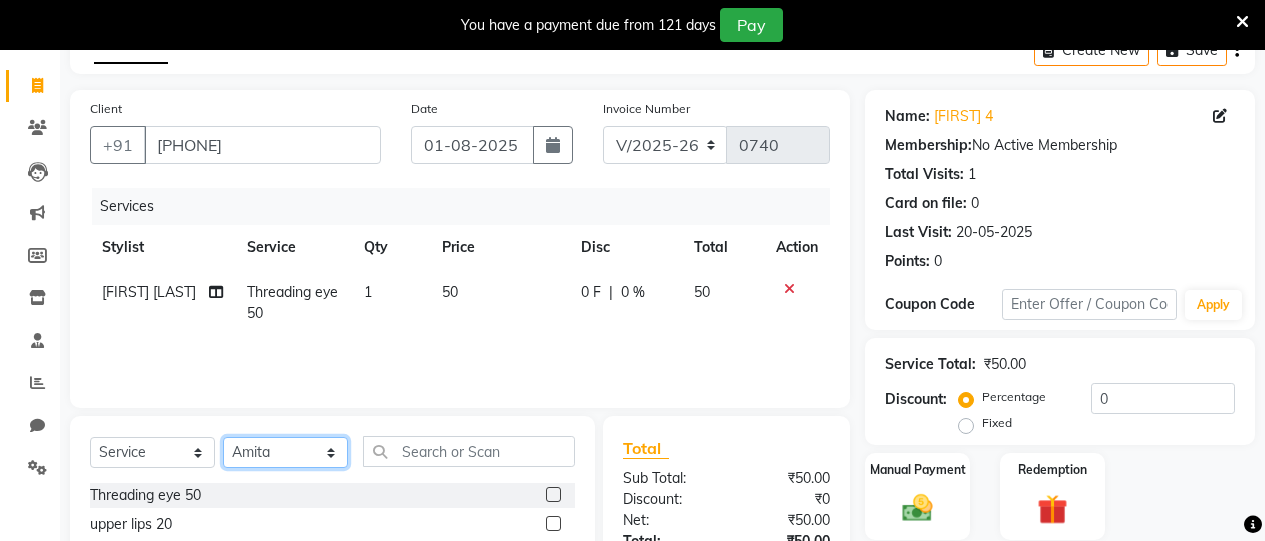 click on "Select Stylist Amita Arti Raut Jagruti Kajal Joshi rita shah menejr Rohini Sangeeta honr" 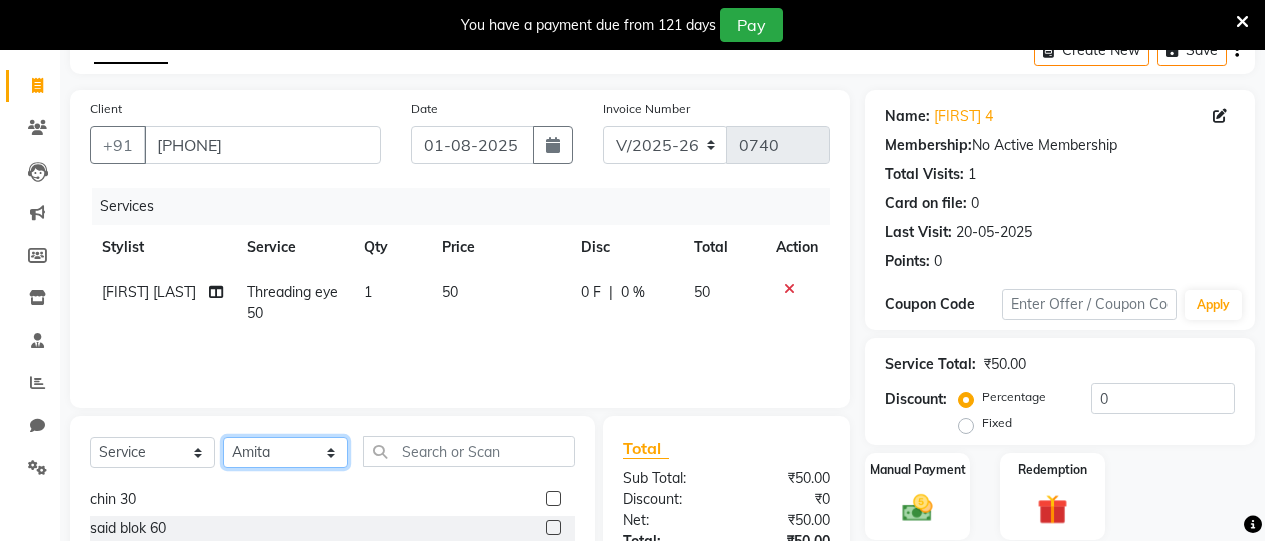 scroll, scrollTop: 98, scrollLeft: 0, axis: vertical 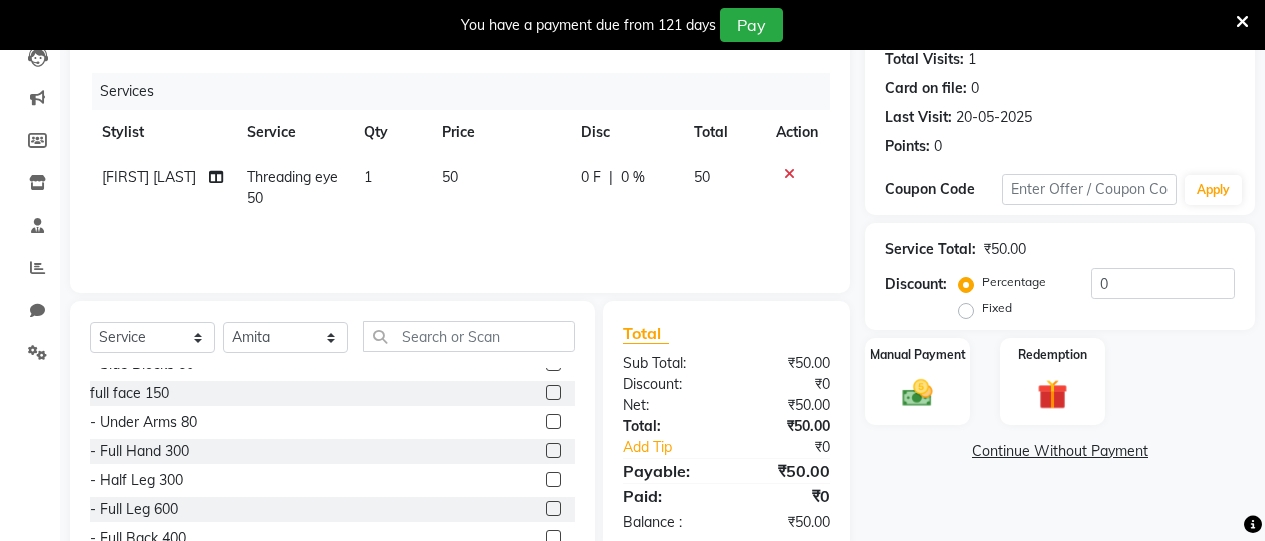 click 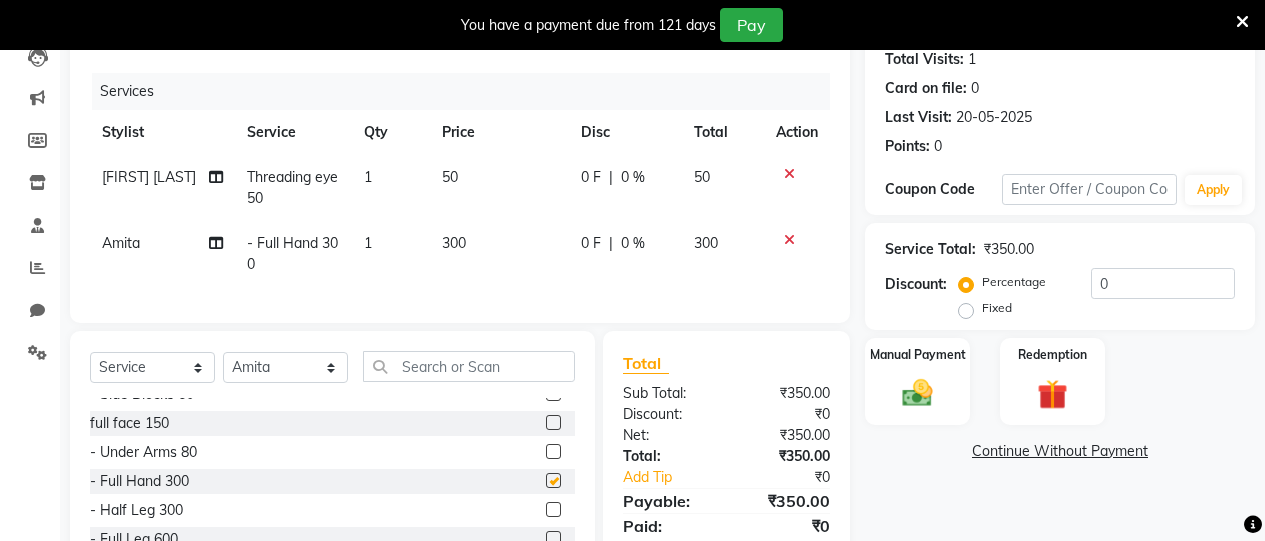 checkbox on "false" 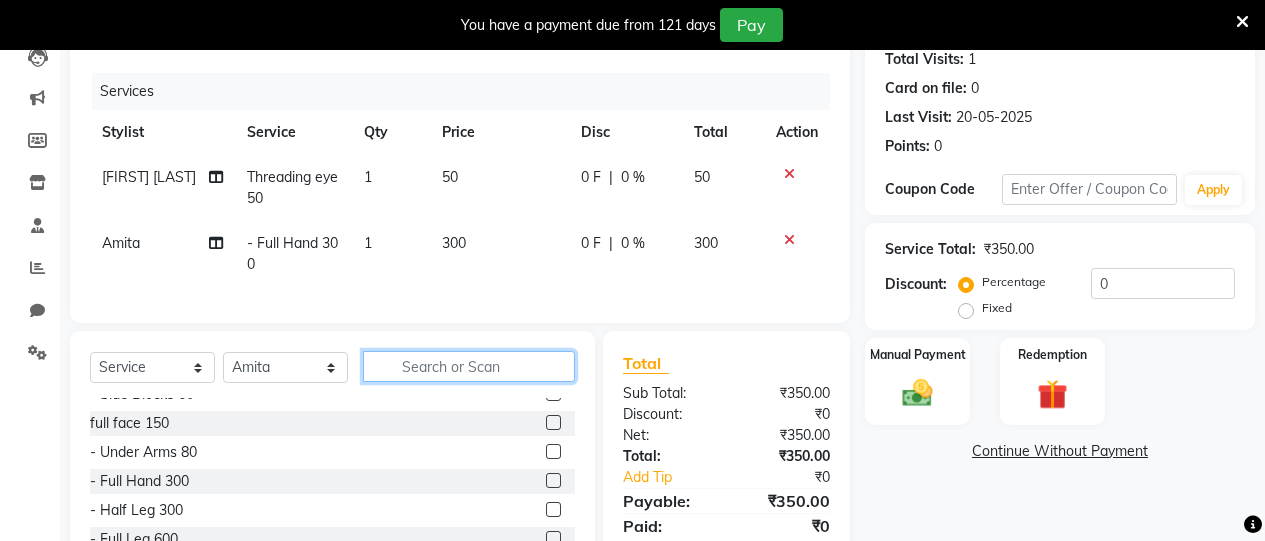 click 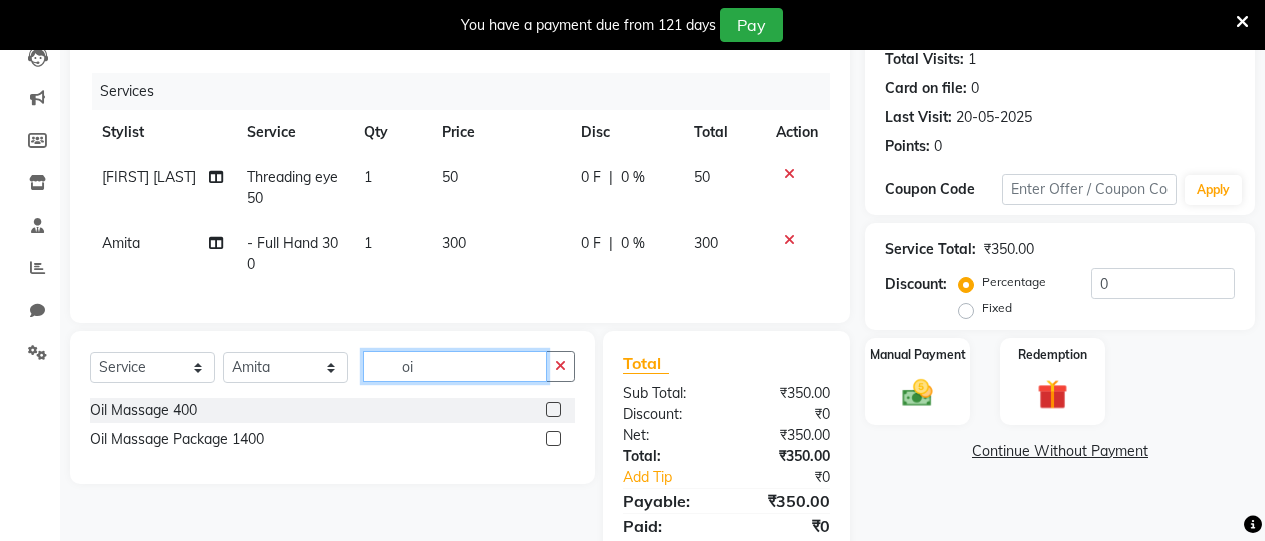 scroll, scrollTop: 0, scrollLeft: 0, axis: both 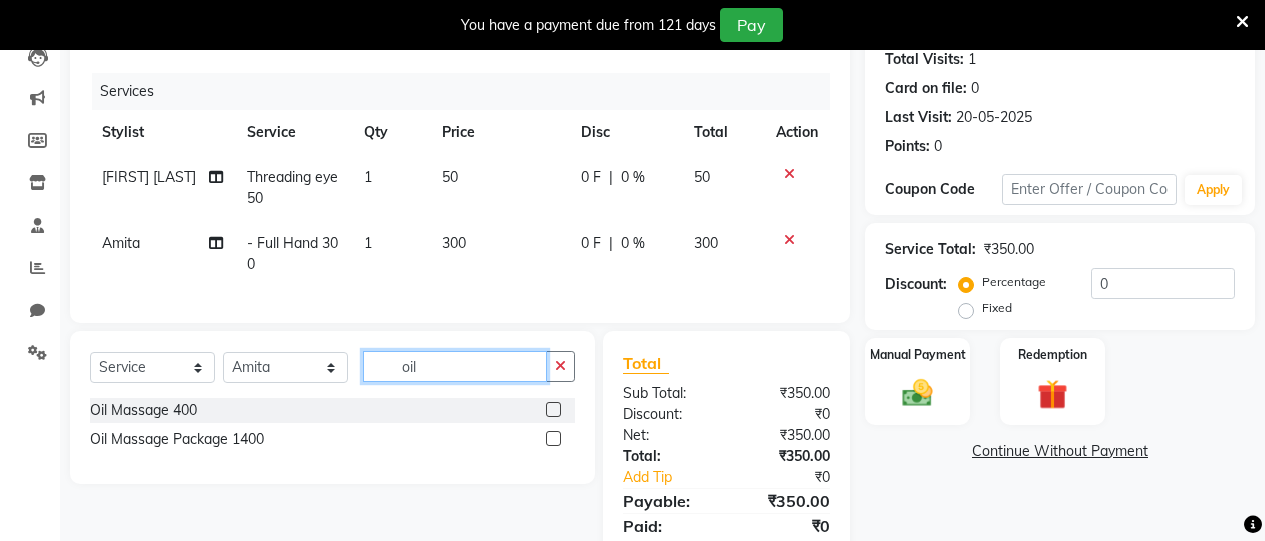 type on "oil" 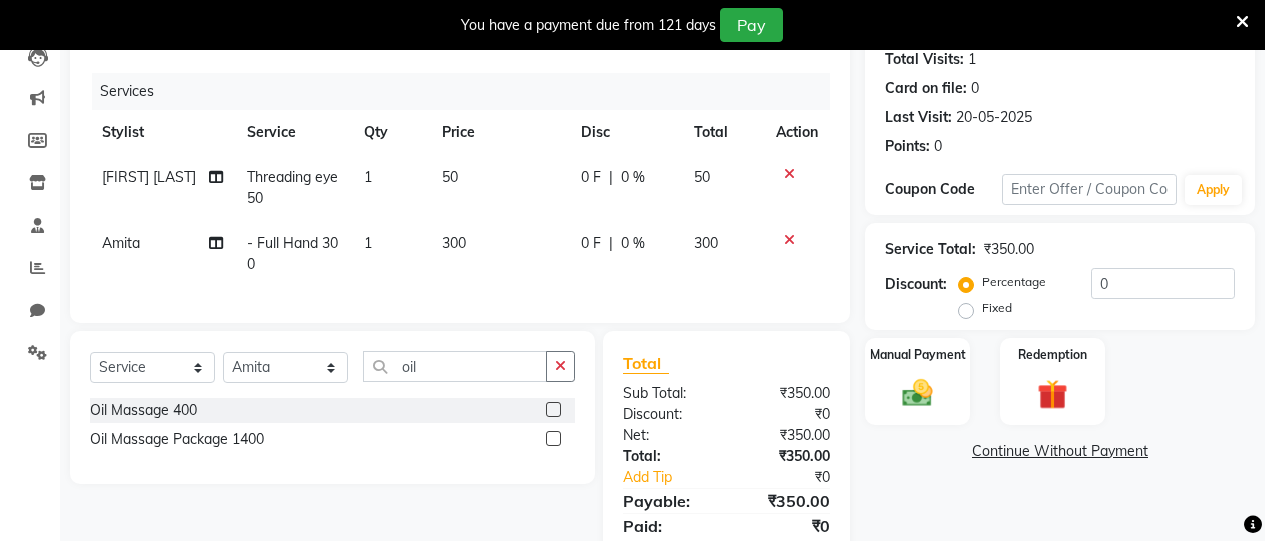 click 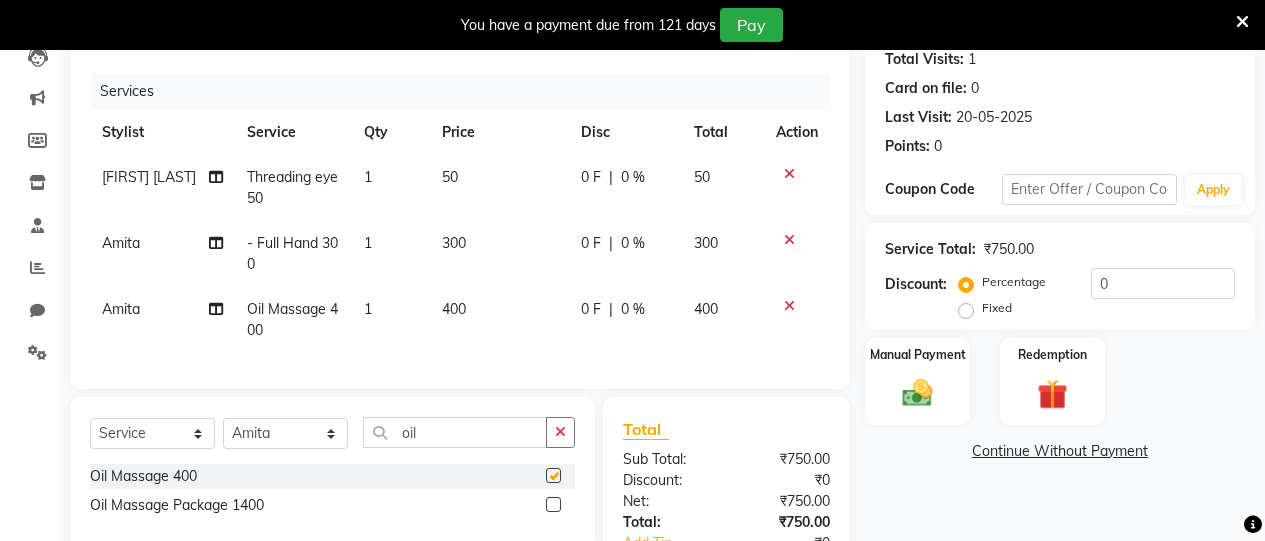 checkbox on "false" 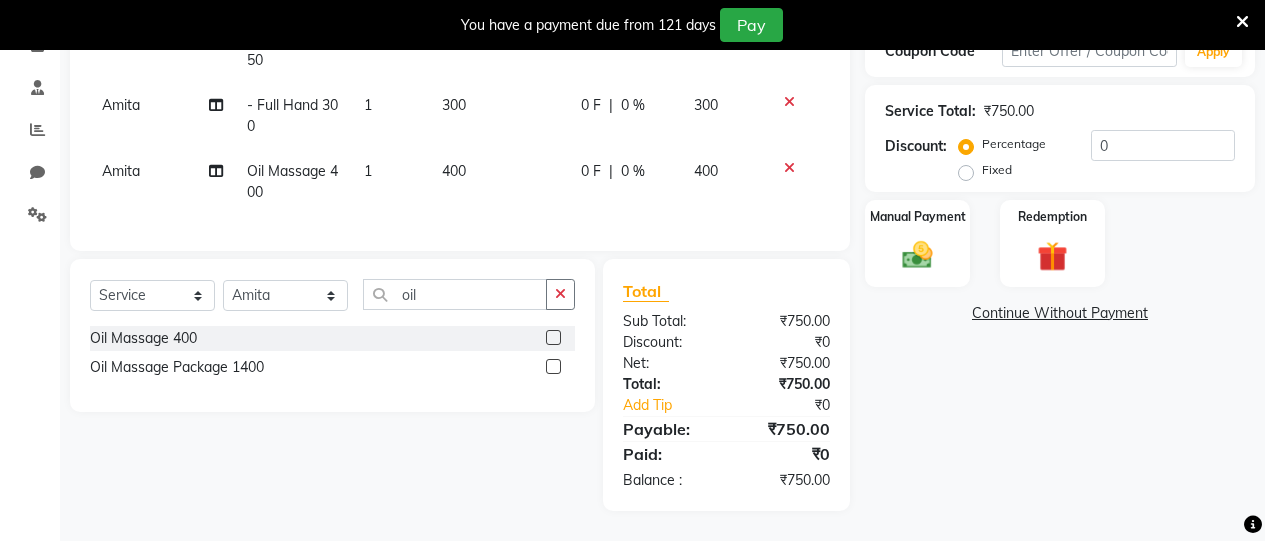 scroll, scrollTop: 372, scrollLeft: 0, axis: vertical 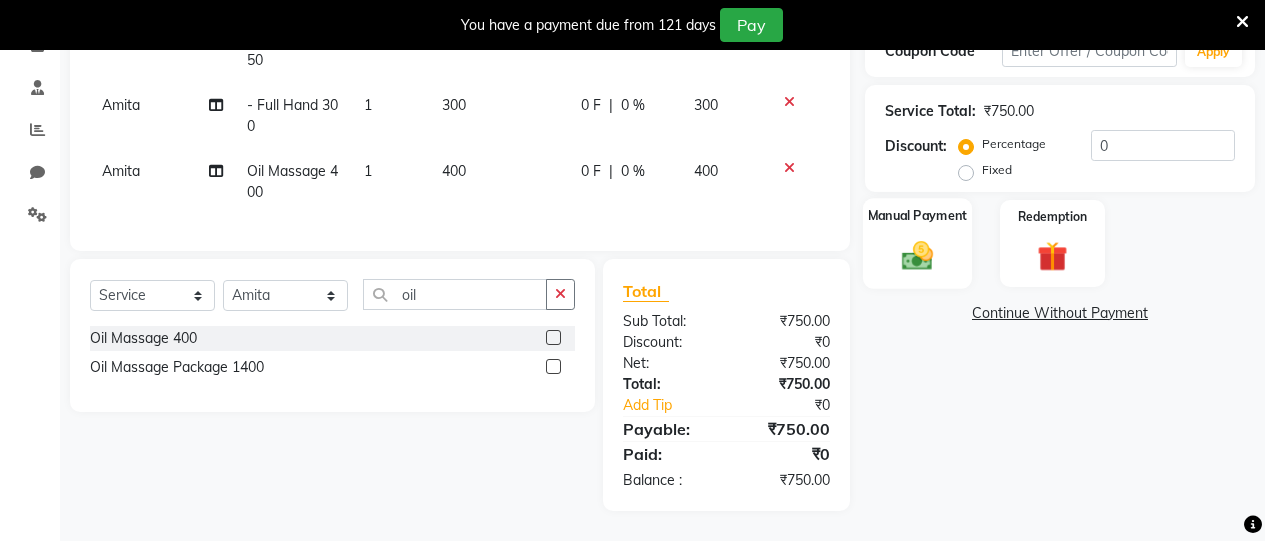 click 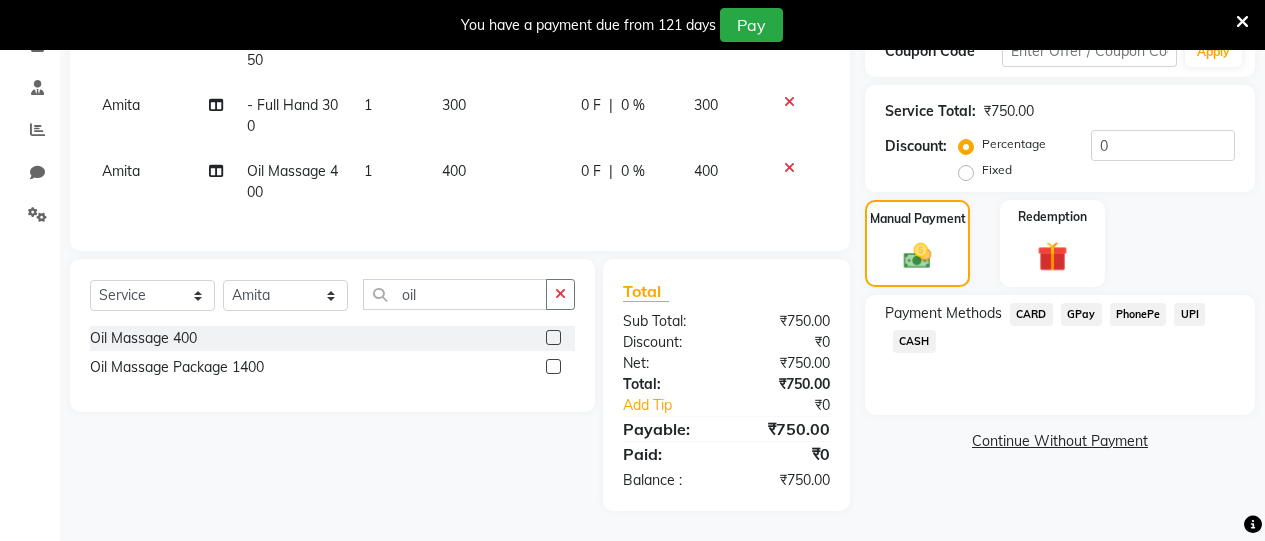 click on "CASH" 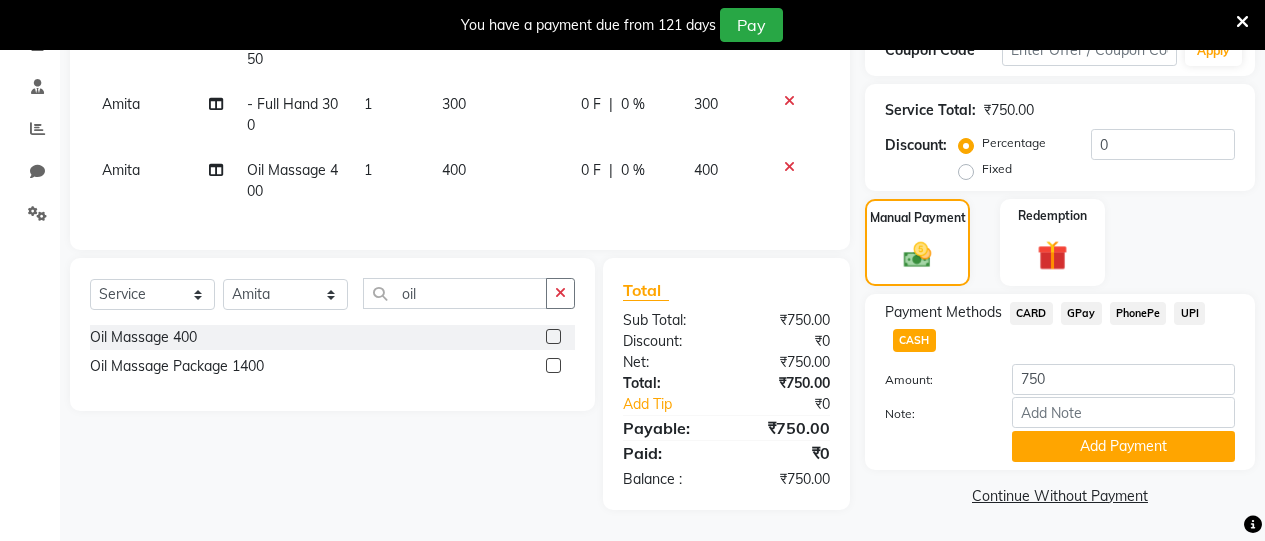 scroll, scrollTop: 378, scrollLeft: 0, axis: vertical 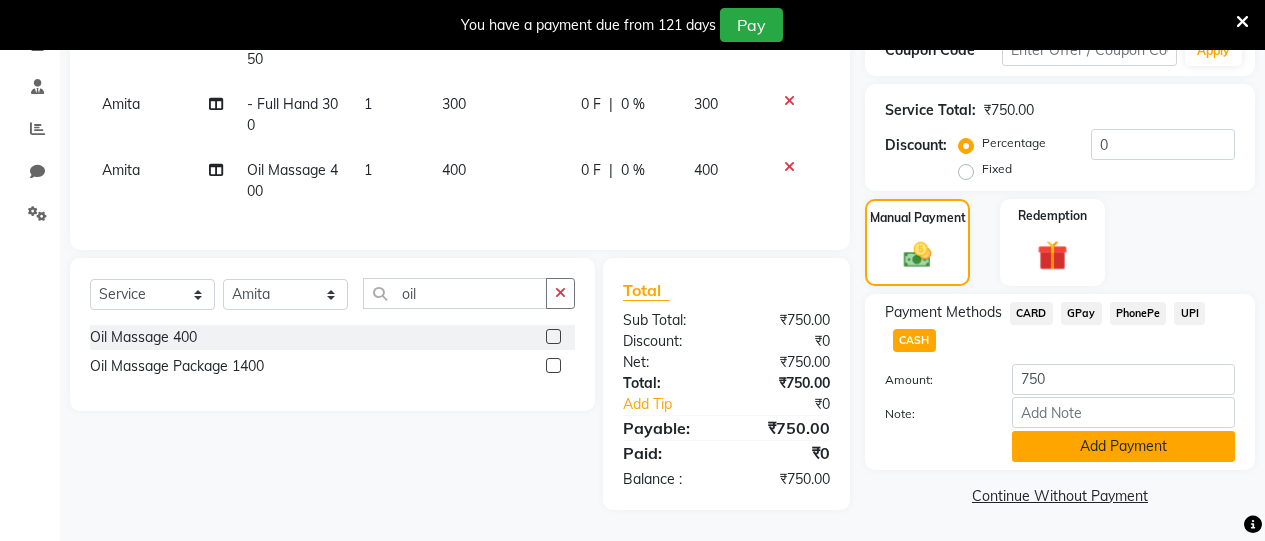 click on "Add Payment" 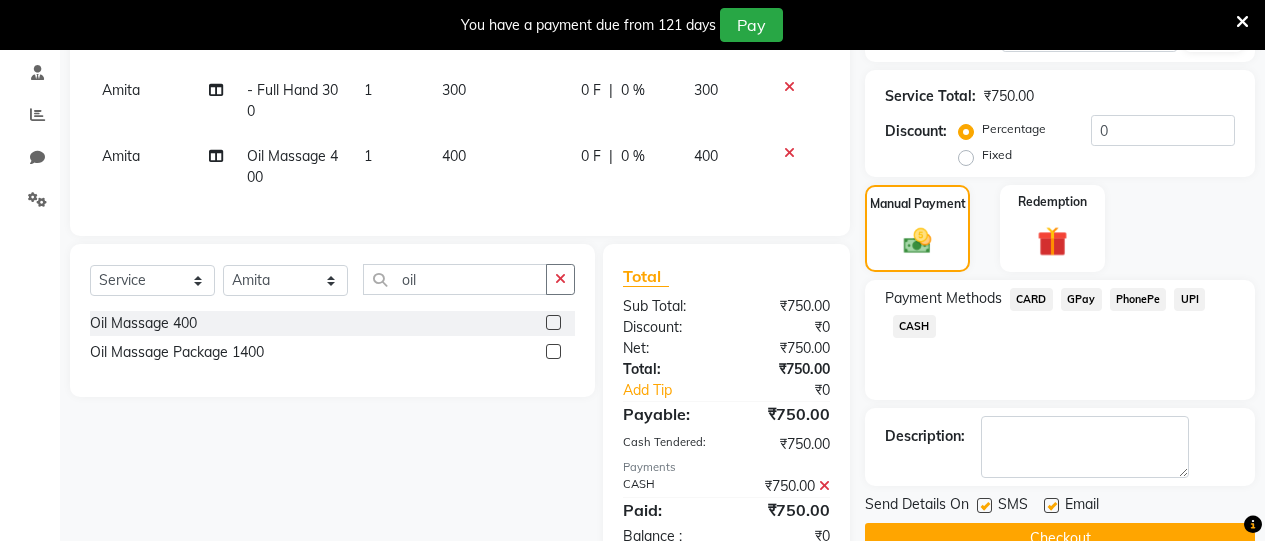 scroll, scrollTop: 449, scrollLeft: 0, axis: vertical 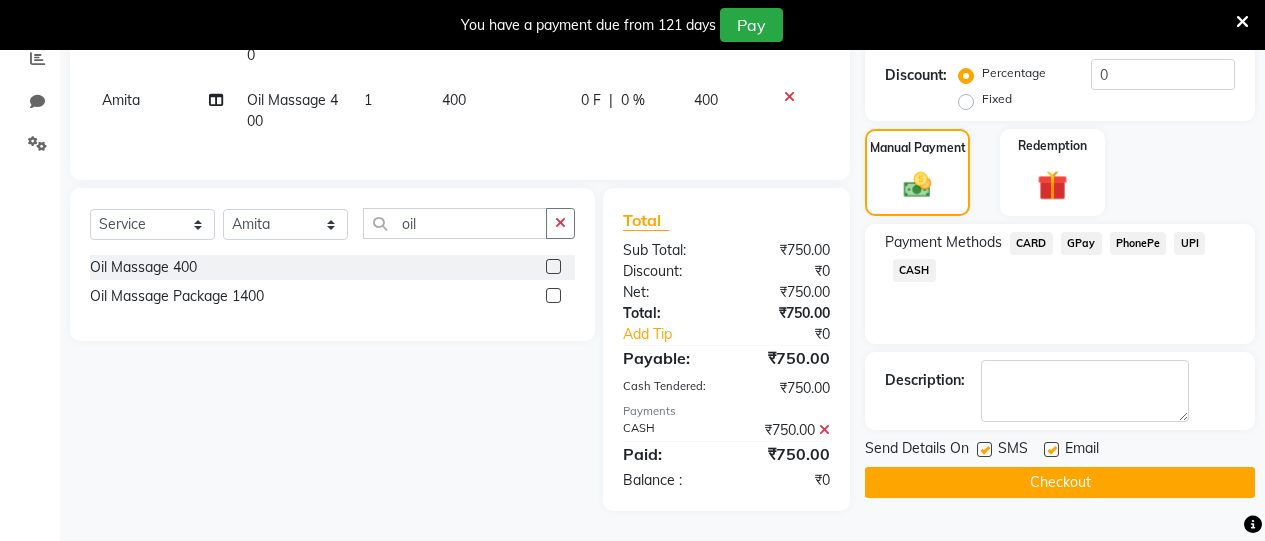 click on "Checkout" 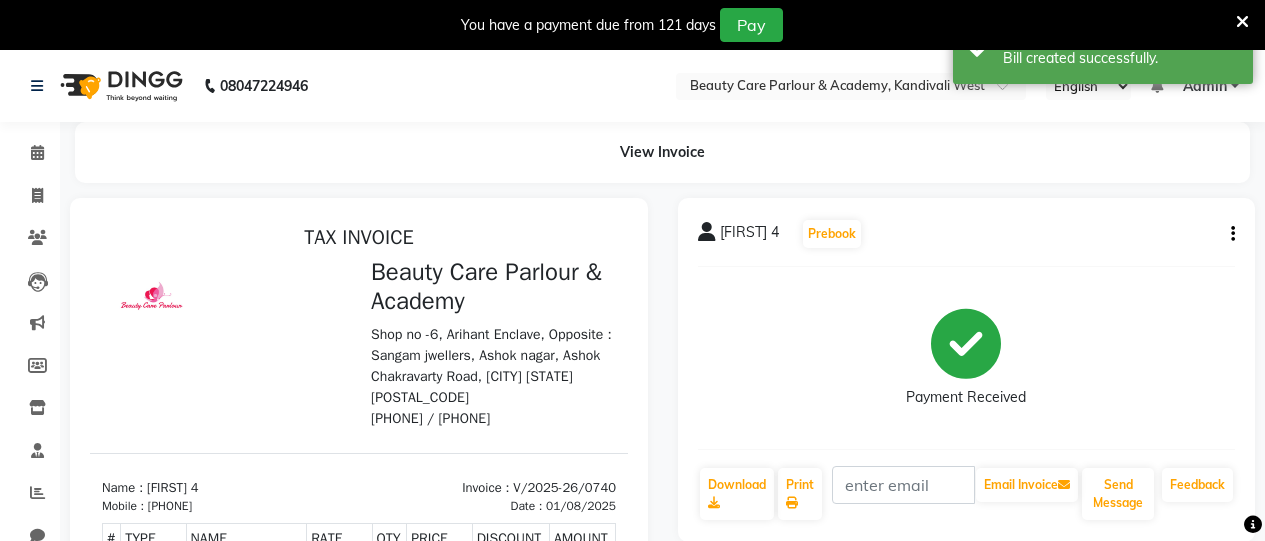 scroll, scrollTop: 0, scrollLeft: 0, axis: both 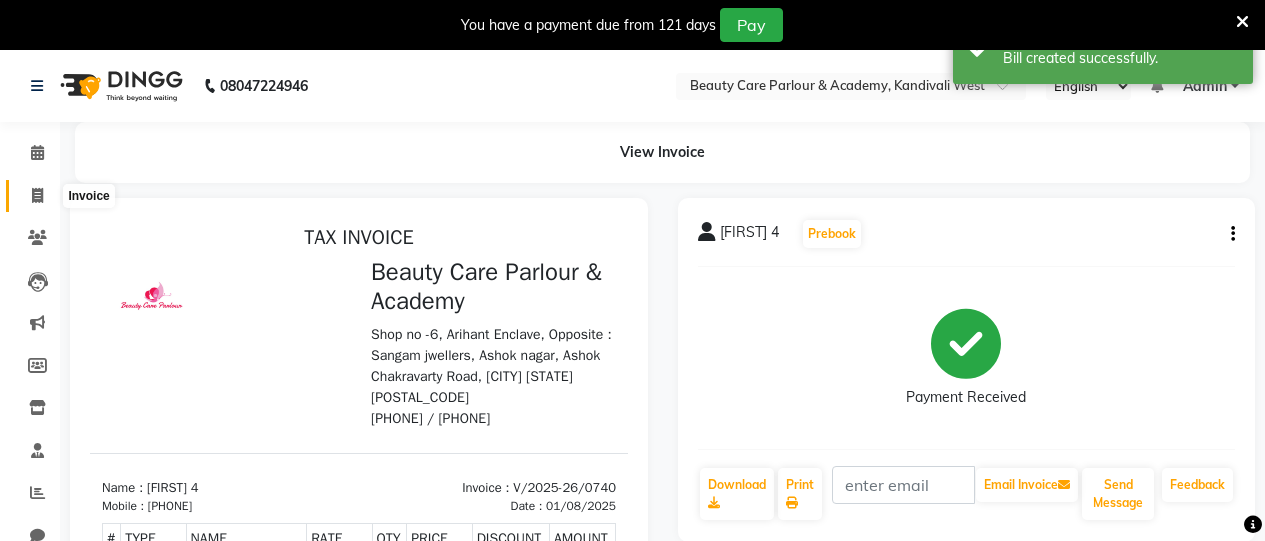 click 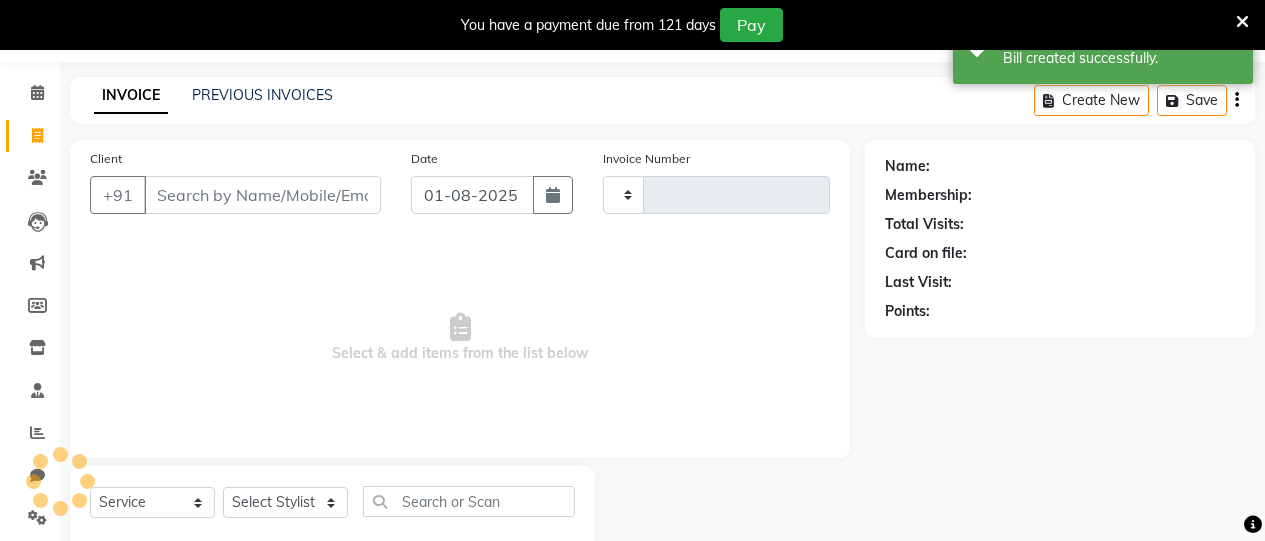 scroll, scrollTop: 110, scrollLeft: 0, axis: vertical 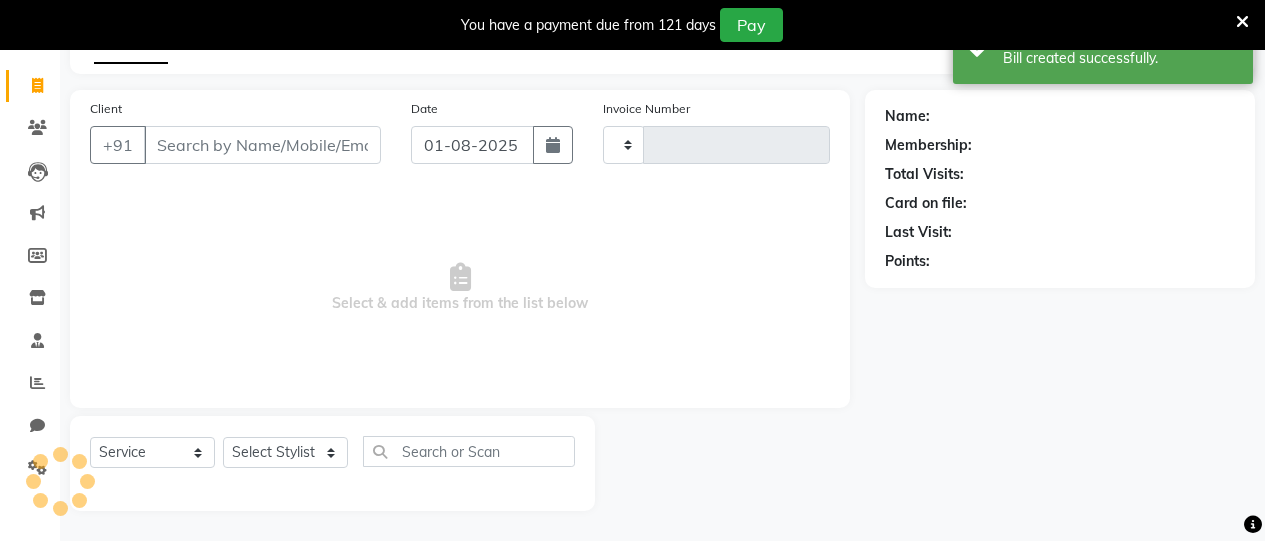 type on "0741" 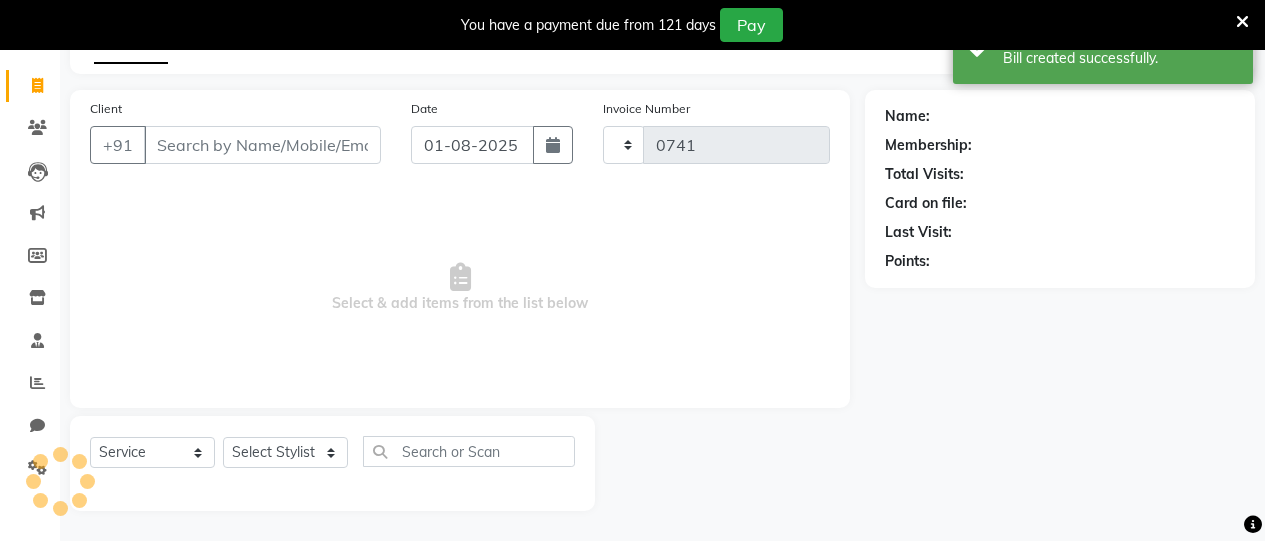 select on "8049" 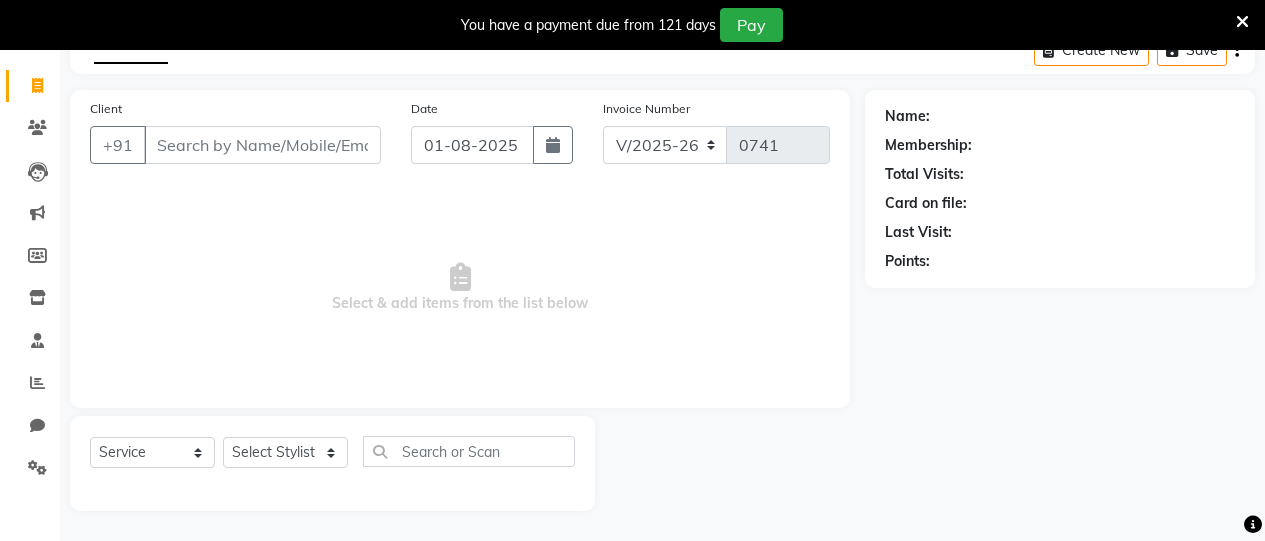 click on "Client" at bounding box center (262, 145) 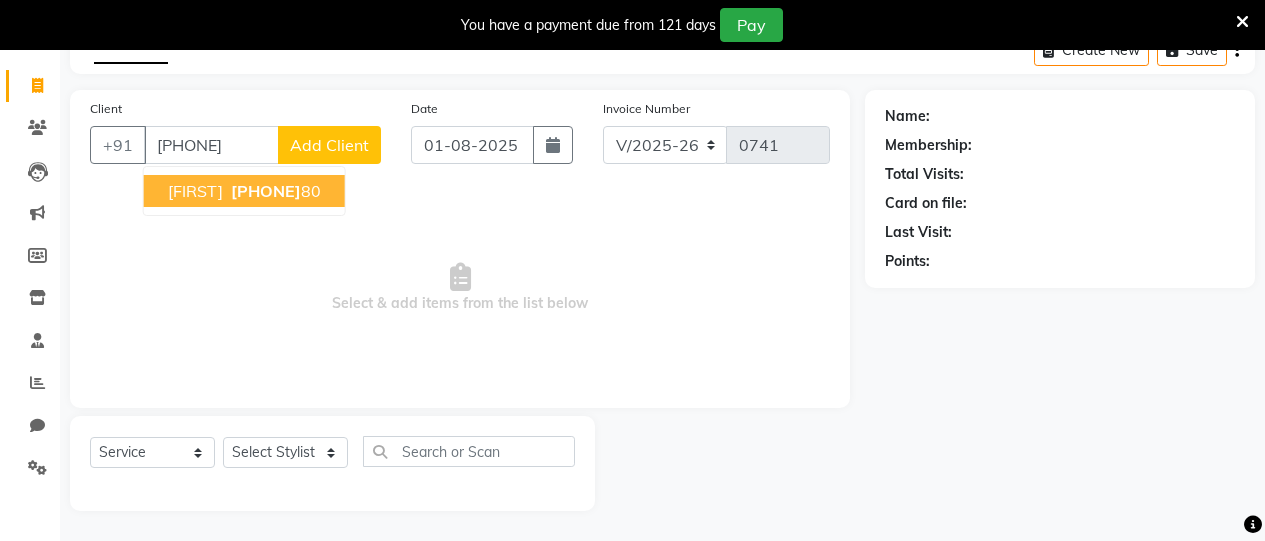 click on "83879653" at bounding box center (266, 191) 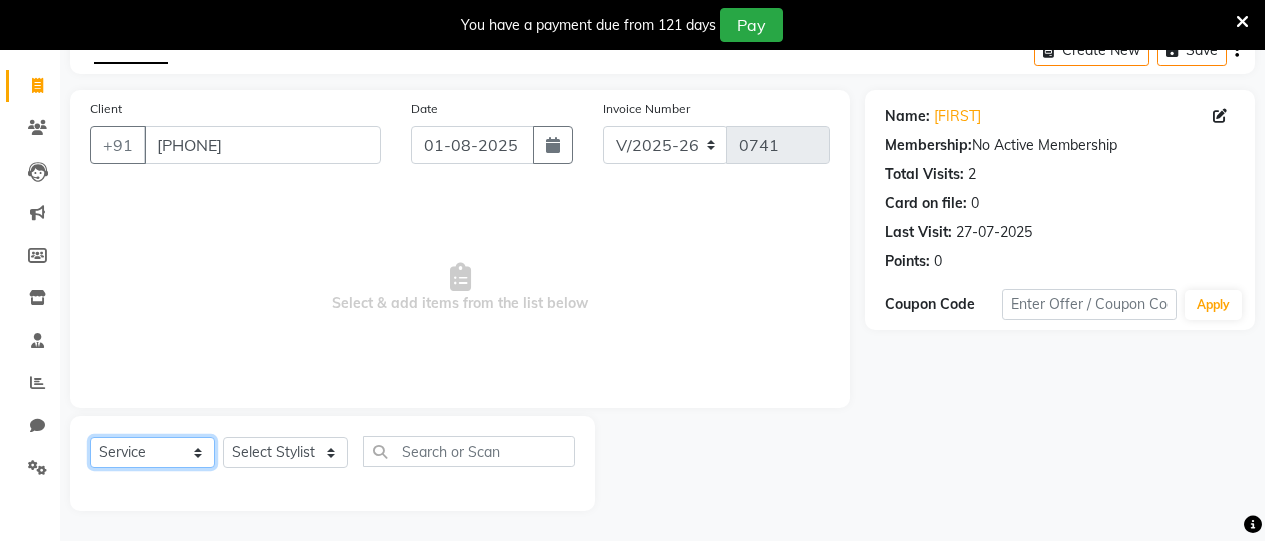 click on "Select  Service  Product  Membership  Package Voucher Prepaid Gift Card" 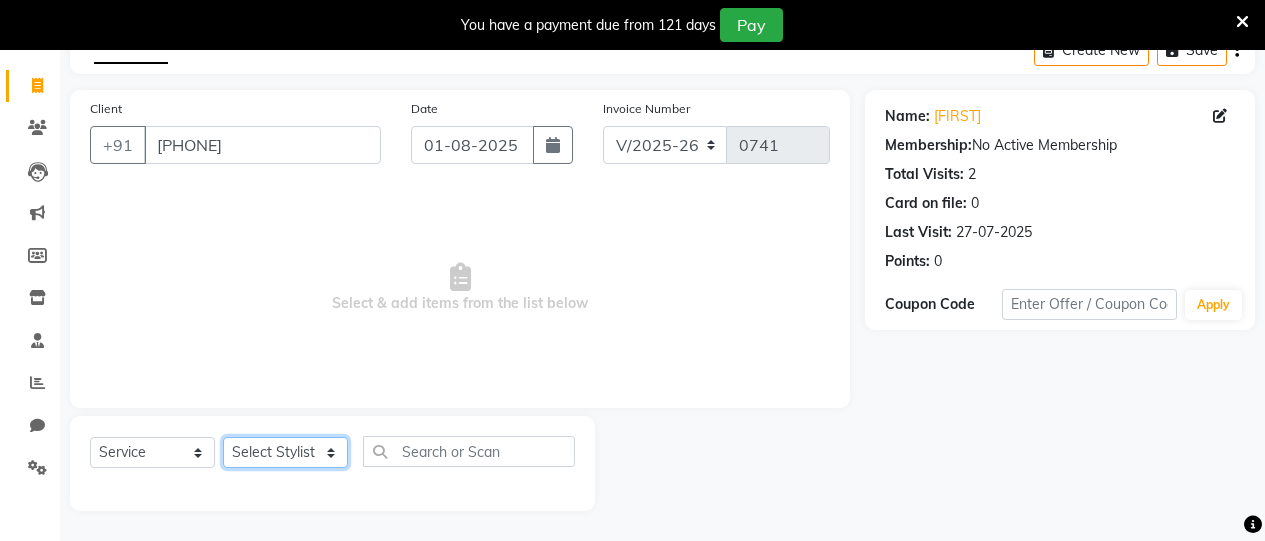 click on "Select Stylist Amita Arti Raut Jagruti Kajal Joshi rita shah menejr Rohini Sangeeta honr" 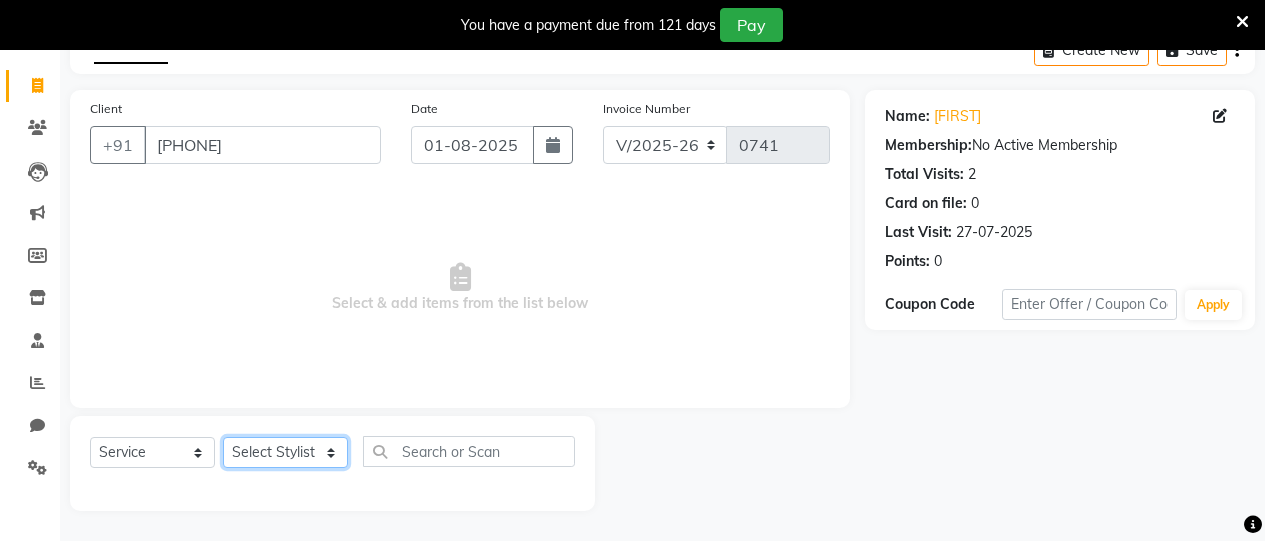 select on "76923" 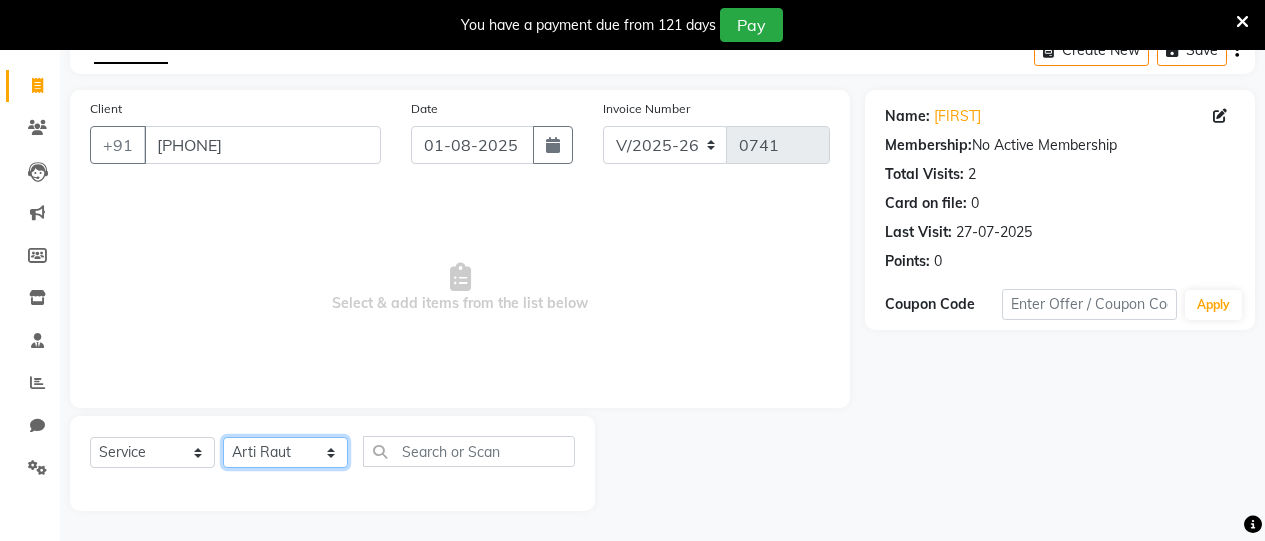 click on "Select Stylist Amita Arti Raut Jagruti Kajal Joshi rita shah menejr Rohini Sangeeta honr" 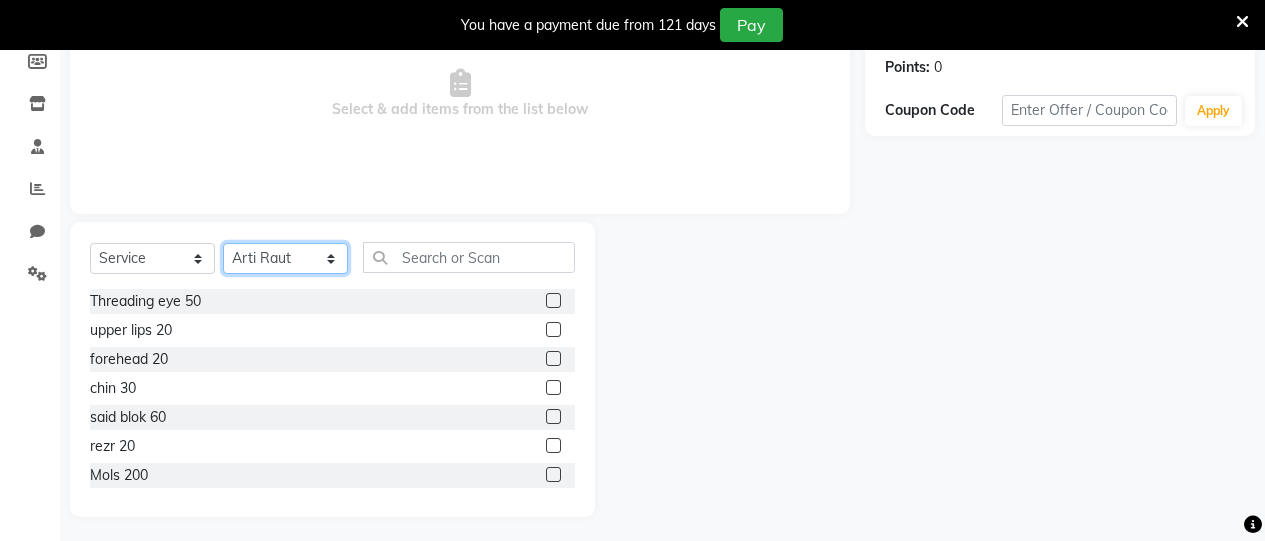 scroll, scrollTop: 306, scrollLeft: 0, axis: vertical 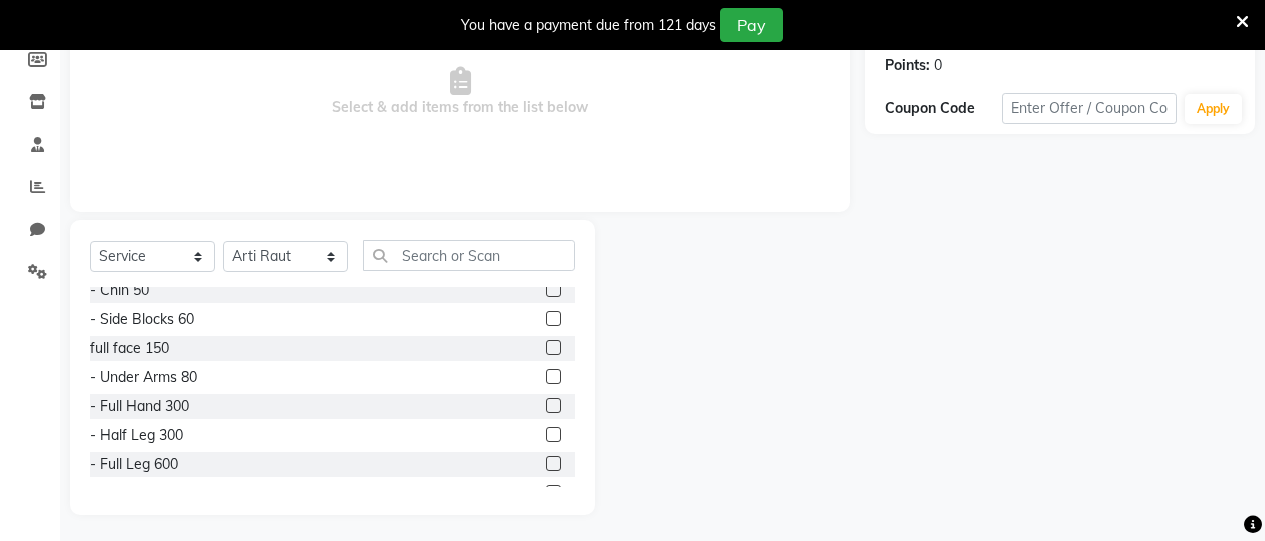 click 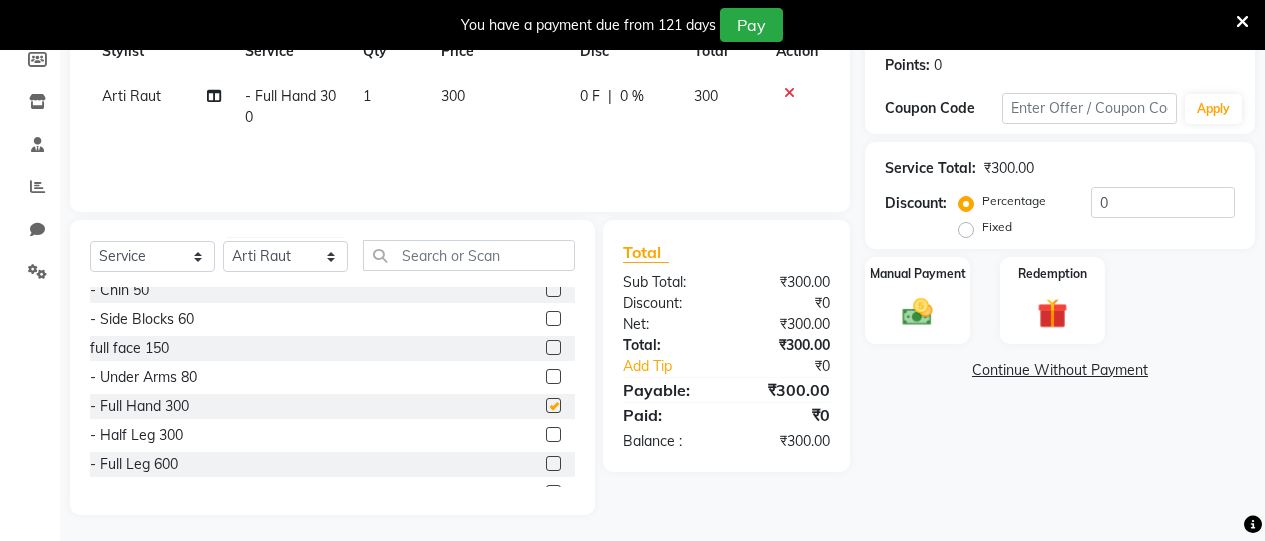 checkbox on "false" 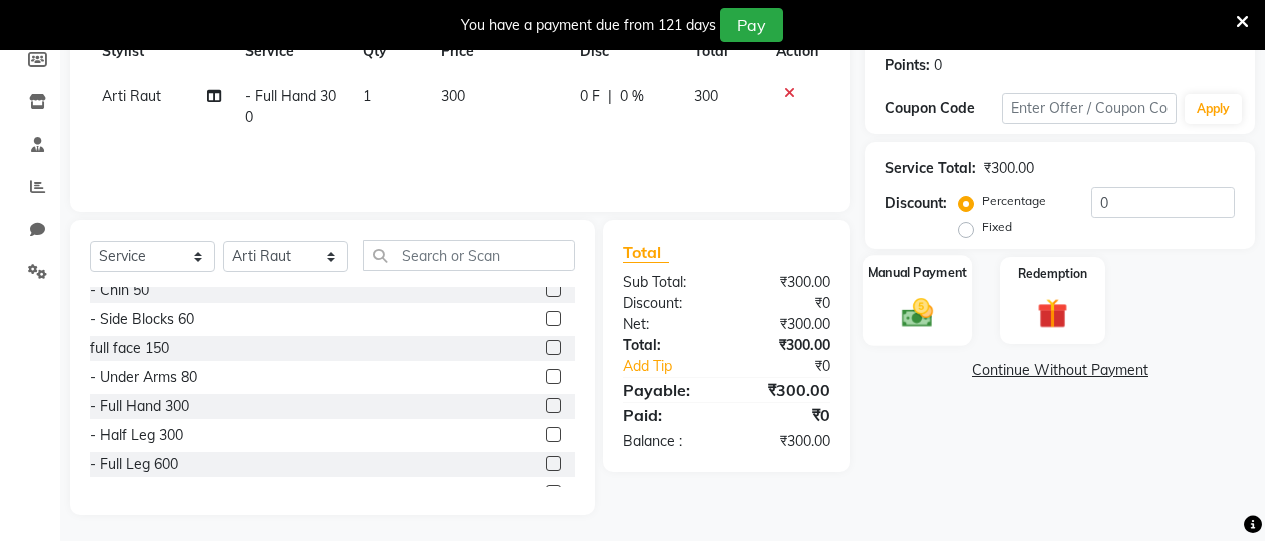 click 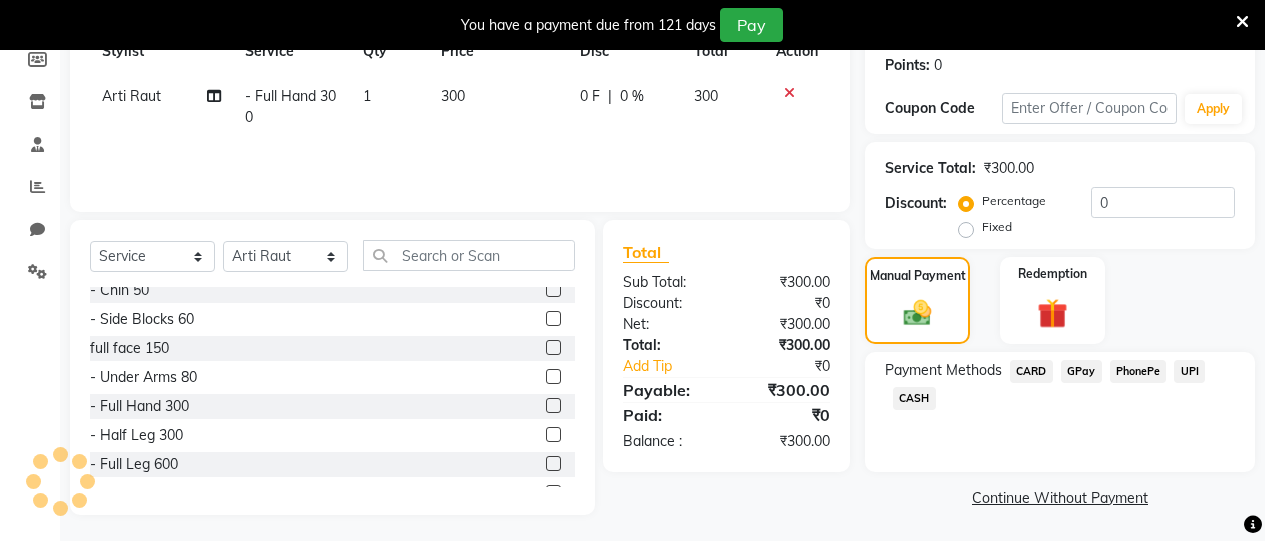 click on "CASH" 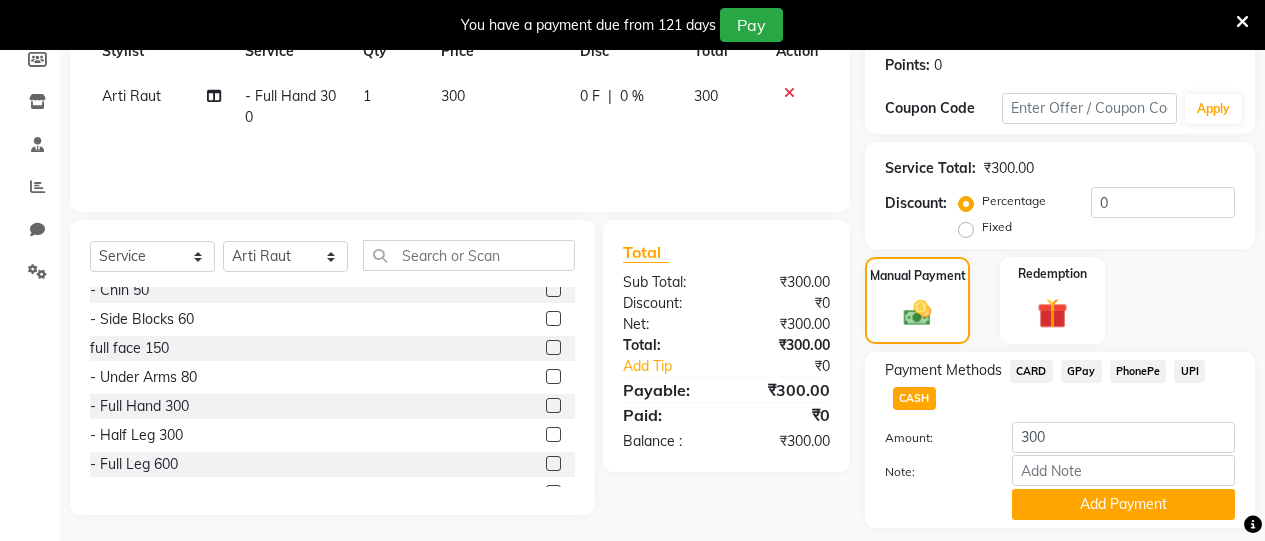 scroll, scrollTop: 364, scrollLeft: 0, axis: vertical 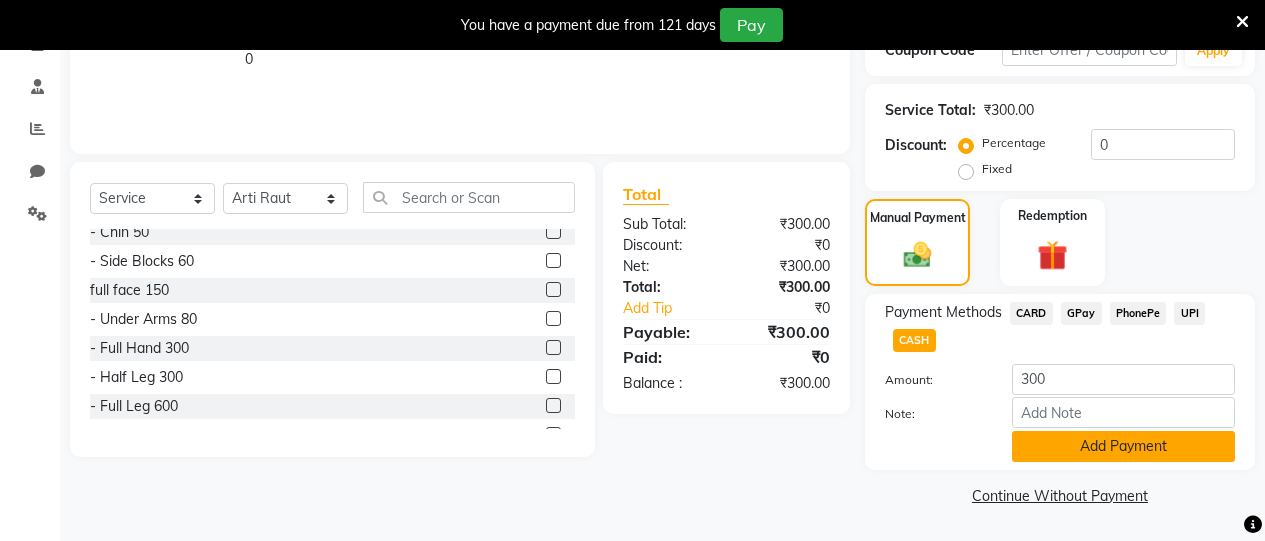 click on "Add Payment" 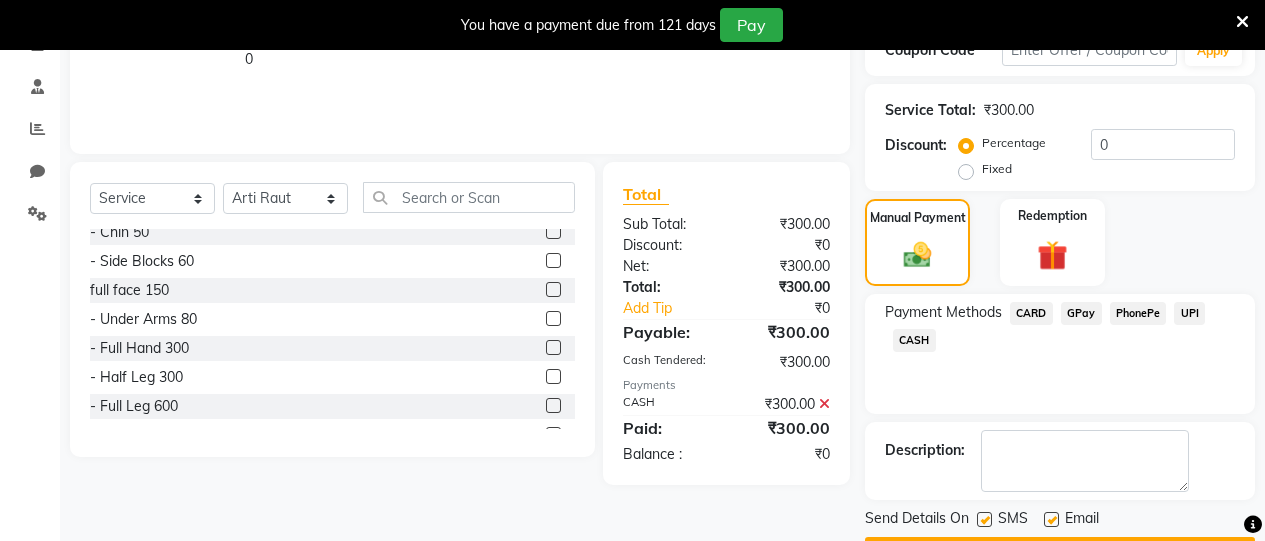 scroll, scrollTop: 421, scrollLeft: 0, axis: vertical 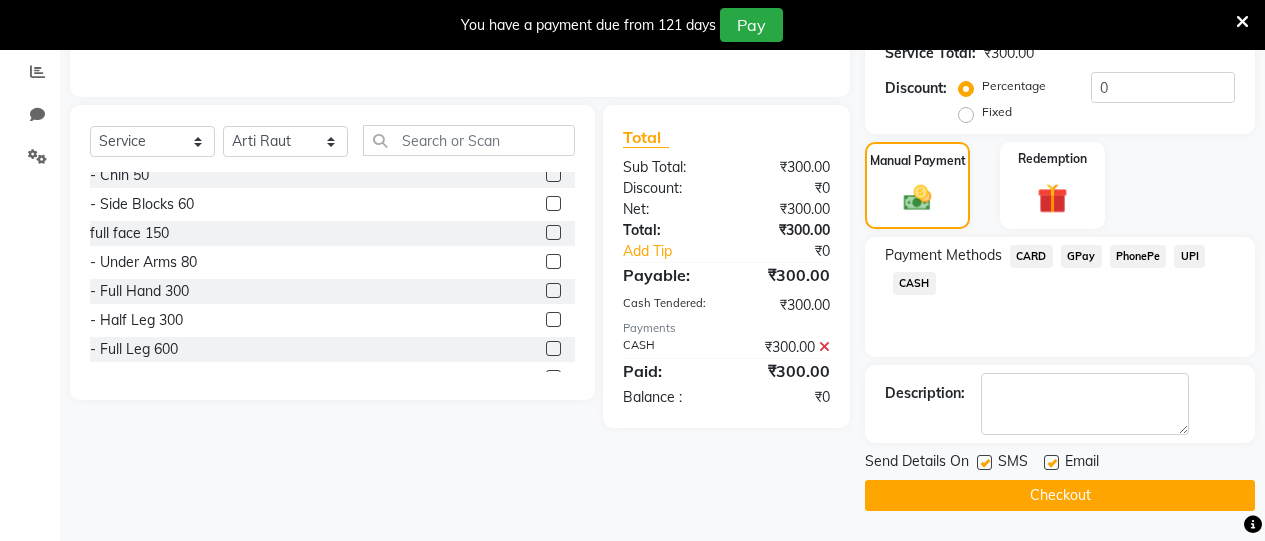click on "Checkout" 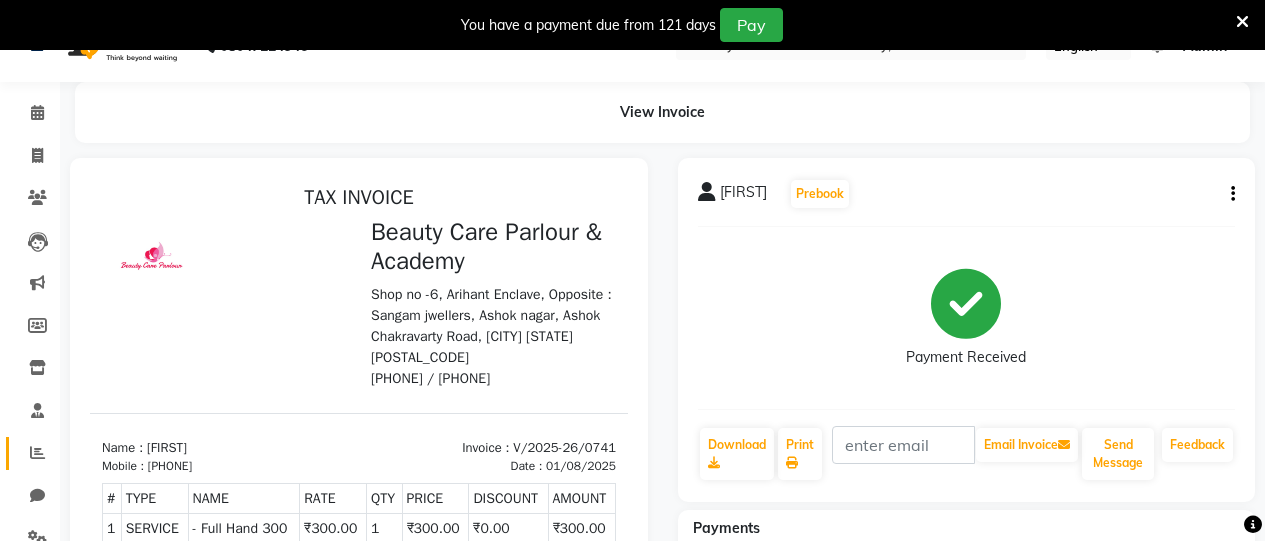 scroll, scrollTop: 0, scrollLeft: 0, axis: both 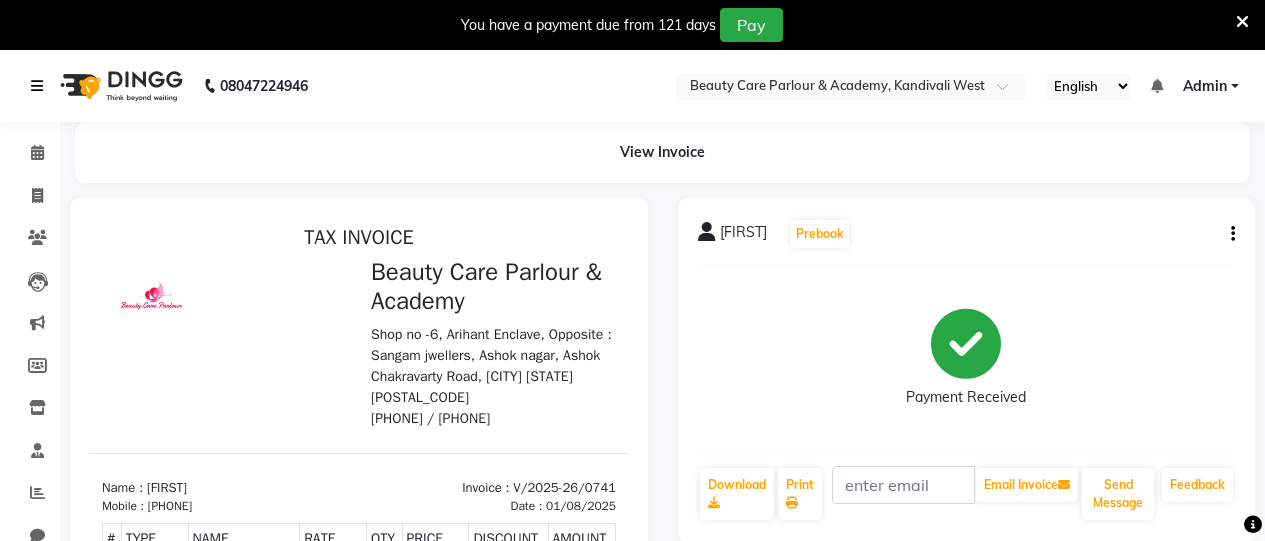 click at bounding box center (37, 86) 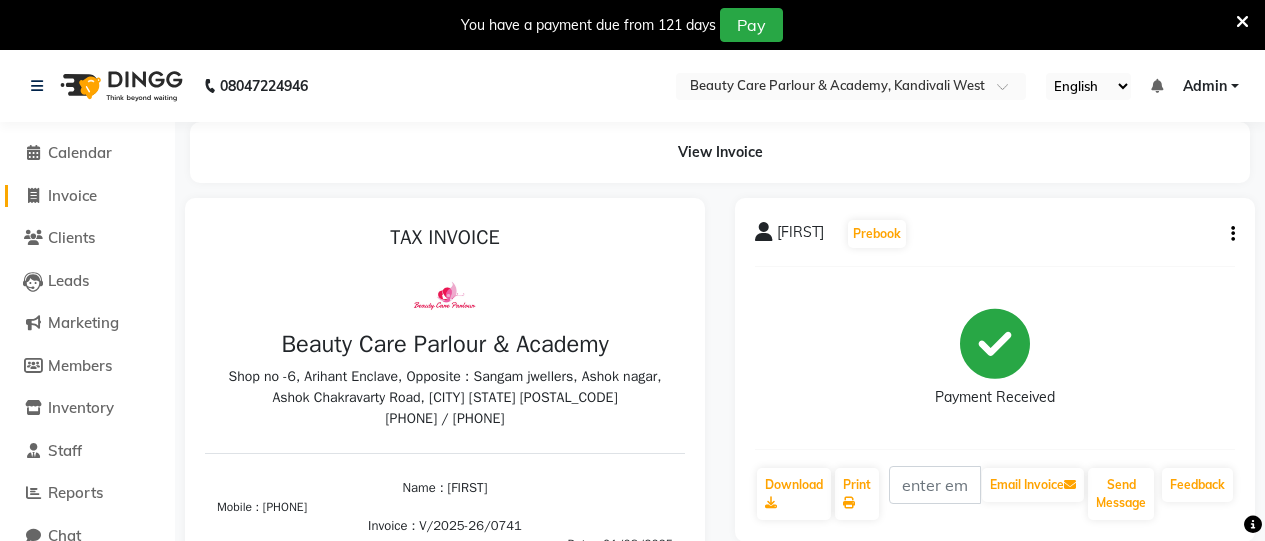 click on "Invoice" 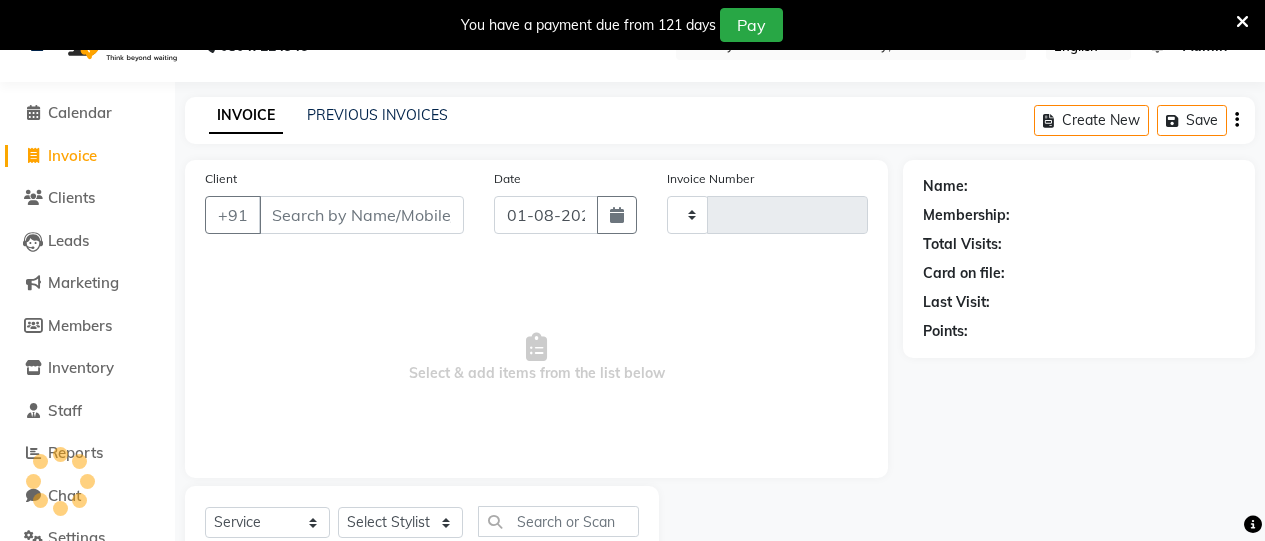 type on "0742" 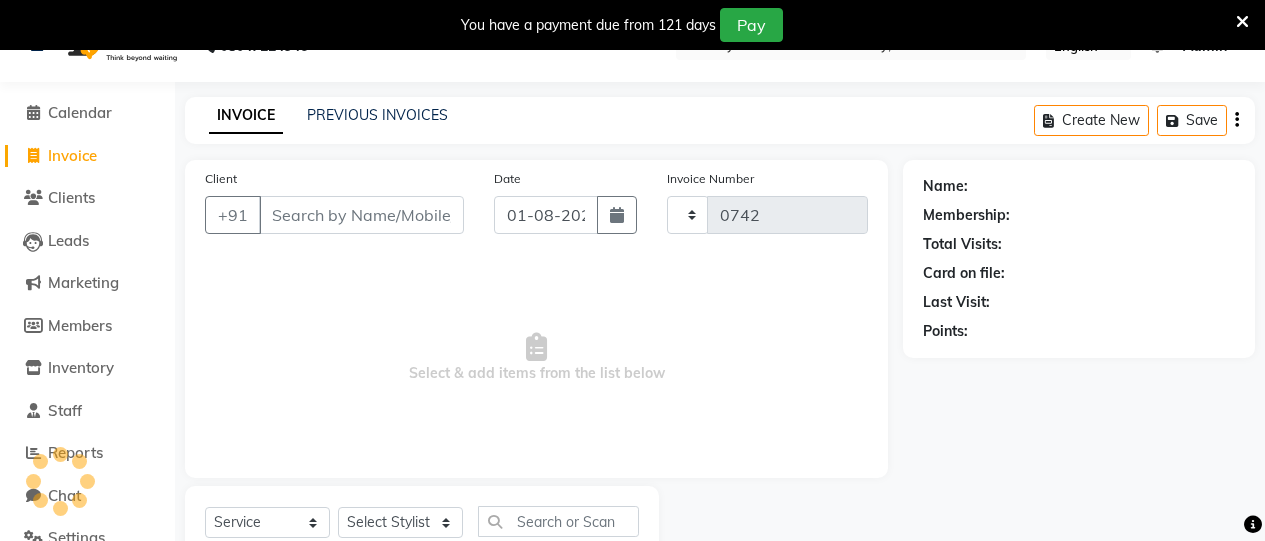 scroll, scrollTop: 110, scrollLeft: 0, axis: vertical 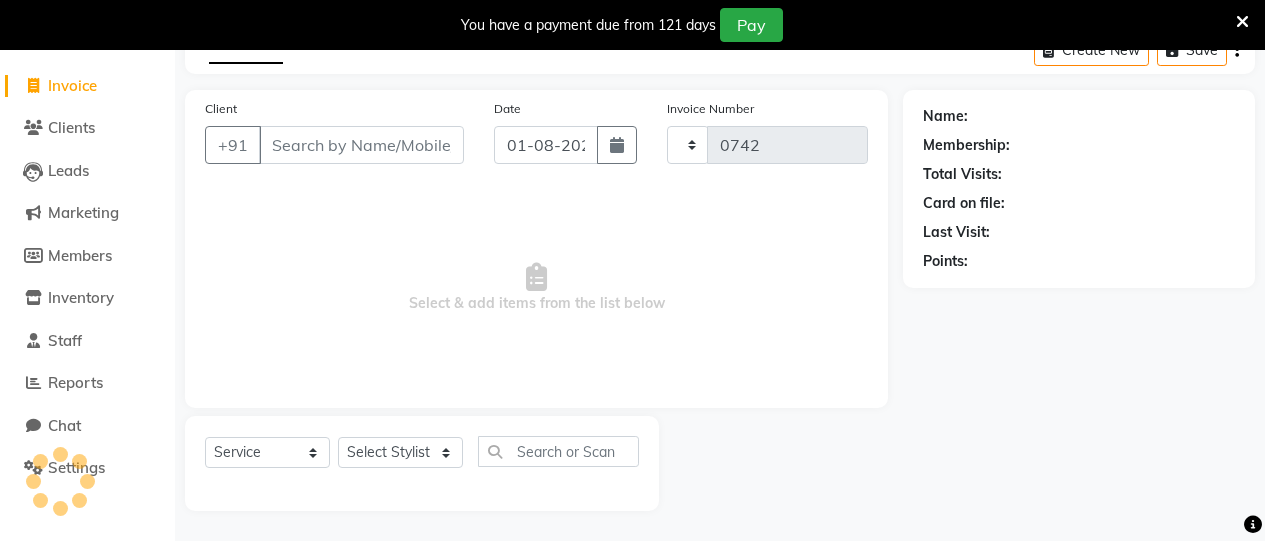 select on "8049" 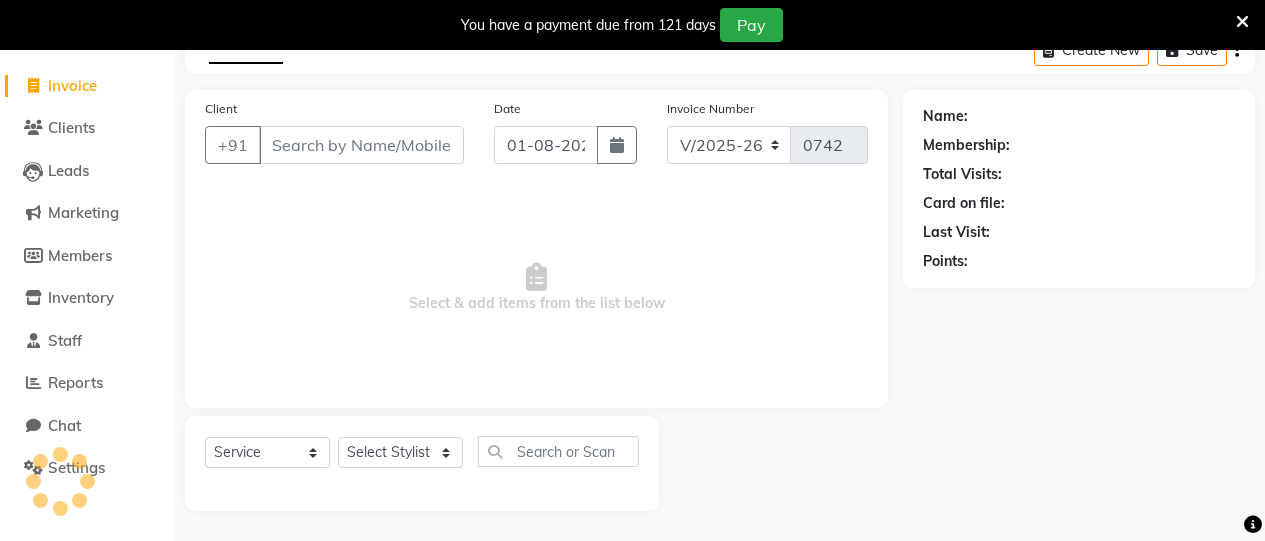 scroll, scrollTop: 0, scrollLeft: 0, axis: both 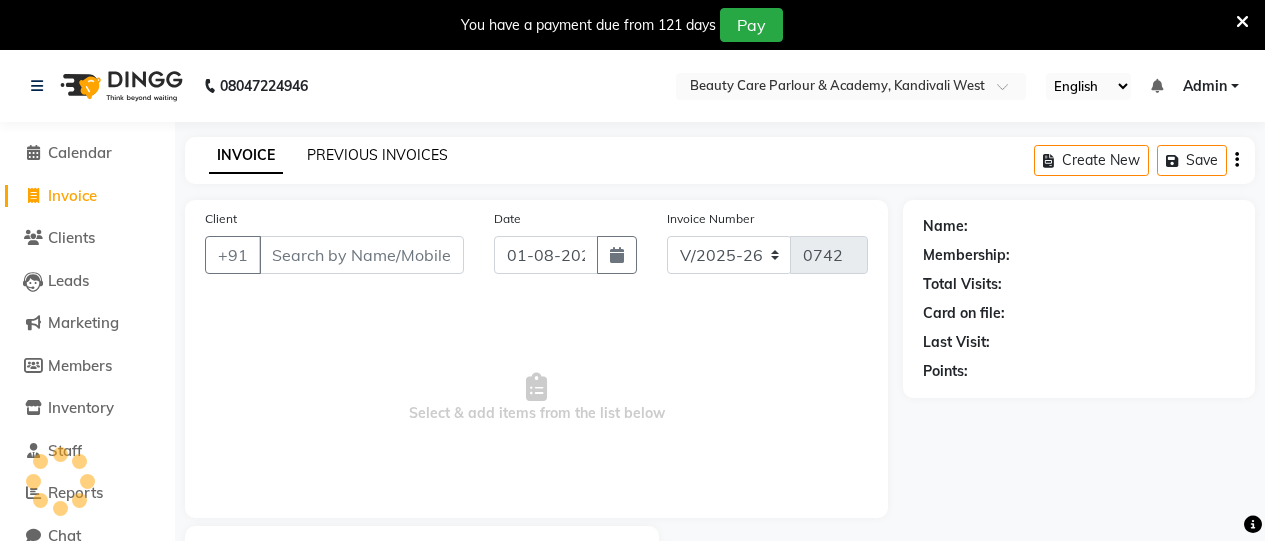 click on "PREVIOUS INVOICES" 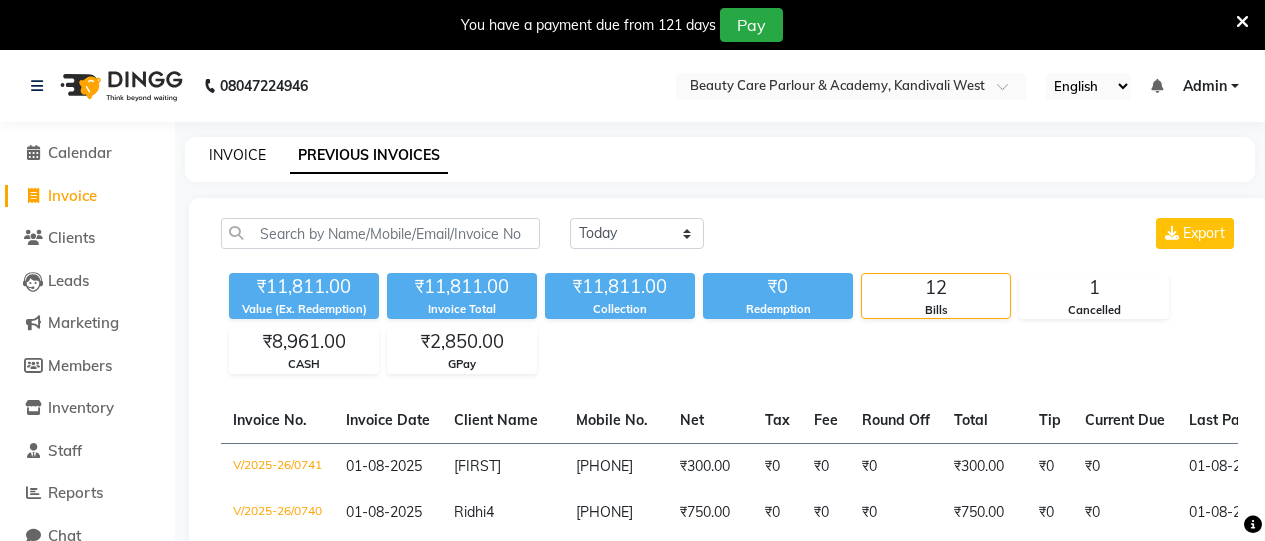 click on "INVOICE" 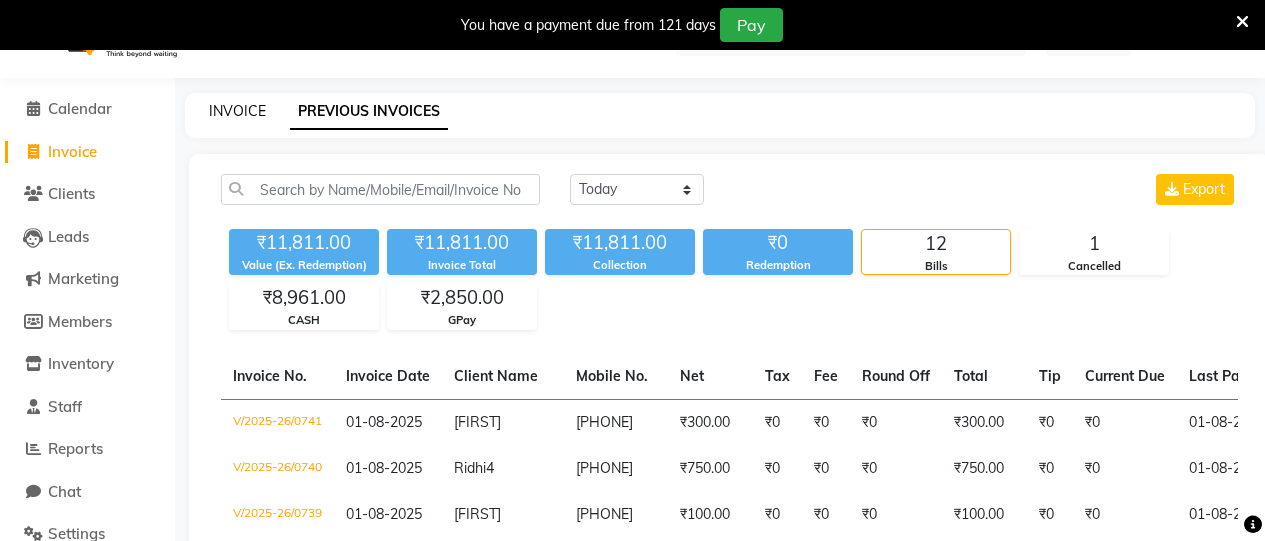 select on "8049" 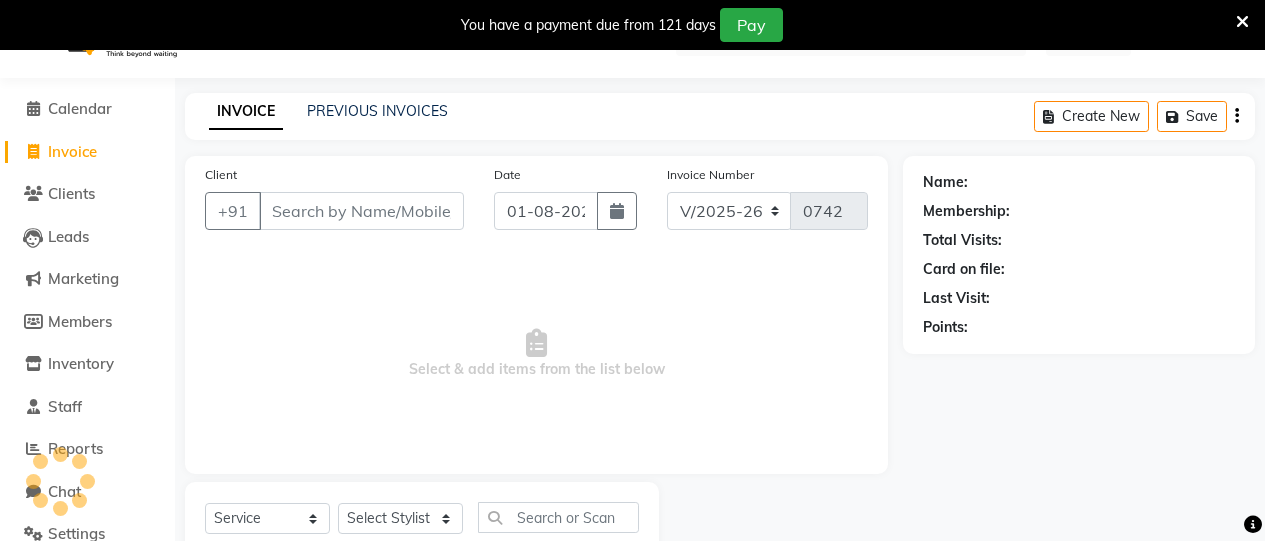 scroll, scrollTop: 110, scrollLeft: 0, axis: vertical 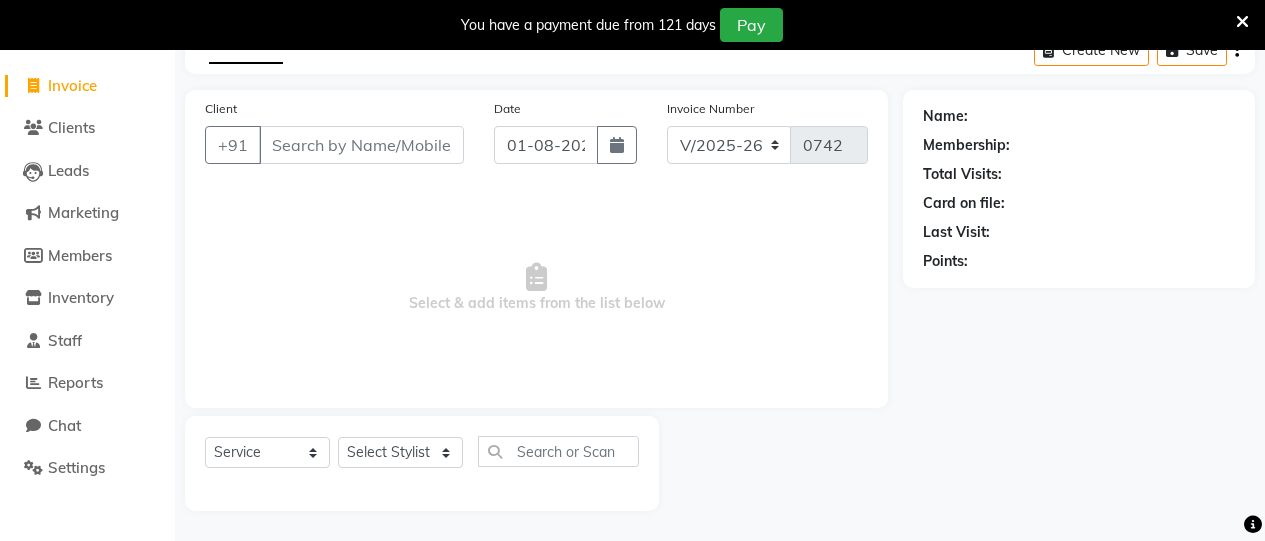 click on "Client" at bounding box center [361, 145] 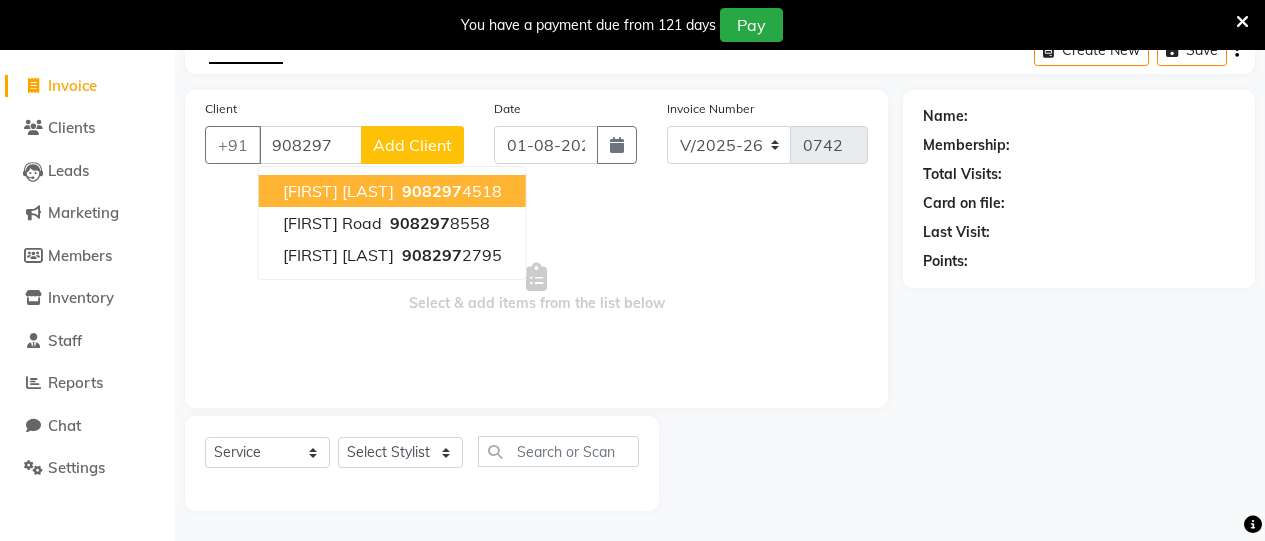 click on "Neeta Patel" at bounding box center (338, 191) 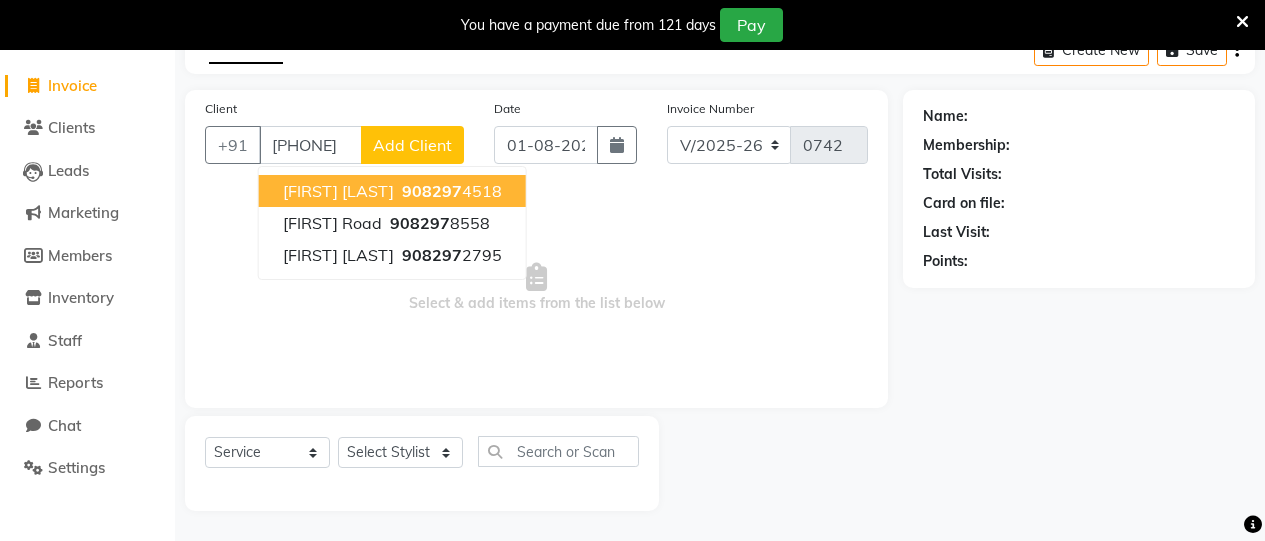 type on "9082974518" 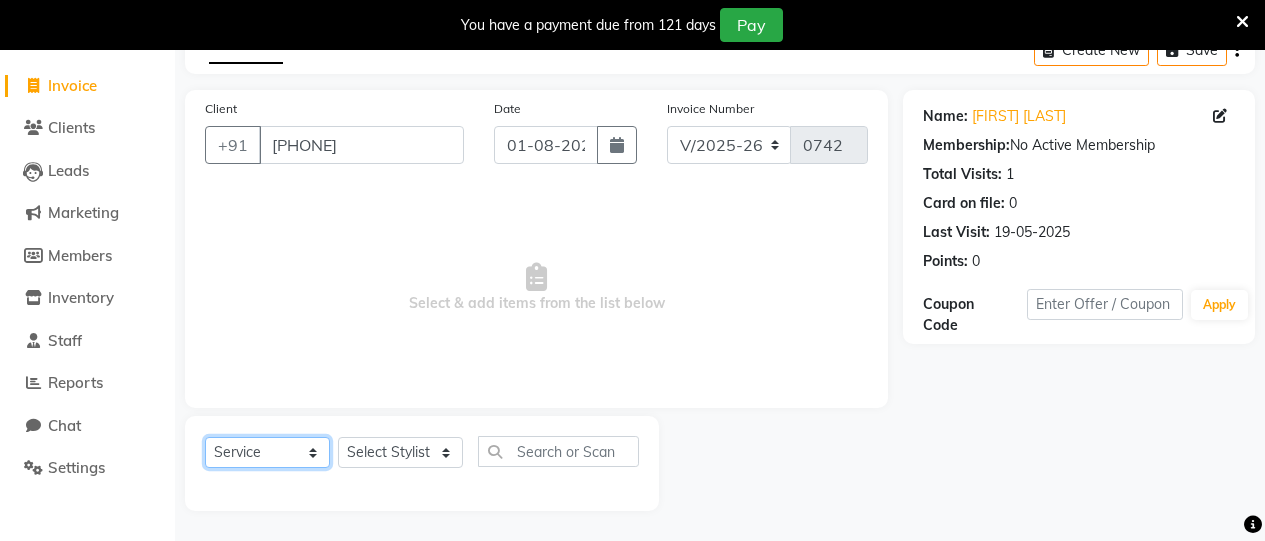 click on "Select  Service  Product  Membership  Package Voucher Prepaid Gift Card" 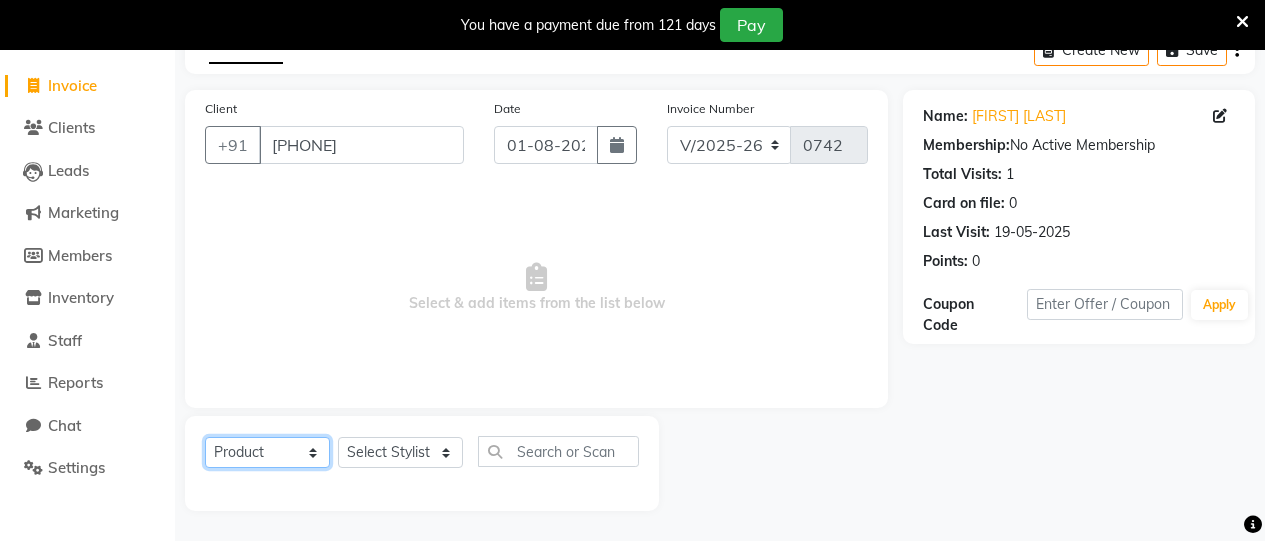 click on "Select  Service  Product  Membership  Package Voucher Prepaid Gift Card" 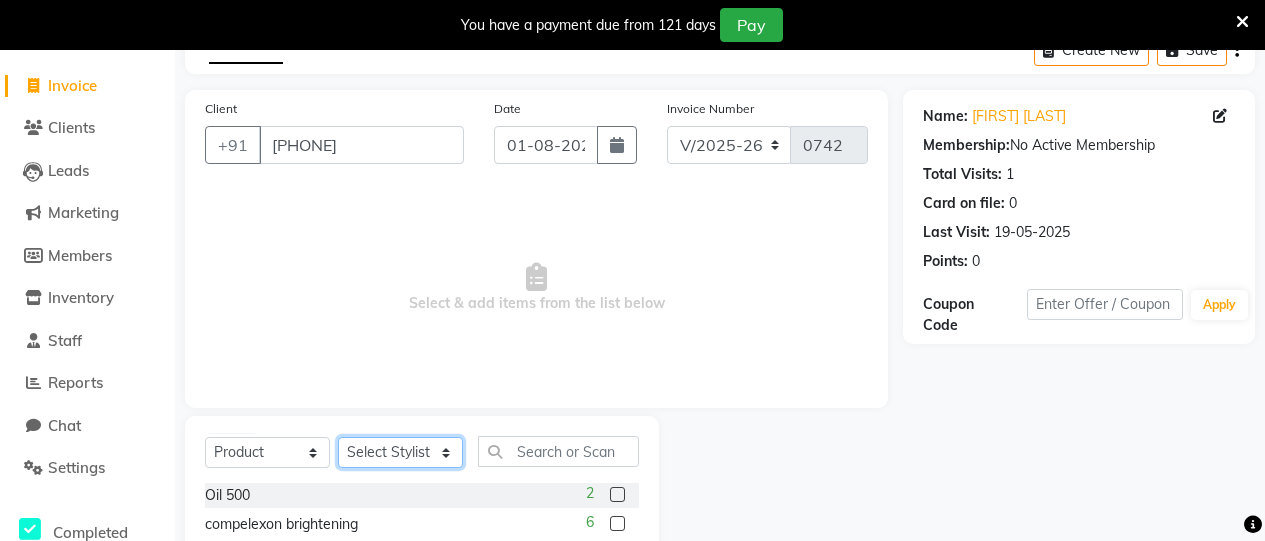 click on "Select Stylist Amita Arti Raut Jagruti Kajal Joshi rita shah menejr Rohini Sangeeta honr" 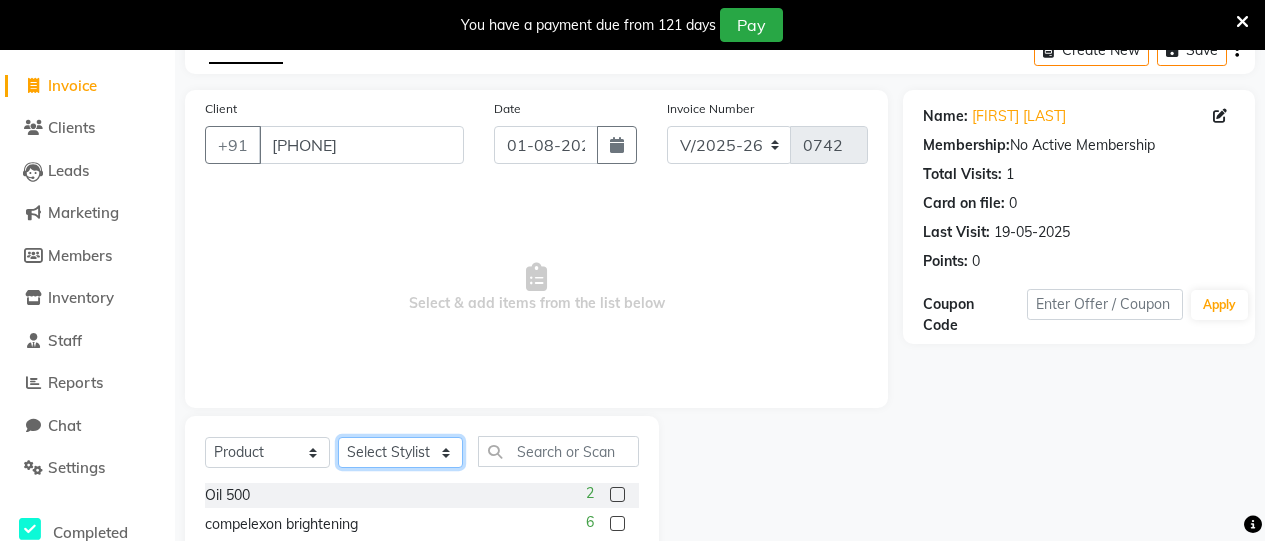 select on "80220" 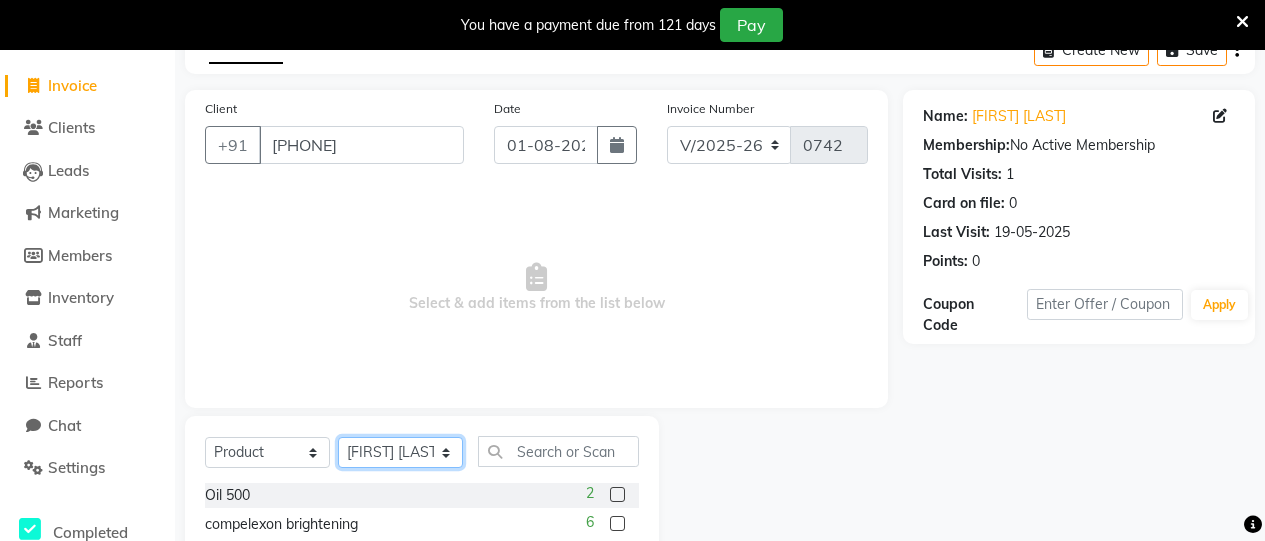 click on "Select Stylist Amita Arti Raut Jagruti Kajal Joshi rita shah menejr Rohini Sangeeta honr" 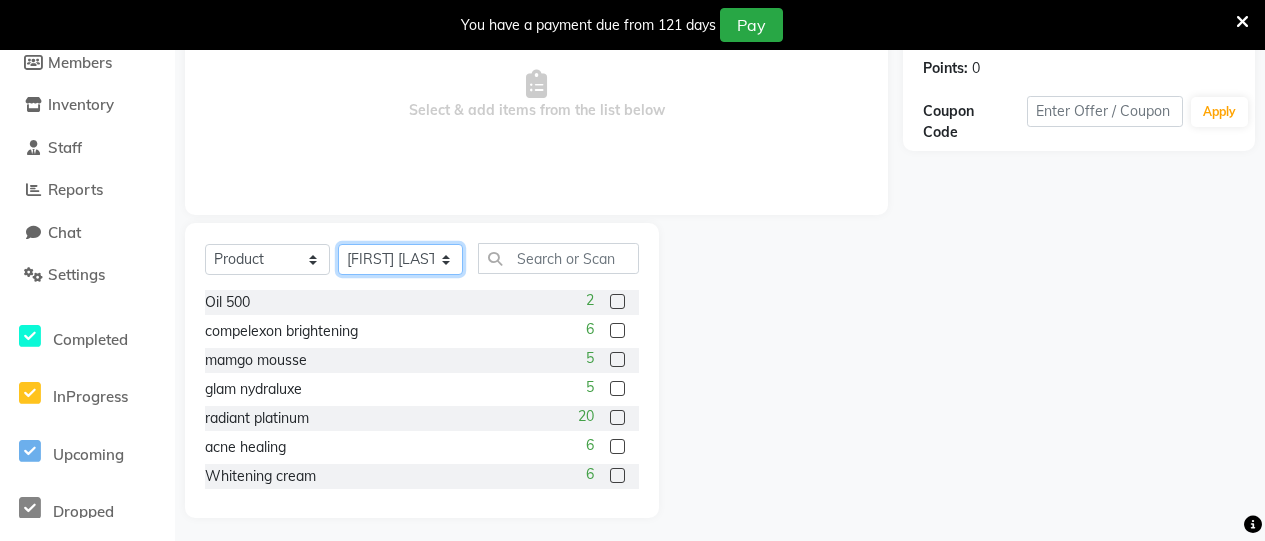 scroll, scrollTop: 304, scrollLeft: 0, axis: vertical 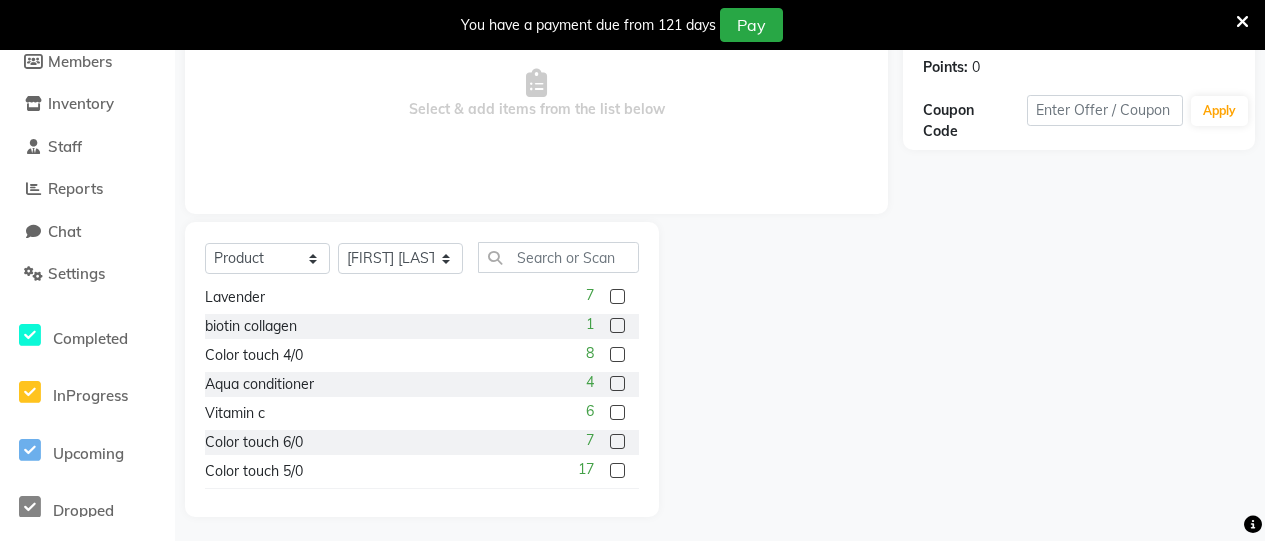 click 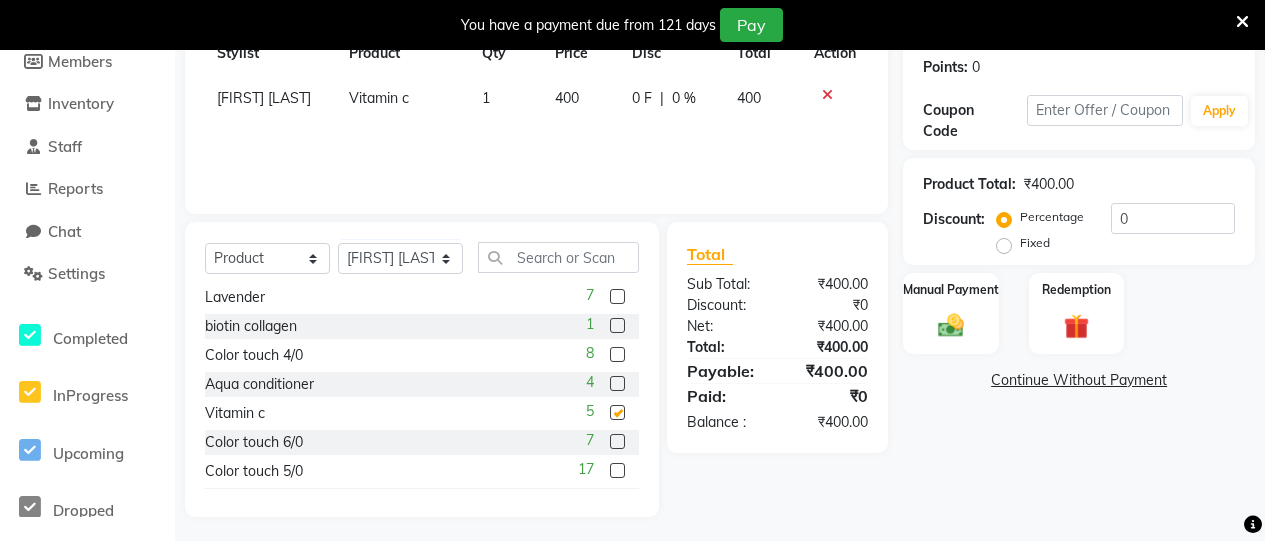 checkbox on "false" 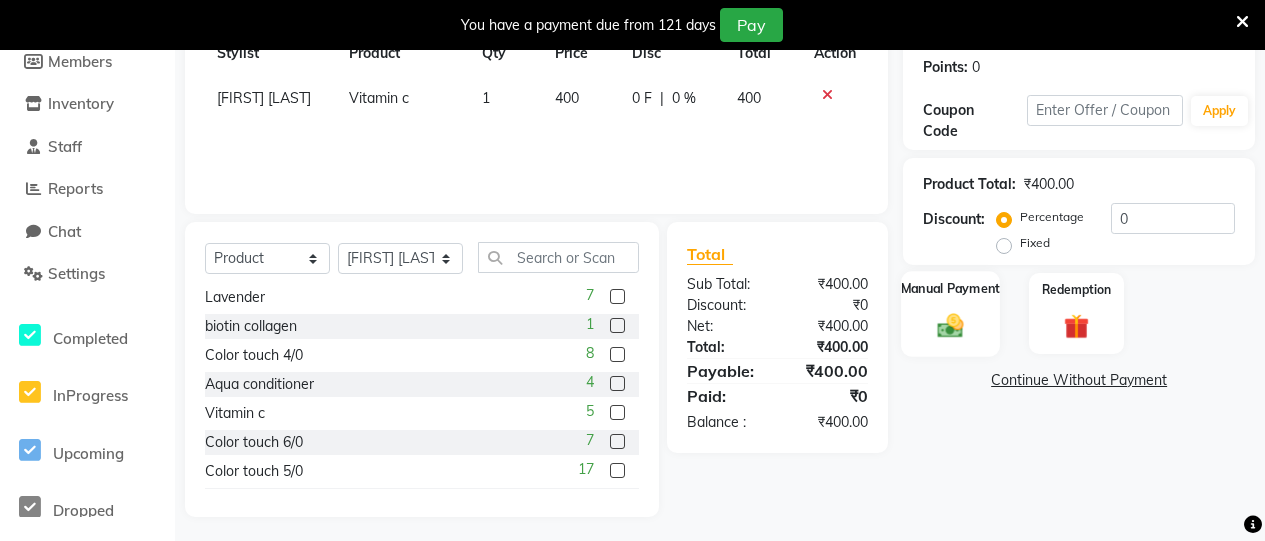 click 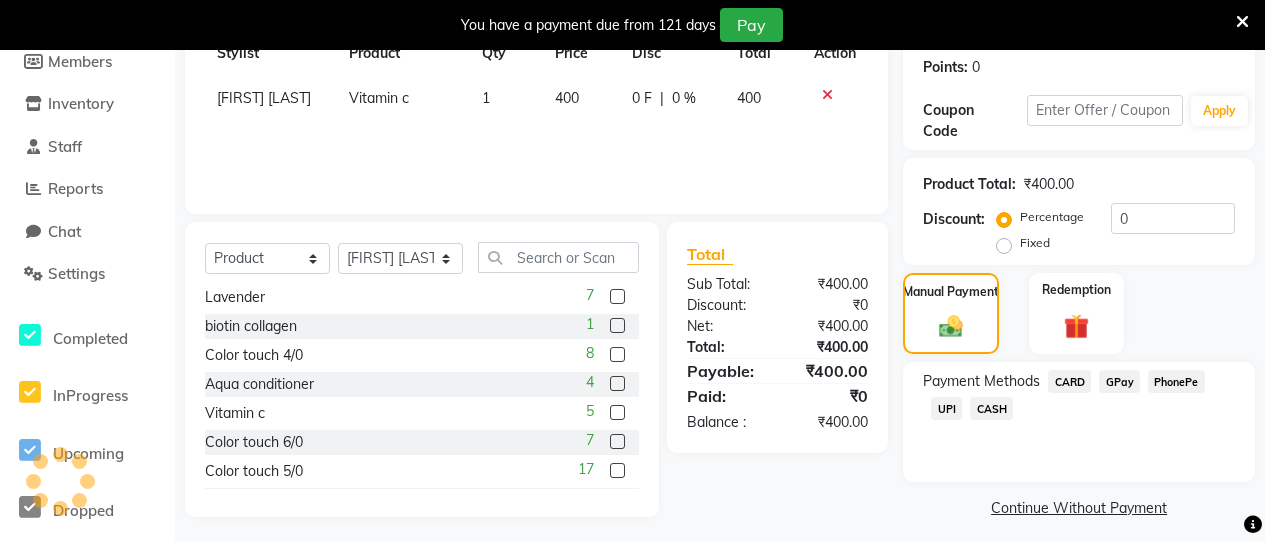 click on "CASH" 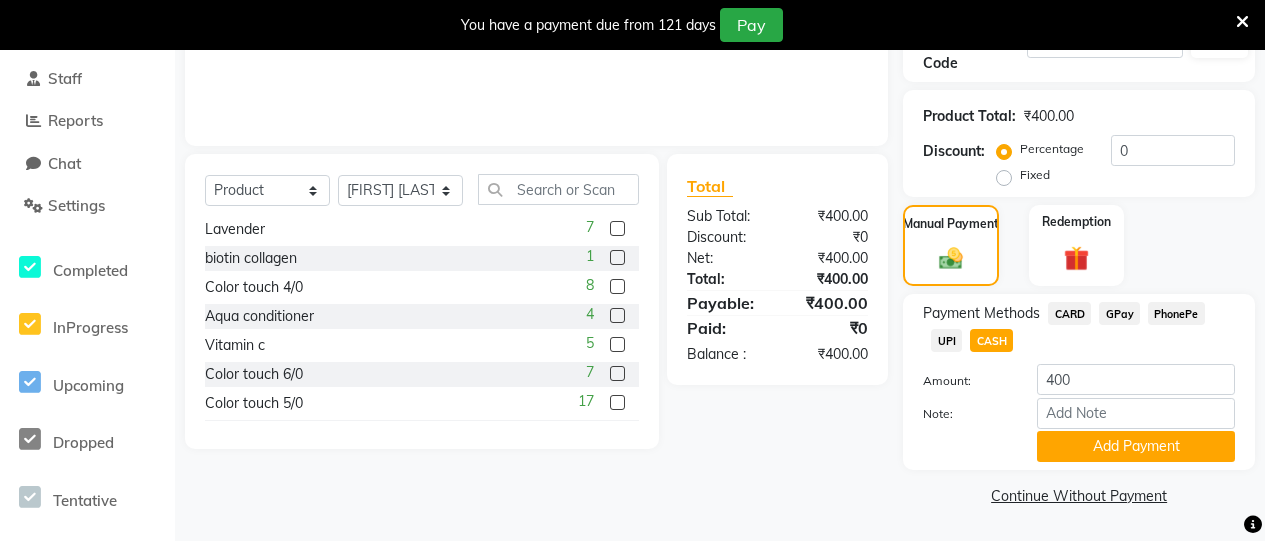 scroll, scrollTop: 371, scrollLeft: 0, axis: vertical 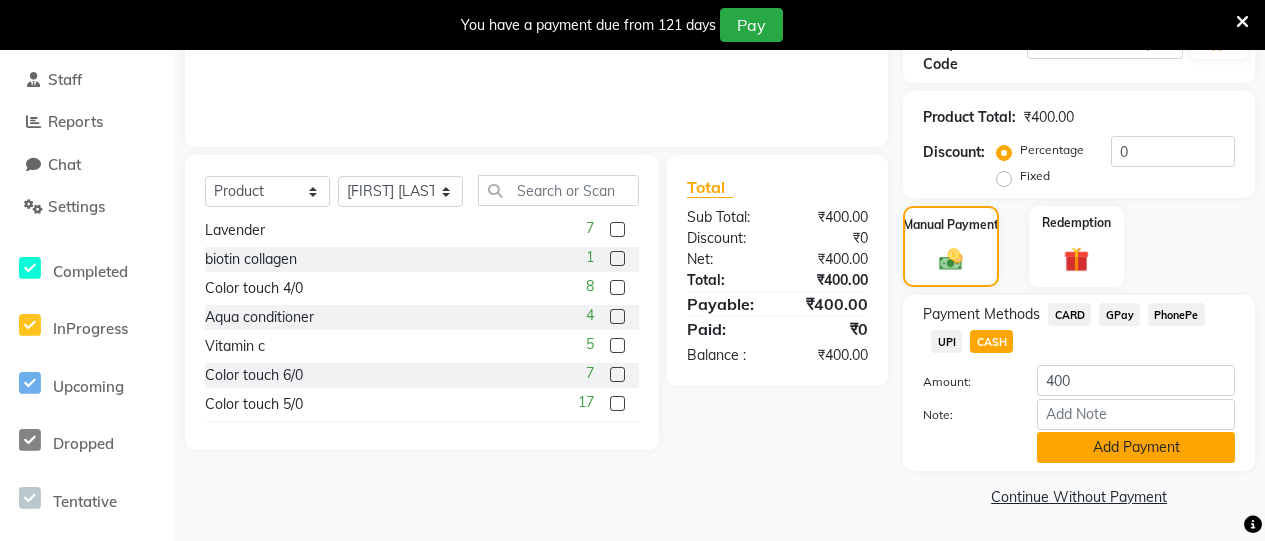 click on "Add Payment" 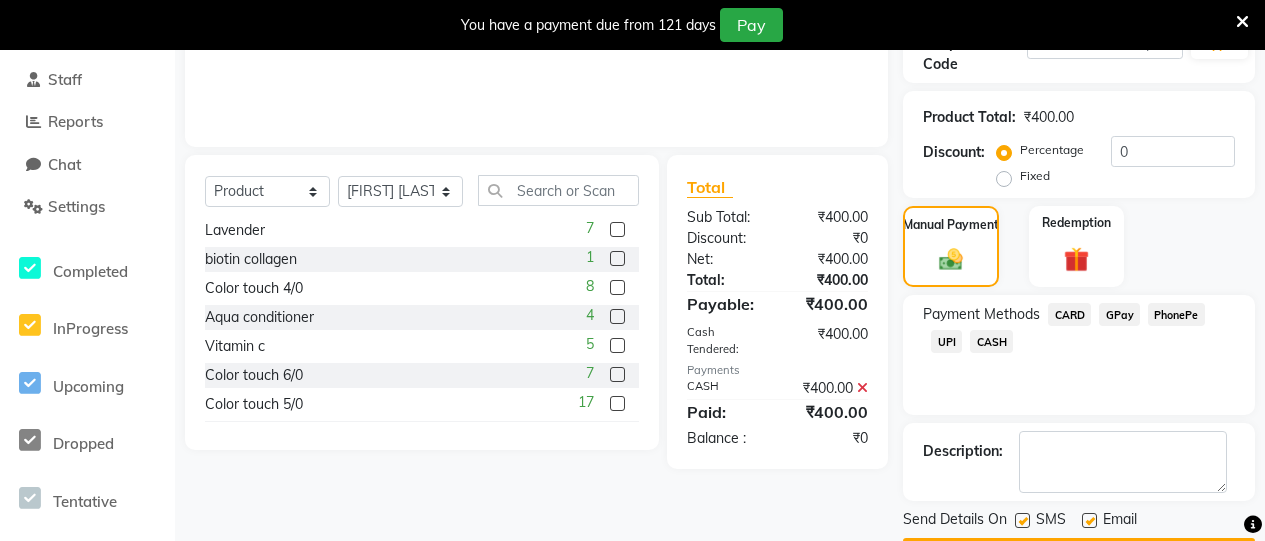 scroll, scrollTop: 429, scrollLeft: 0, axis: vertical 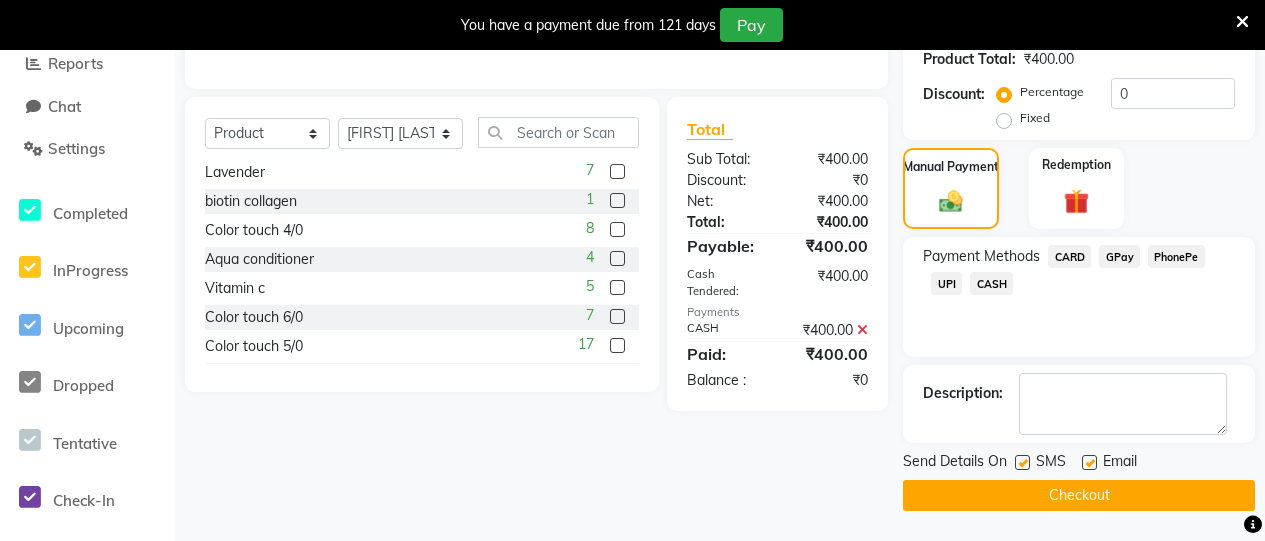 click on "Checkout" 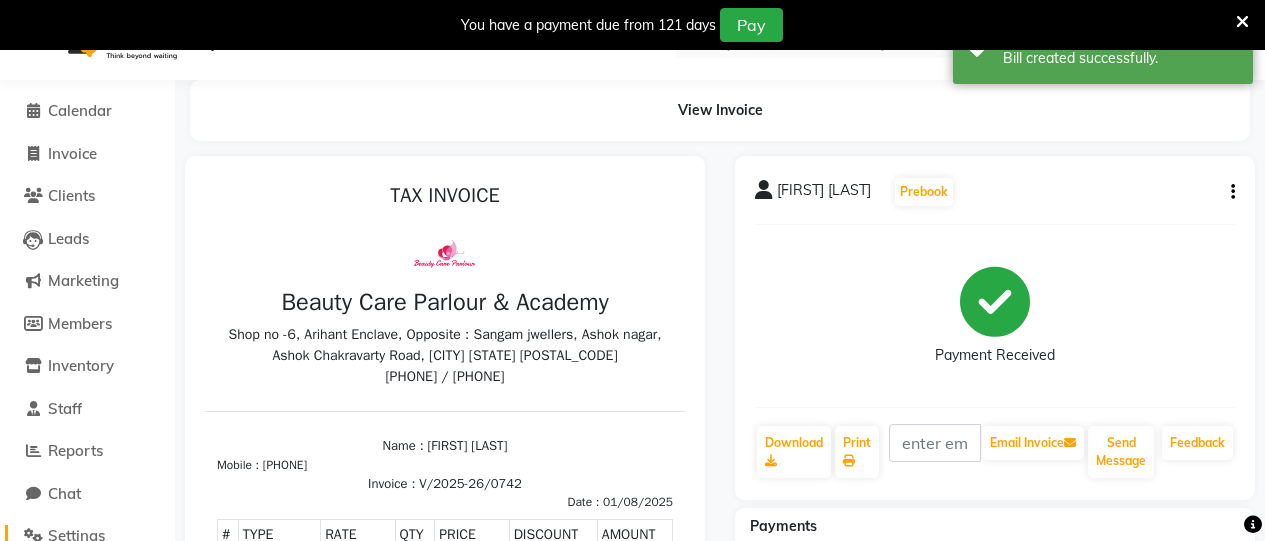 scroll, scrollTop: 0, scrollLeft: 0, axis: both 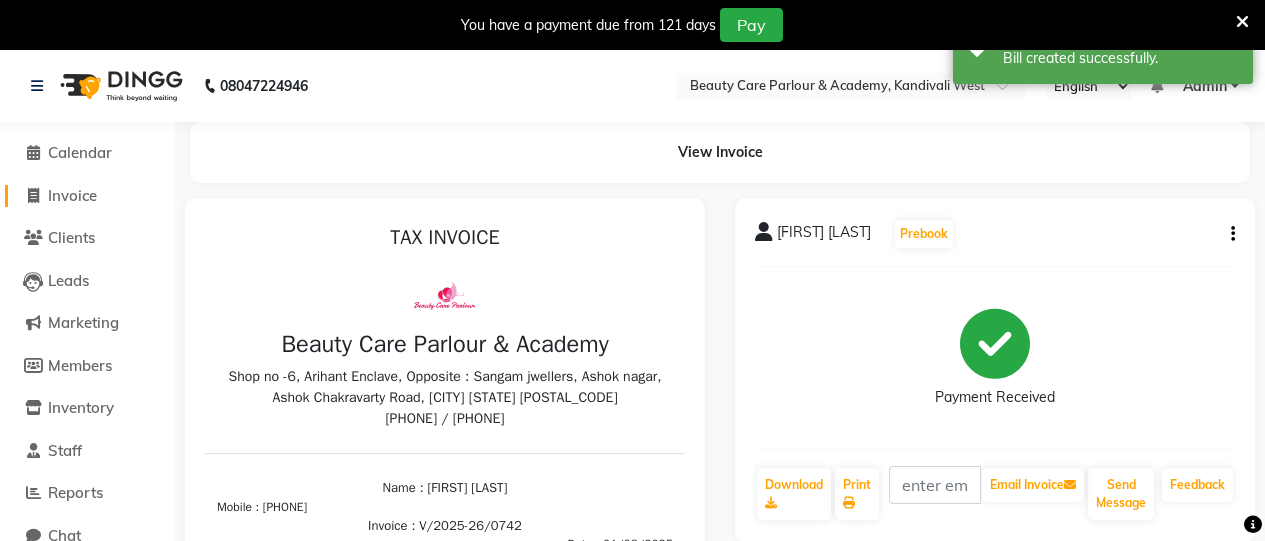 click 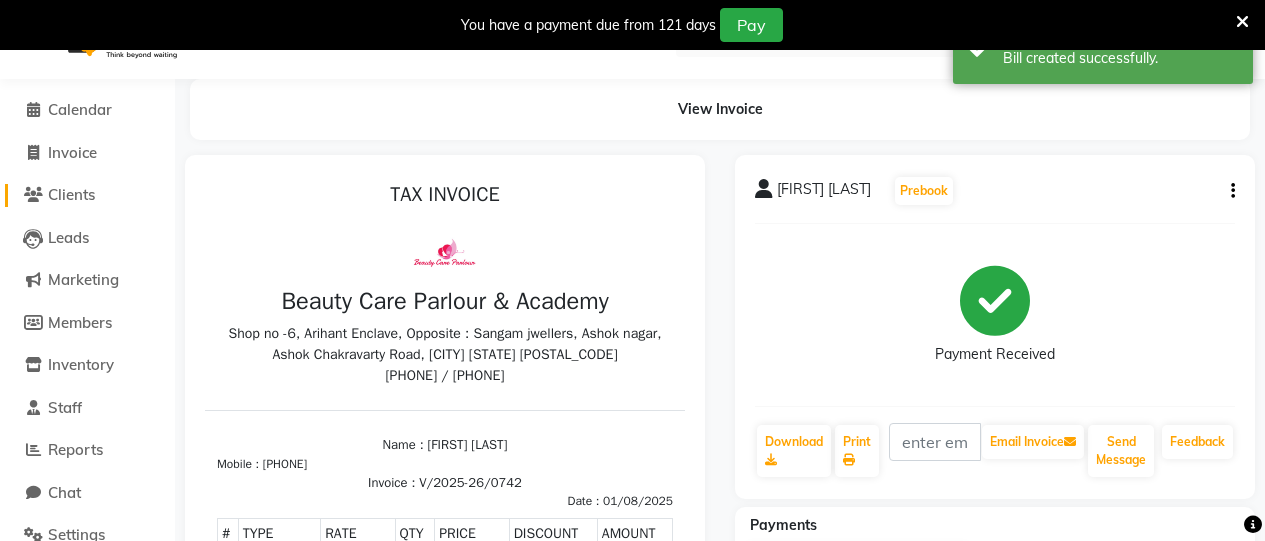 select on "service" 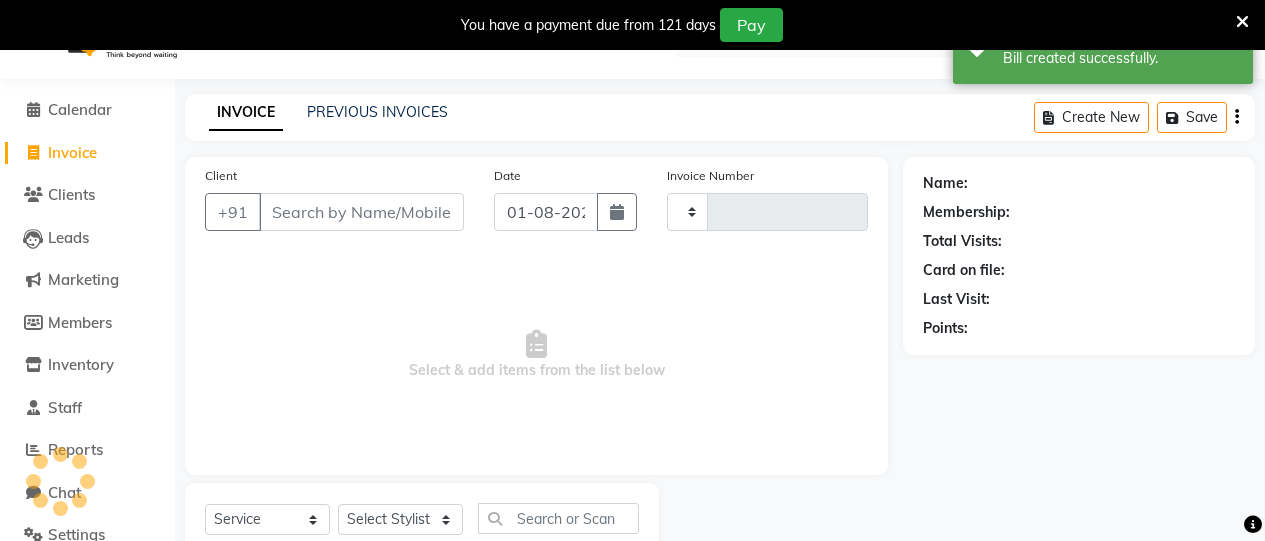 scroll, scrollTop: 110, scrollLeft: 0, axis: vertical 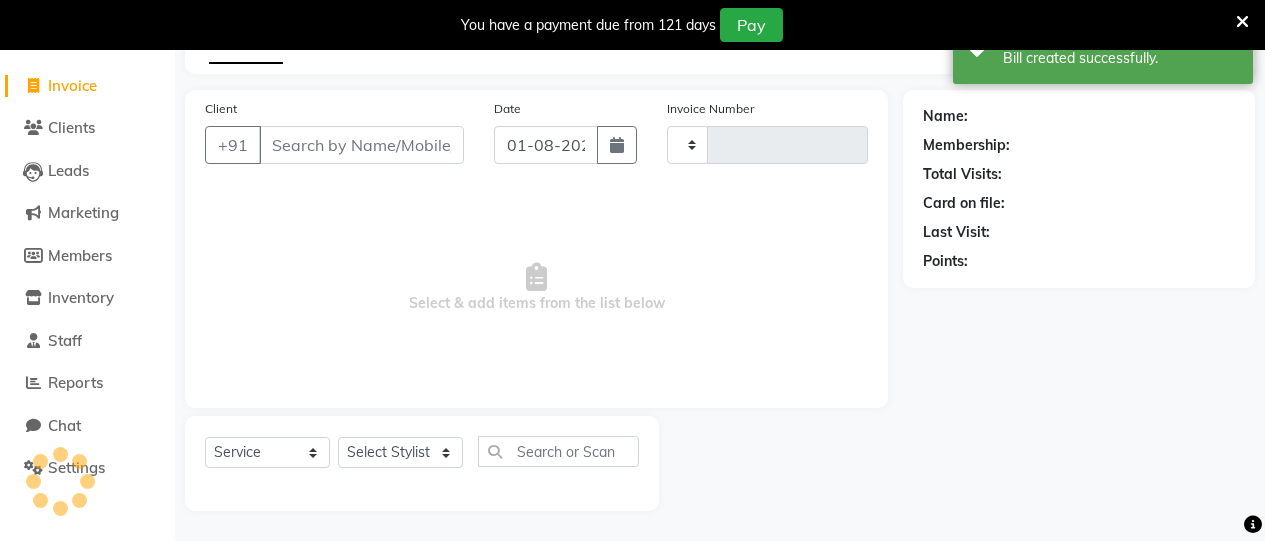 type on "0743" 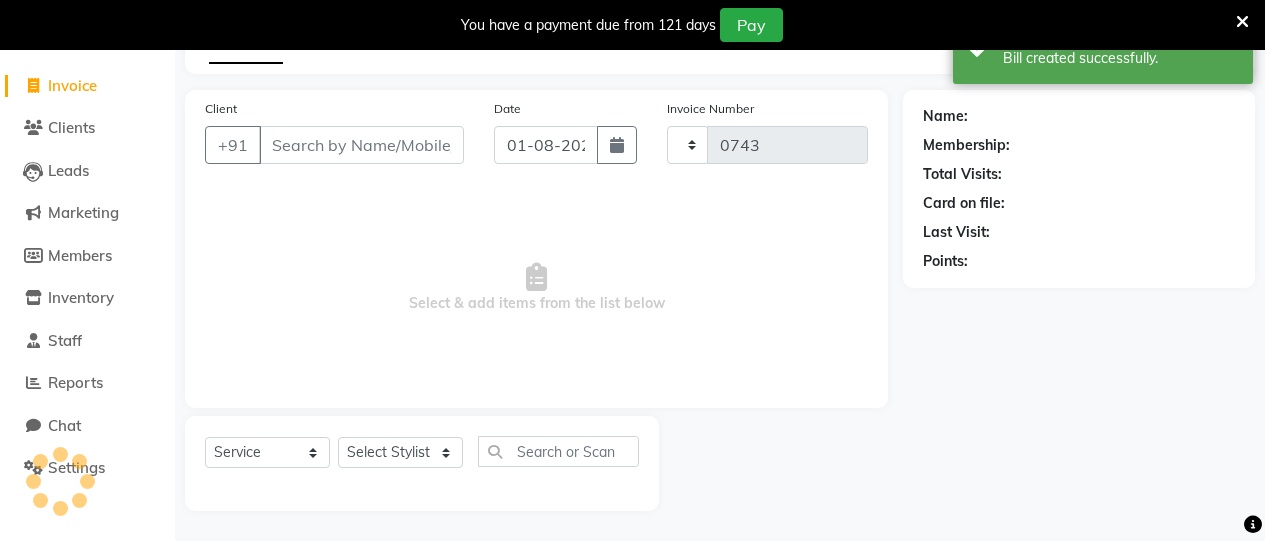 select on "8049" 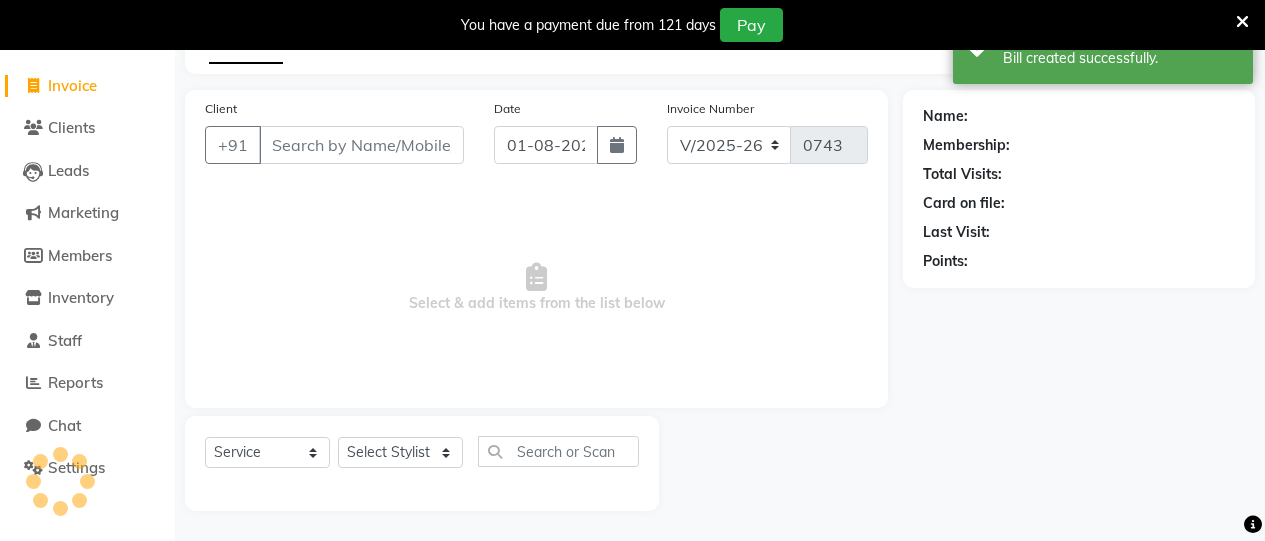 scroll, scrollTop: 0, scrollLeft: 0, axis: both 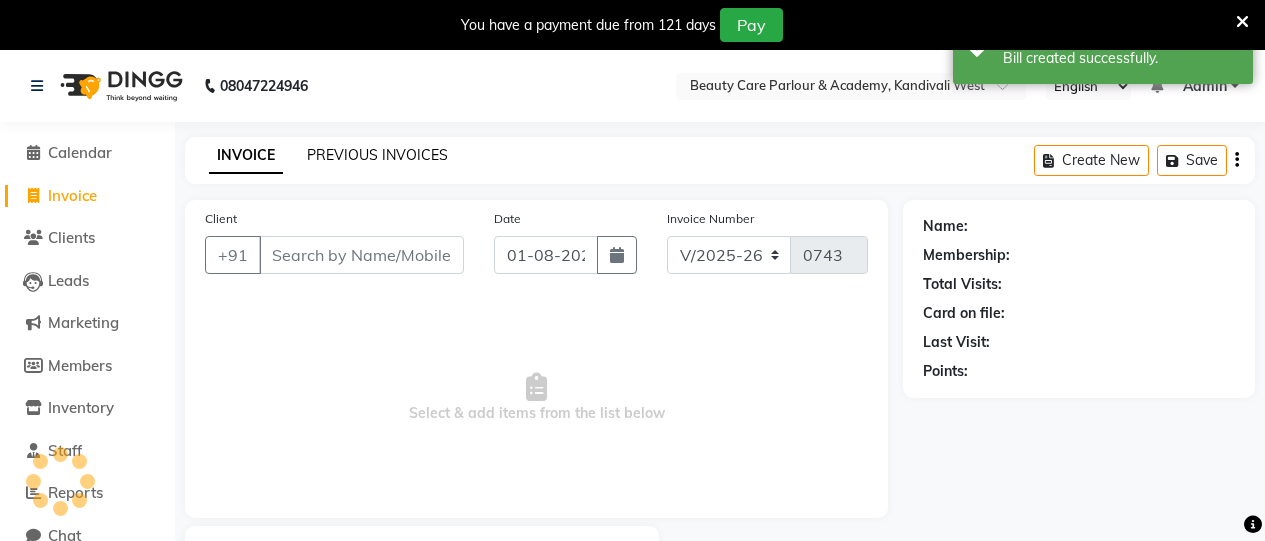 click on "PREVIOUS INVOICES" 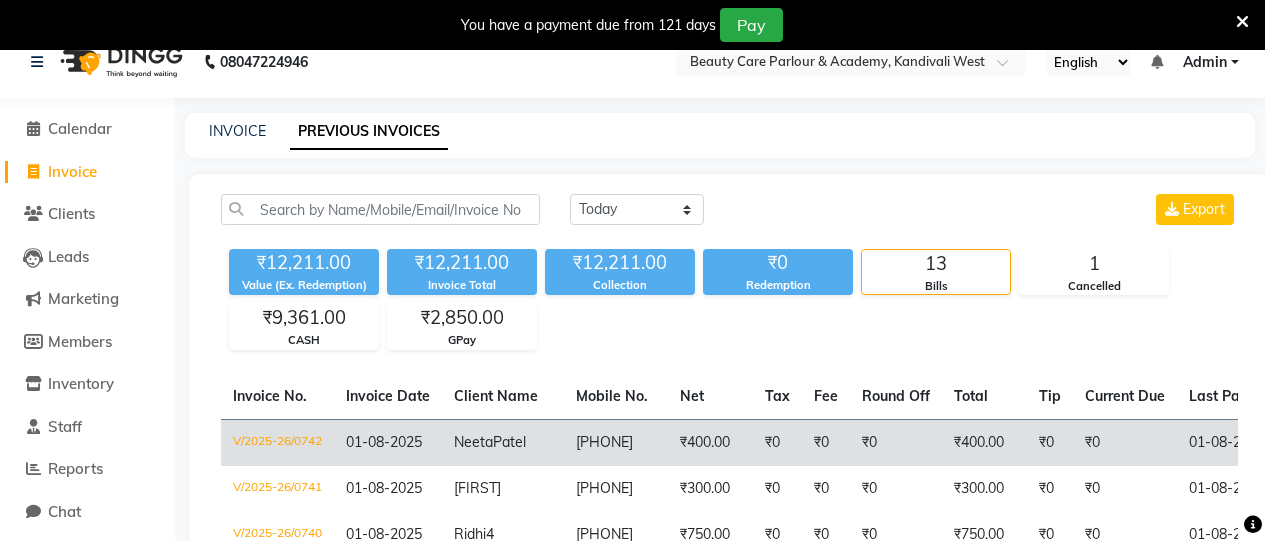 scroll, scrollTop: 0, scrollLeft: 0, axis: both 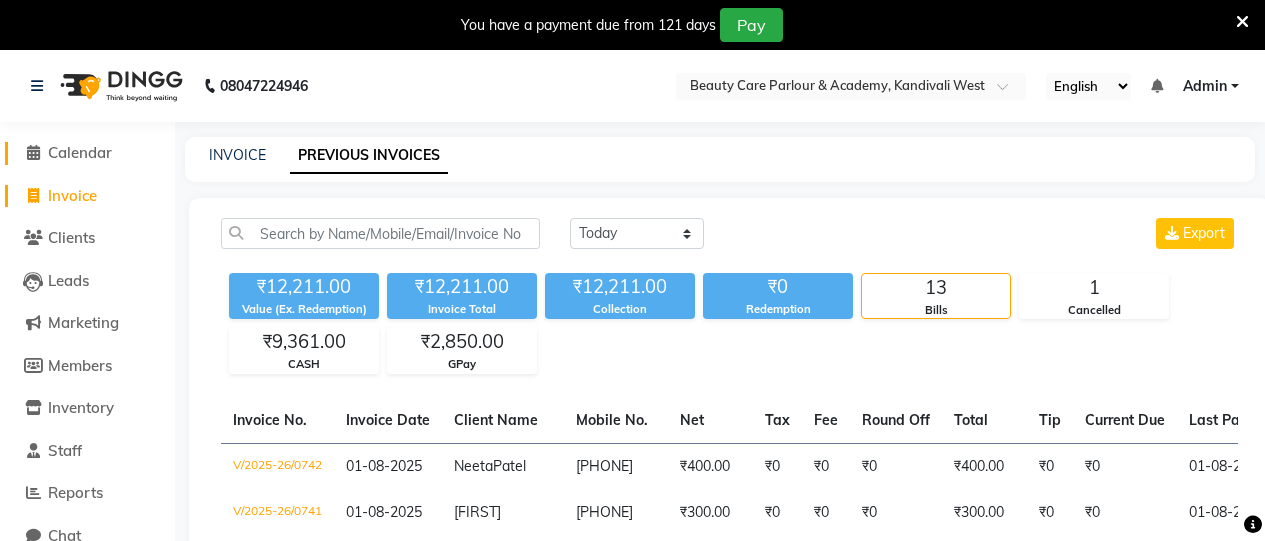 click 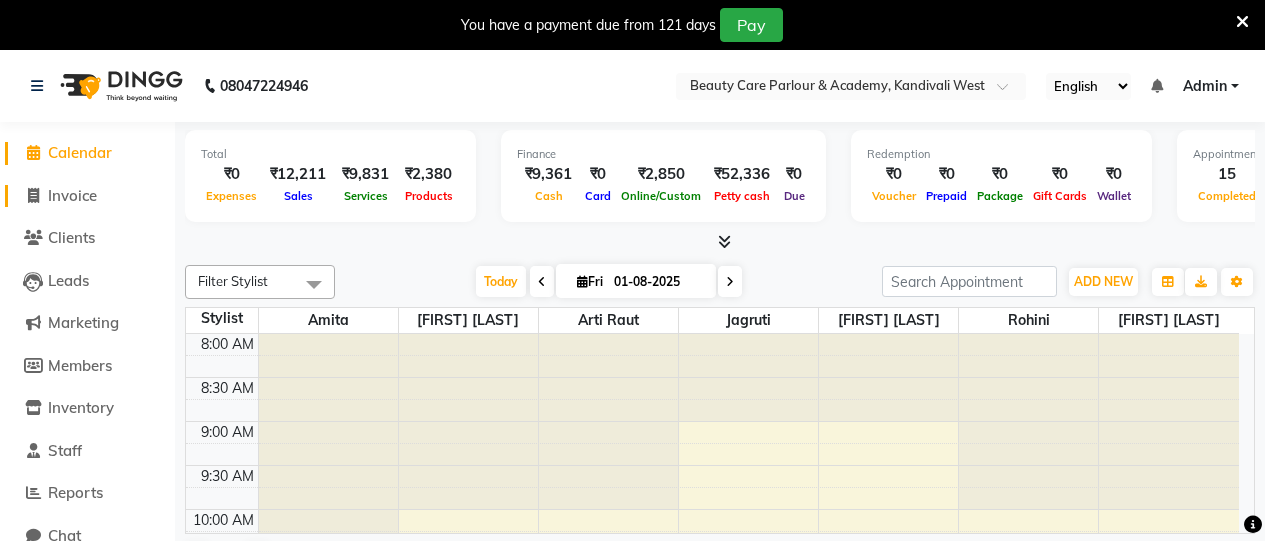 click on "Invoice" 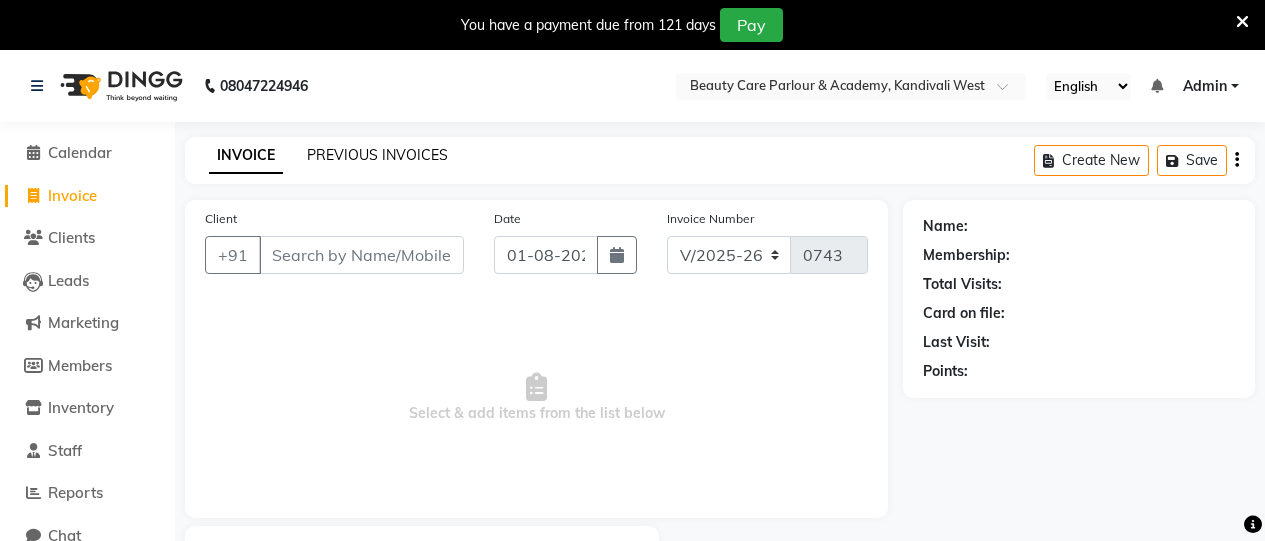 click on "PREVIOUS INVOICES" 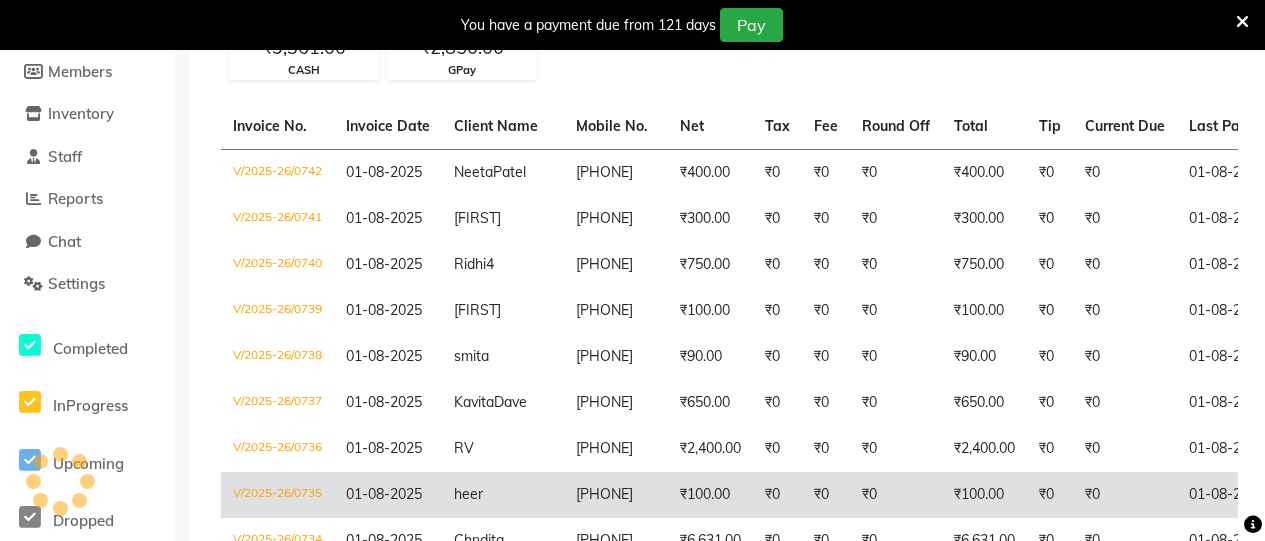 scroll, scrollTop: 436, scrollLeft: 0, axis: vertical 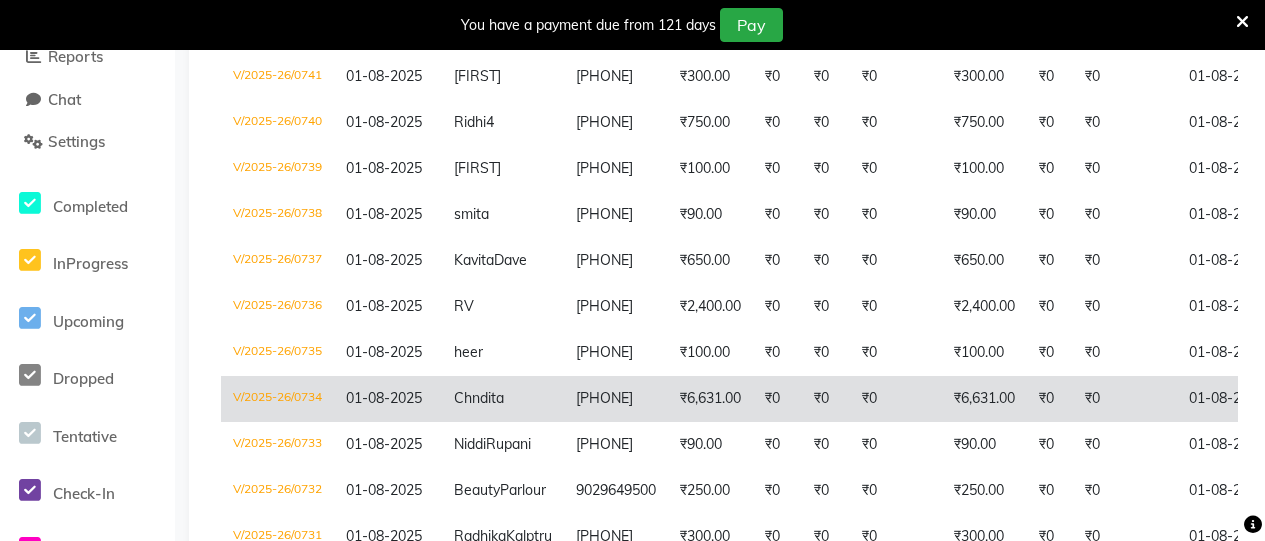 click on "Chndita" 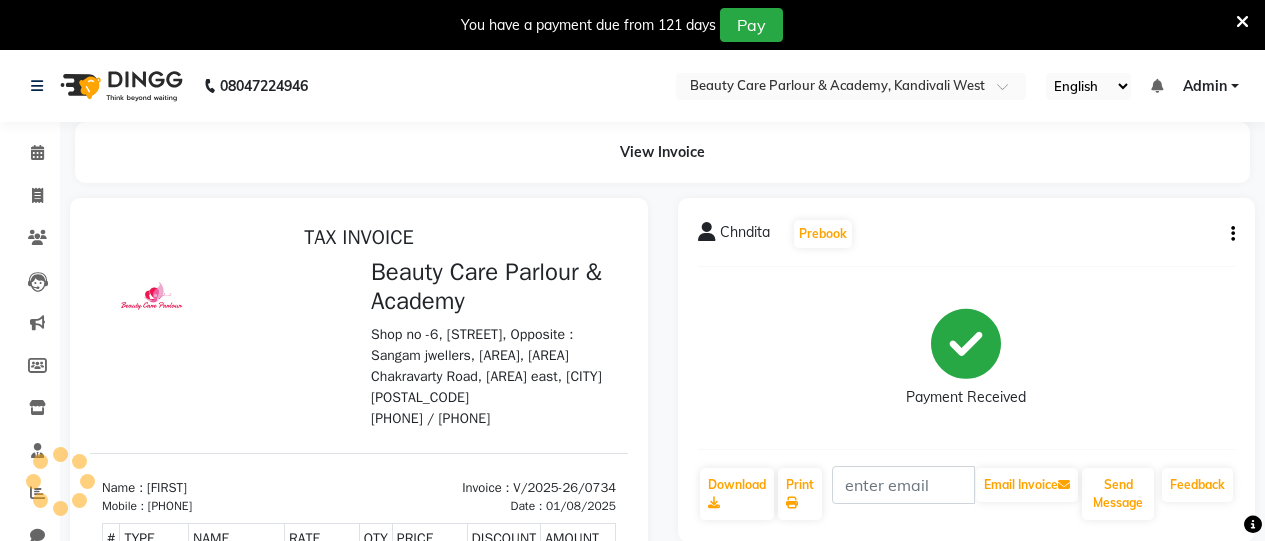 scroll, scrollTop: 0, scrollLeft: 0, axis: both 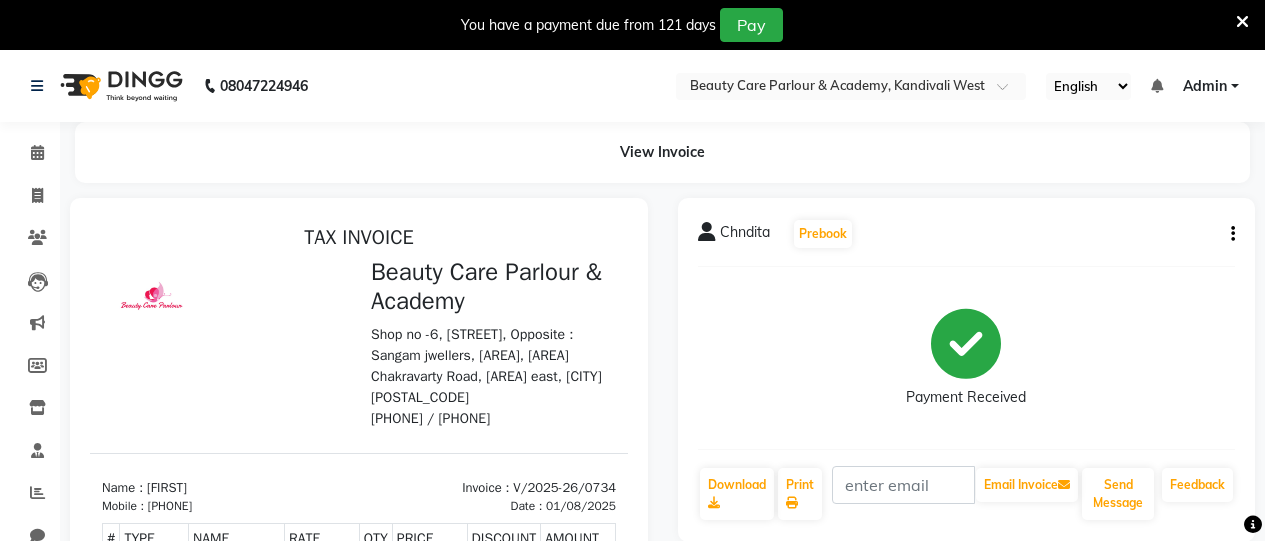 click 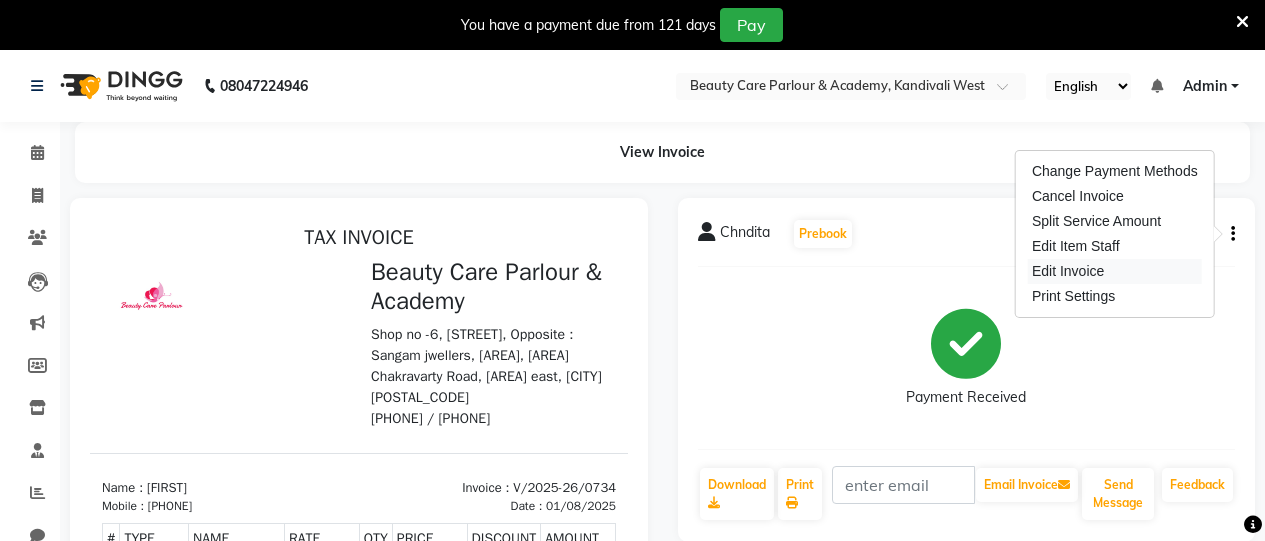 click on "Edit Invoice" at bounding box center [1115, 271] 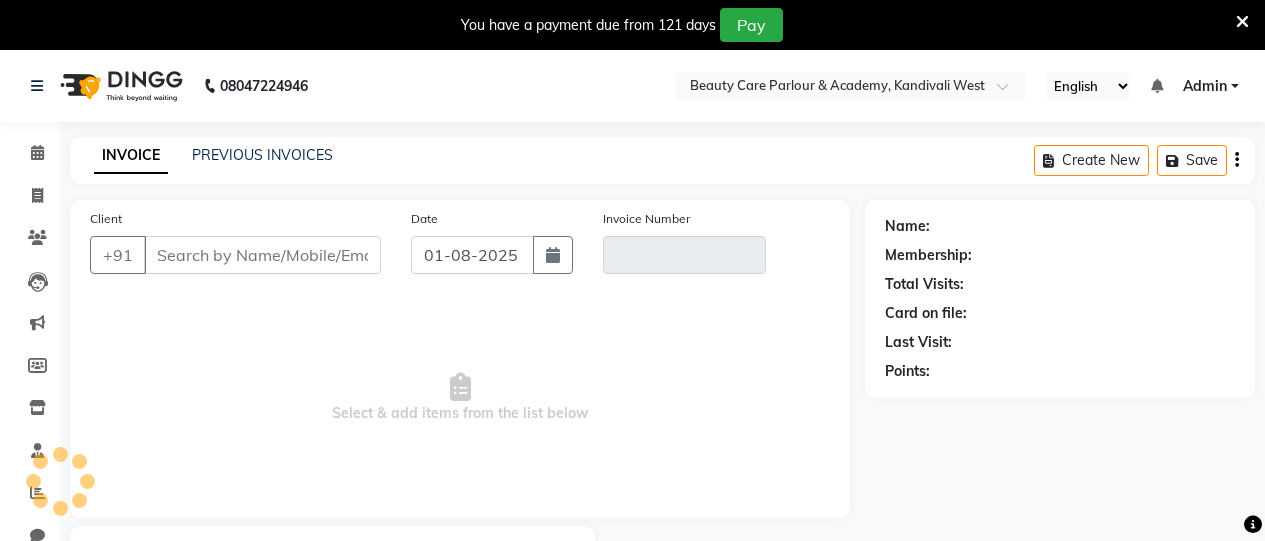 scroll, scrollTop: 110, scrollLeft: 0, axis: vertical 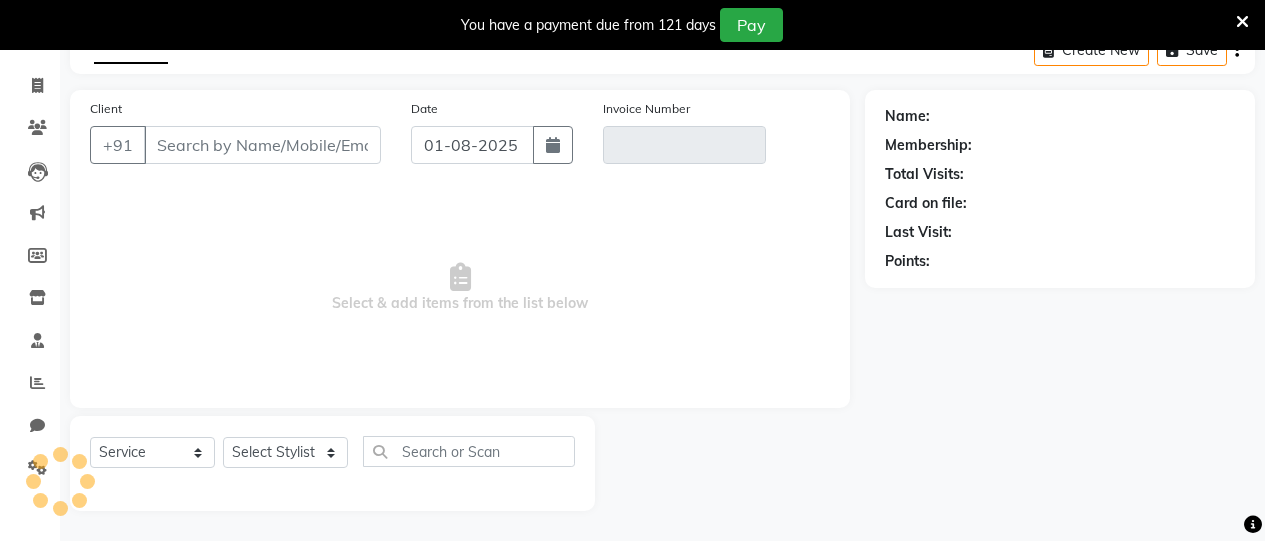 type on "[PHONE]" 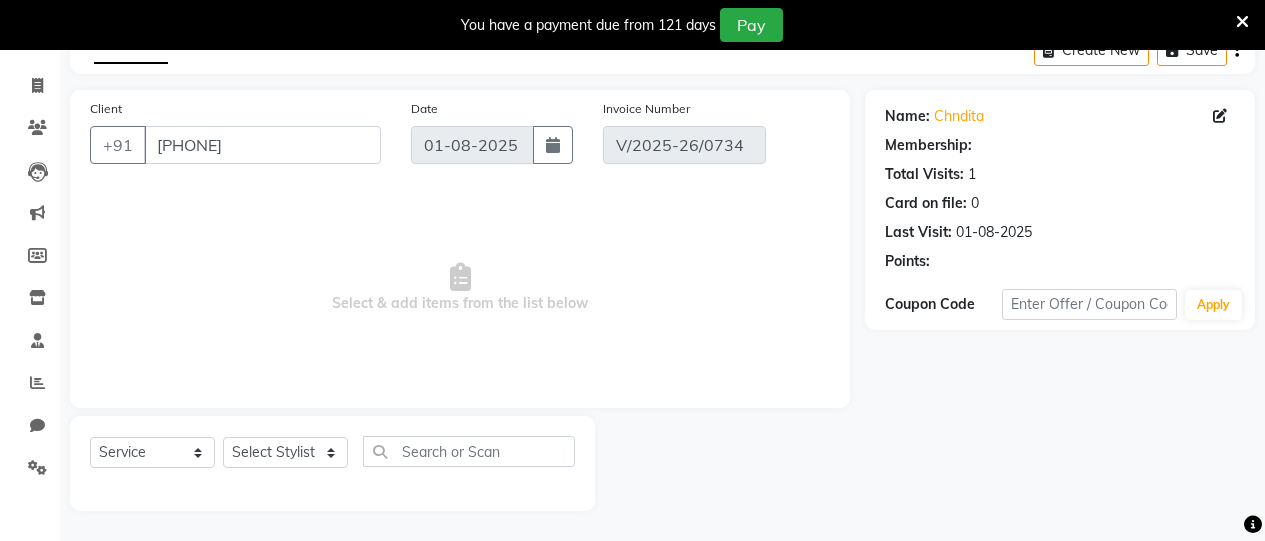 select on "select" 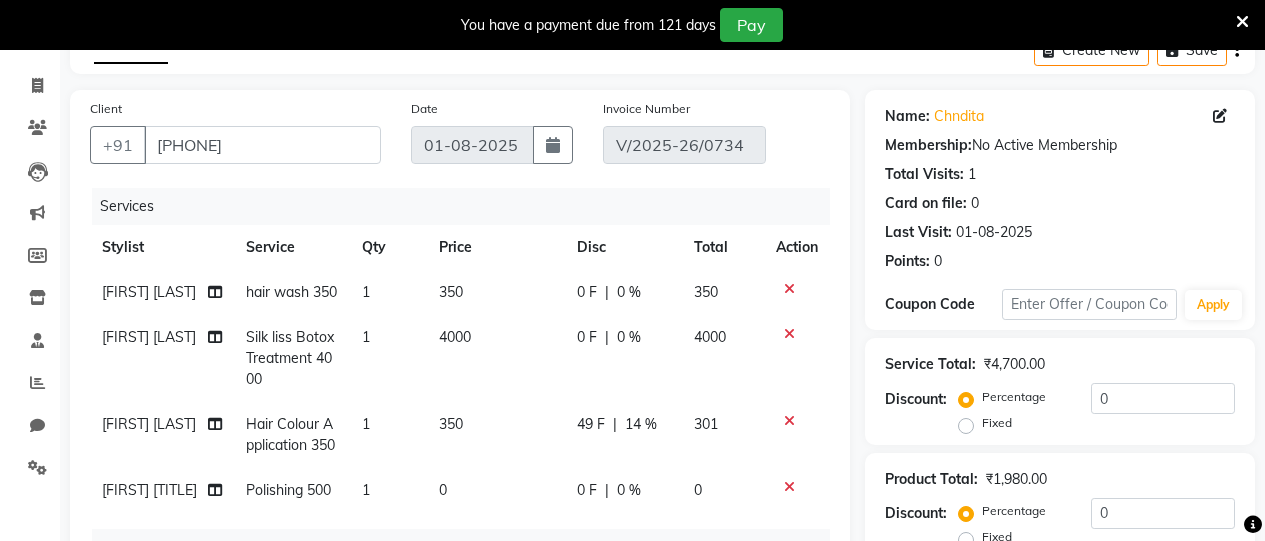 click on "4000" 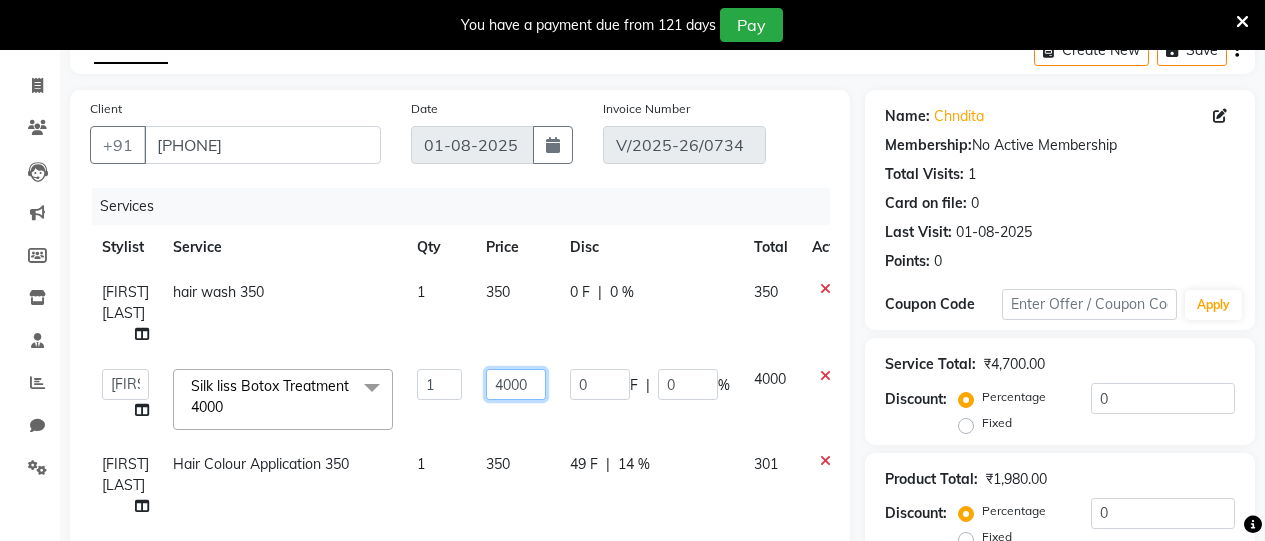 click on "4000" 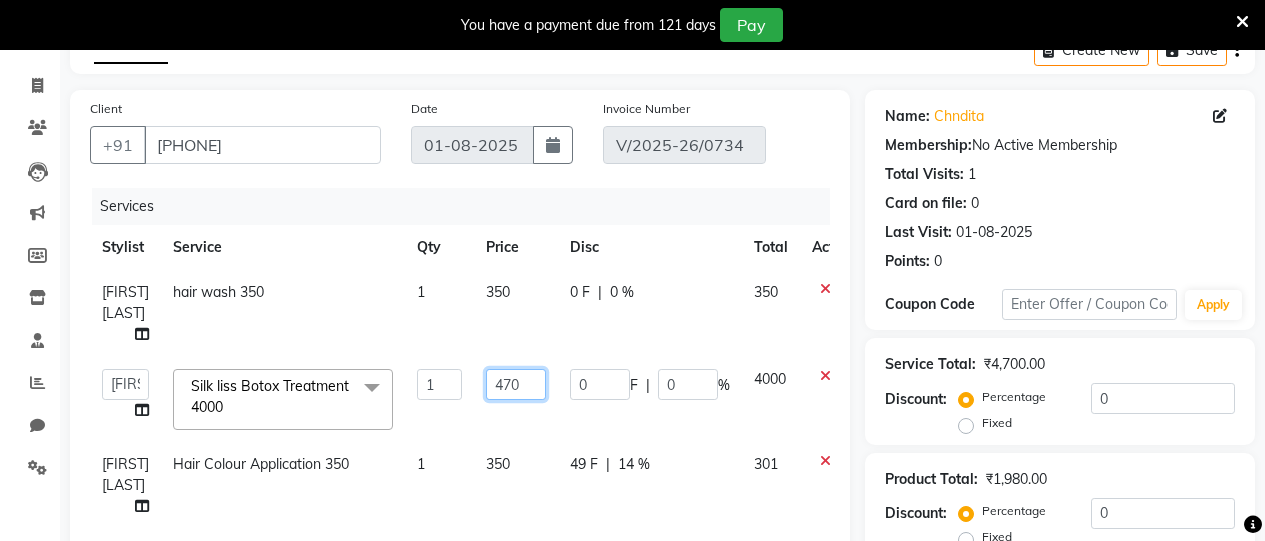 type on "4700" 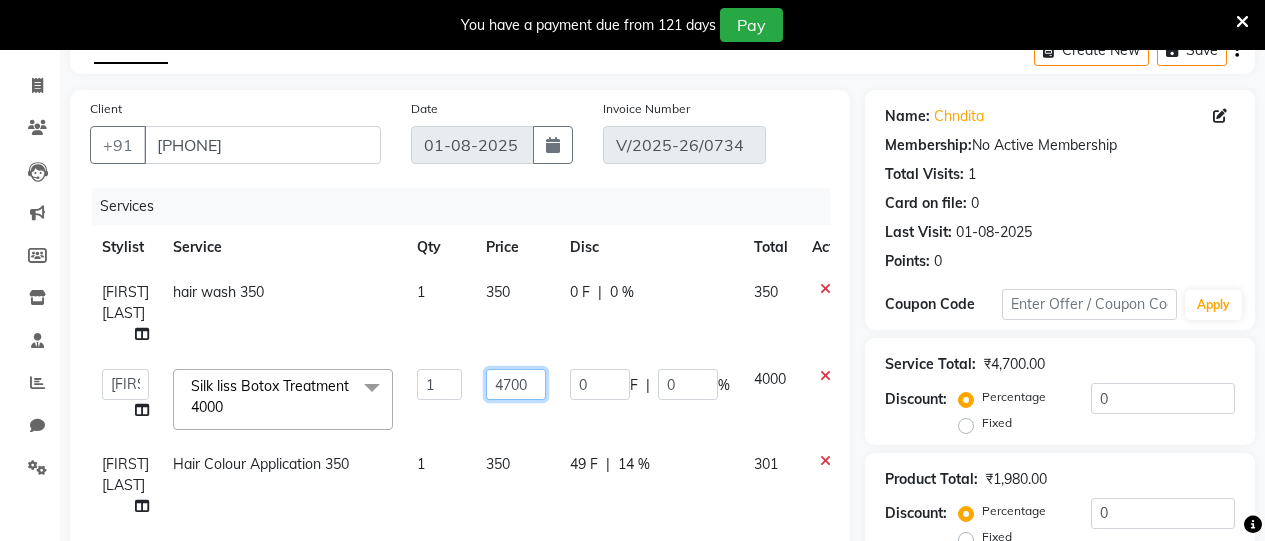 scroll, scrollTop: 128, scrollLeft: 0, axis: vertical 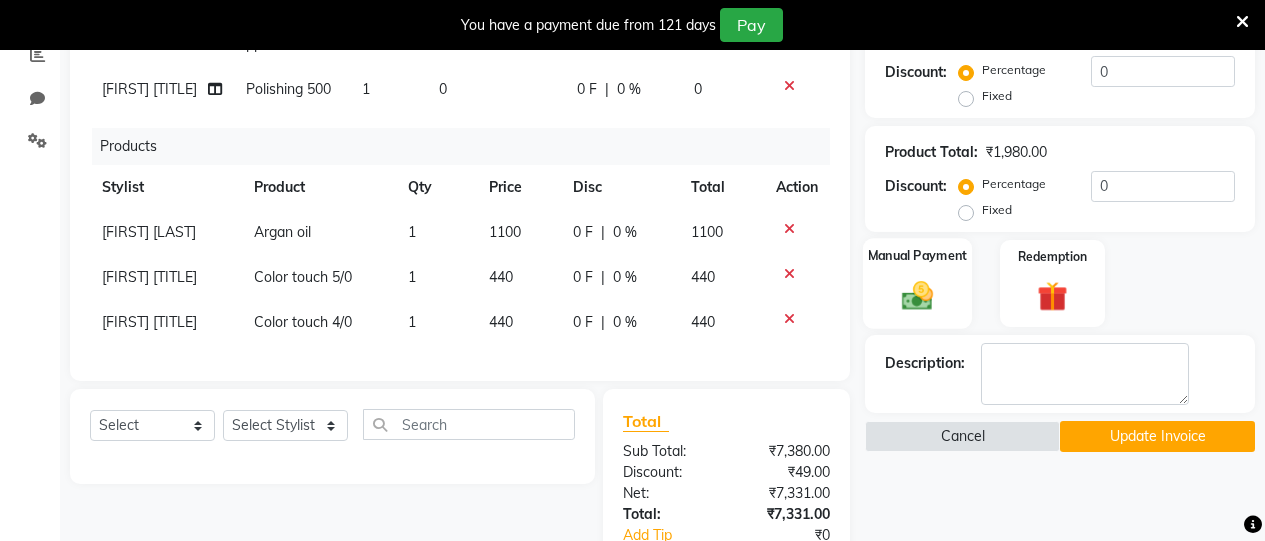 click 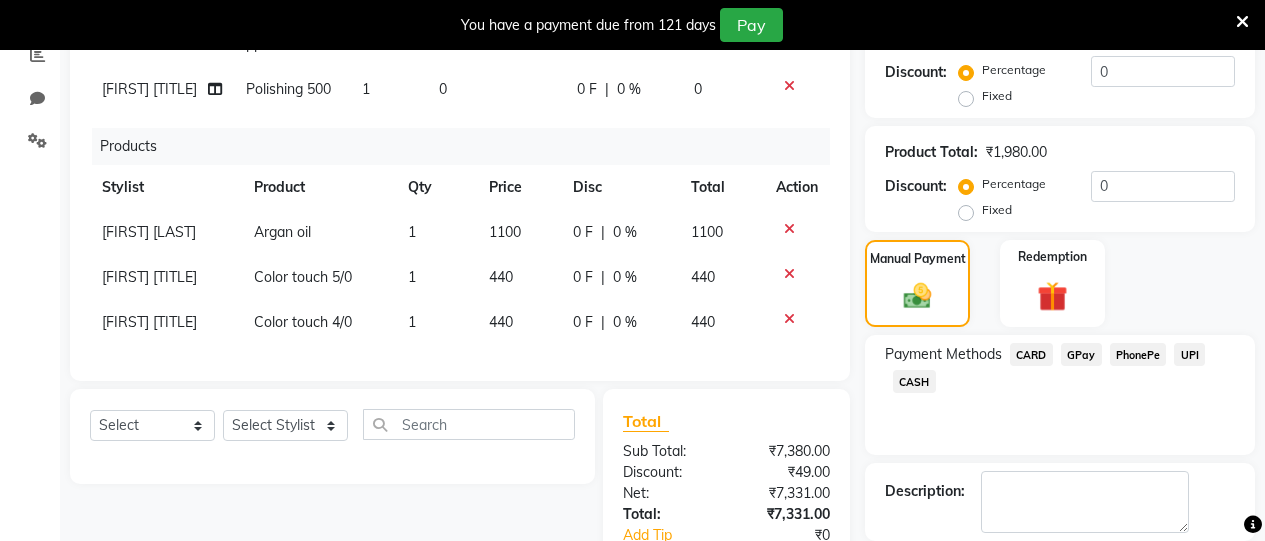 click on "CASH" 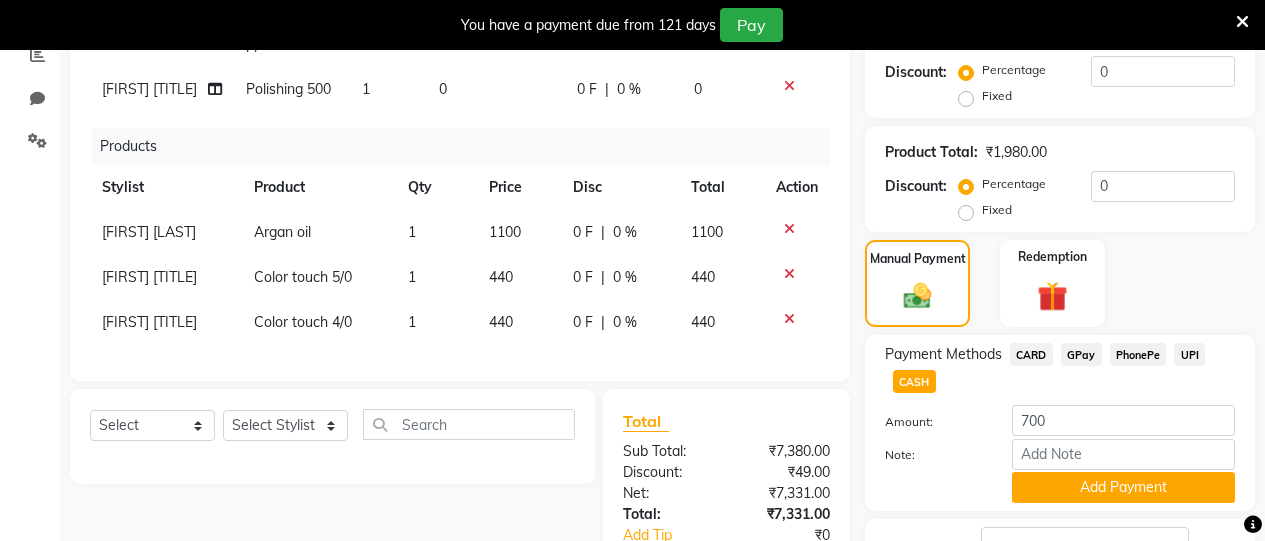 scroll, scrollTop: 553, scrollLeft: 0, axis: vertical 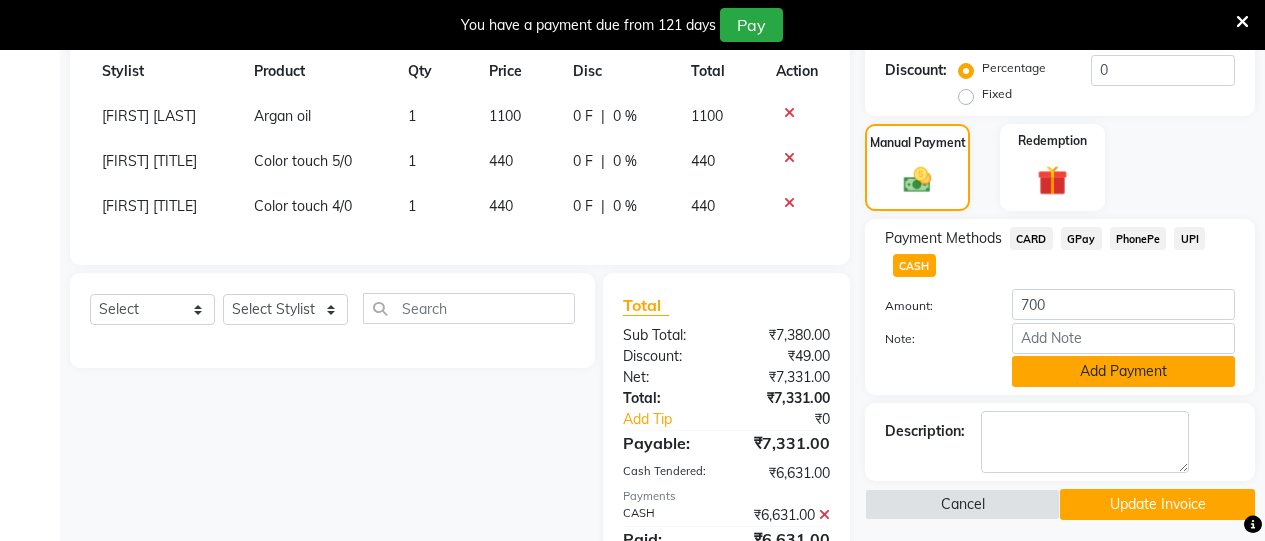 click on "Add Payment" 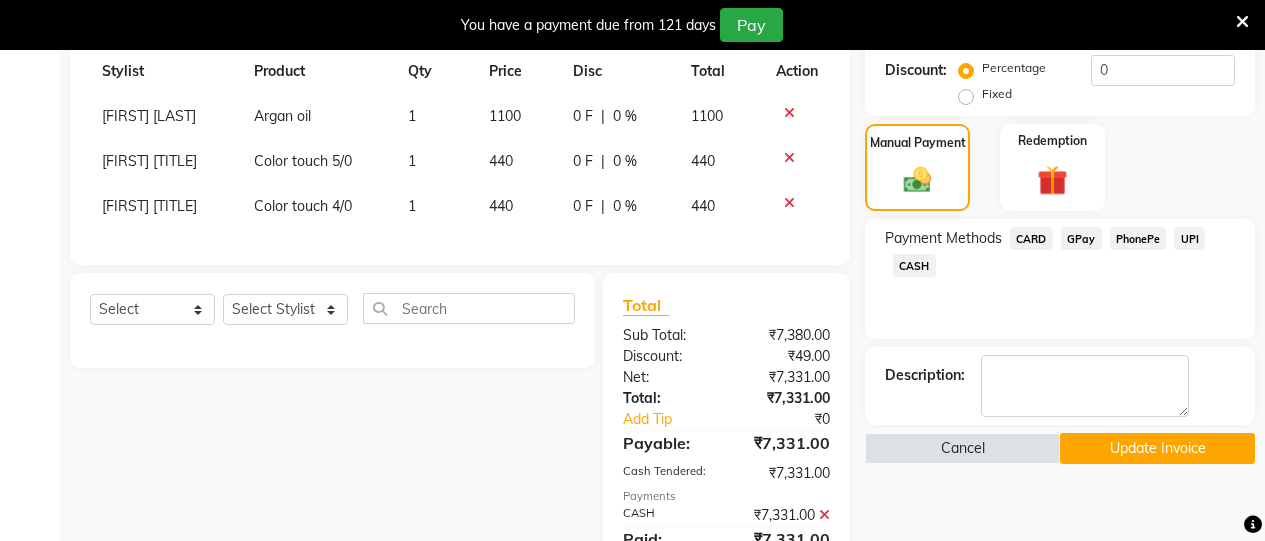 click on "Update Invoice" 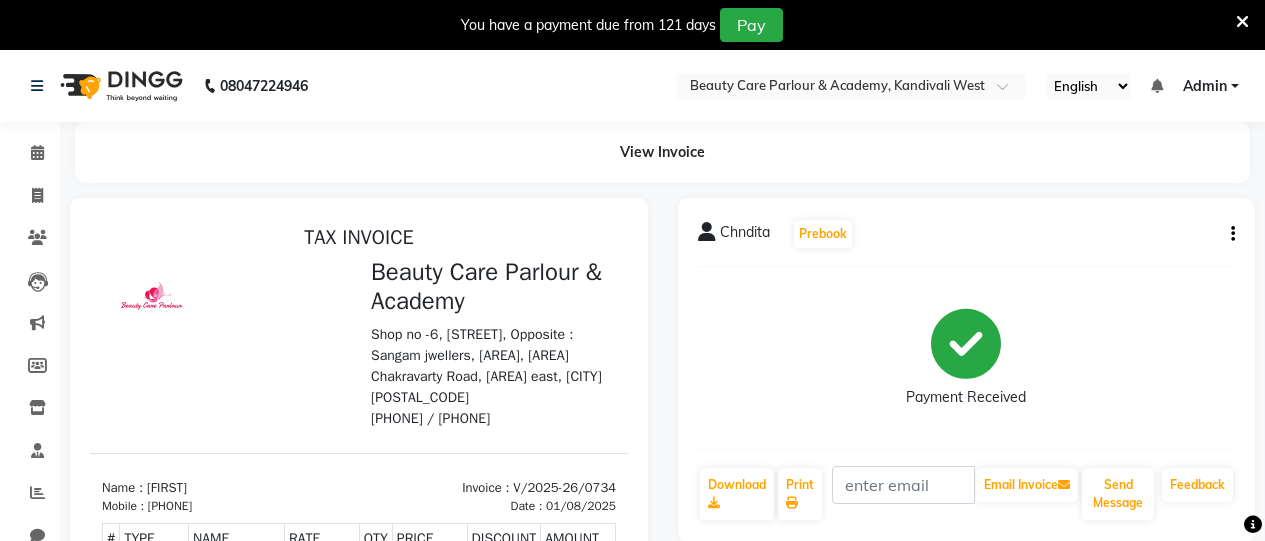scroll, scrollTop: 2, scrollLeft: 0, axis: vertical 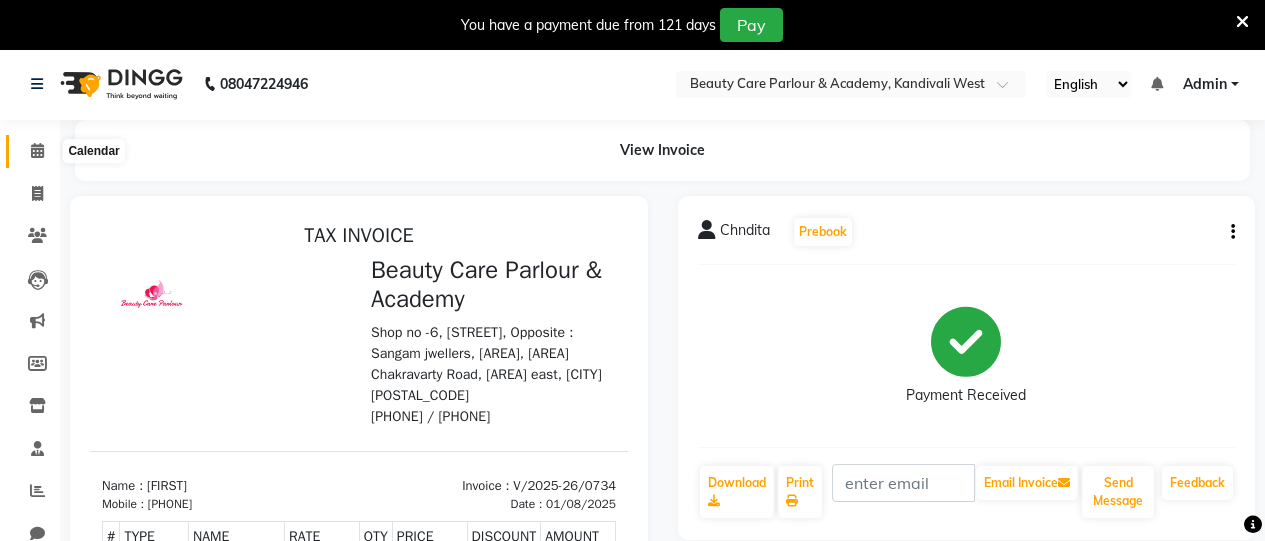 click 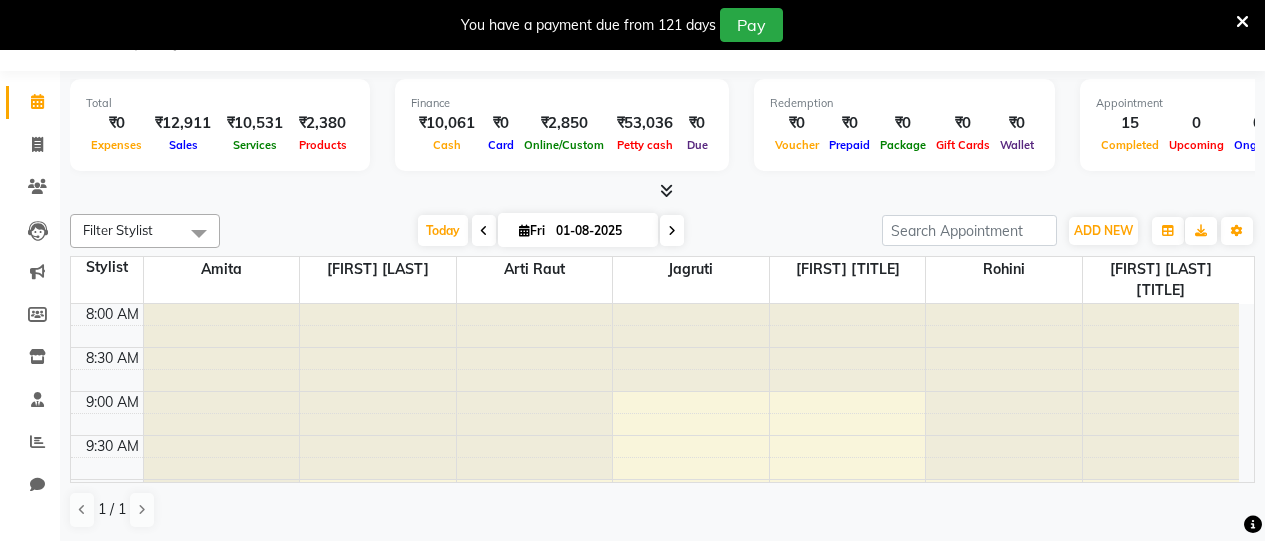 scroll, scrollTop: 0, scrollLeft: 0, axis: both 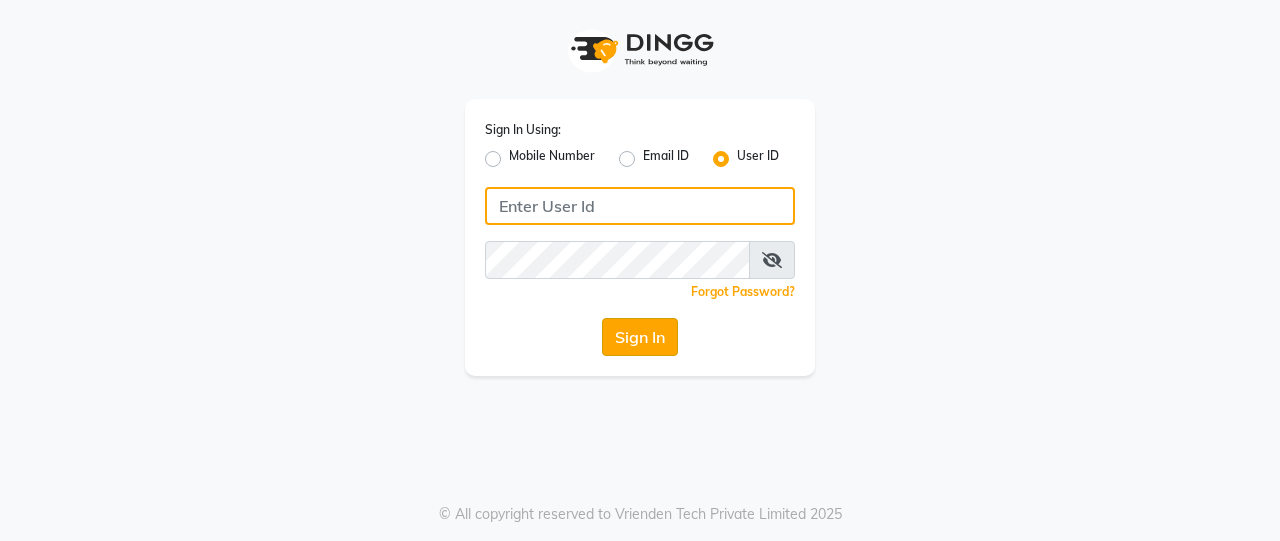 type on "Beauty" 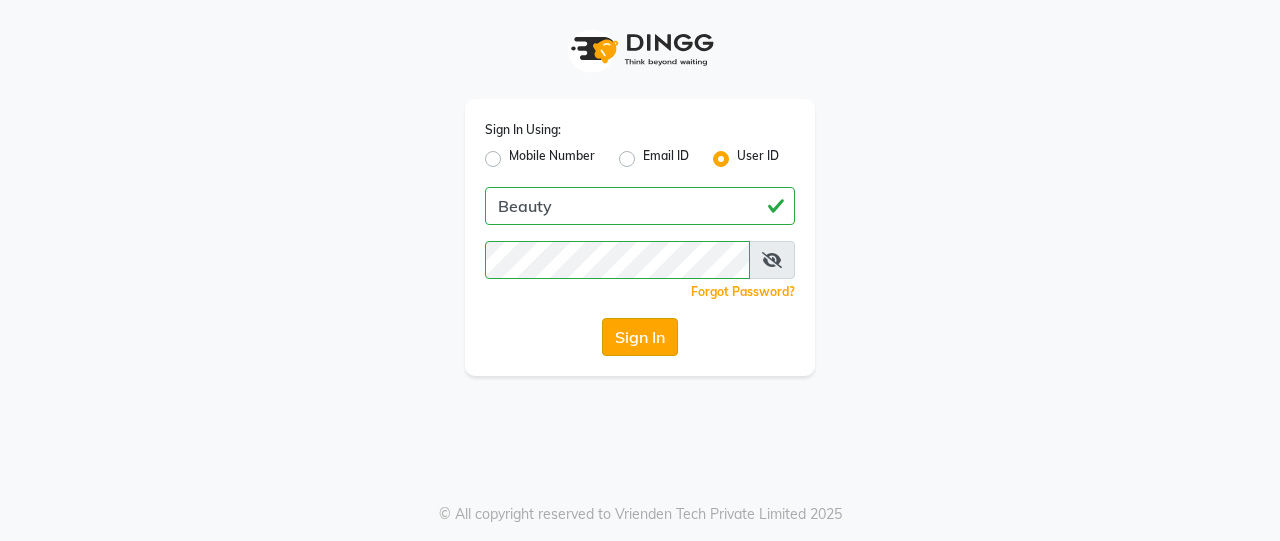 click on "Sign In" 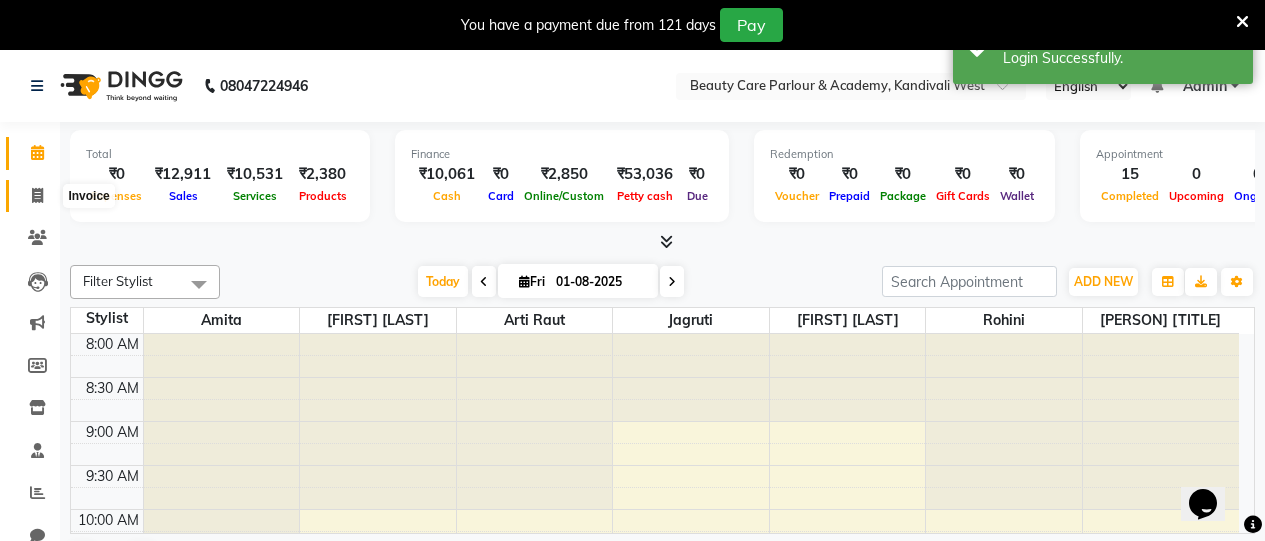scroll, scrollTop: 0, scrollLeft: 0, axis: both 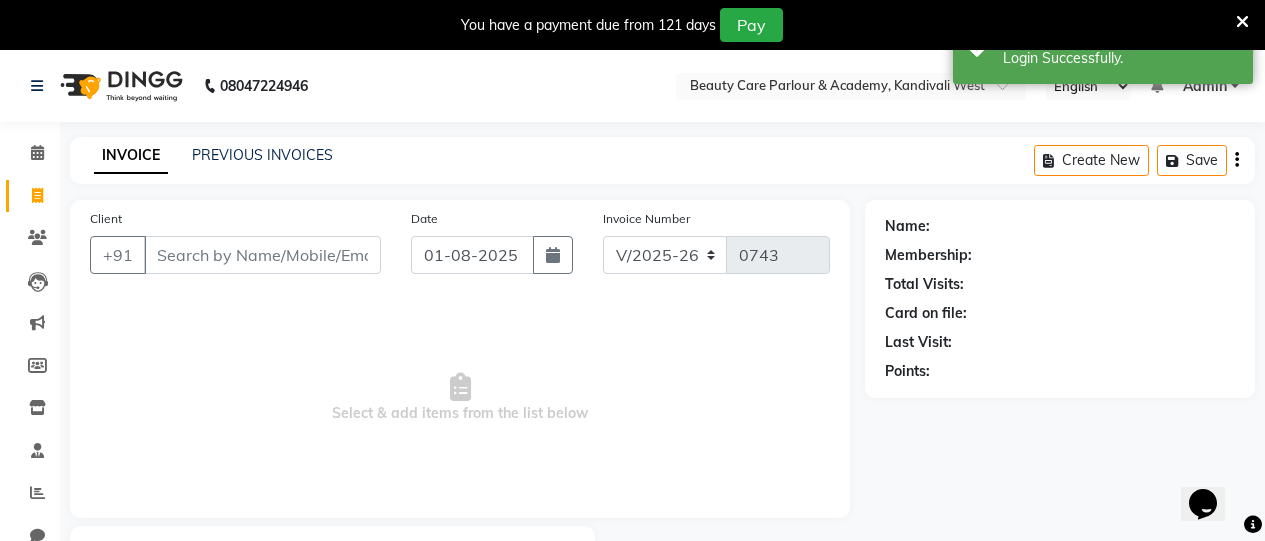 click on "Client" at bounding box center (262, 255) 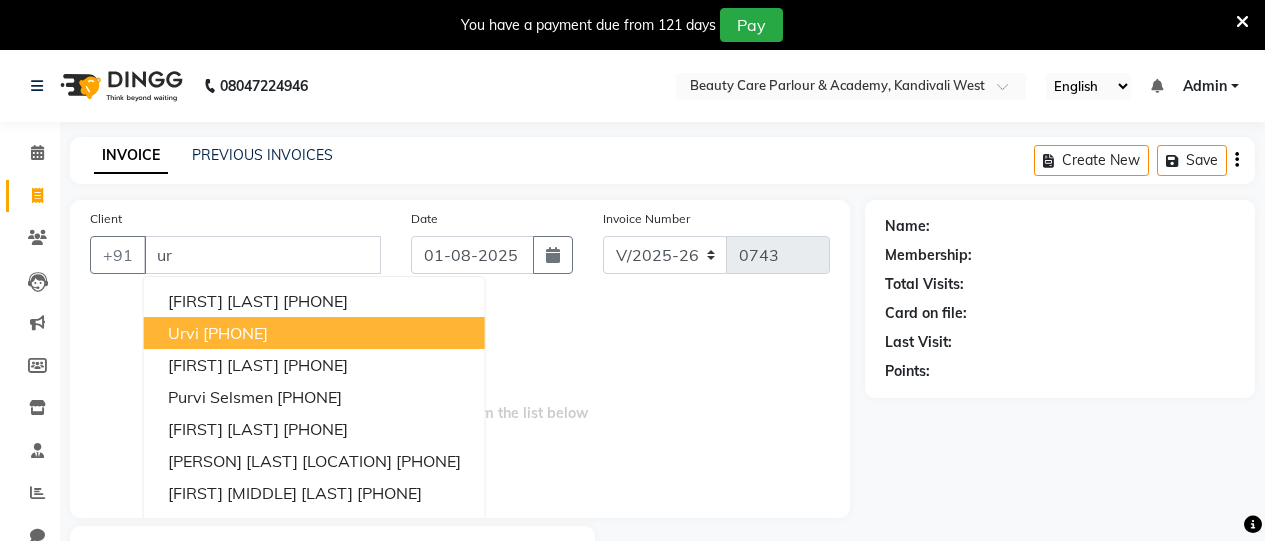 type on "u" 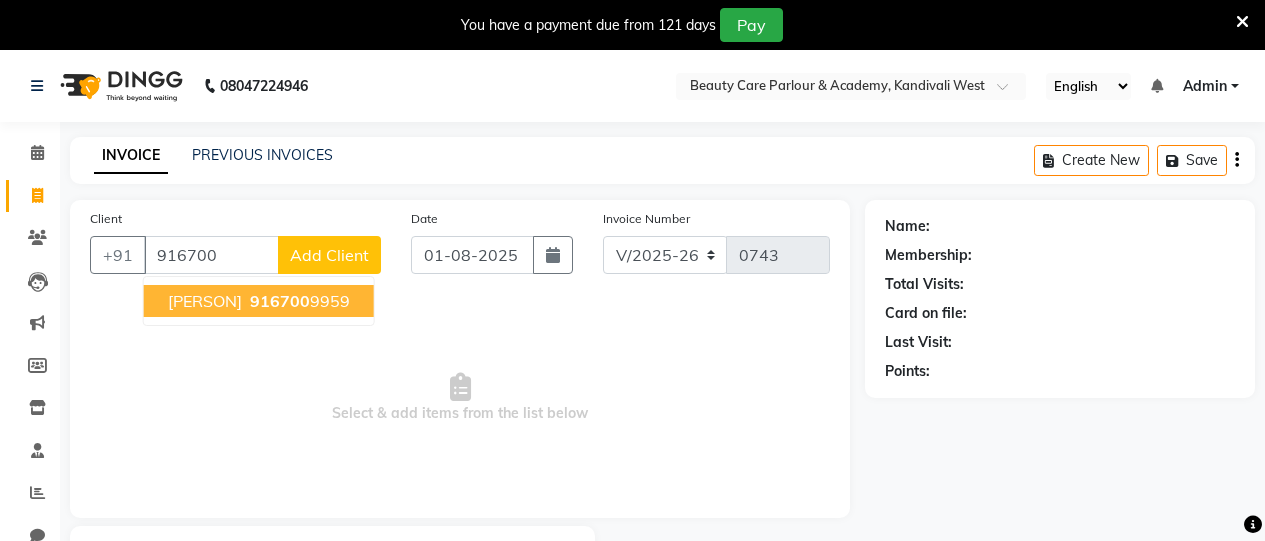 click on "[PHONE]" at bounding box center [298, 301] 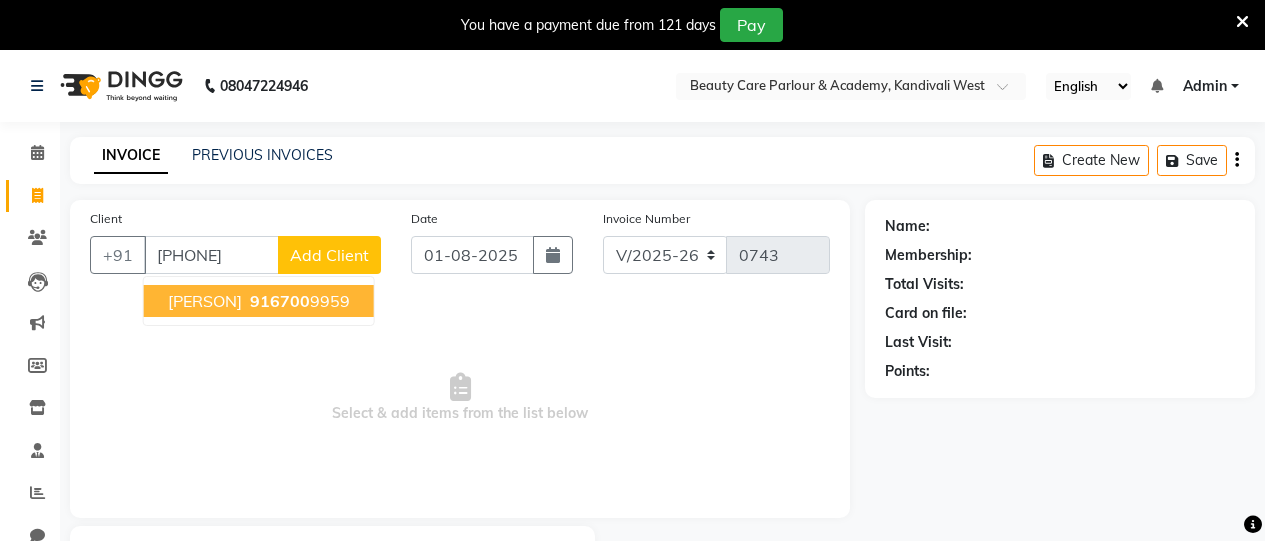 type on "[PHONE]" 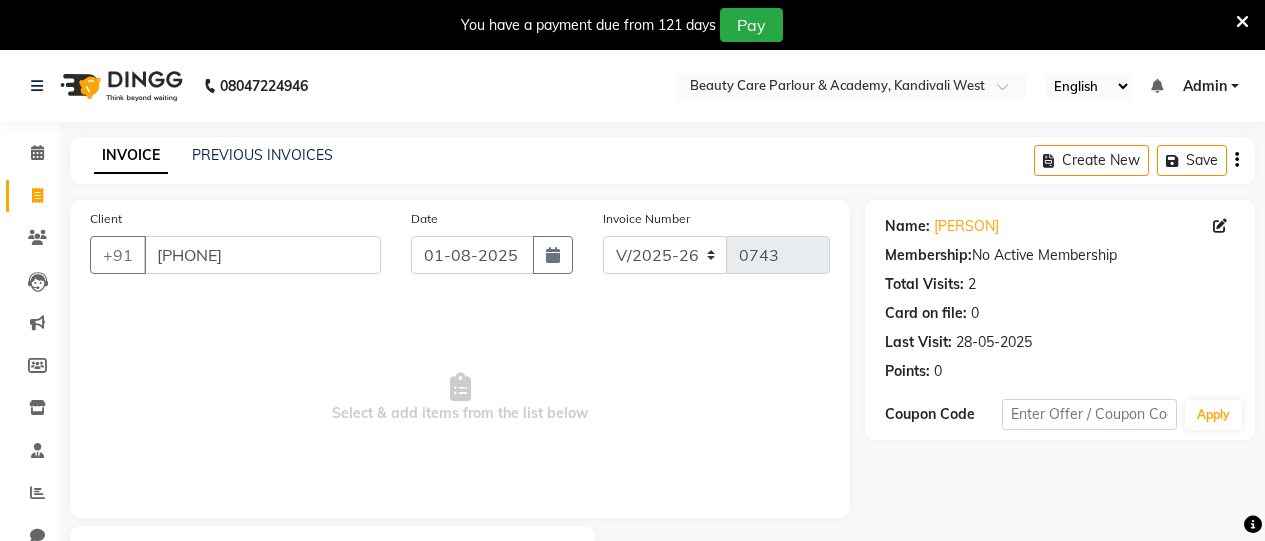 scroll, scrollTop: 110, scrollLeft: 0, axis: vertical 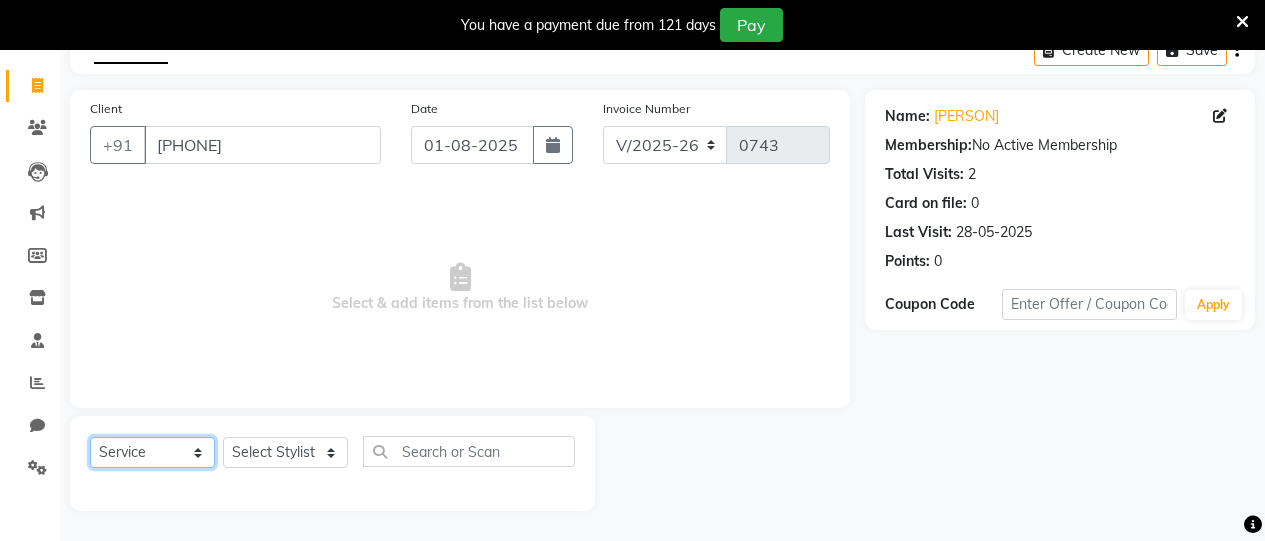 click on "Select  Service  Product  Membership  Package Voucher Prepaid Gift Card" 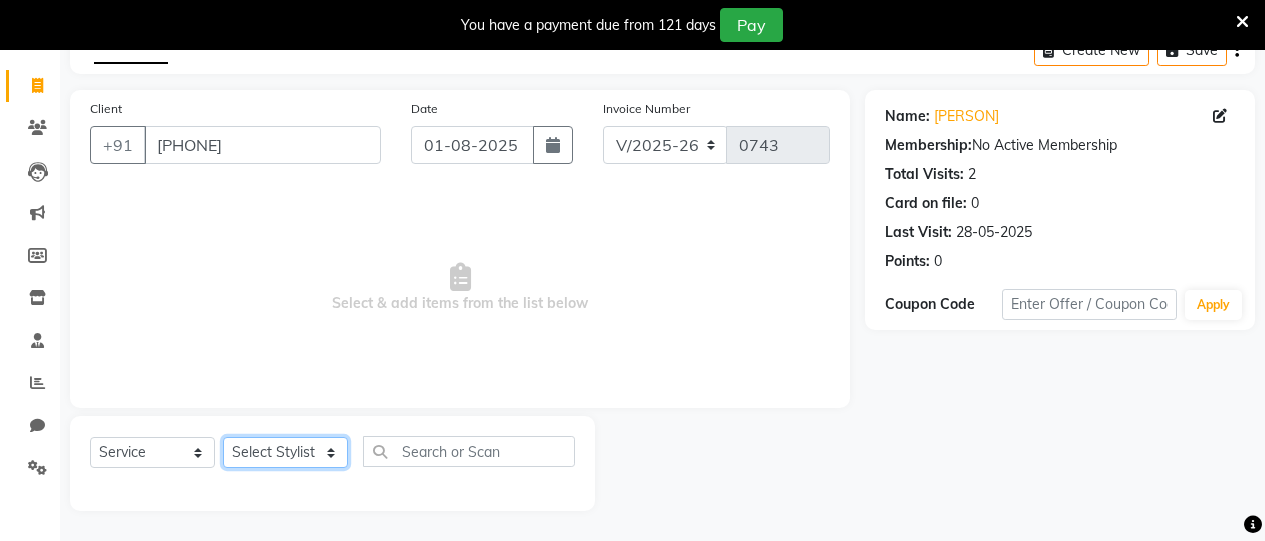 click on "Select Stylist Amita Arti Raut Jagruti Kajal Joshi rita shah menejr Rohini Sangeeta honr" 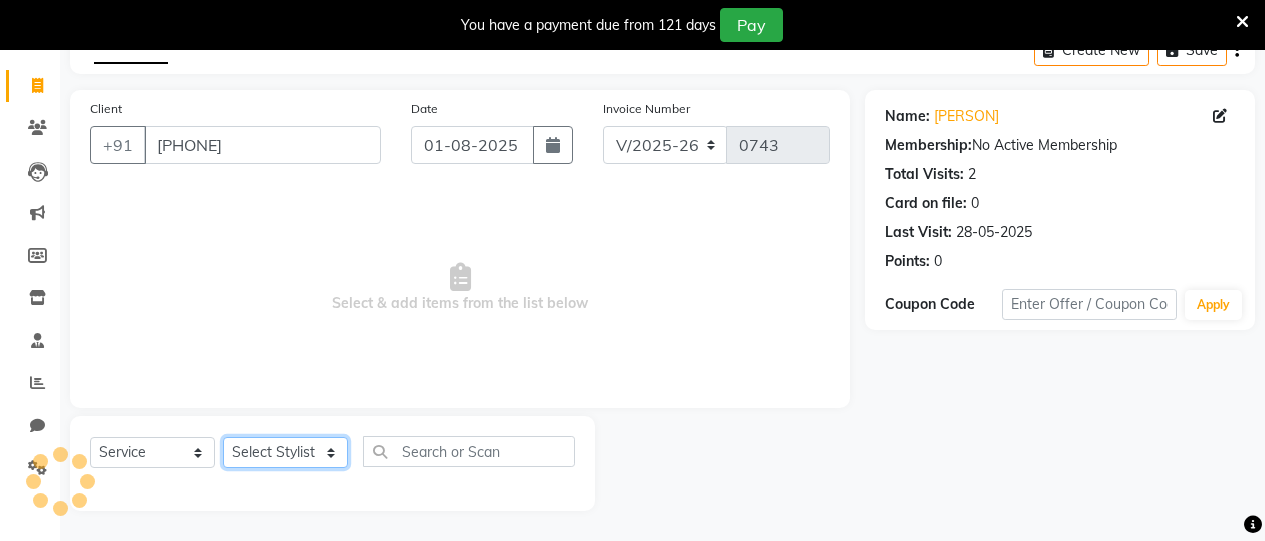 select on "76923" 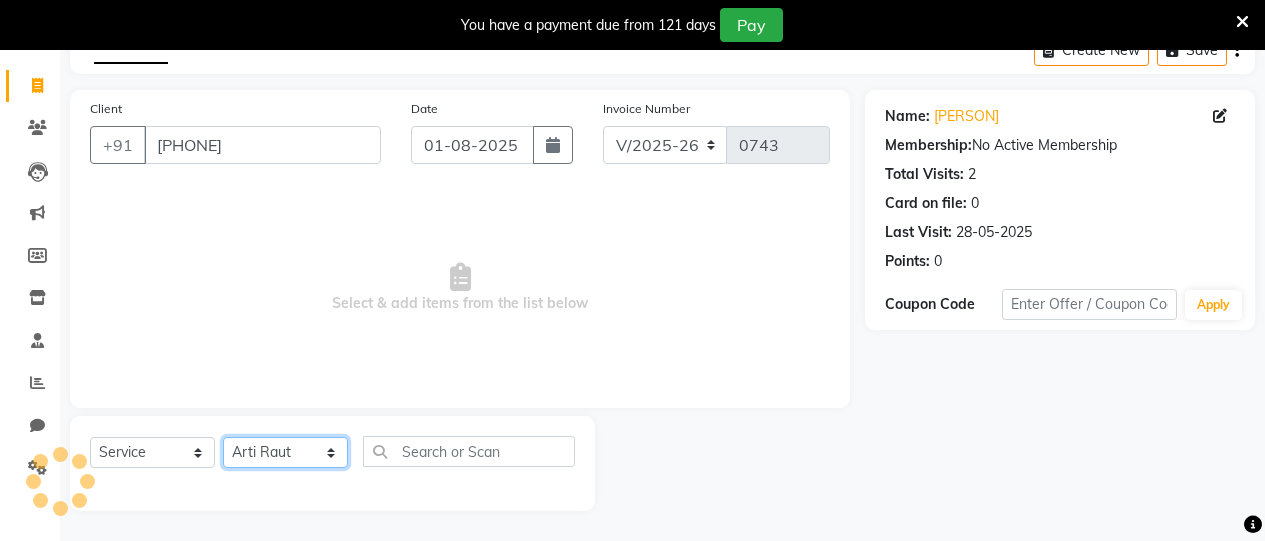click on "Select Stylist Amita Arti Raut Jagruti Kajal Joshi rita shah menejr Rohini Sangeeta honr" 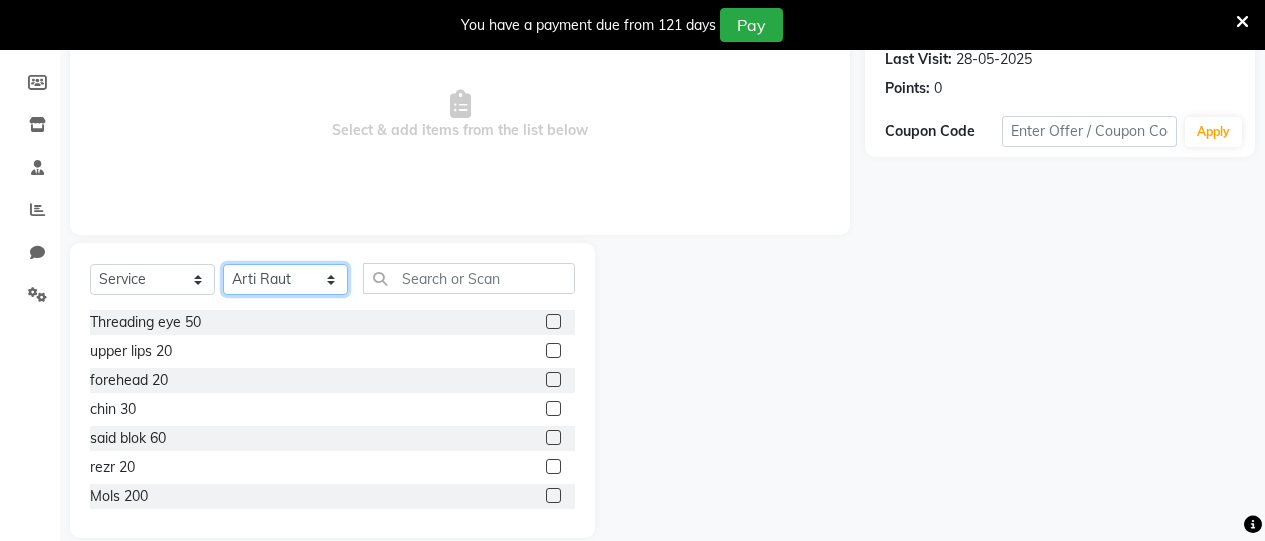 scroll, scrollTop: 285, scrollLeft: 0, axis: vertical 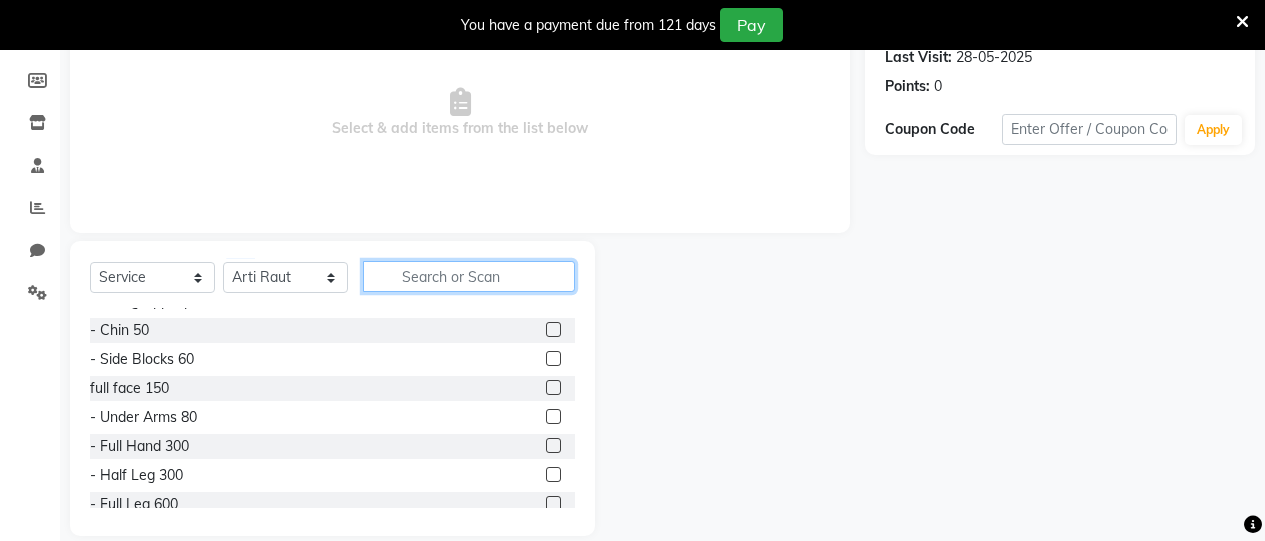 click 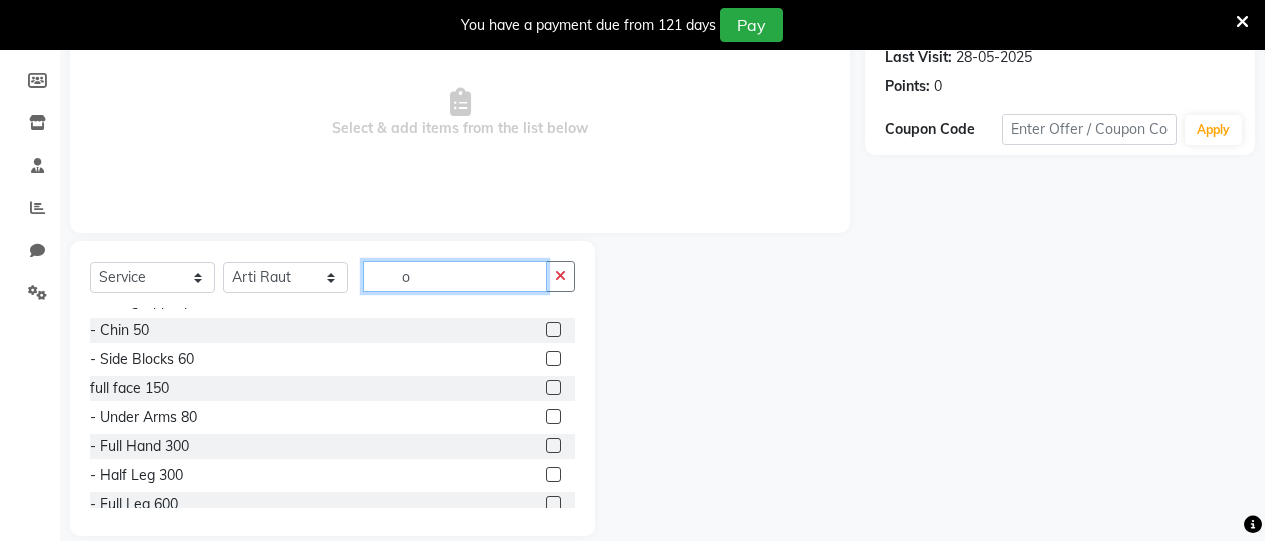 scroll, scrollTop: 48, scrollLeft: 0, axis: vertical 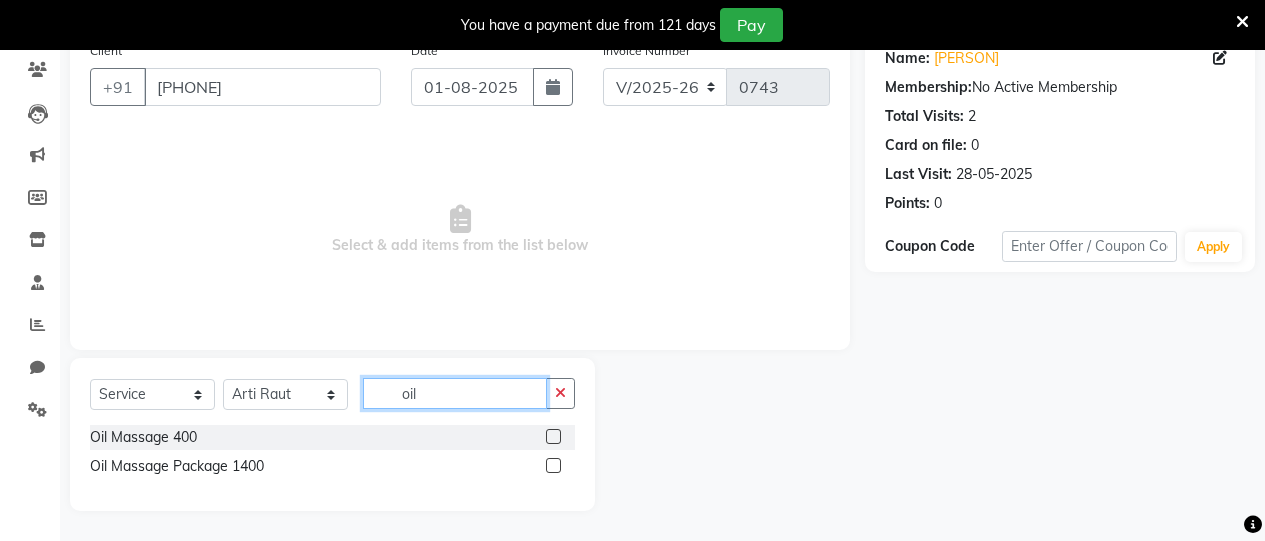 type on "oil" 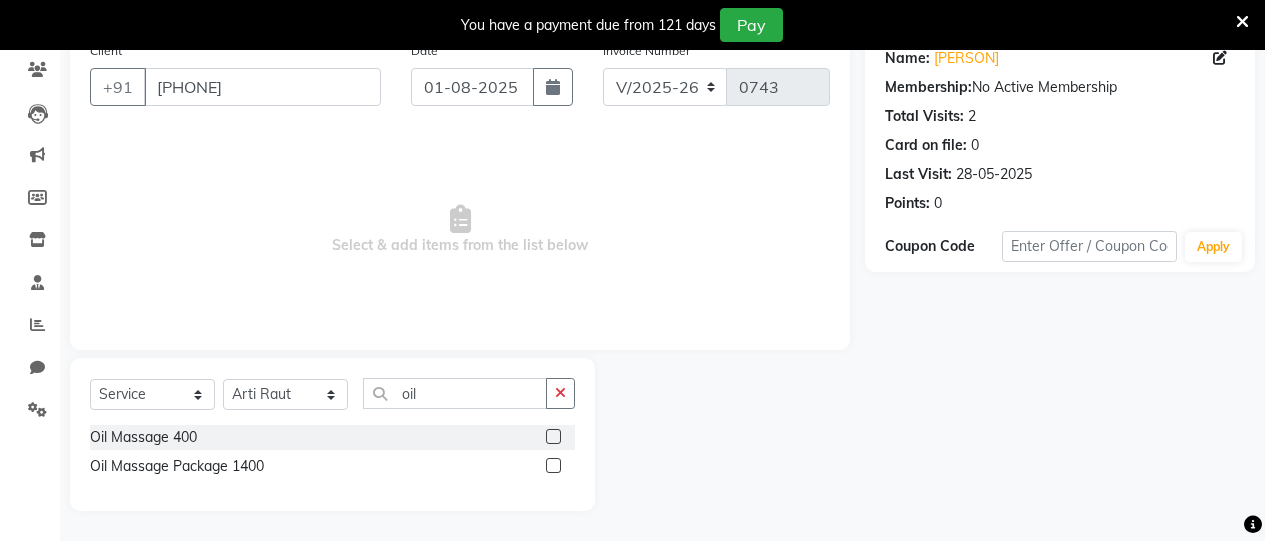 click 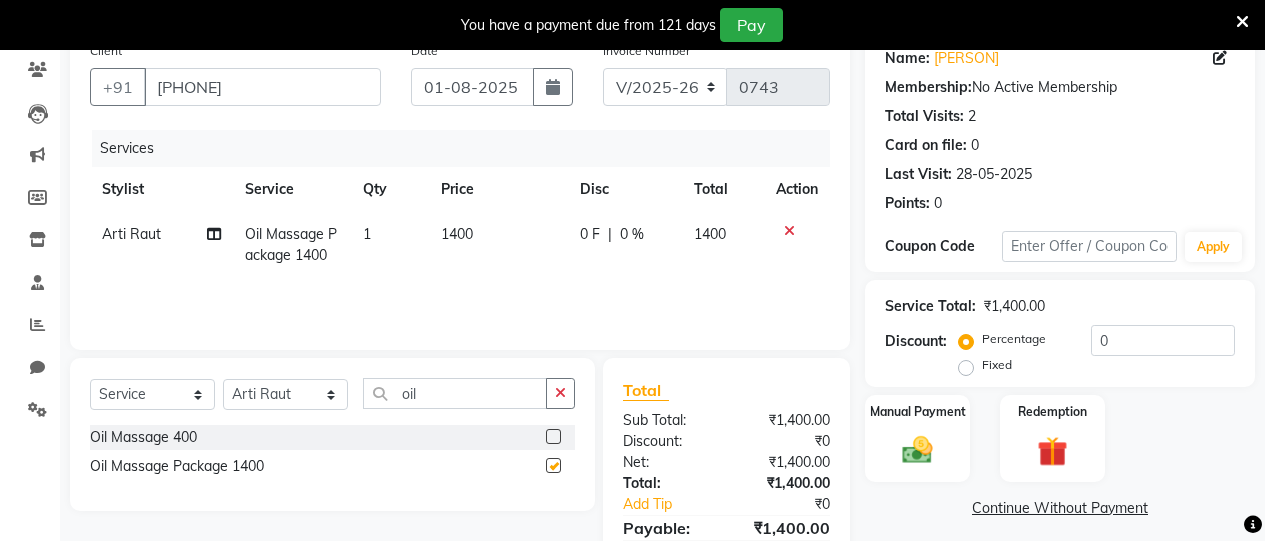 checkbox on "false" 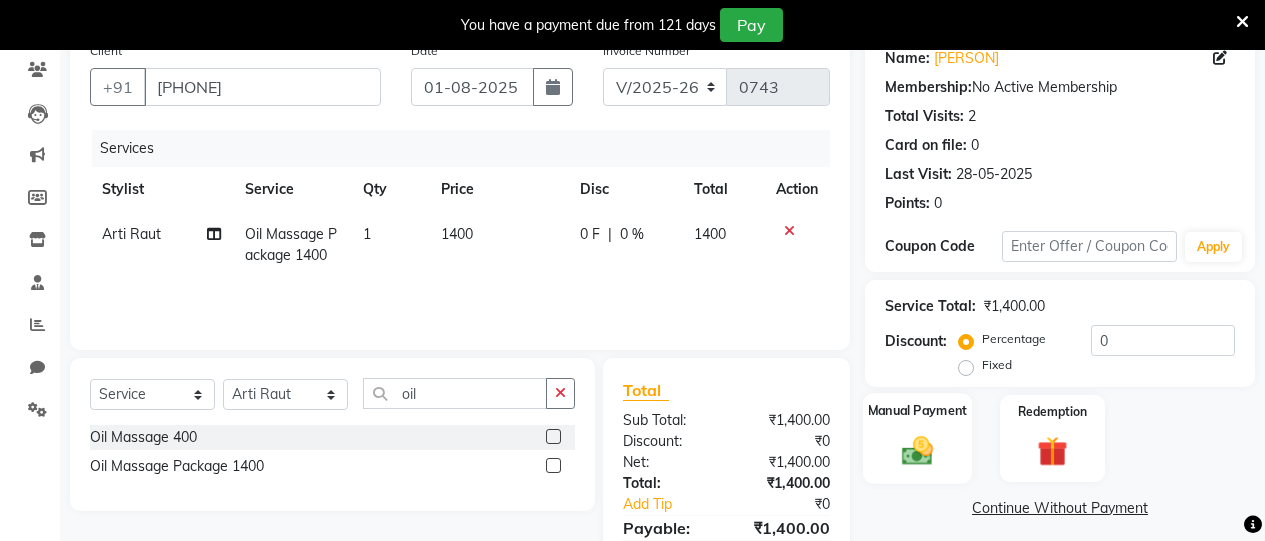 click 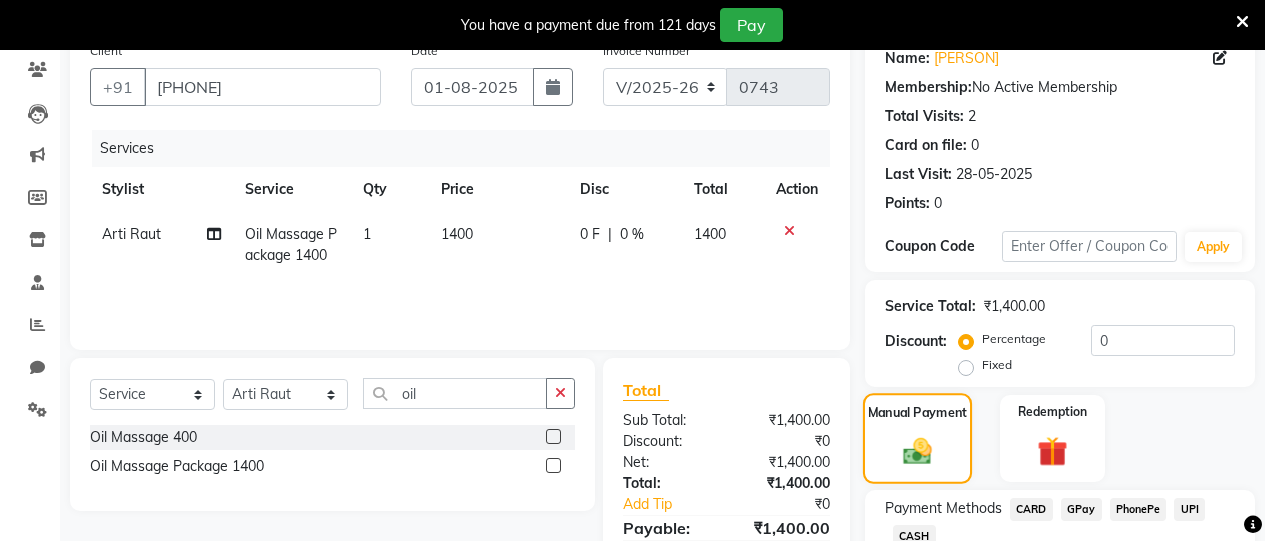 scroll, scrollTop: 308, scrollLeft: 0, axis: vertical 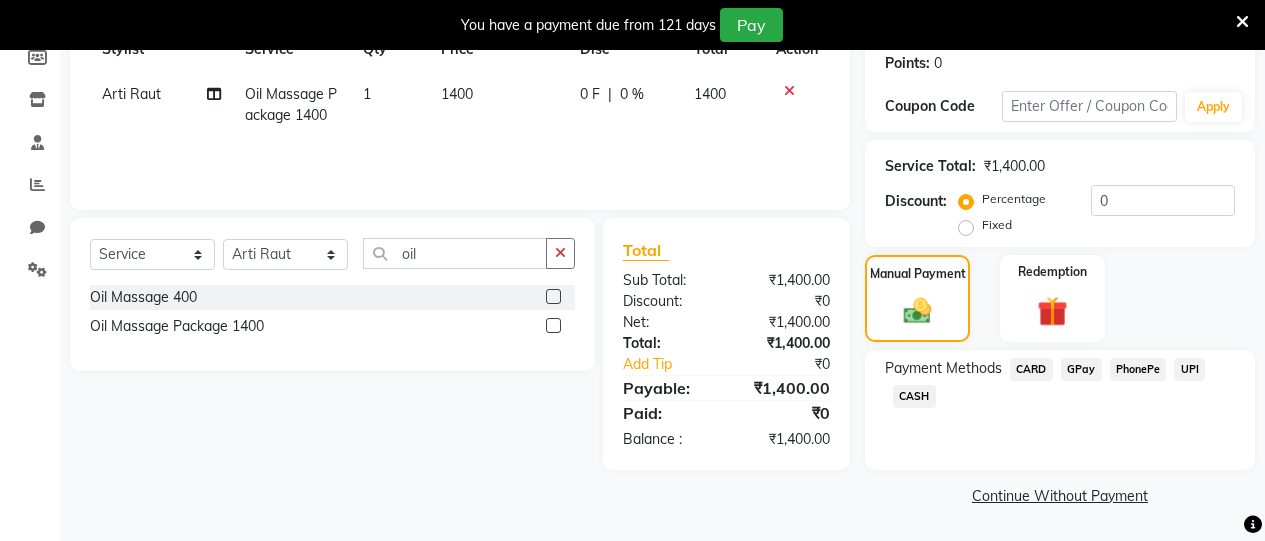 click on "CASH" 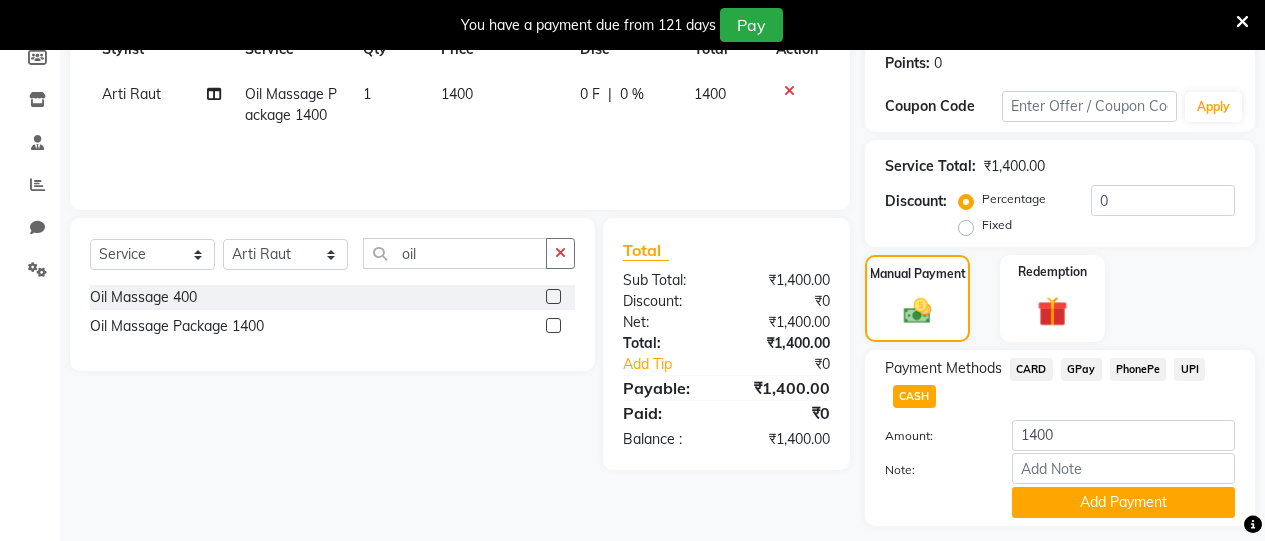 scroll, scrollTop: 364, scrollLeft: 0, axis: vertical 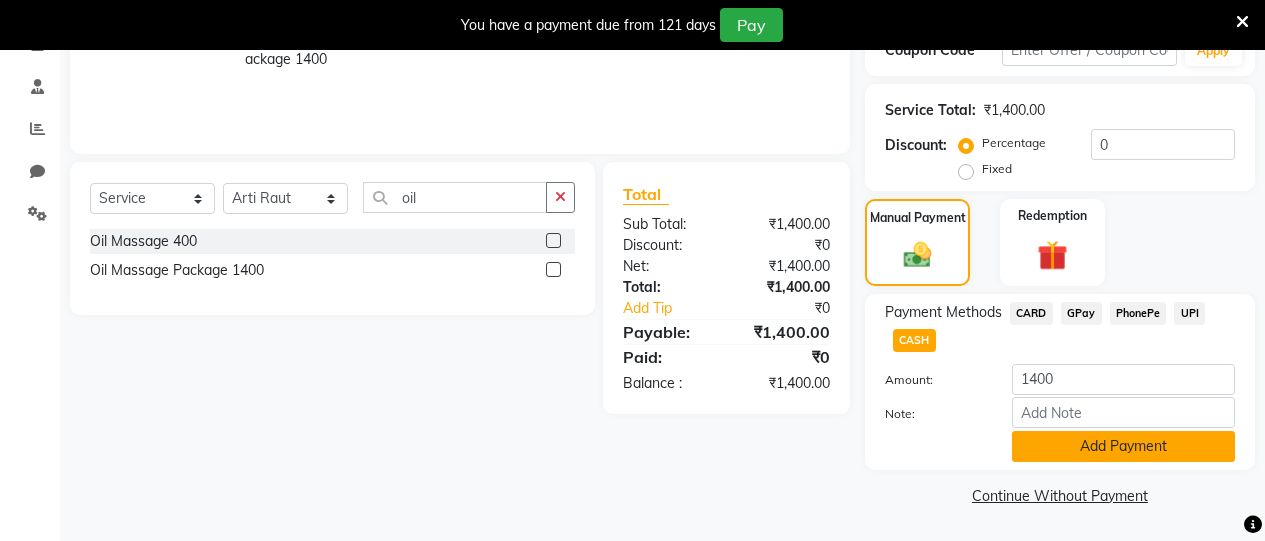 click on "Add Payment" 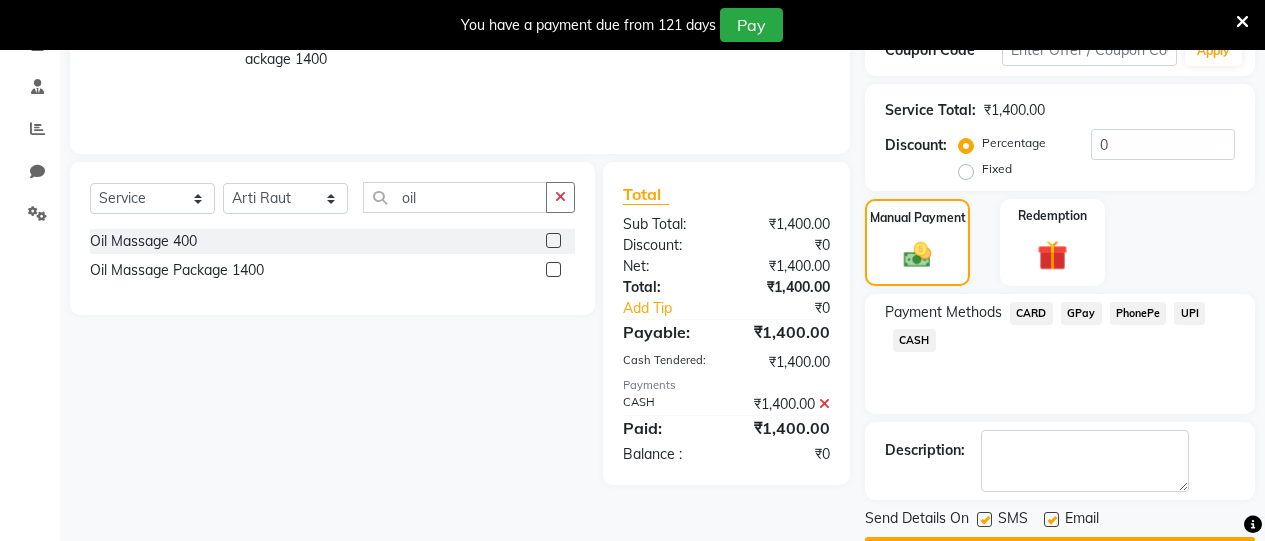 scroll, scrollTop: 421, scrollLeft: 0, axis: vertical 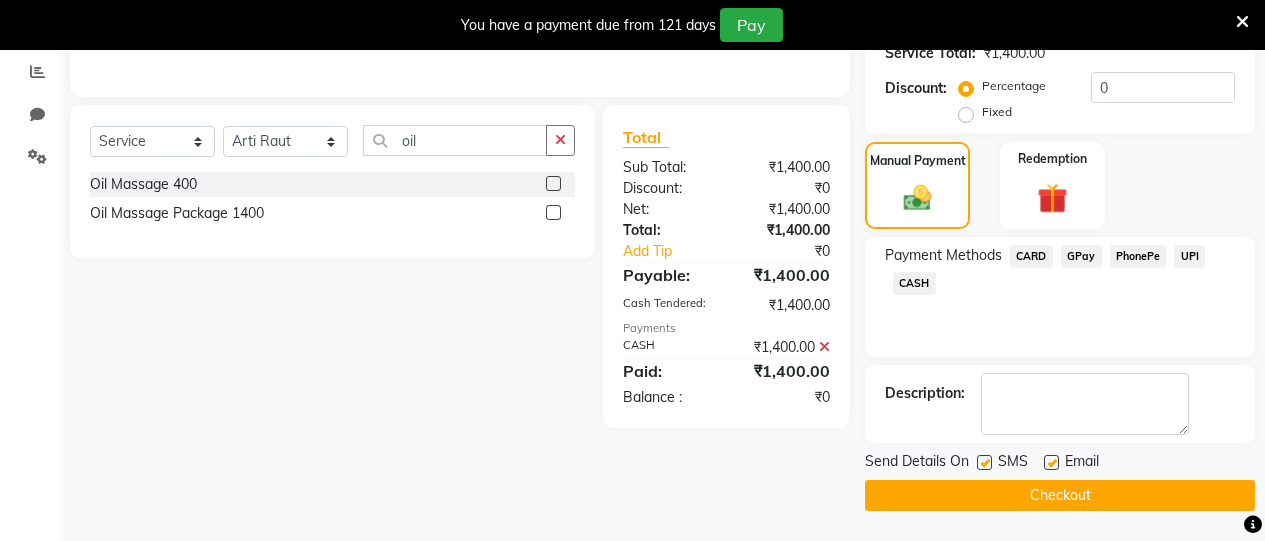 click on "Checkout" 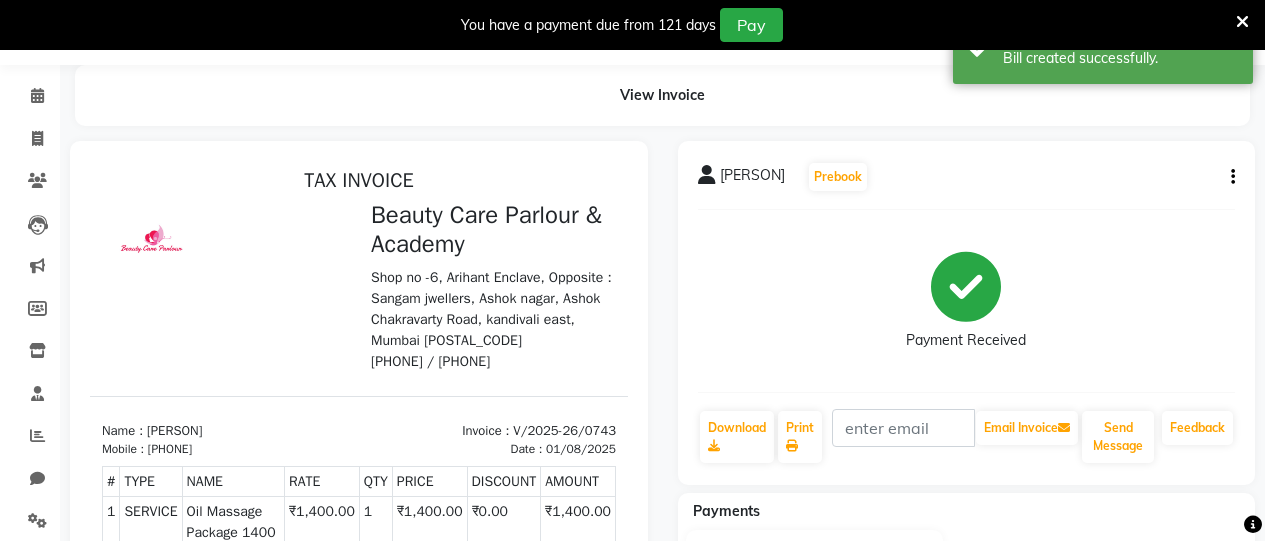 scroll, scrollTop: 0, scrollLeft: 0, axis: both 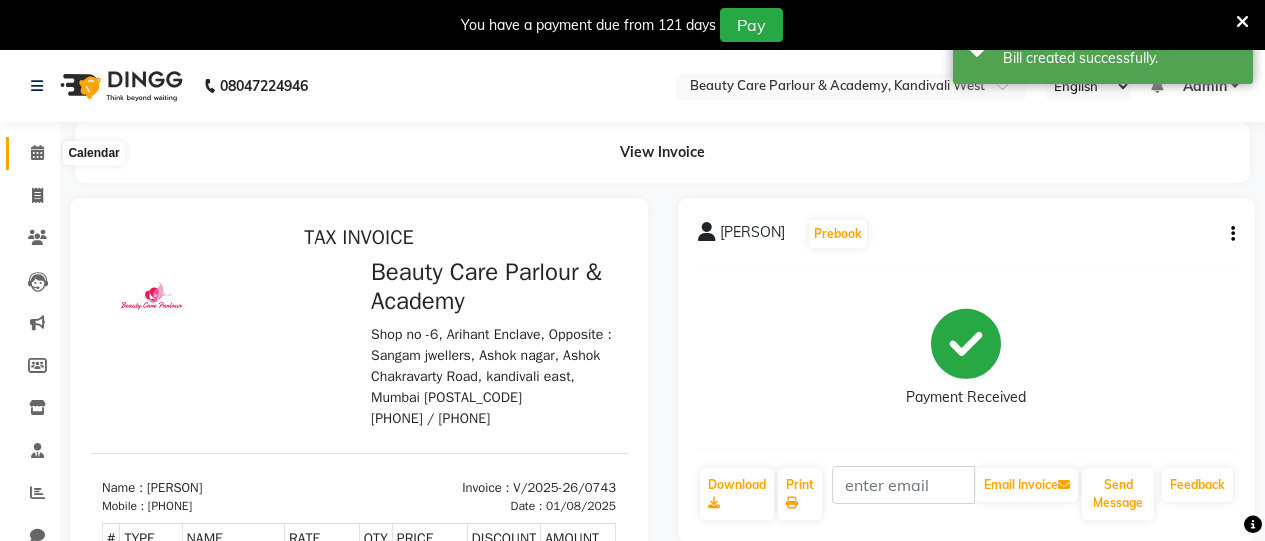 click 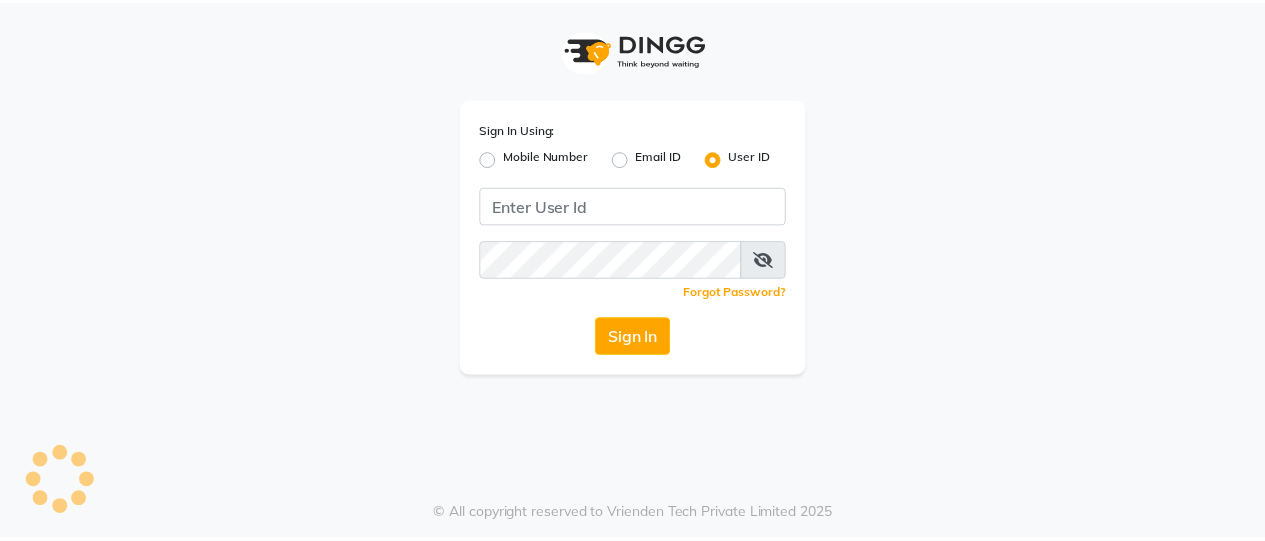 scroll, scrollTop: 0, scrollLeft: 0, axis: both 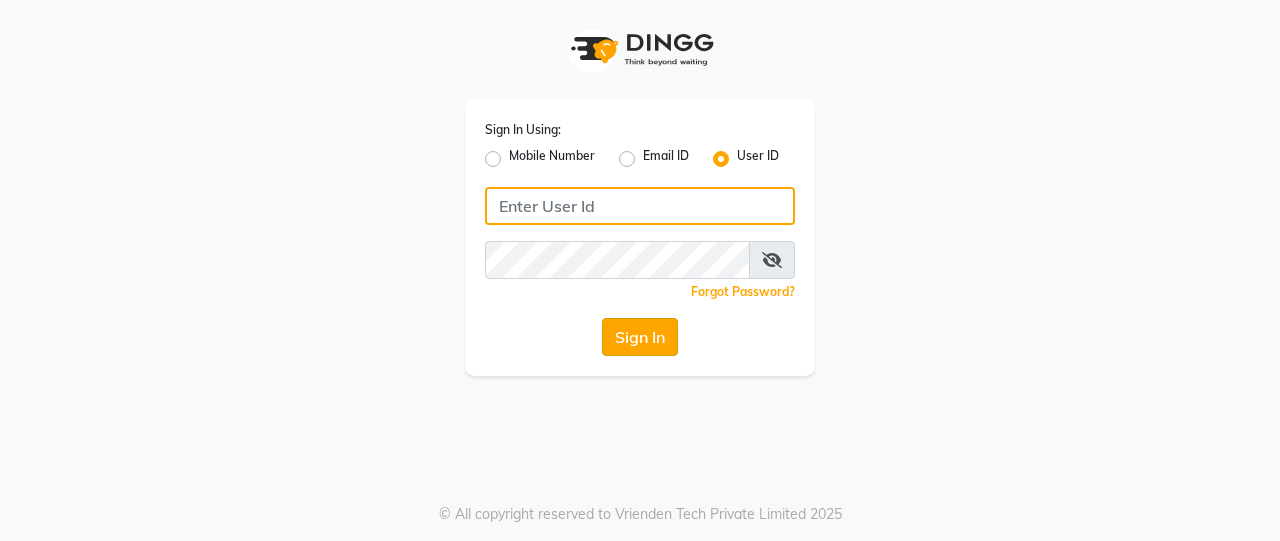 type on "Beauty" 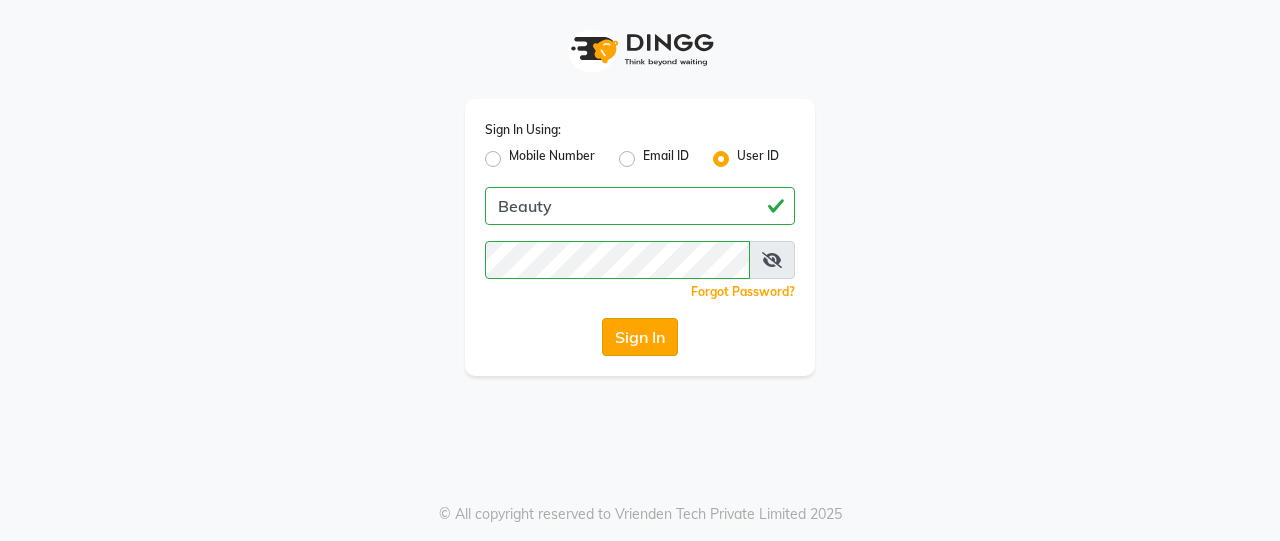 click on "Sign In" 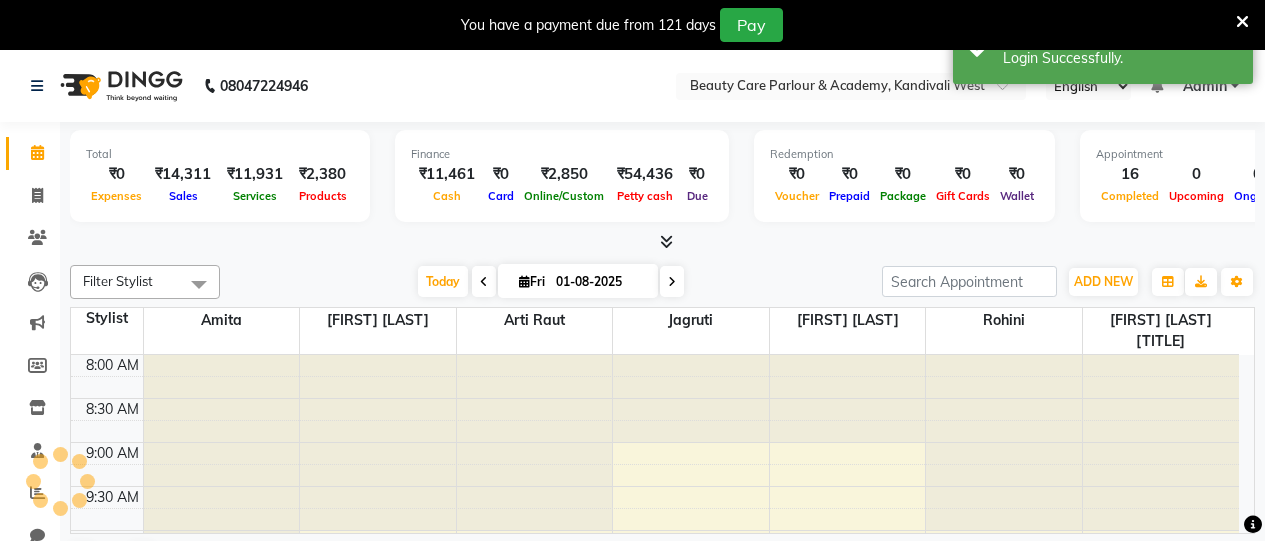 scroll, scrollTop: 0, scrollLeft: 0, axis: both 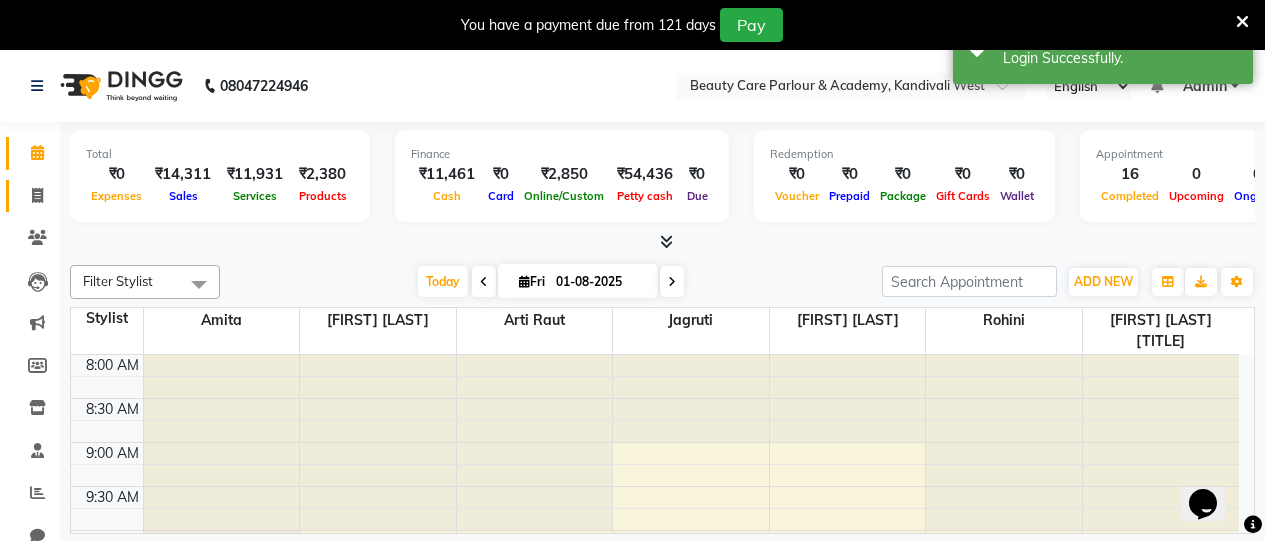 click 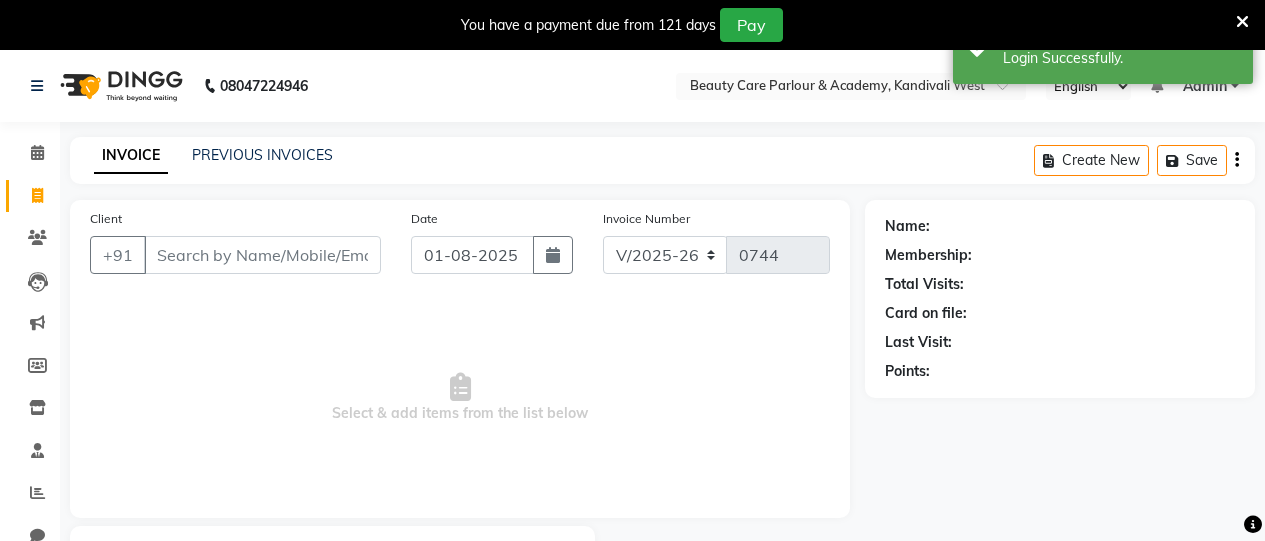 click on "Client" at bounding box center [262, 255] 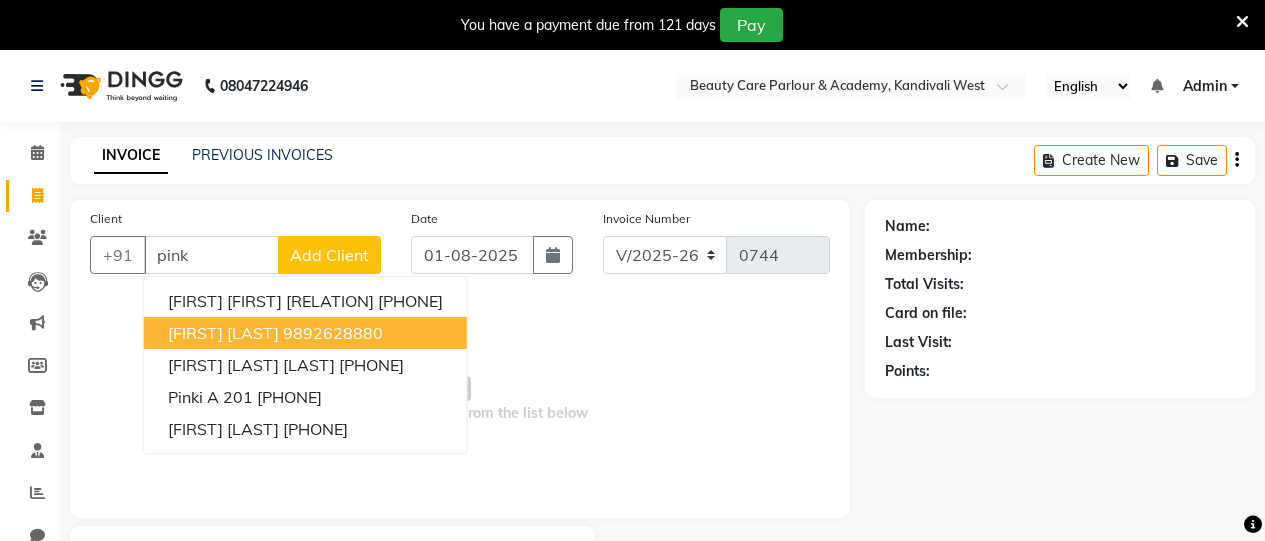 click on "9892628880" at bounding box center [333, 333] 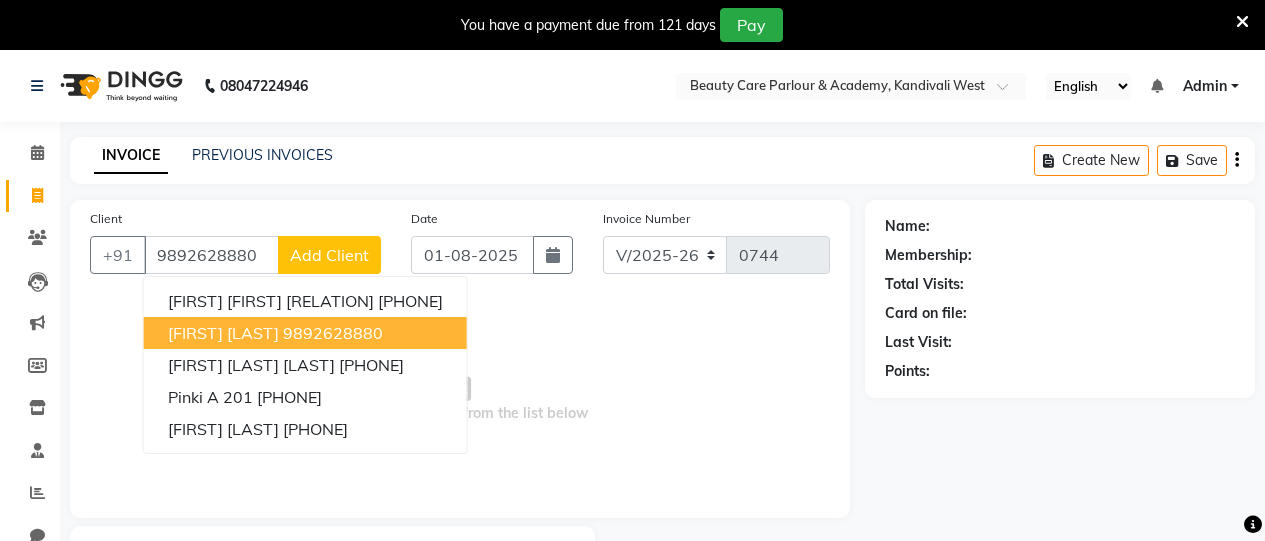 type on "9892628880" 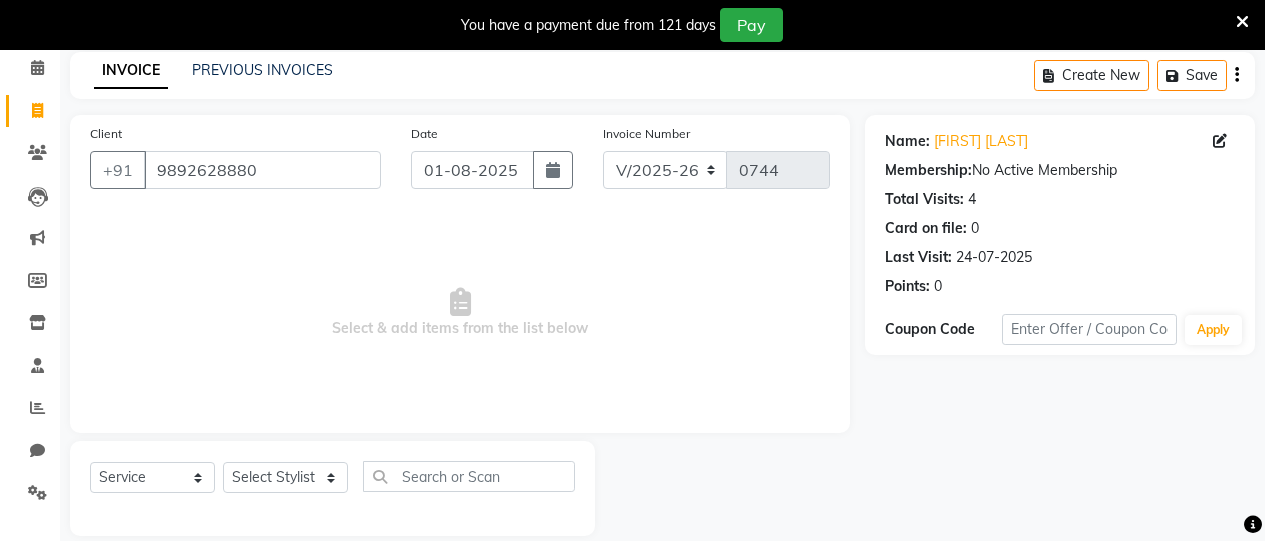 scroll, scrollTop: 110, scrollLeft: 0, axis: vertical 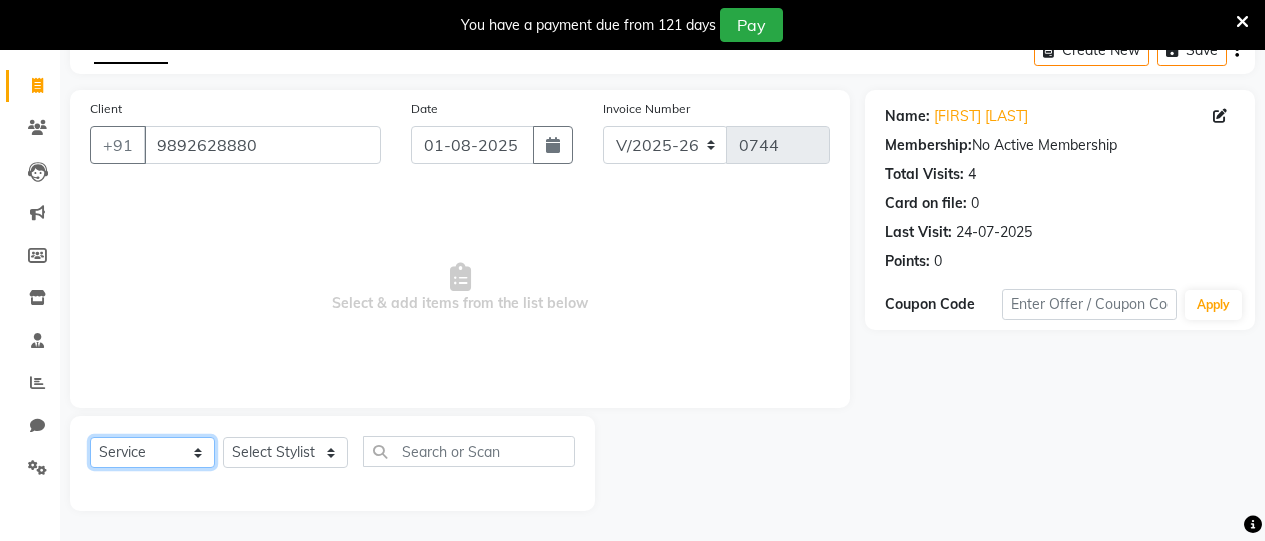 click on "Select  Service  Product  Membership  Package Voucher Prepaid Gift Card" 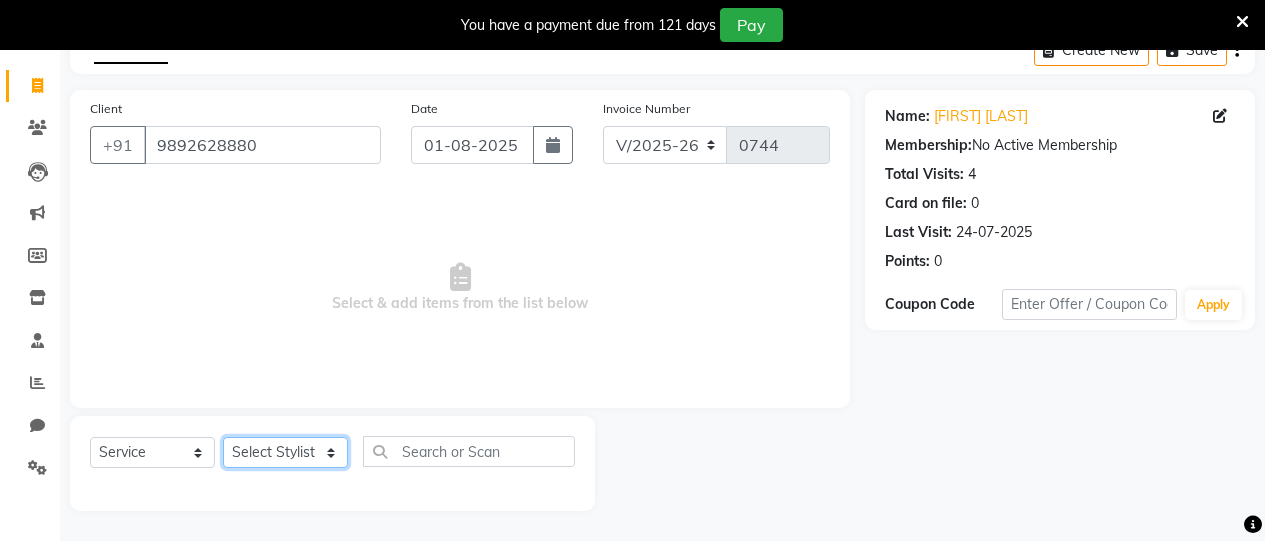 click on "Select Stylist Amita Arti Raut Jagruti Kajal Joshi rita shah menejr Rohini Sangeeta honr" 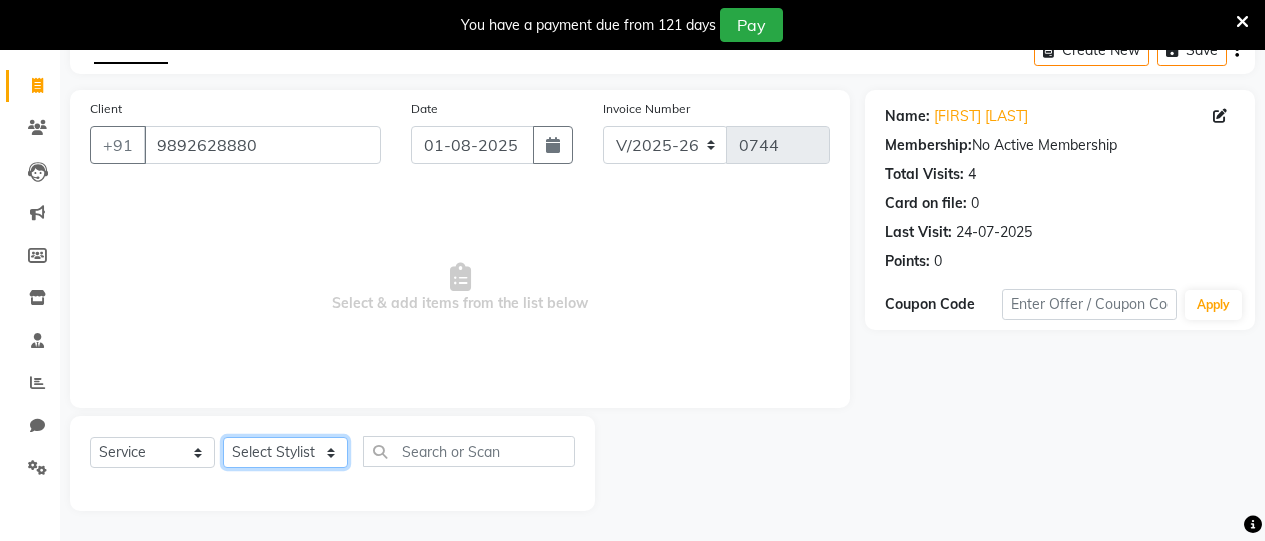 select on "72763" 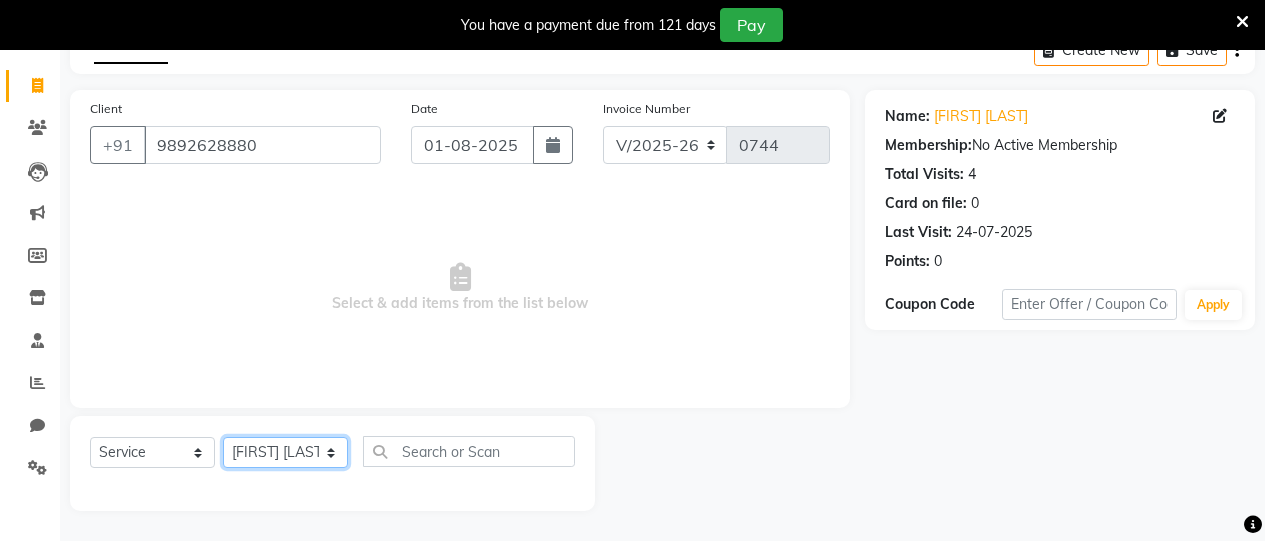 click on "Select Stylist Amita Arti Raut Jagruti Kajal Joshi rita shah menejr Rohini Sangeeta honr" 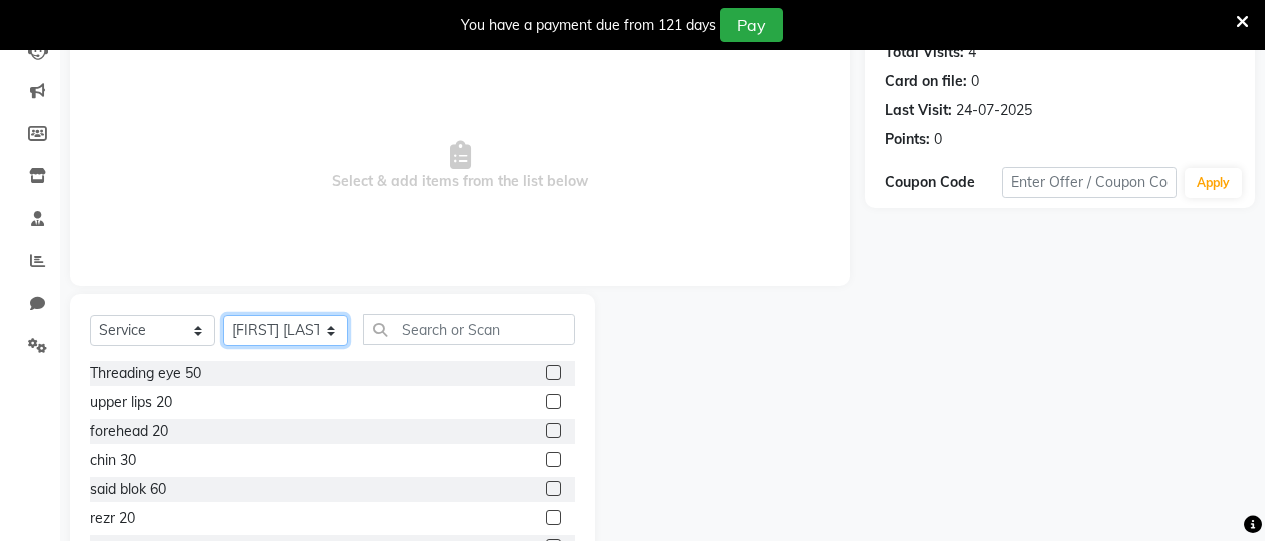 scroll, scrollTop: 233, scrollLeft: 0, axis: vertical 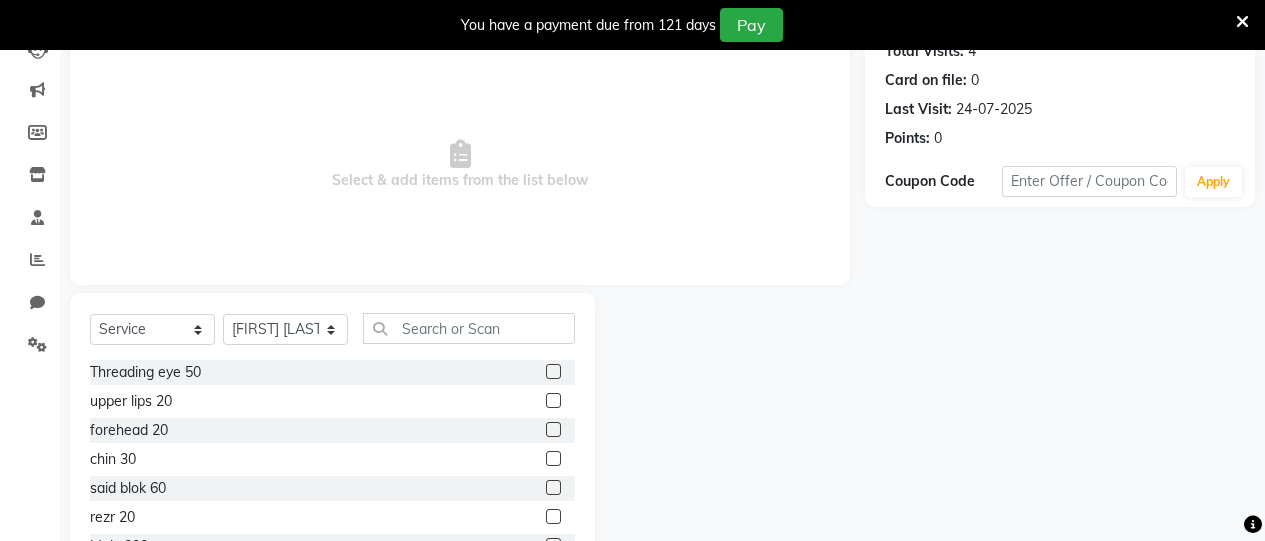 click 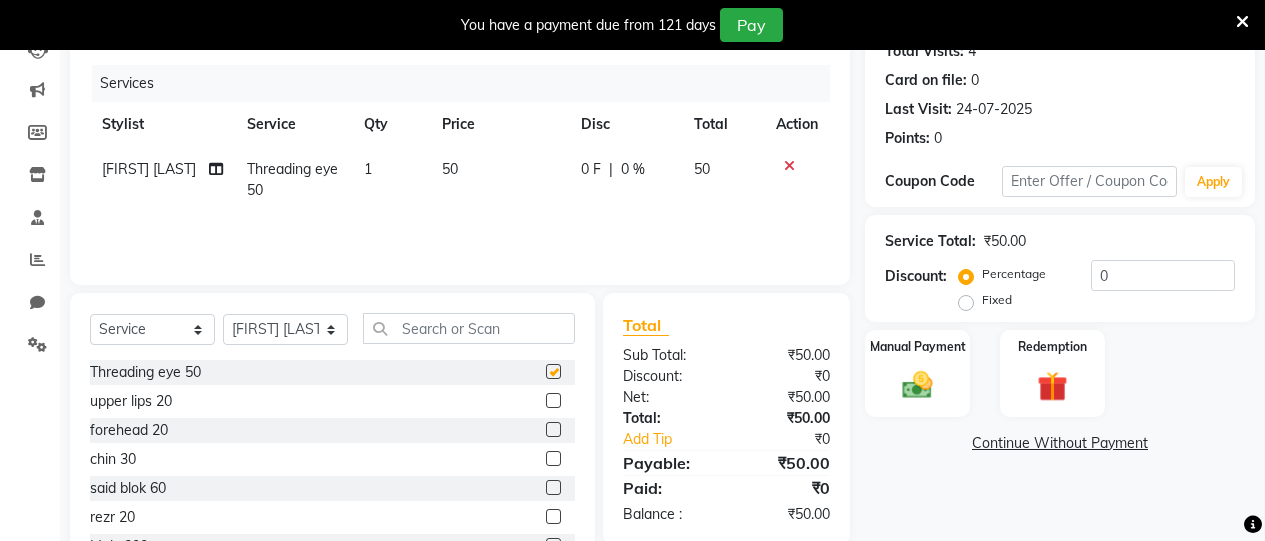 checkbox on "false" 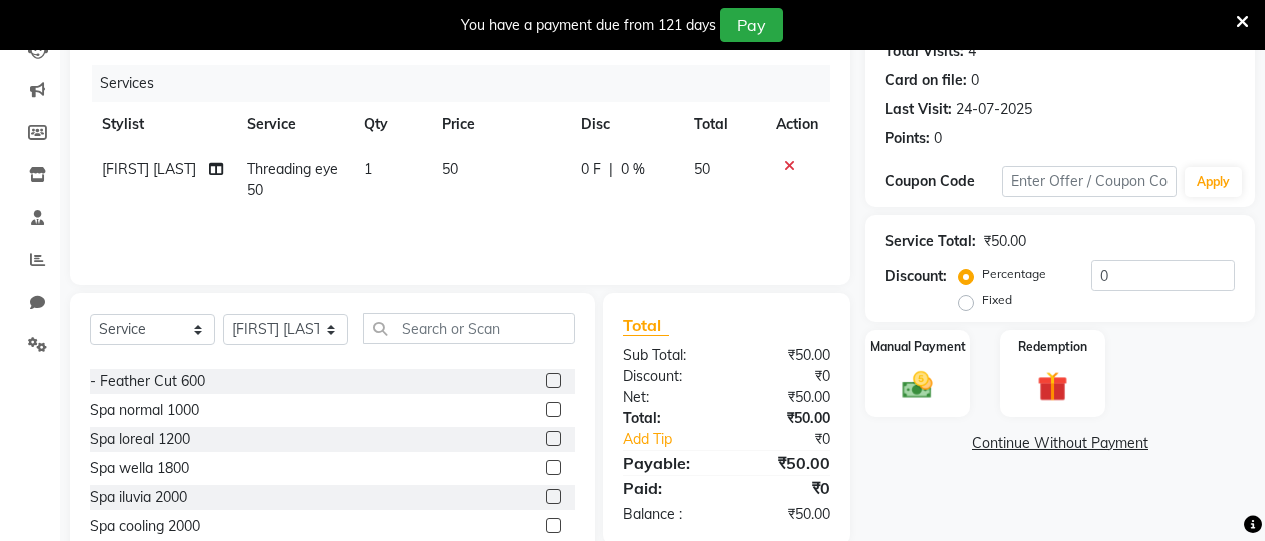 scroll, scrollTop: 1612, scrollLeft: 0, axis: vertical 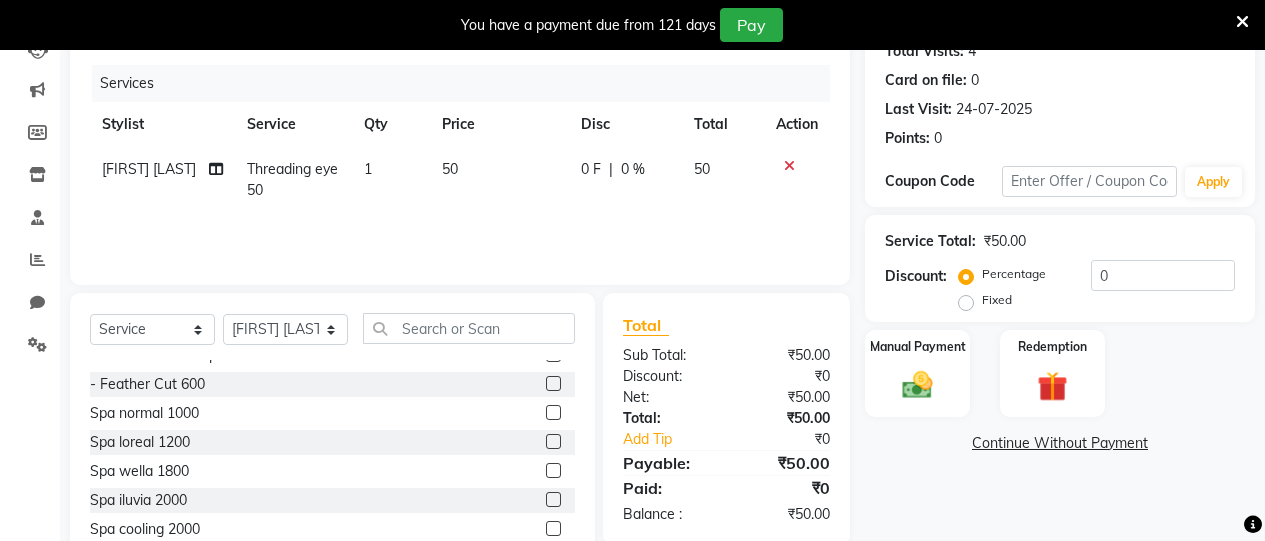 click 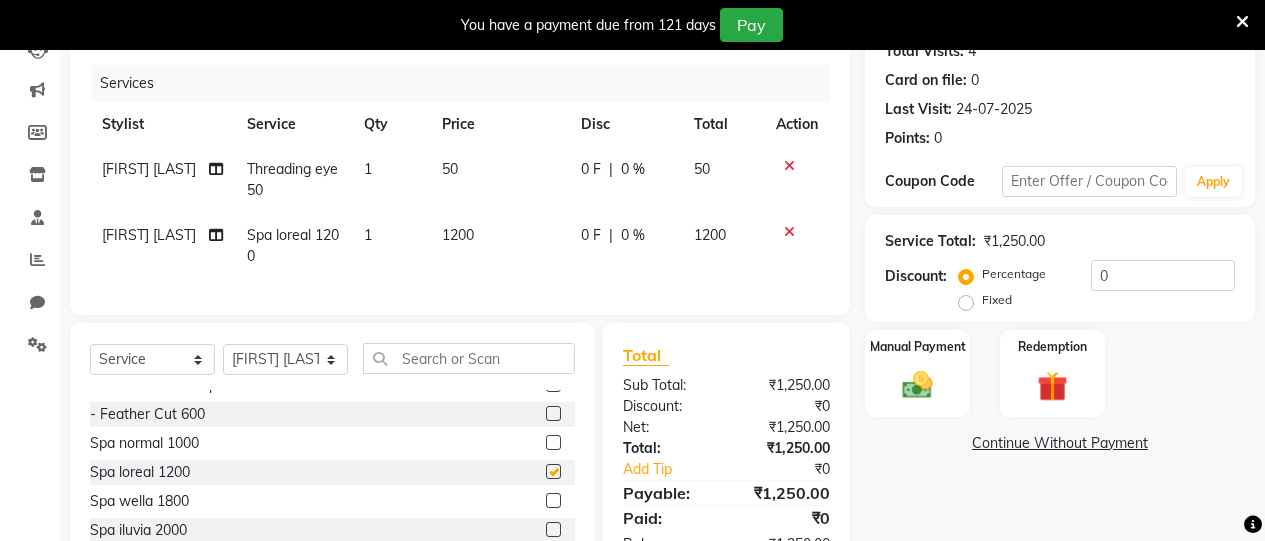 checkbox on "false" 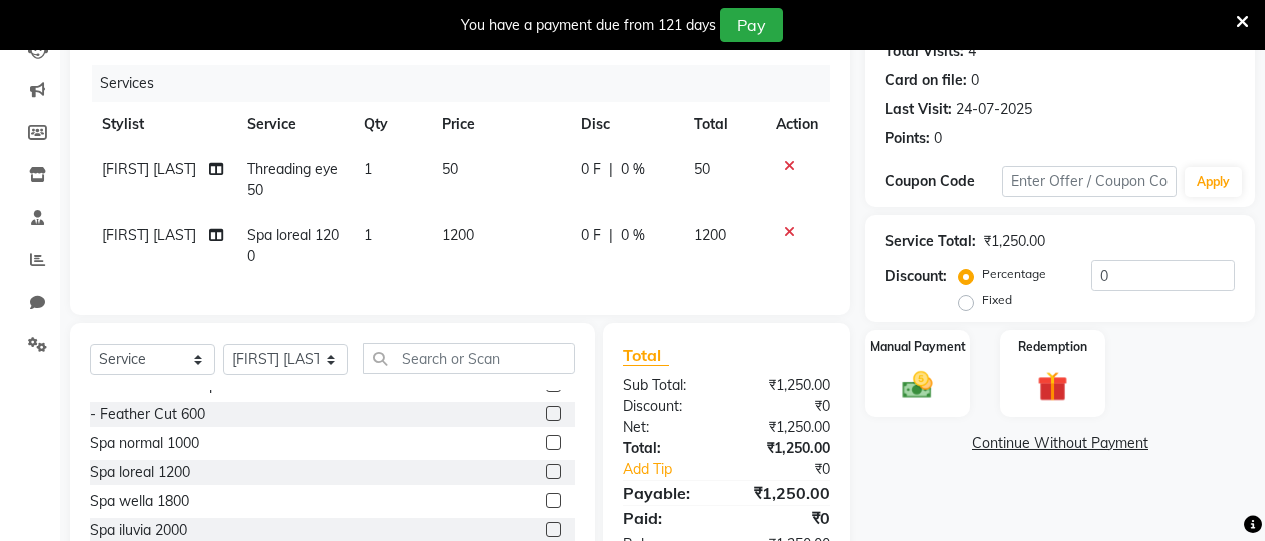 click 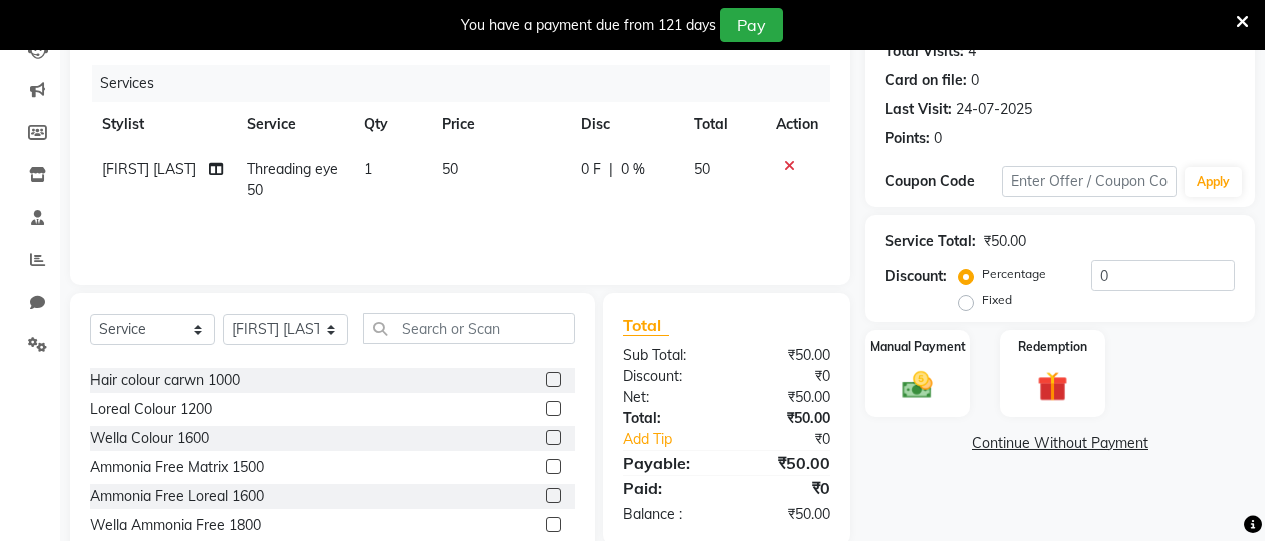 scroll, scrollTop: 2369, scrollLeft: 0, axis: vertical 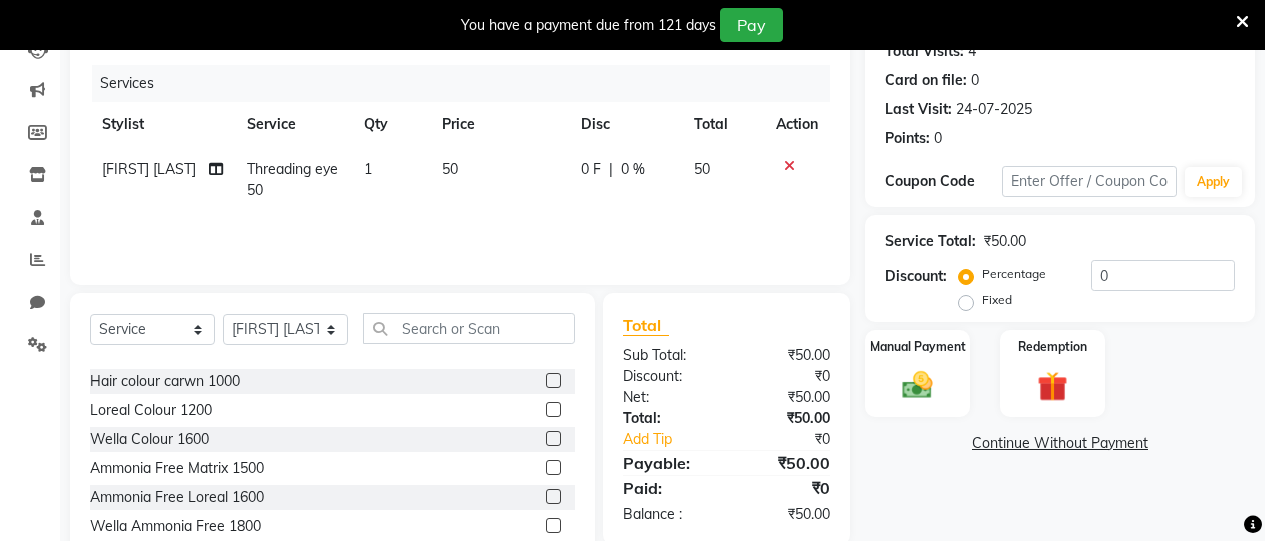 click 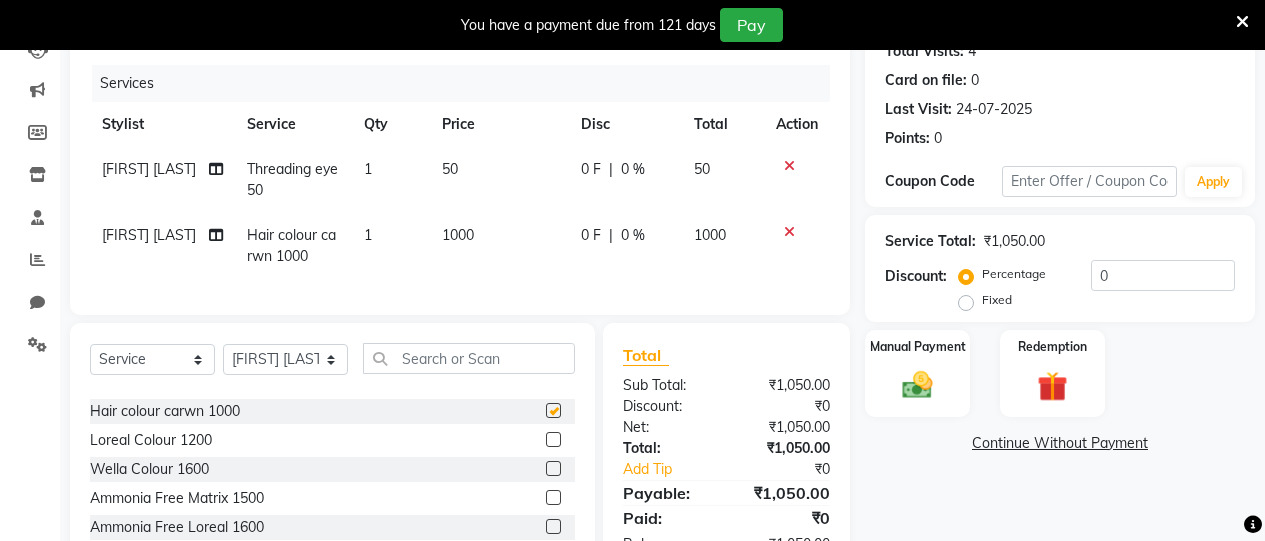 checkbox on "false" 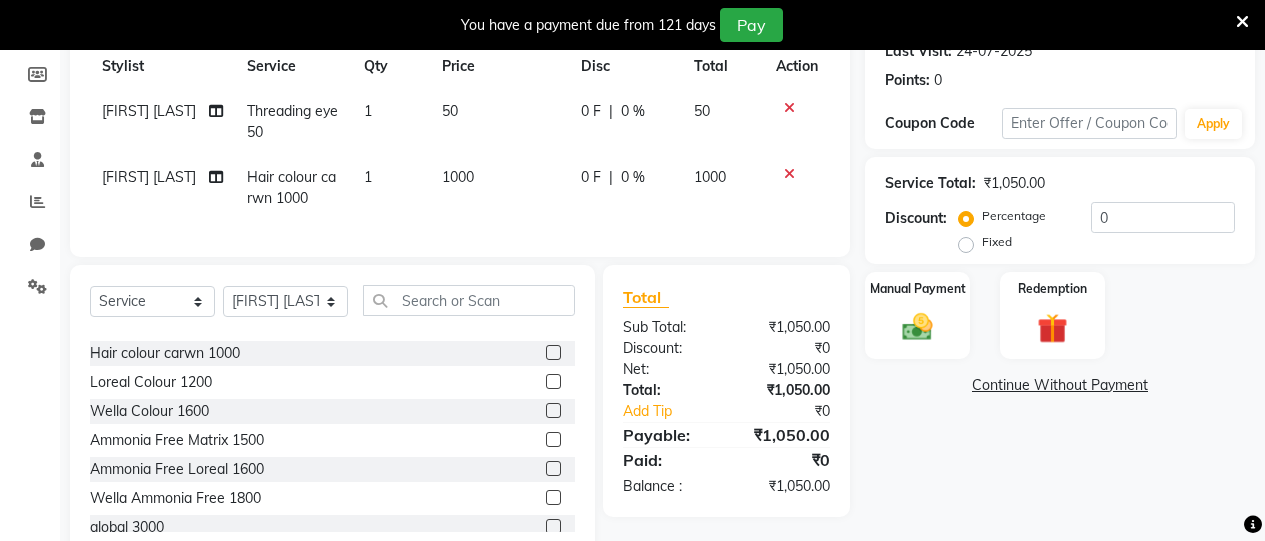 scroll, scrollTop: 295, scrollLeft: 0, axis: vertical 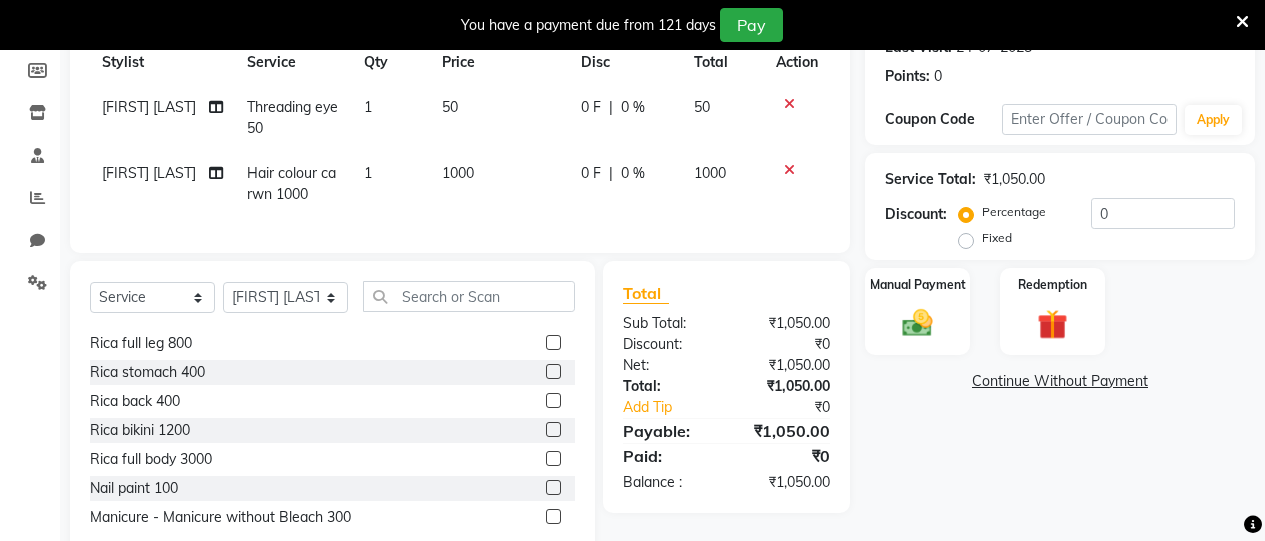 click 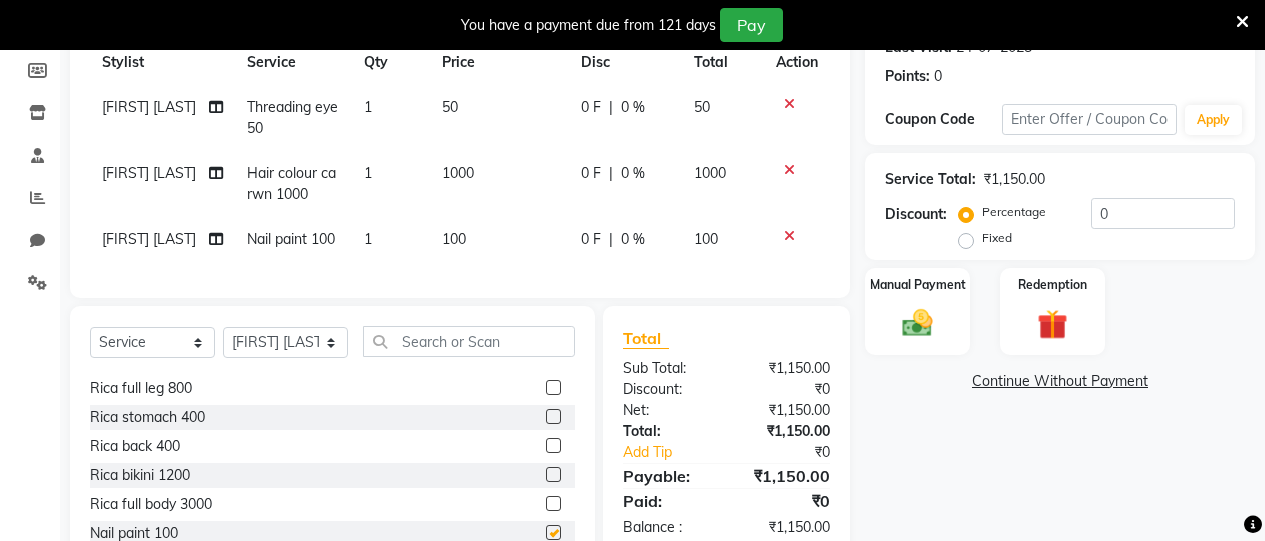 checkbox on "false" 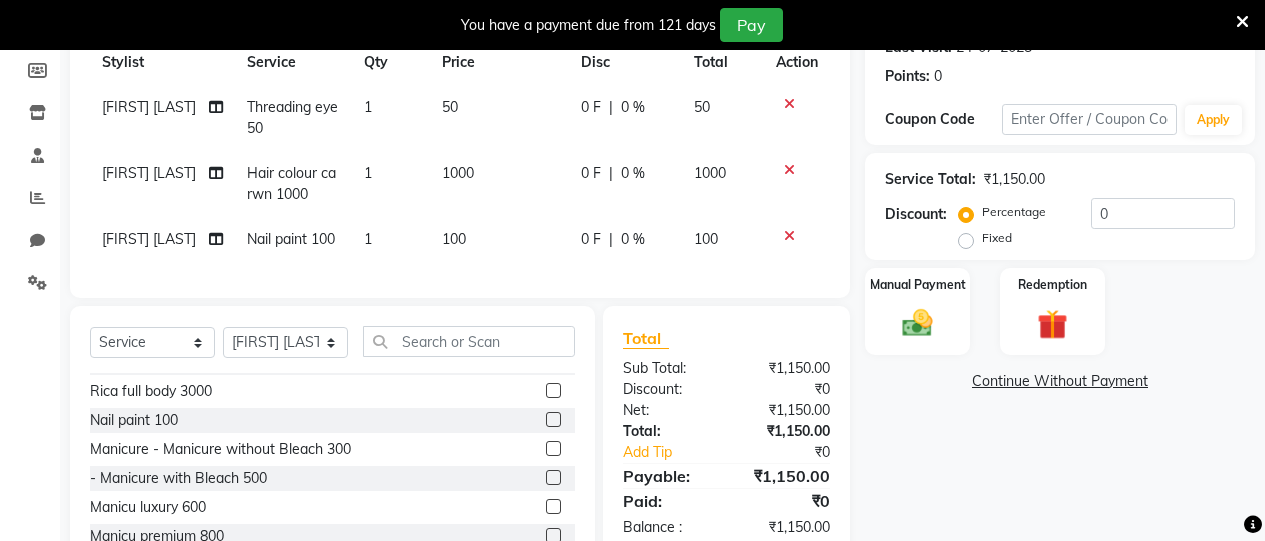 scroll, scrollTop: 894, scrollLeft: 0, axis: vertical 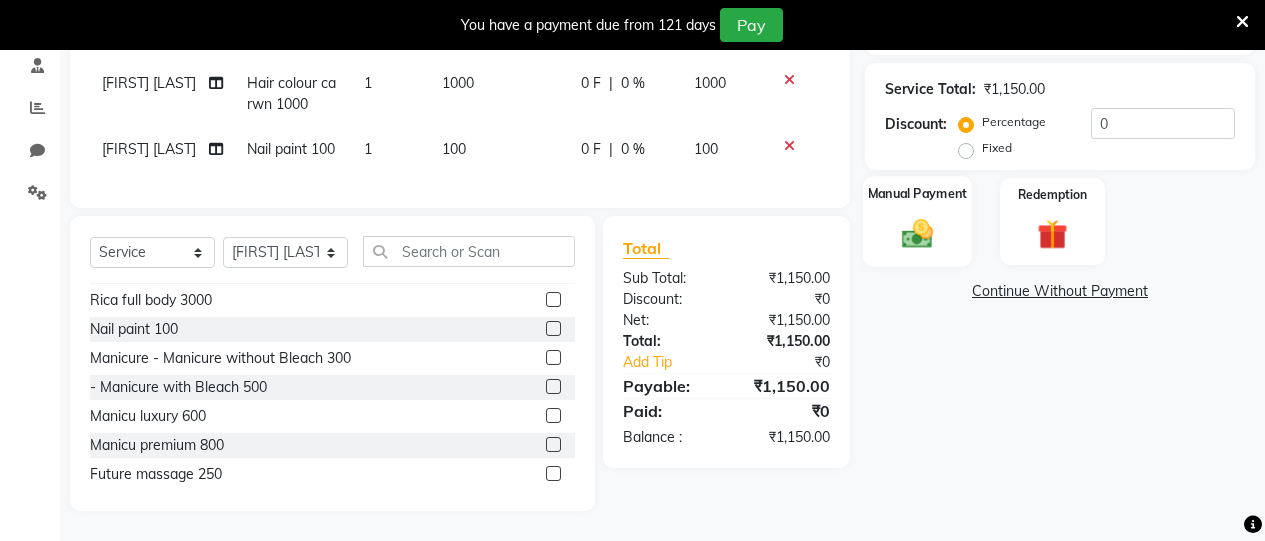 click on "Manual Payment" 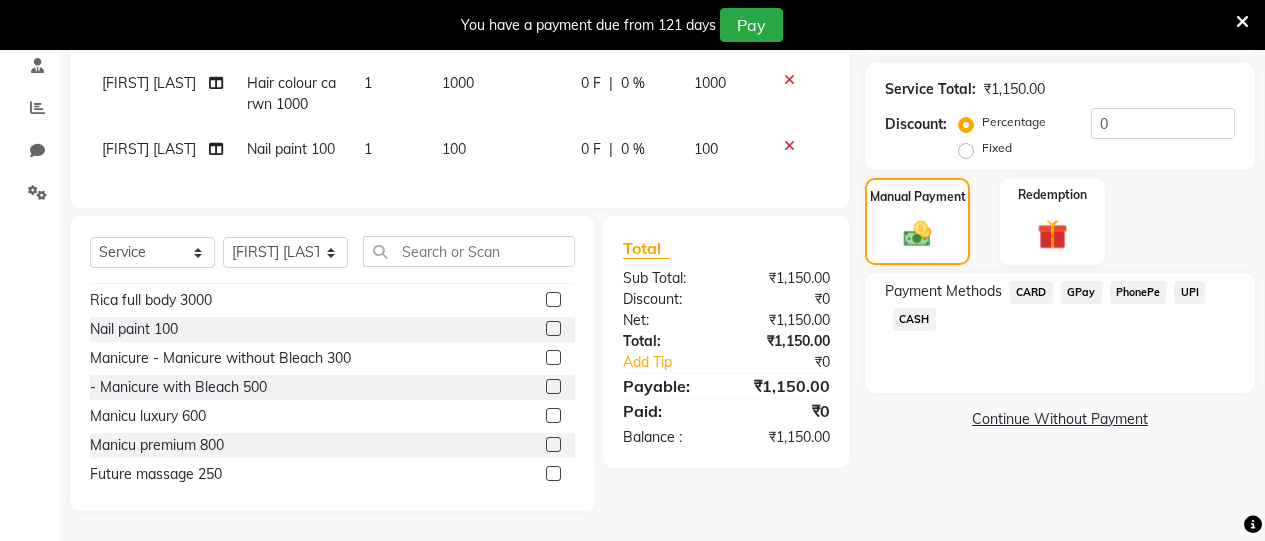 click on "CASH" 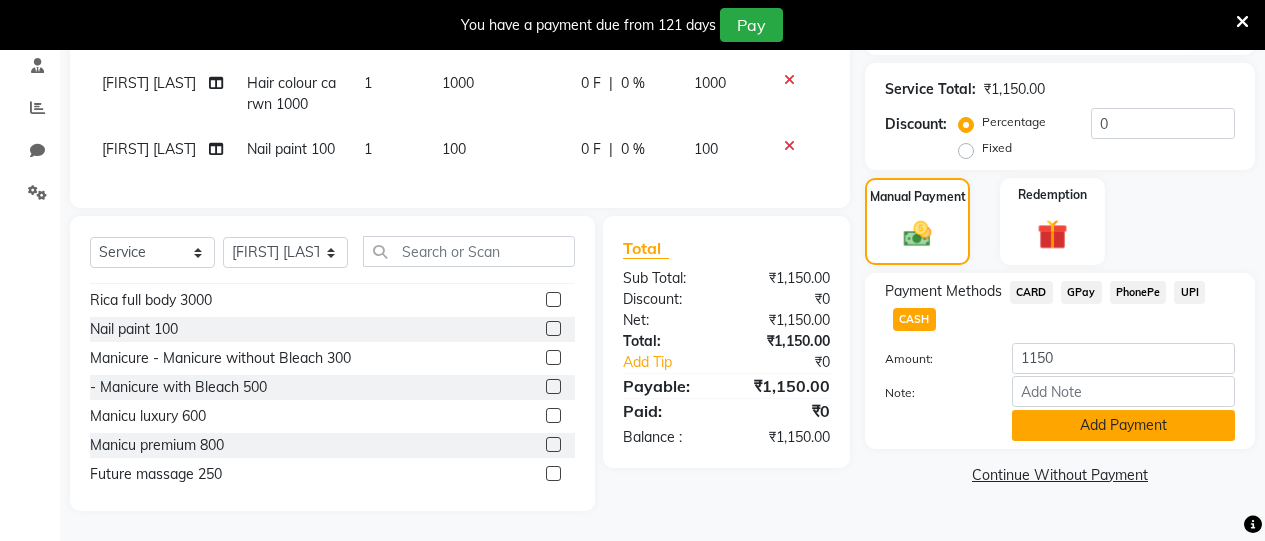 click on "Add Payment" 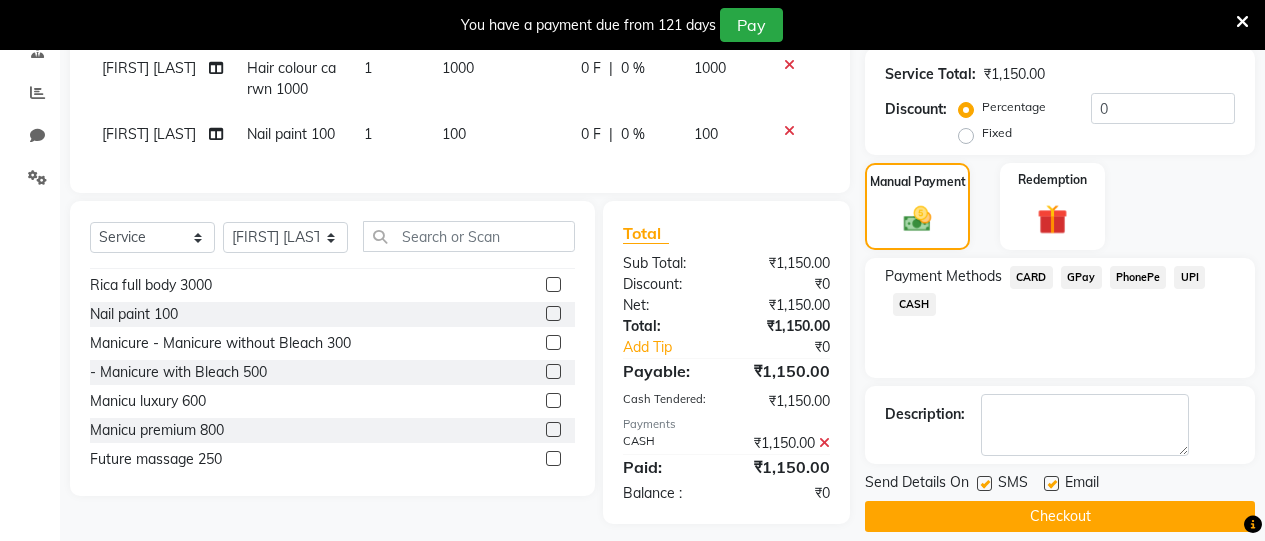 click on "Checkout" 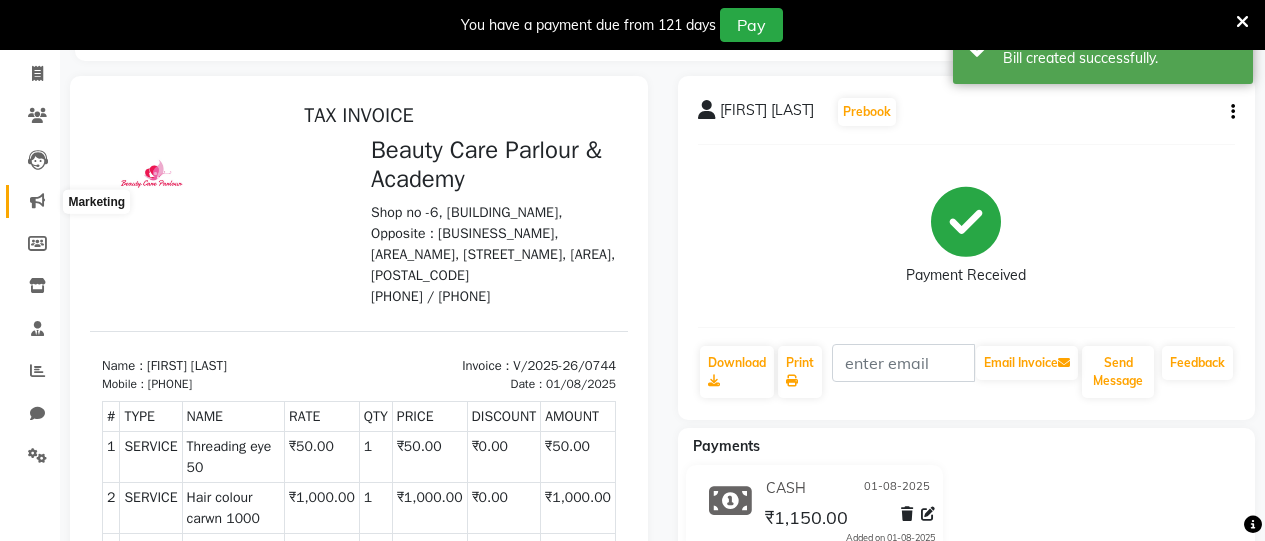 scroll, scrollTop: 0, scrollLeft: 0, axis: both 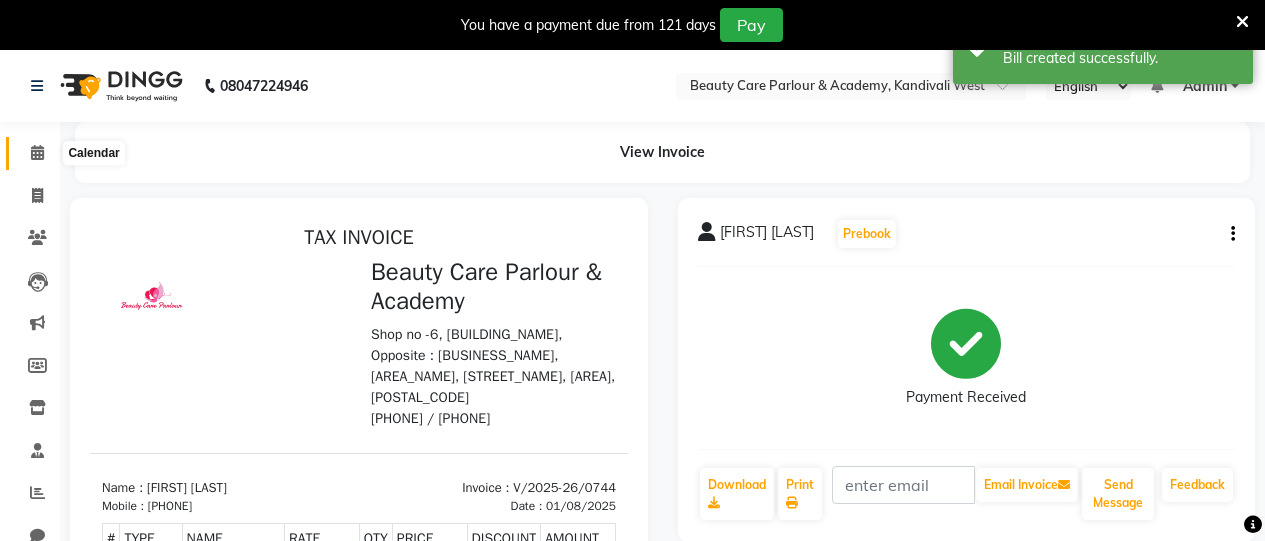 click 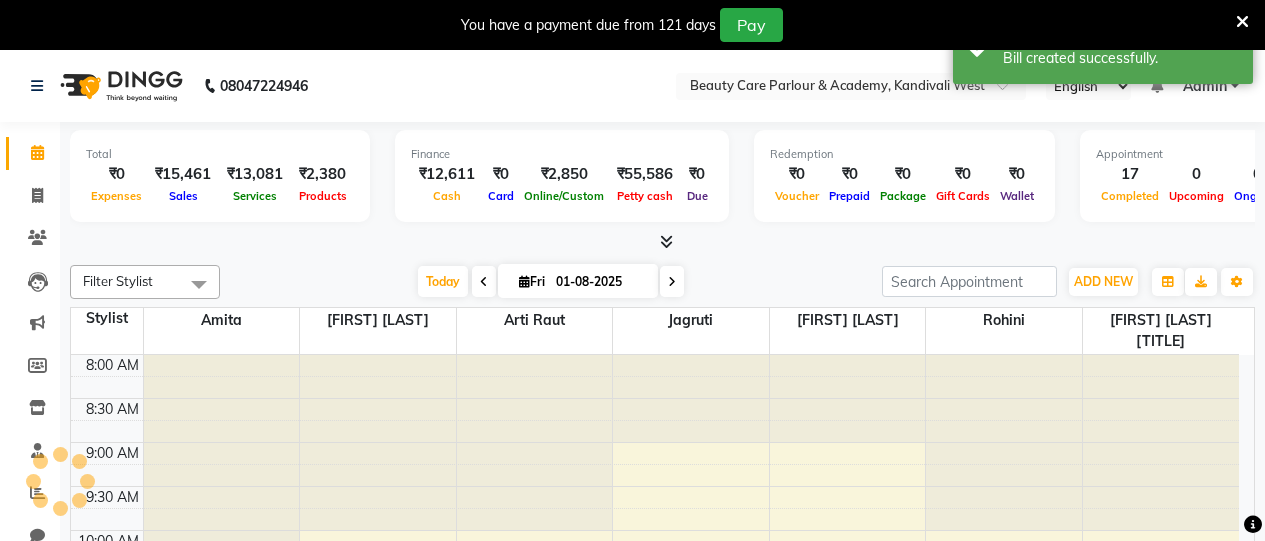 scroll, scrollTop: 906, scrollLeft: 0, axis: vertical 